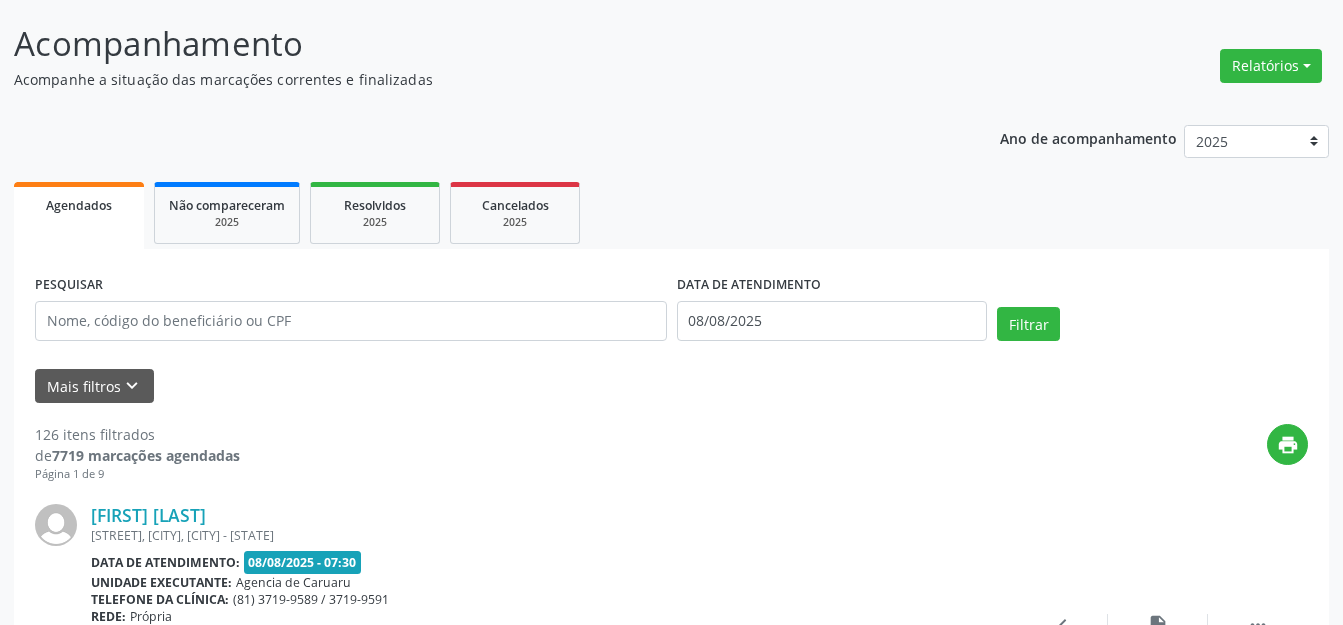 scroll, scrollTop: 117, scrollLeft: 0, axis: vertical 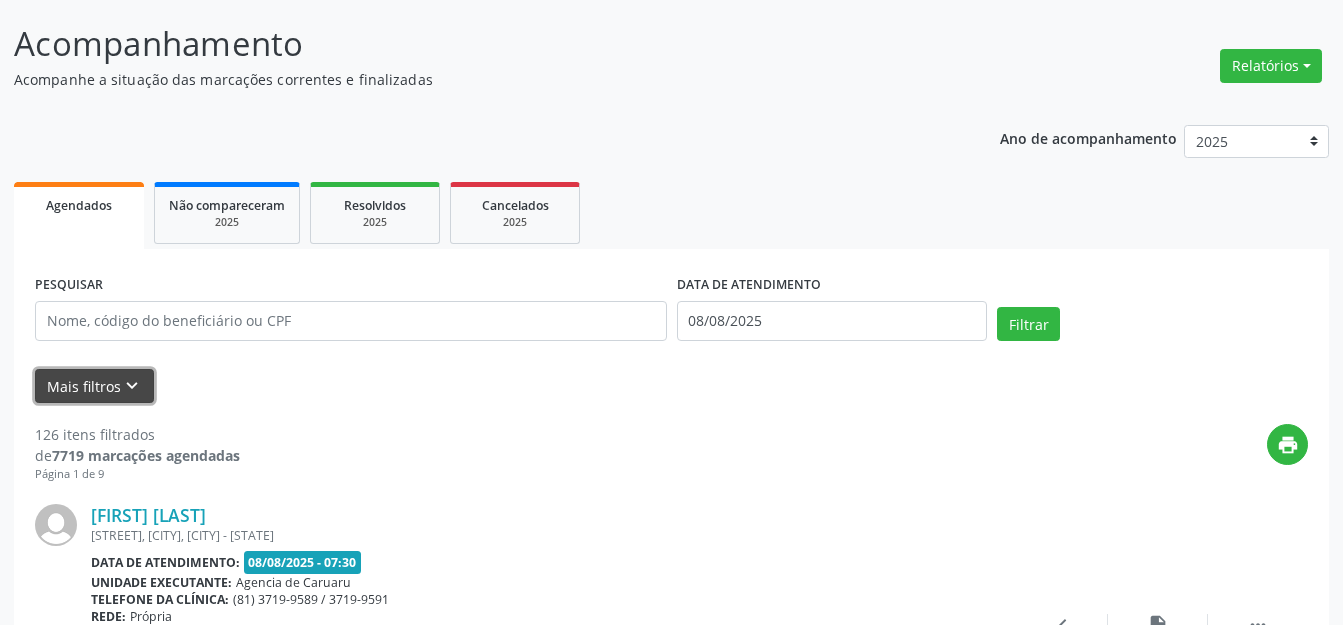 click on "Mais filtros
keyboard_arrow_down" at bounding box center (94, 386) 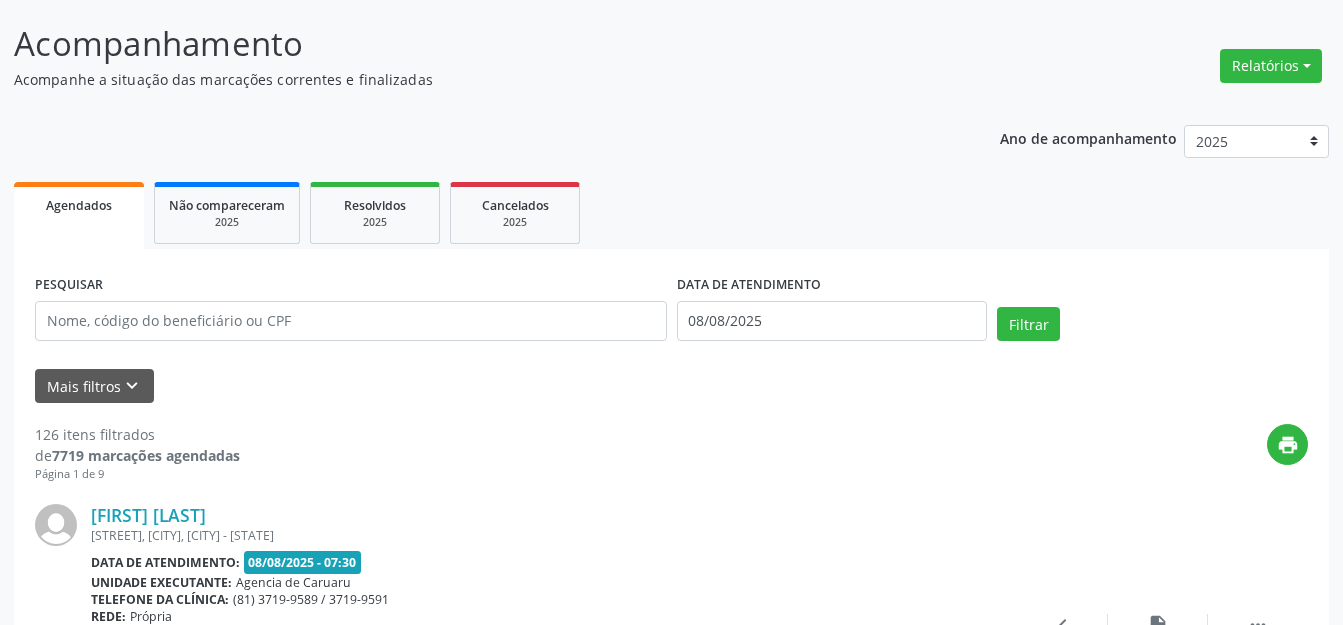 click on "UNIDADE EXECUTANTE" at bounding box center (0, 0) 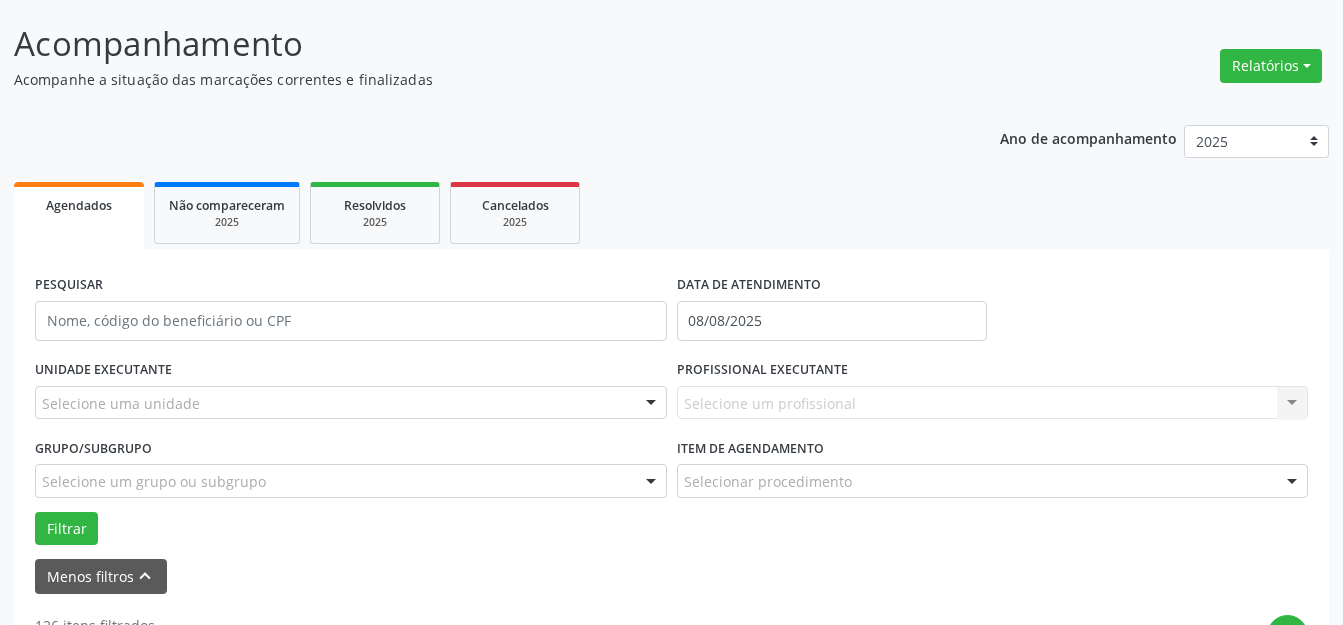 click on "UNIDADE EXECUTANTE
Selecione uma unidade
Todos as unidades   Agencia de Caruaru
Nenhum resultado encontrado para: "   "
Não há nenhuma opção para ser exibida." at bounding box center (351, 394) 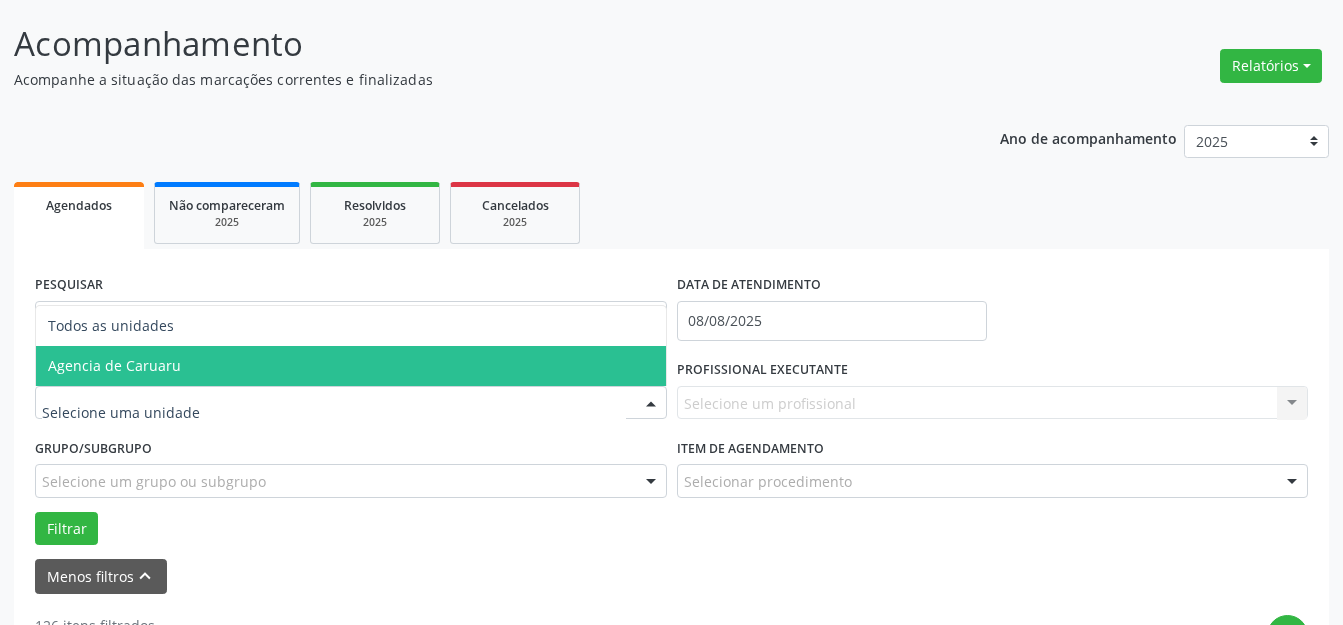 click on "Agencia de Caruaru" at bounding box center (351, 366) 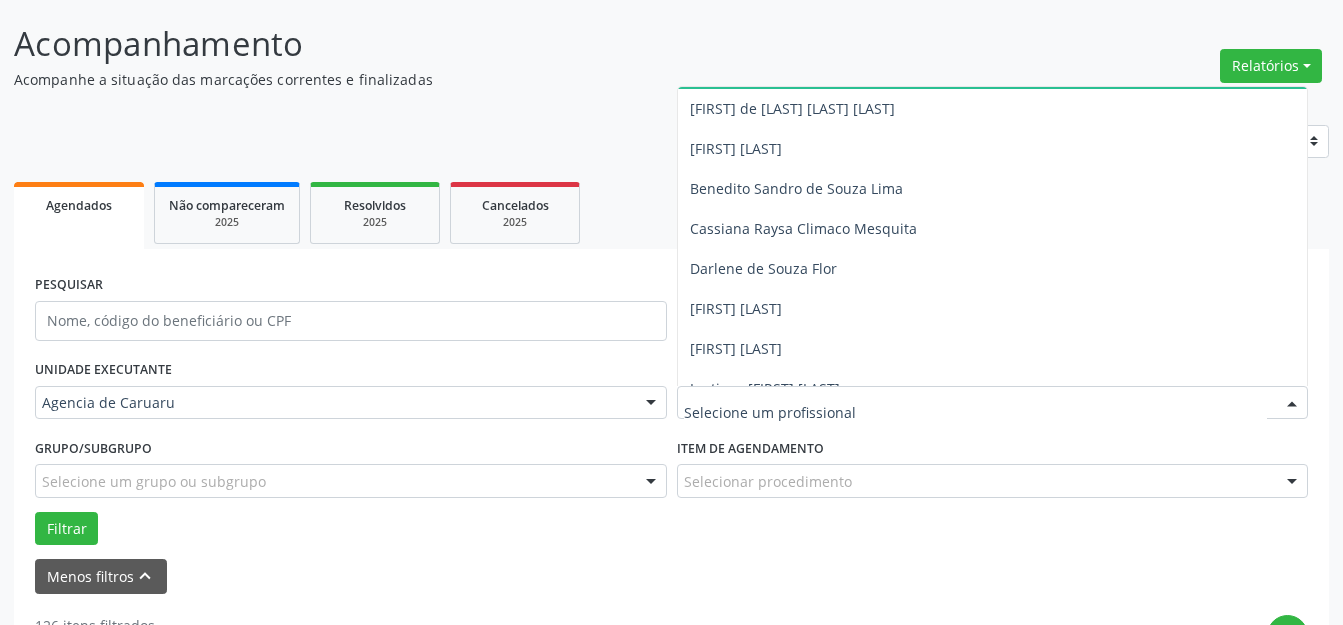 scroll, scrollTop: 200, scrollLeft: 0, axis: vertical 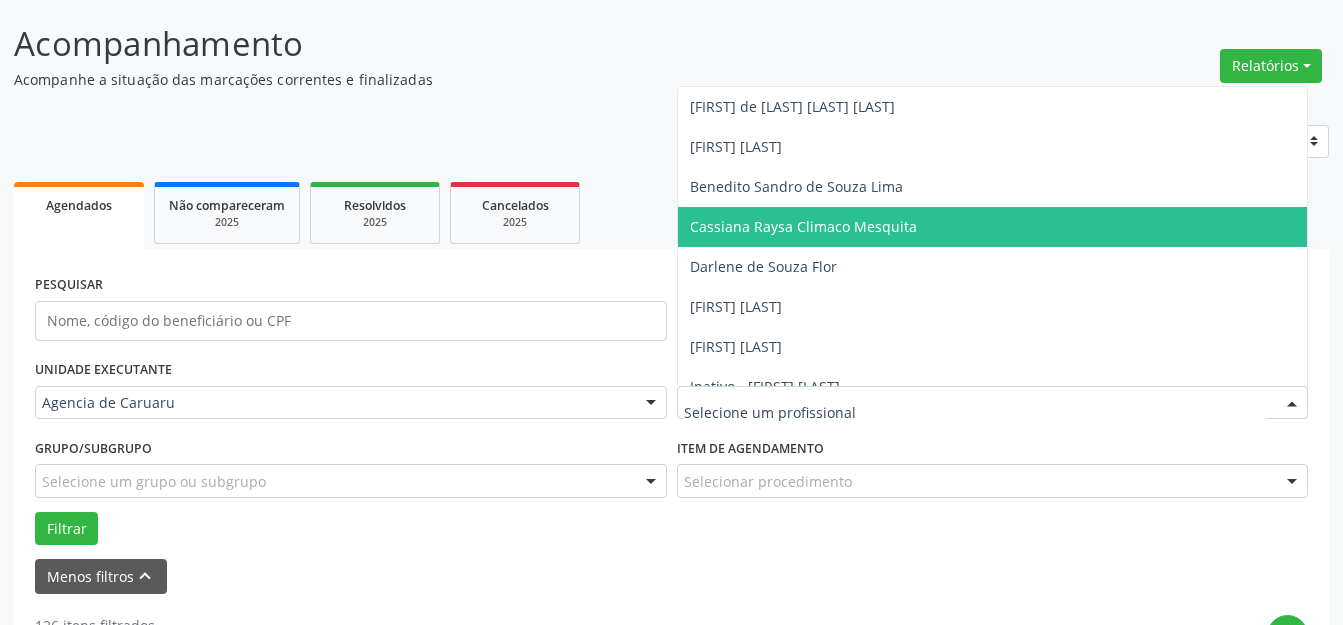 click on "Cassiana Raysa Climaco Mesquita" at bounding box center [803, 226] 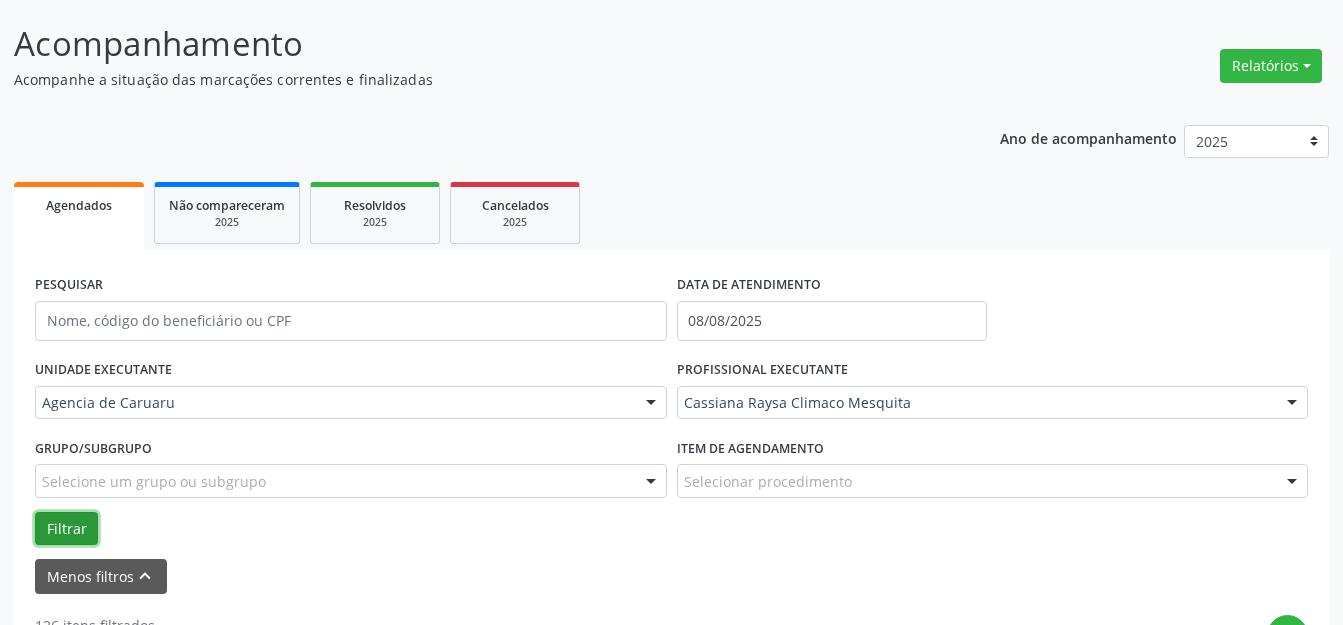 click on "Filtrar" at bounding box center (66, 529) 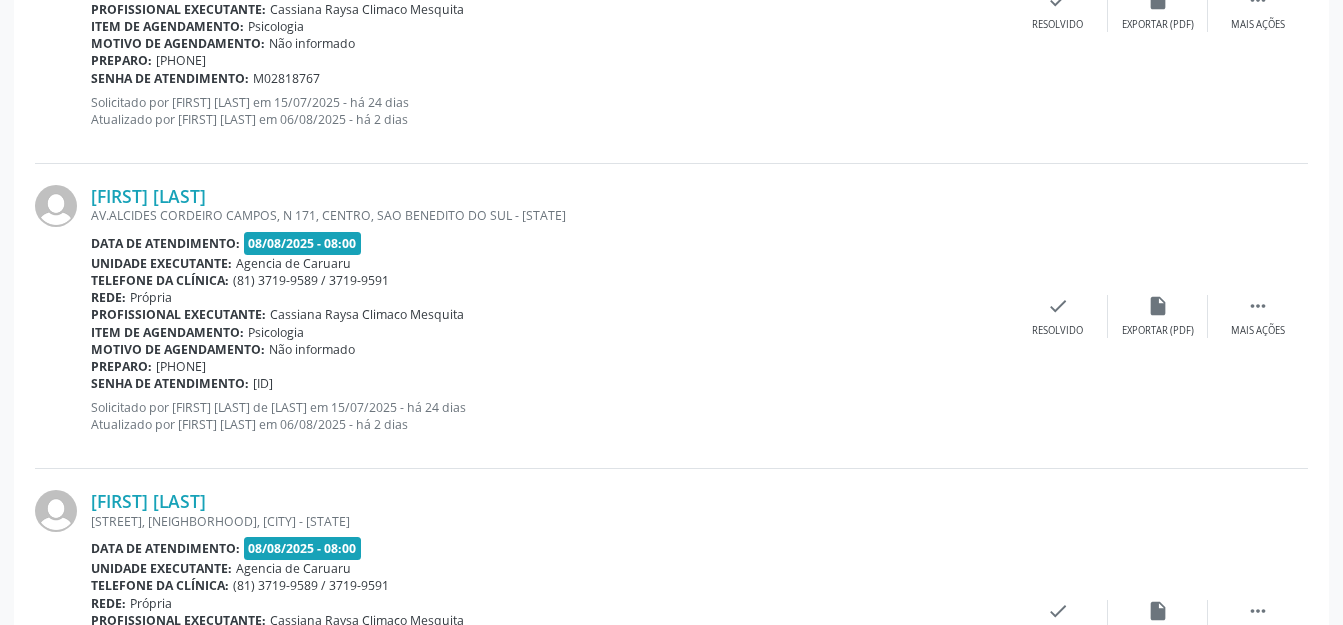 scroll, scrollTop: 2048, scrollLeft: 0, axis: vertical 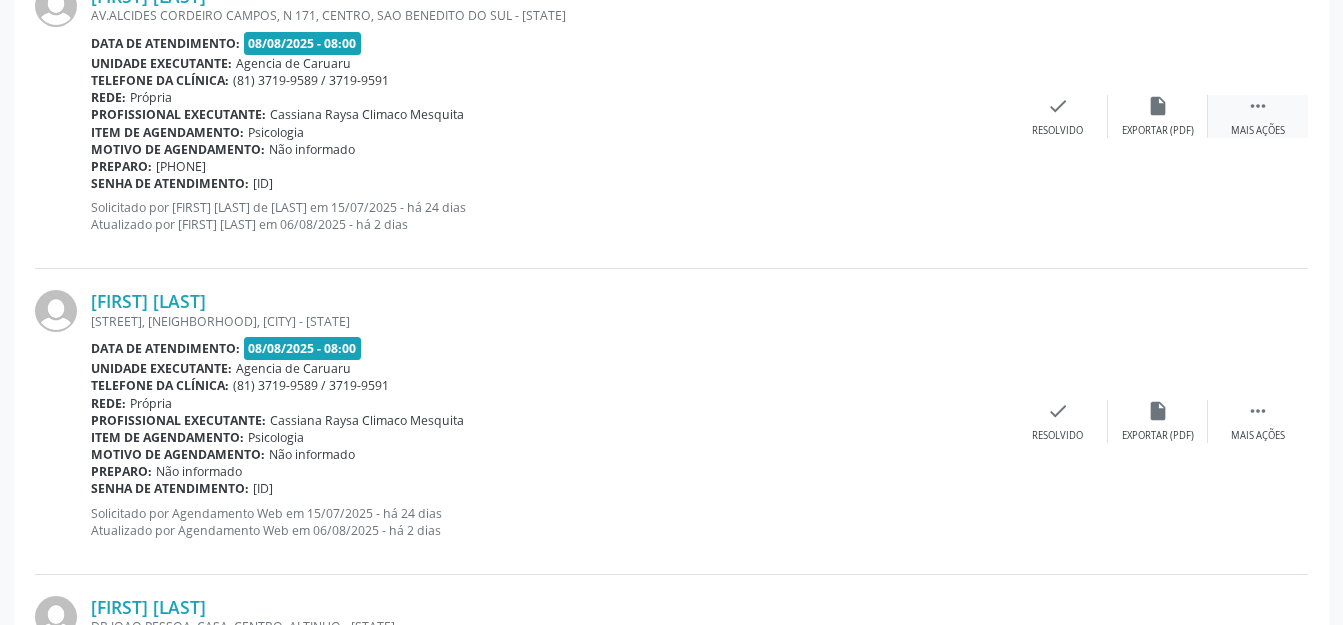 click on "
Mais ações" at bounding box center [1258, 116] 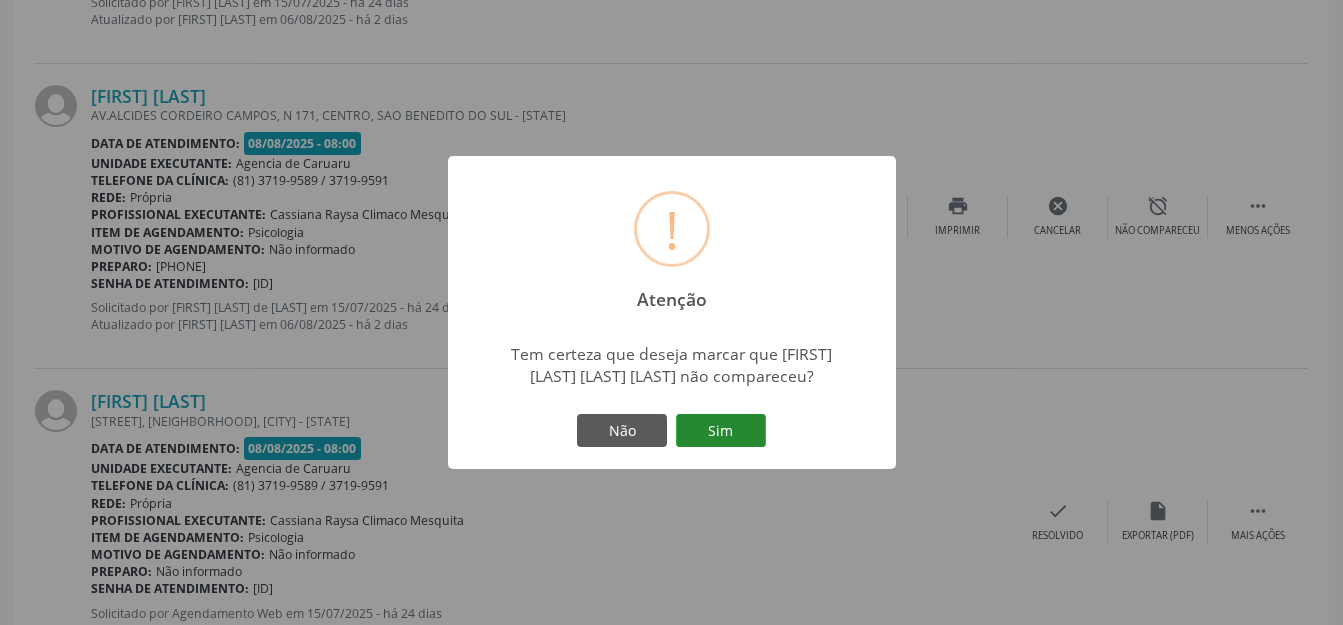 click on "Sim" at bounding box center (721, 431) 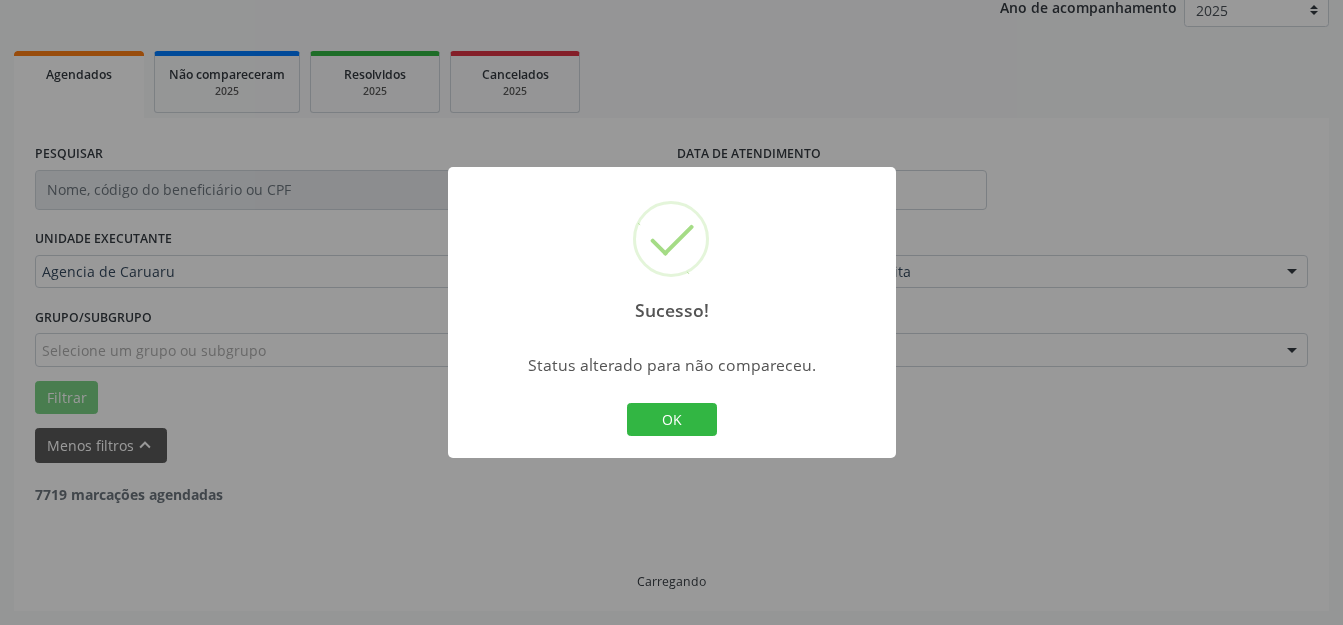 click on "Sucesso! × Status alterado para não compareceu. OK Cancel" at bounding box center [671, 312] 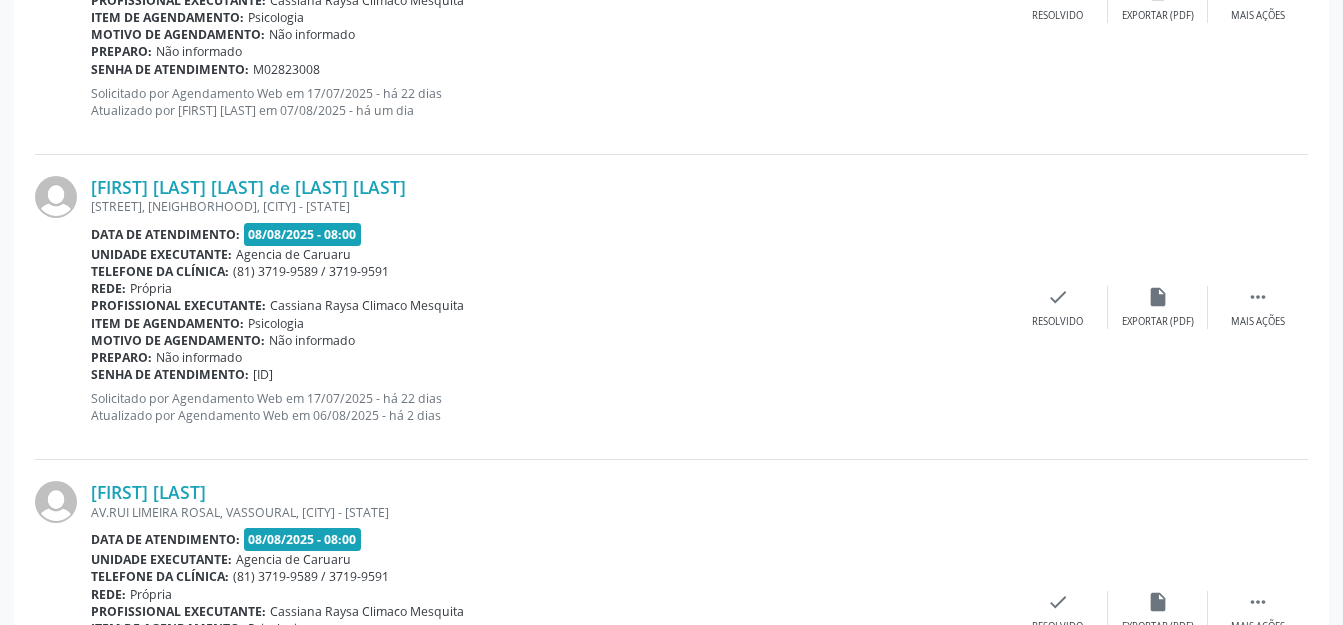 scroll, scrollTop: 3557, scrollLeft: 0, axis: vertical 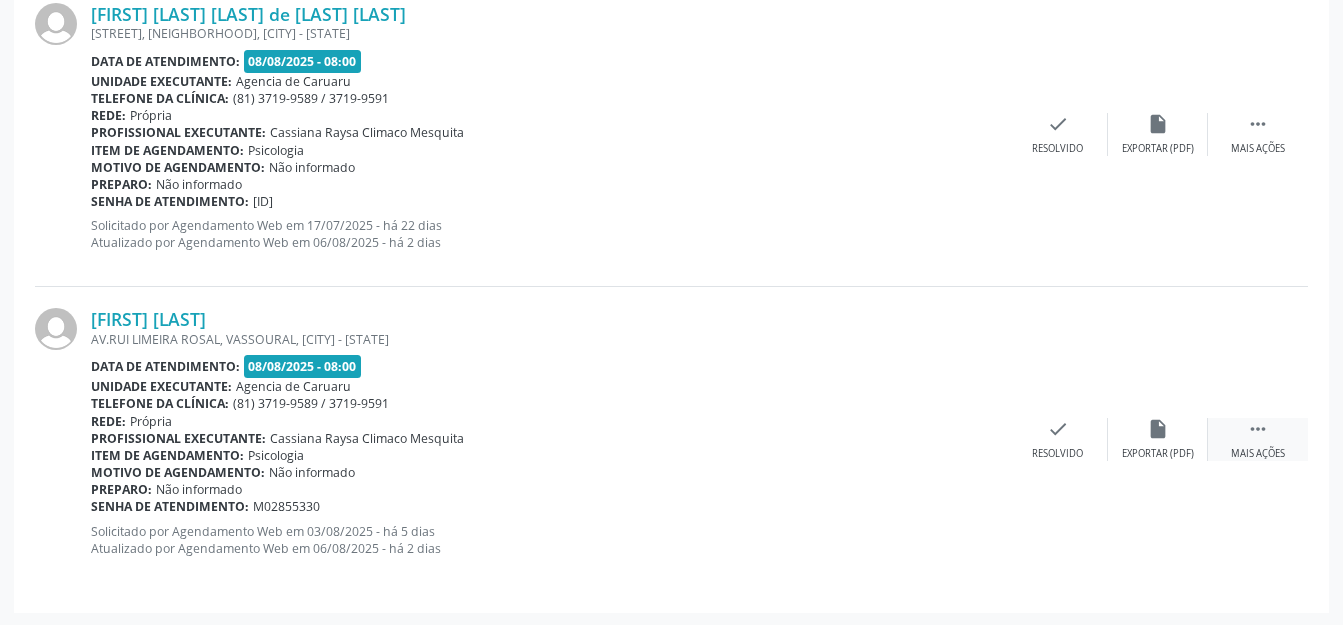 click on "" at bounding box center (1258, 429) 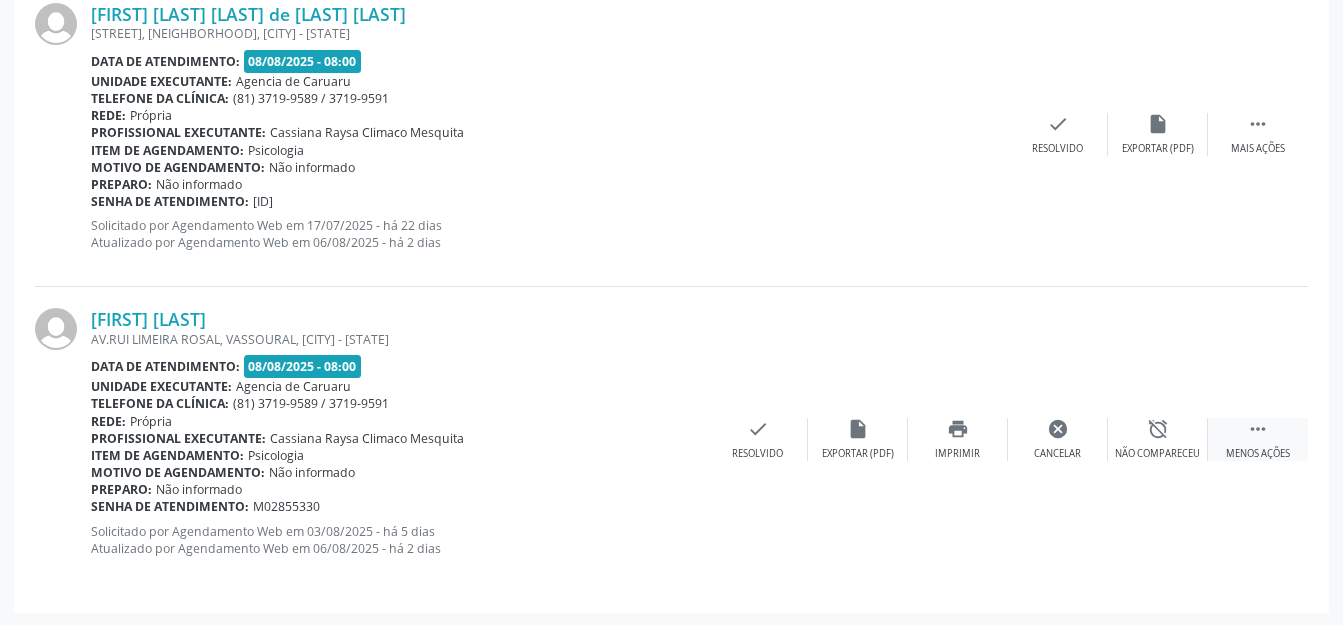 click on "alarm_off" at bounding box center [1158, 429] 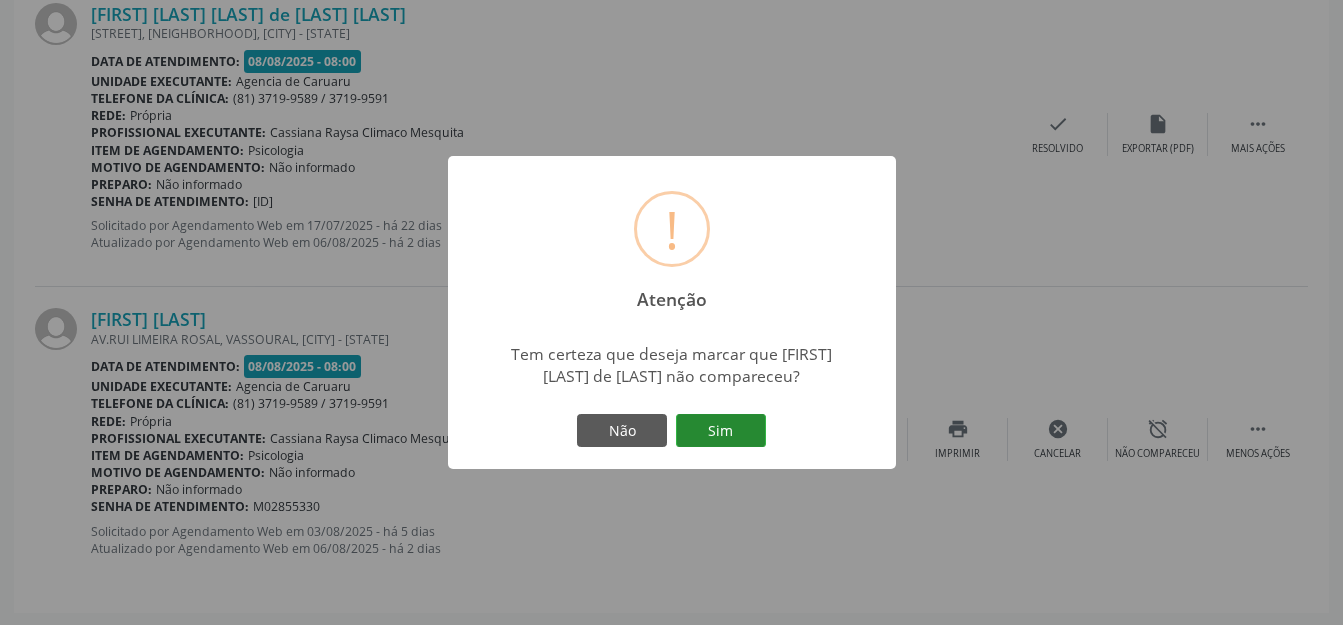 click on "Sim" at bounding box center (721, 431) 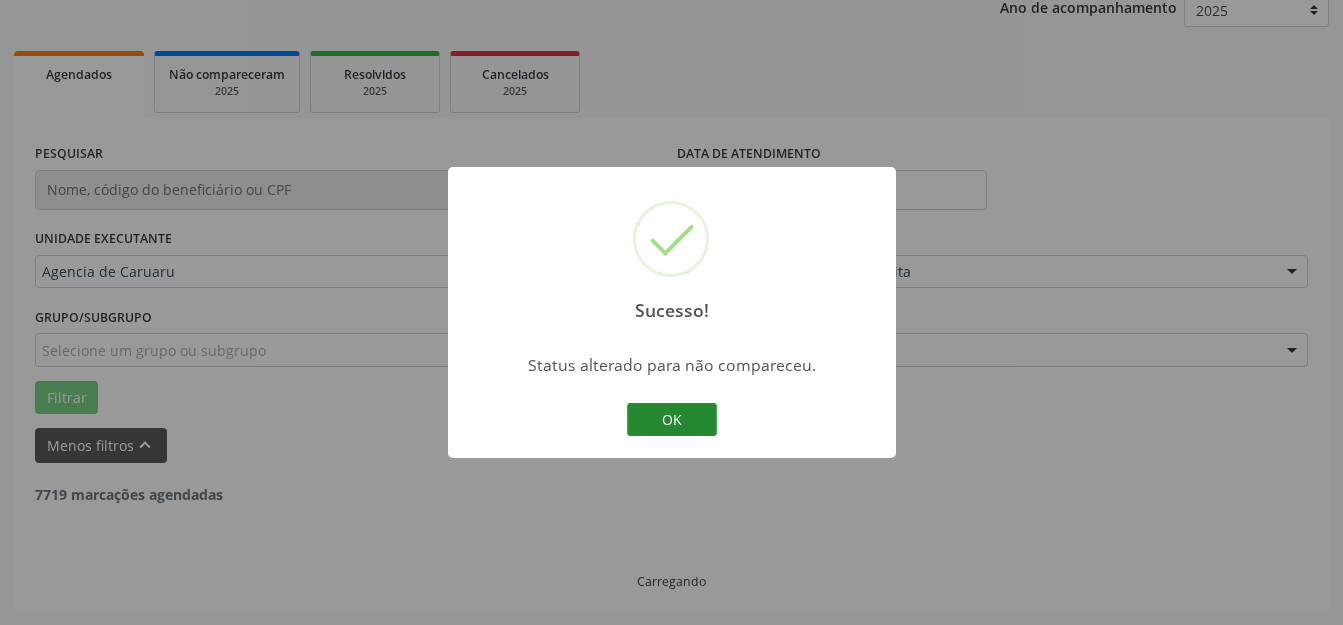 scroll, scrollTop: 248, scrollLeft: 0, axis: vertical 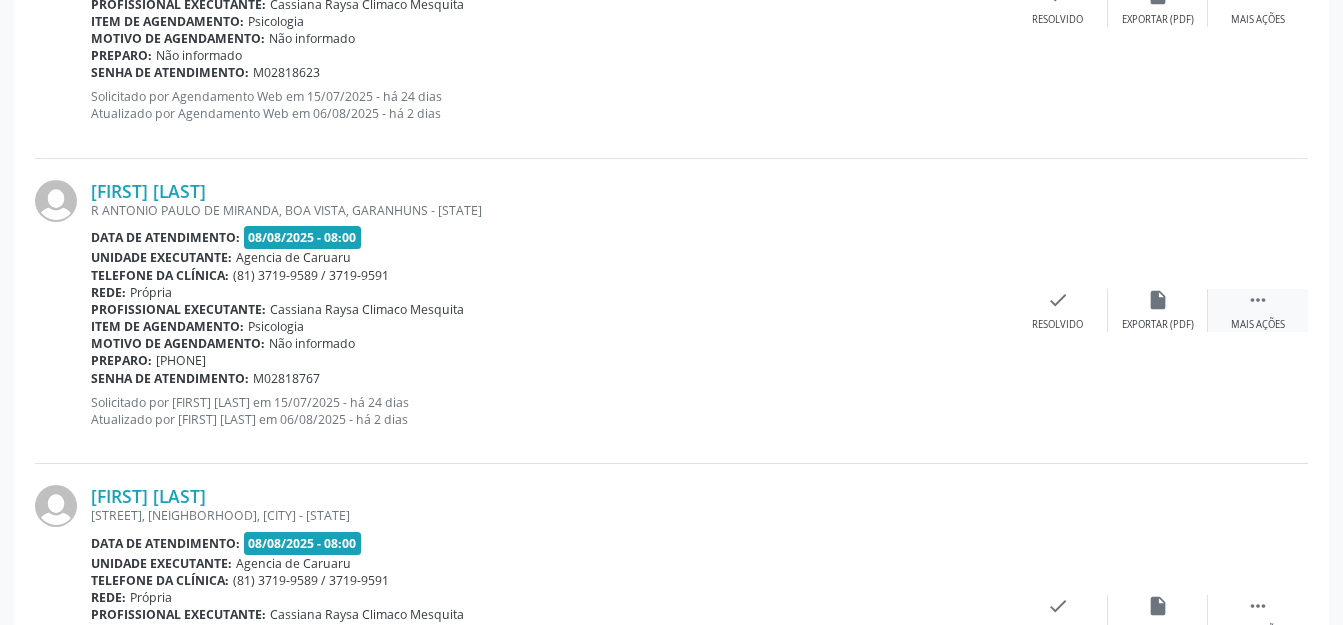 click on "
Mais ações" at bounding box center [1258, 310] 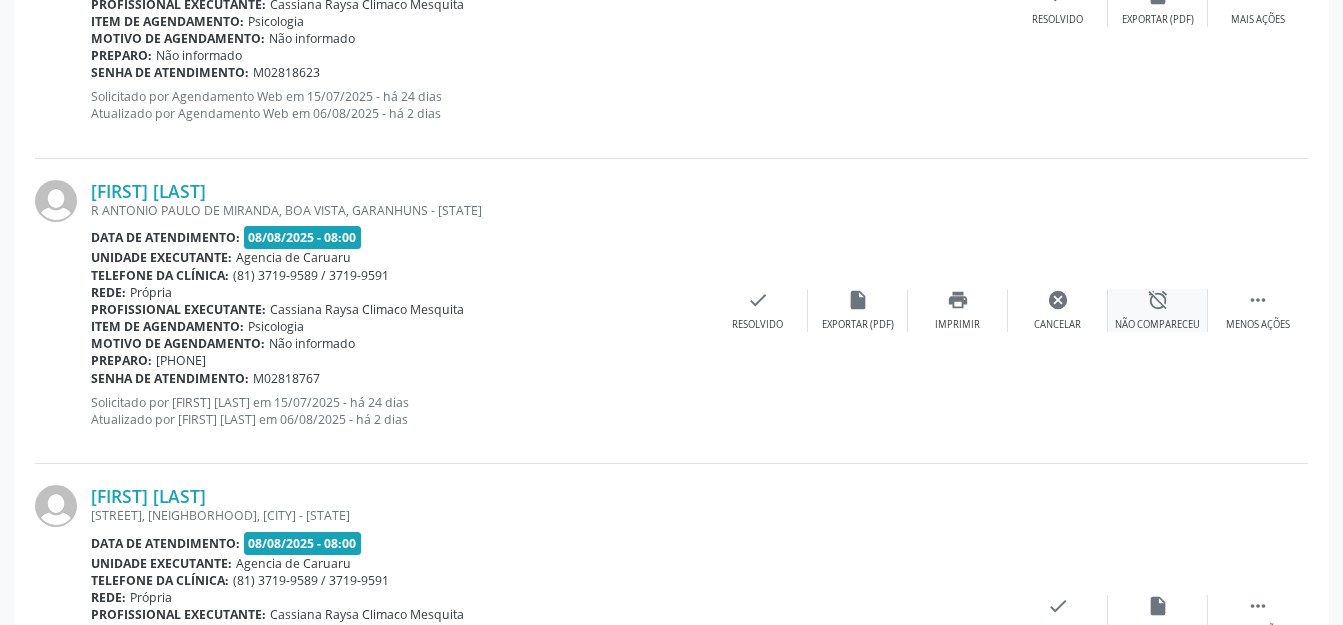 click on "alarm_off
Não compareceu" at bounding box center [1158, 310] 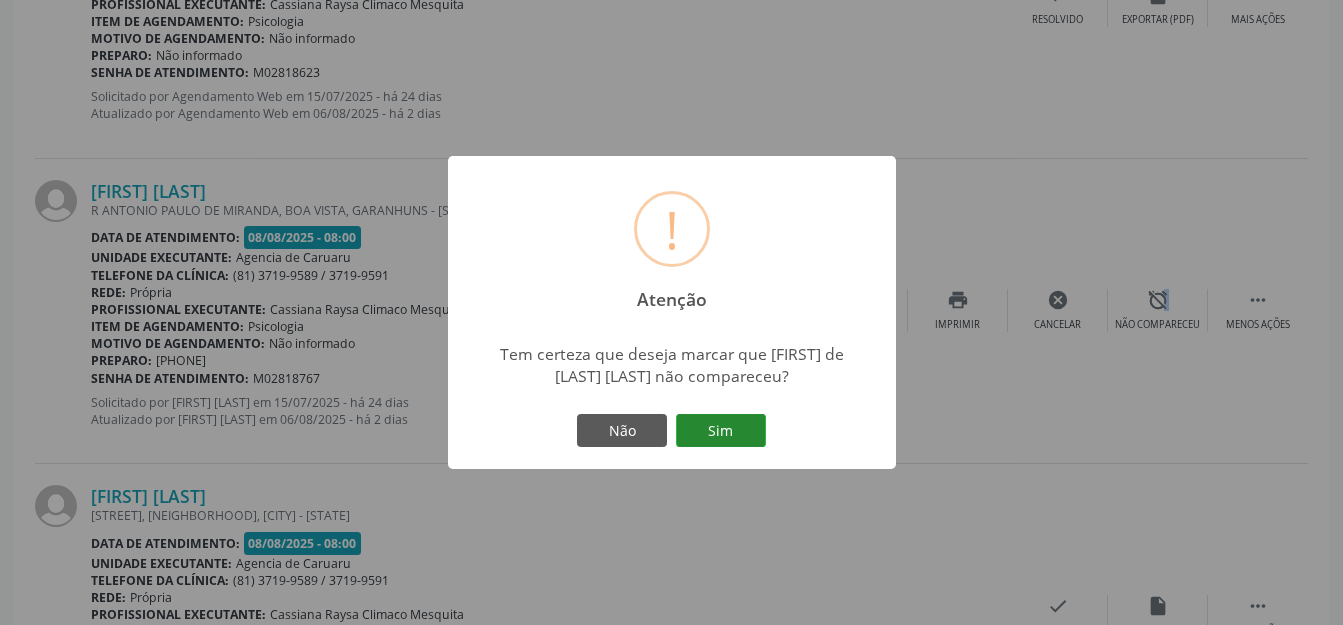 click on "Sim" at bounding box center [721, 431] 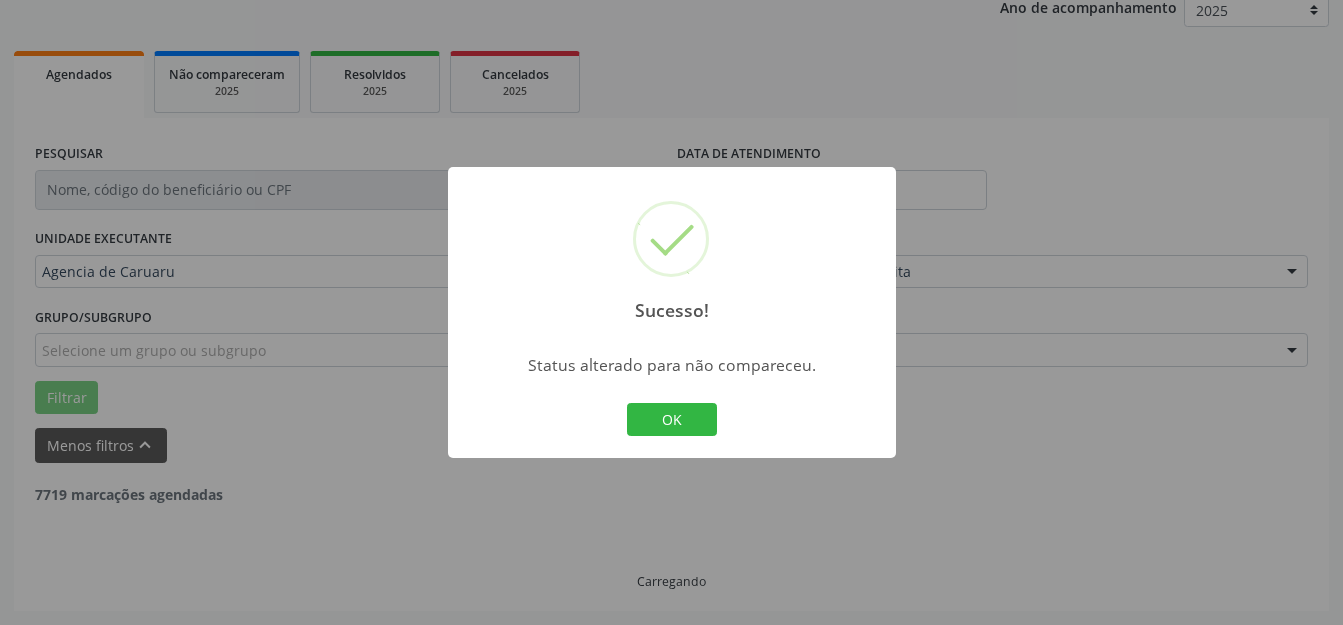 scroll, scrollTop: 248, scrollLeft: 0, axis: vertical 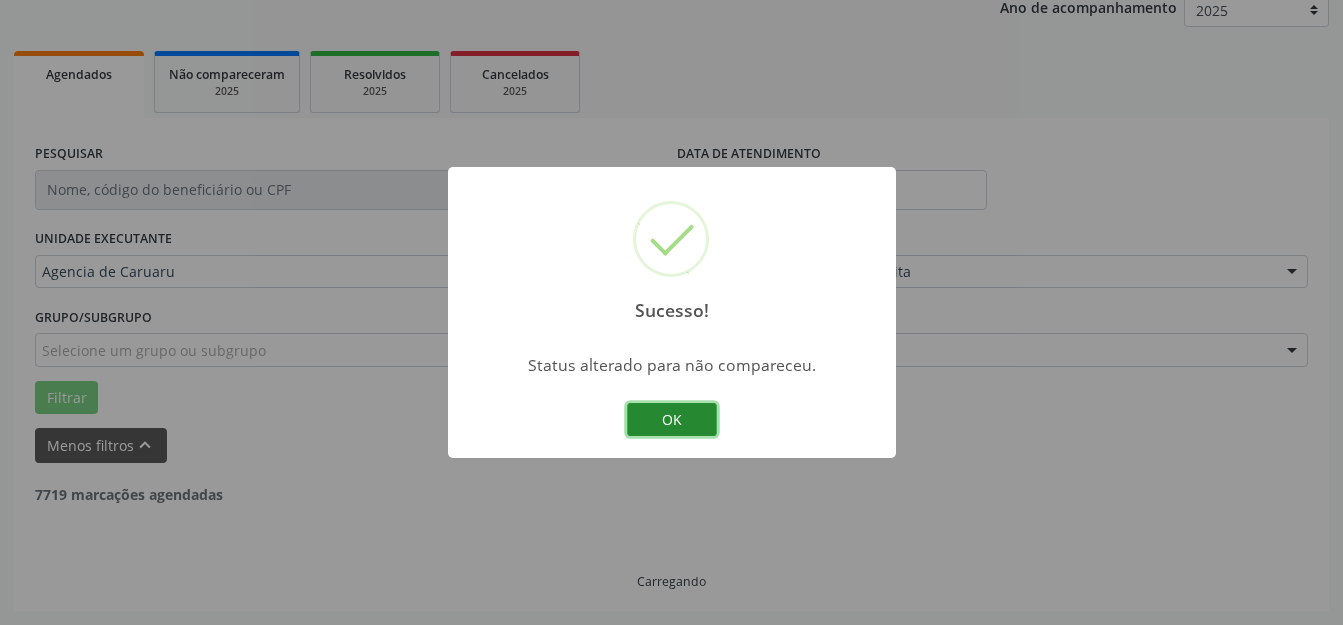 click on "OK" at bounding box center (672, 420) 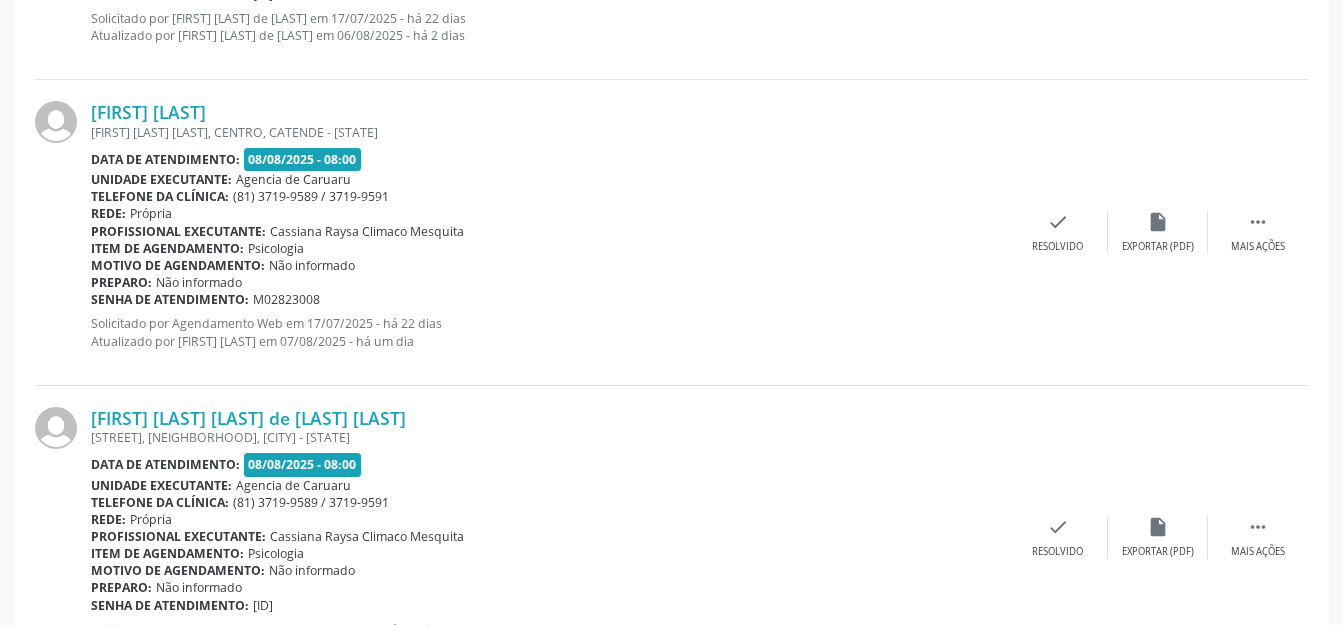 scroll, scrollTop: 2946, scrollLeft: 0, axis: vertical 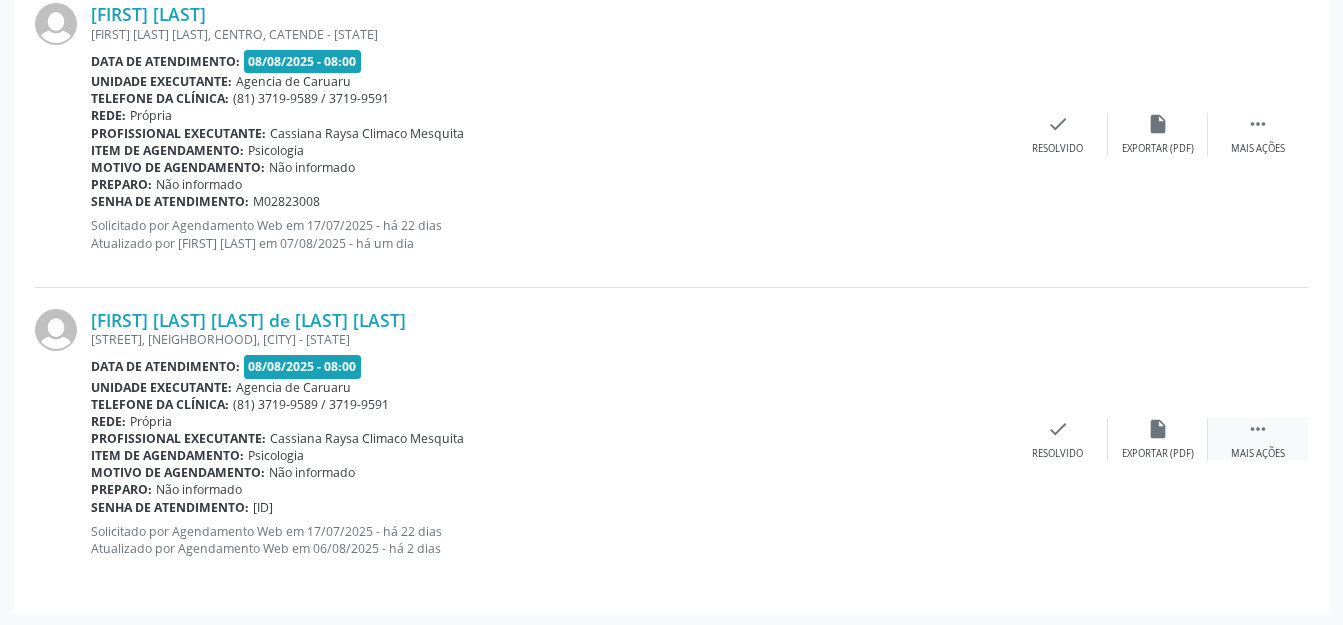 click on "" at bounding box center [1258, 429] 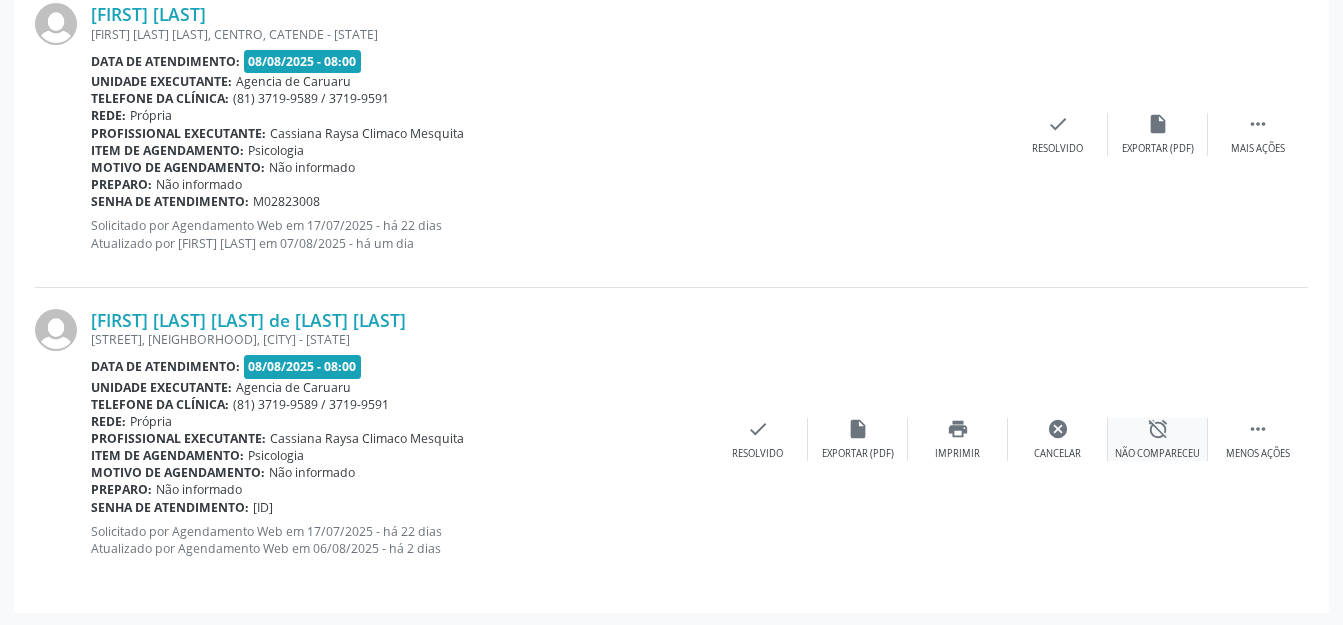 click on "alarm_off" at bounding box center [1158, 429] 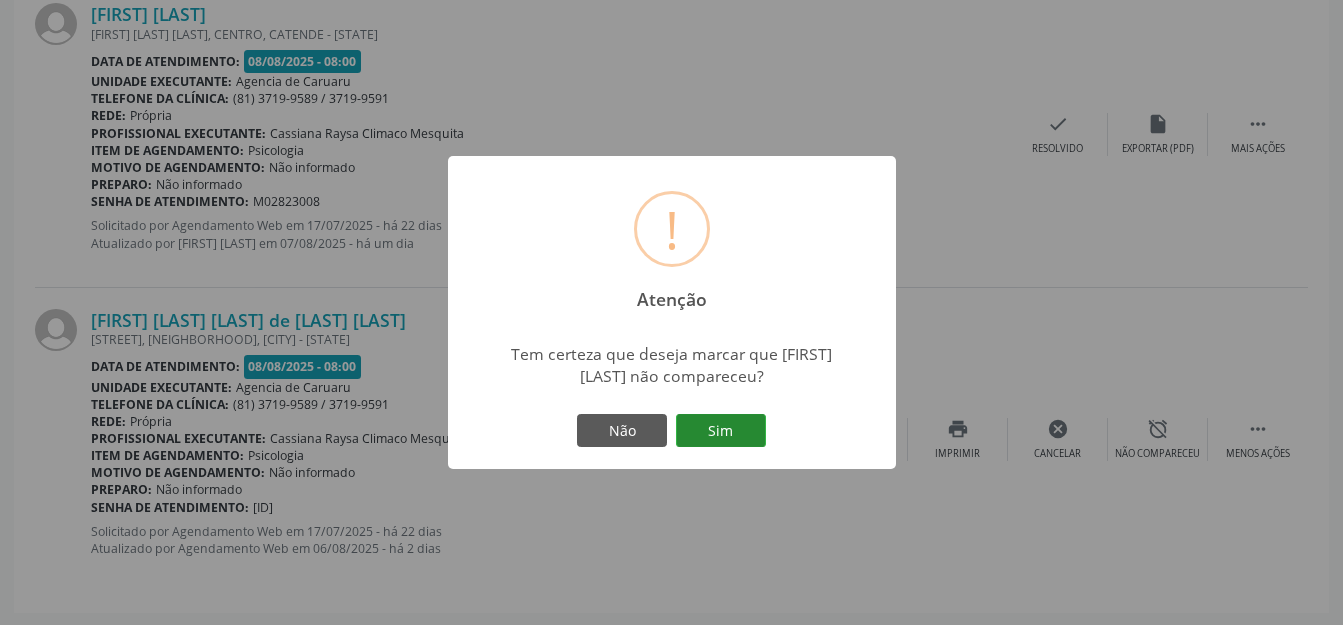 click on "Sim" at bounding box center (721, 431) 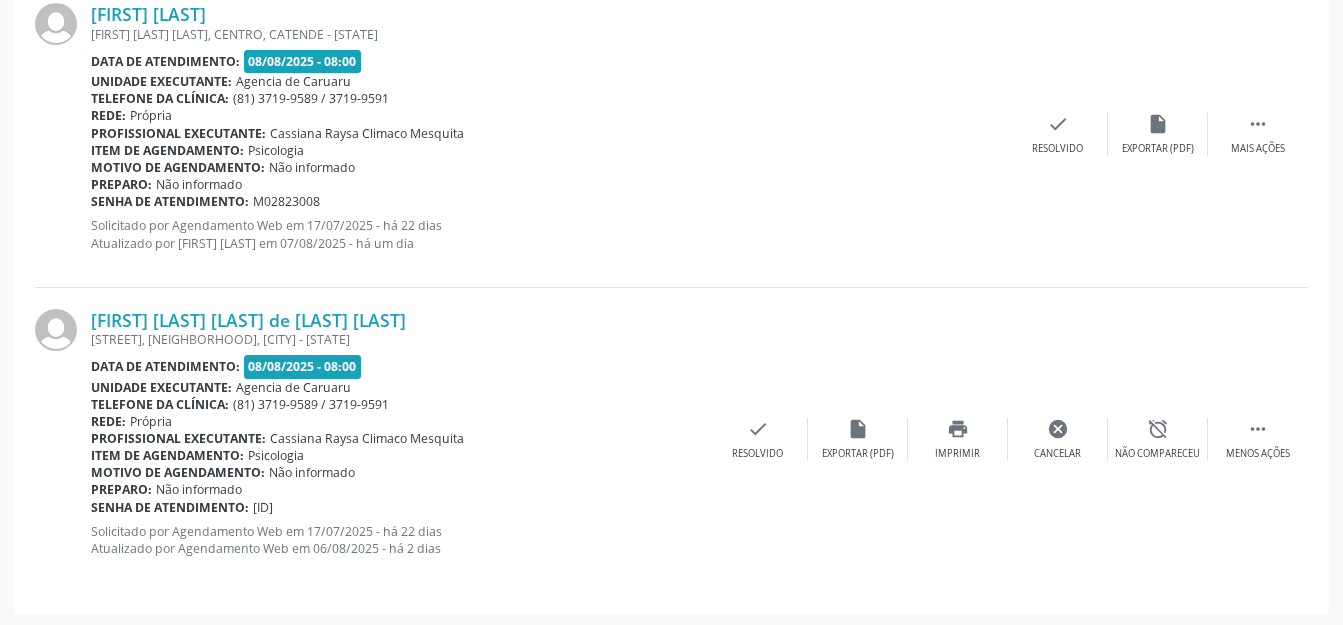 scroll, scrollTop: 248, scrollLeft: 0, axis: vertical 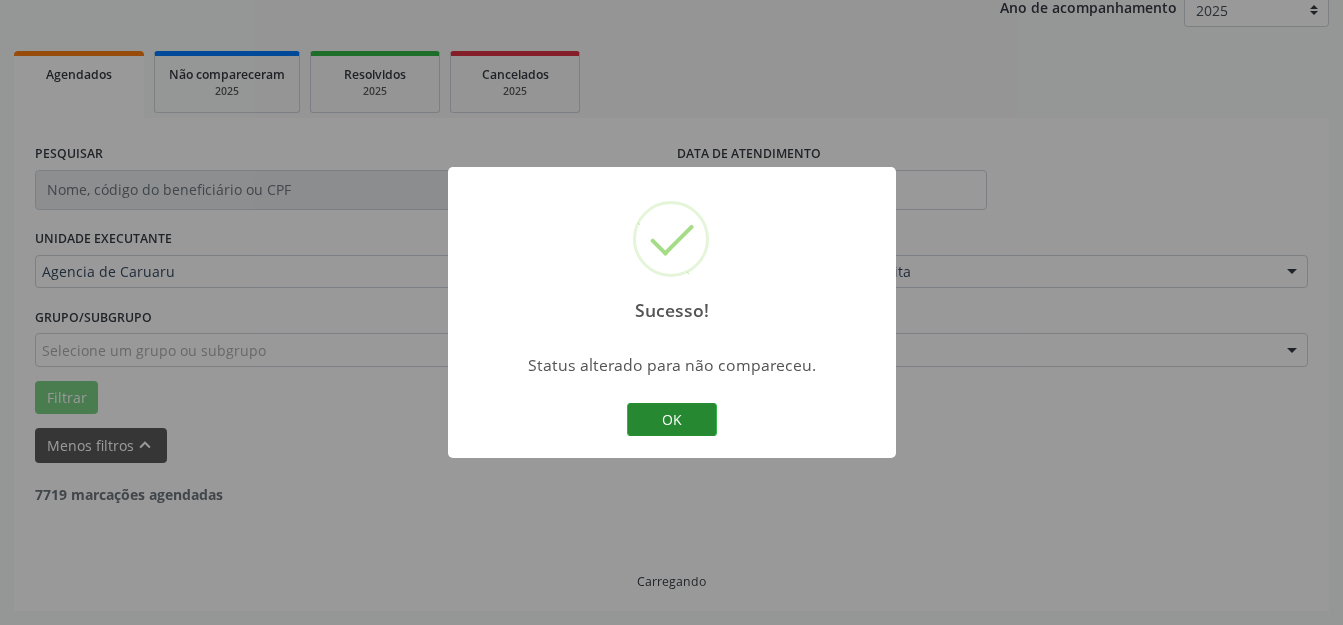 click on "OK" at bounding box center [672, 420] 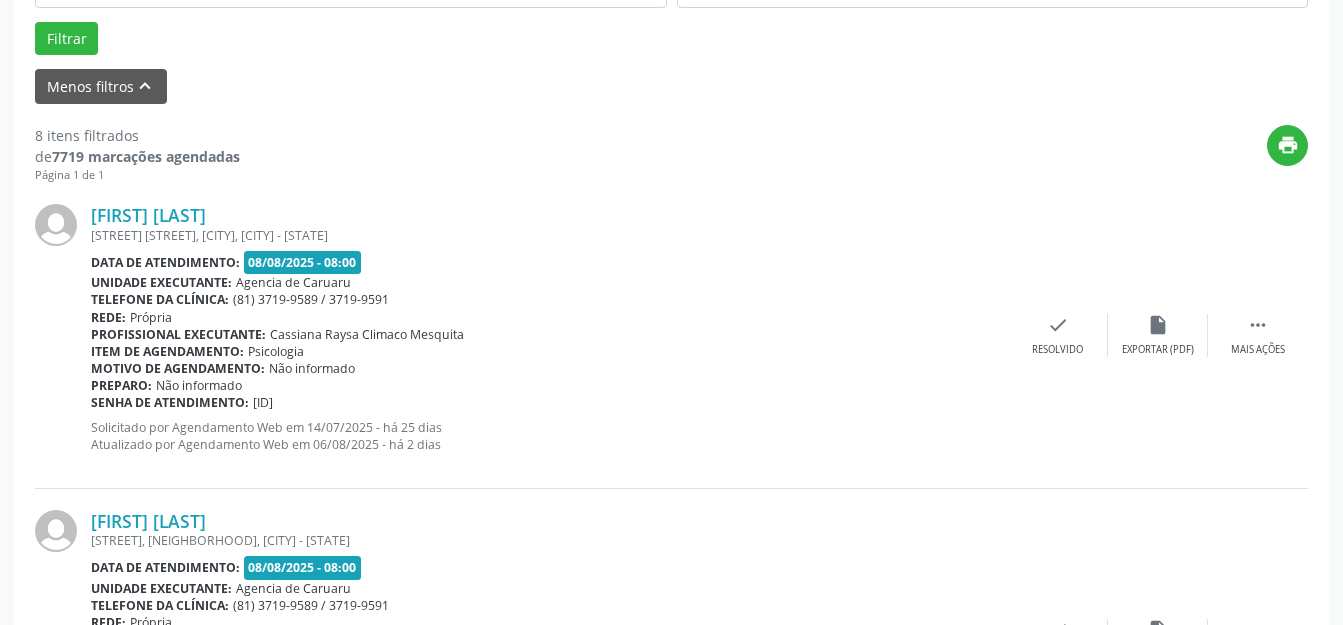 scroll, scrollTop: 641, scrollLeft: 0, axis: vertical 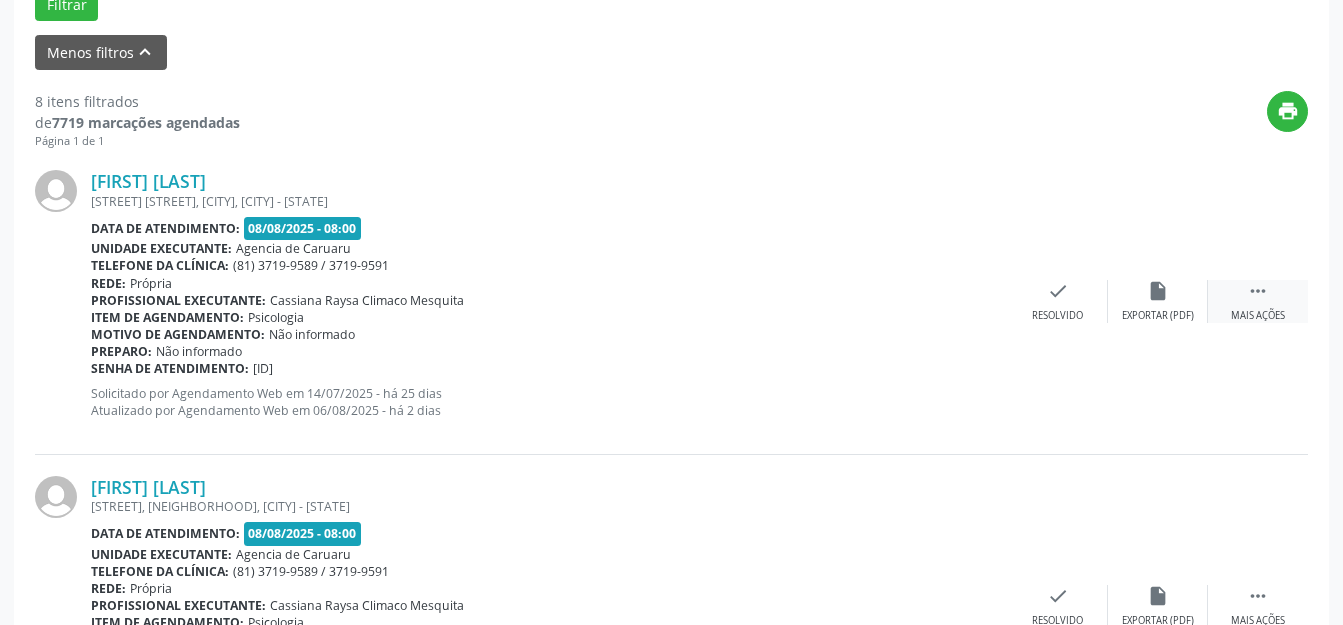 click on "" at bounding box center [1258, 291] 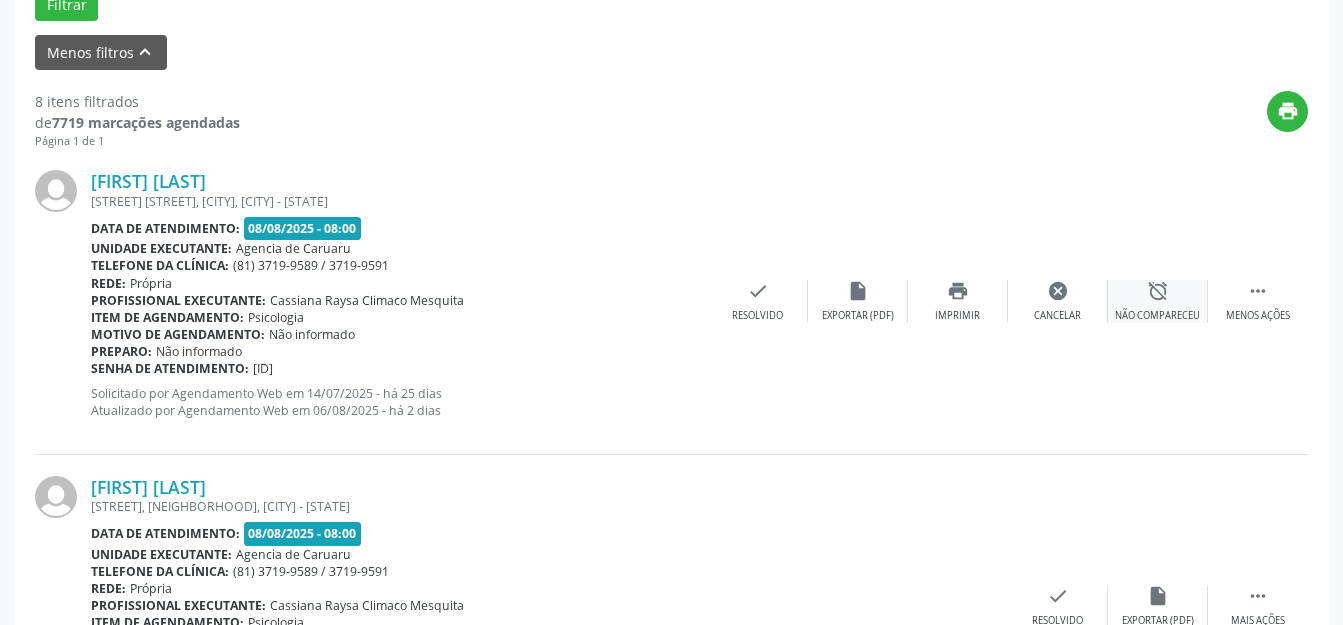 click on "alarm_off" at bounding box center [1158, 291] 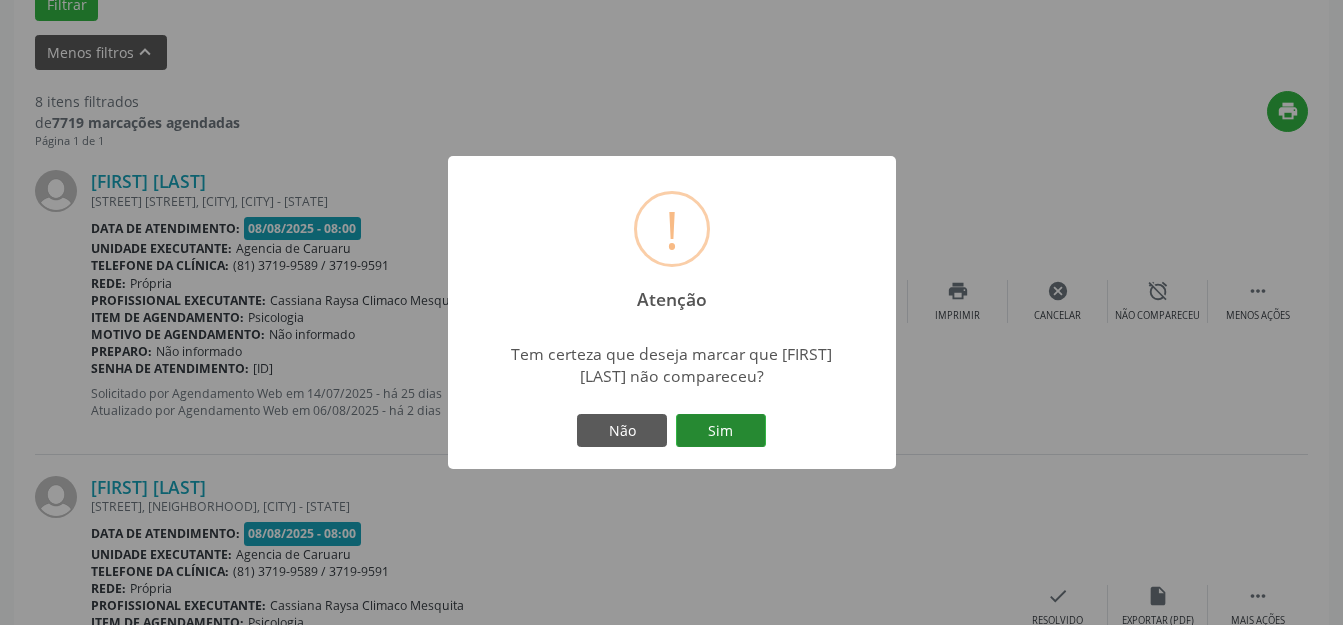click on "Sim" at bounding box center [721, 431] 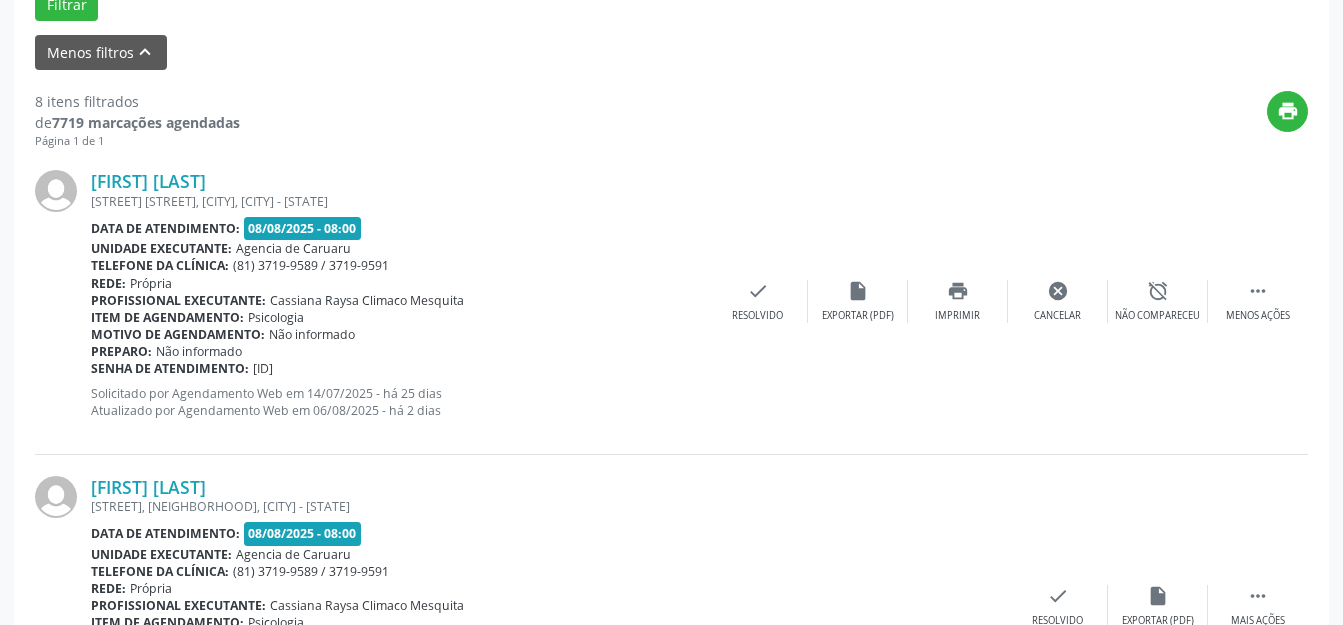 scroll, scrollTop: 248, scrollLeft: 0, axis: vertical 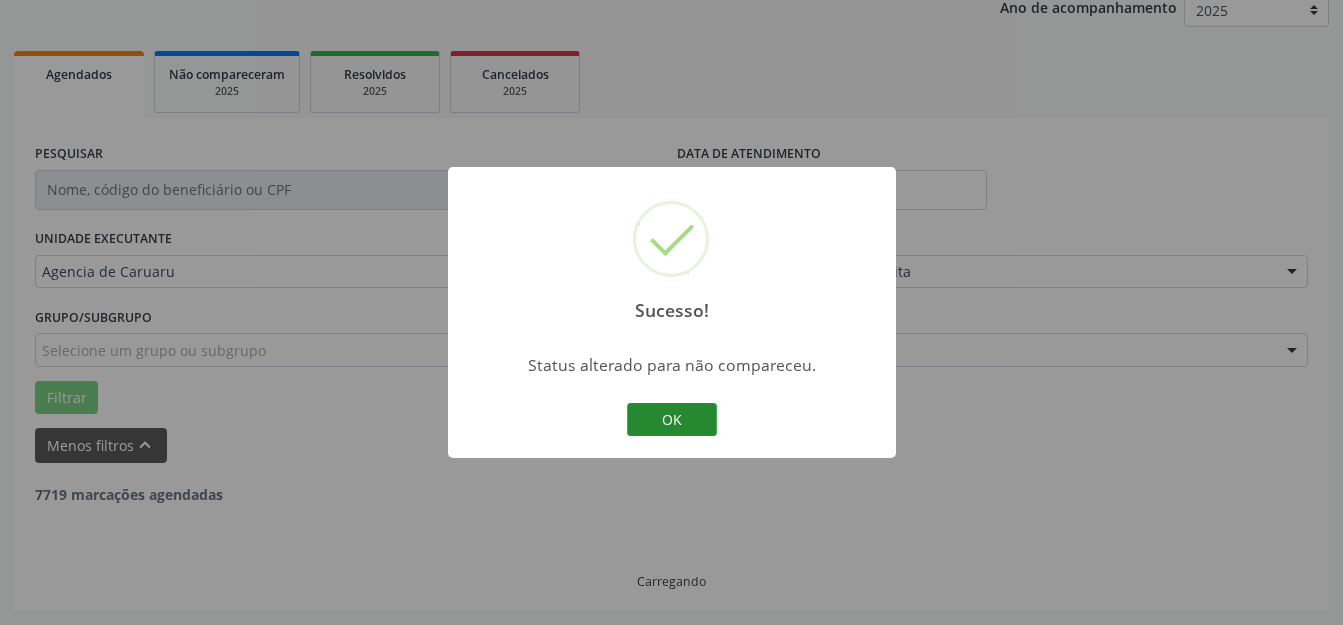 click on "OK" at bounding box center [672, 420] 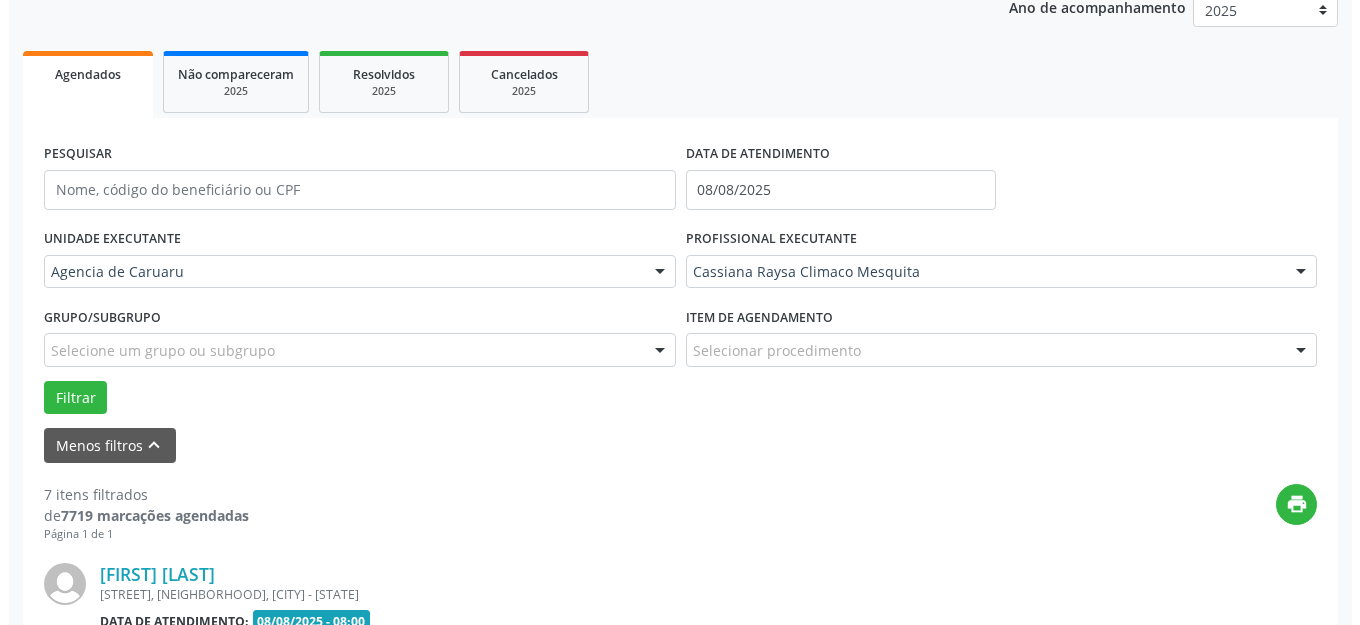 scroll, scrollTop: 648, scrollLeft: 0, axis: vertical 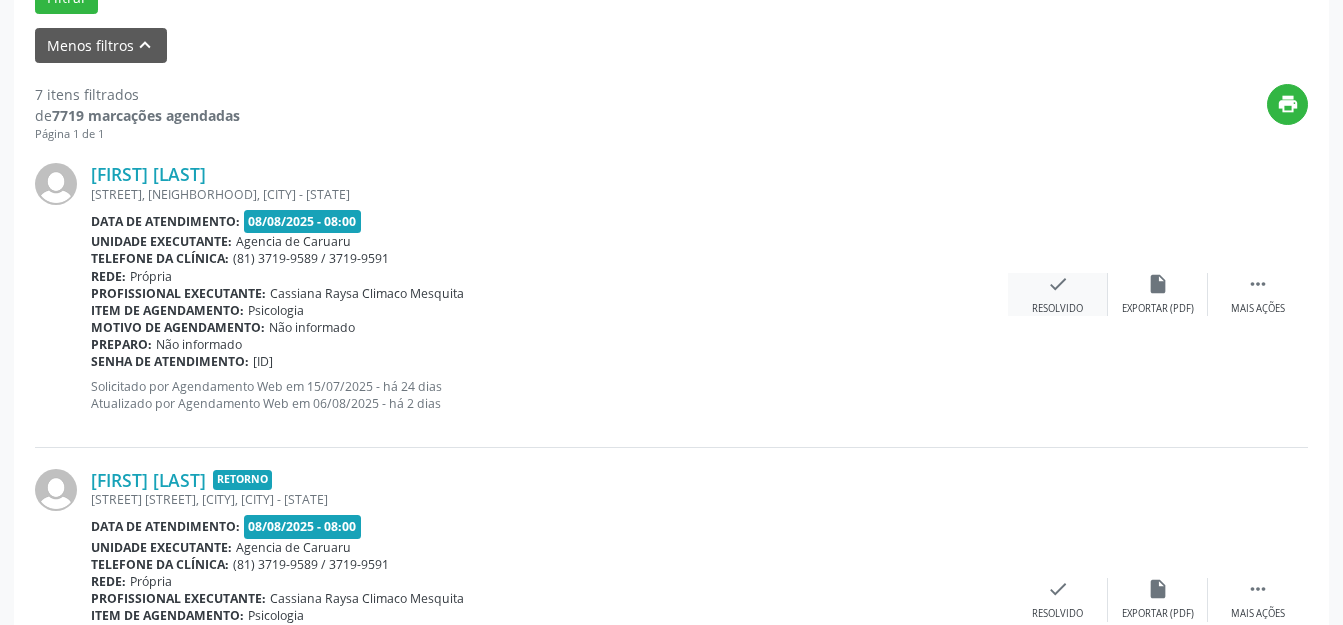 click on "Resolvido" at bounding box center [1057, 309] 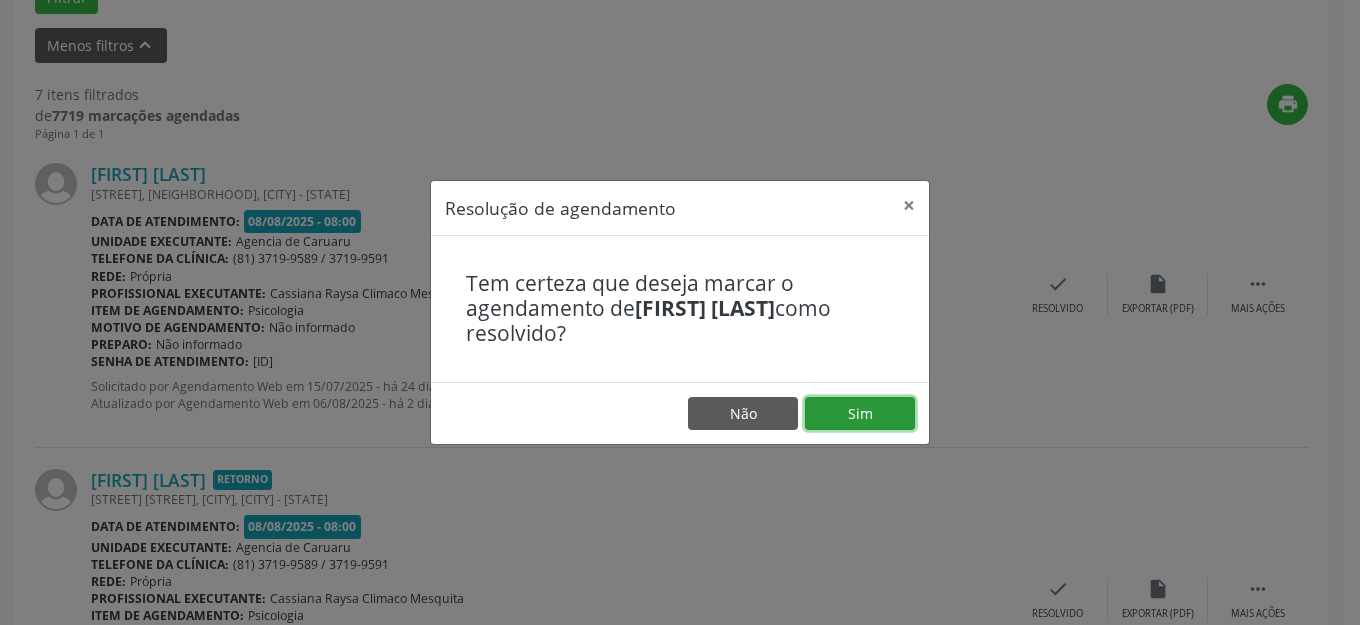 click on "Sim" at bounding box center [860, 414] 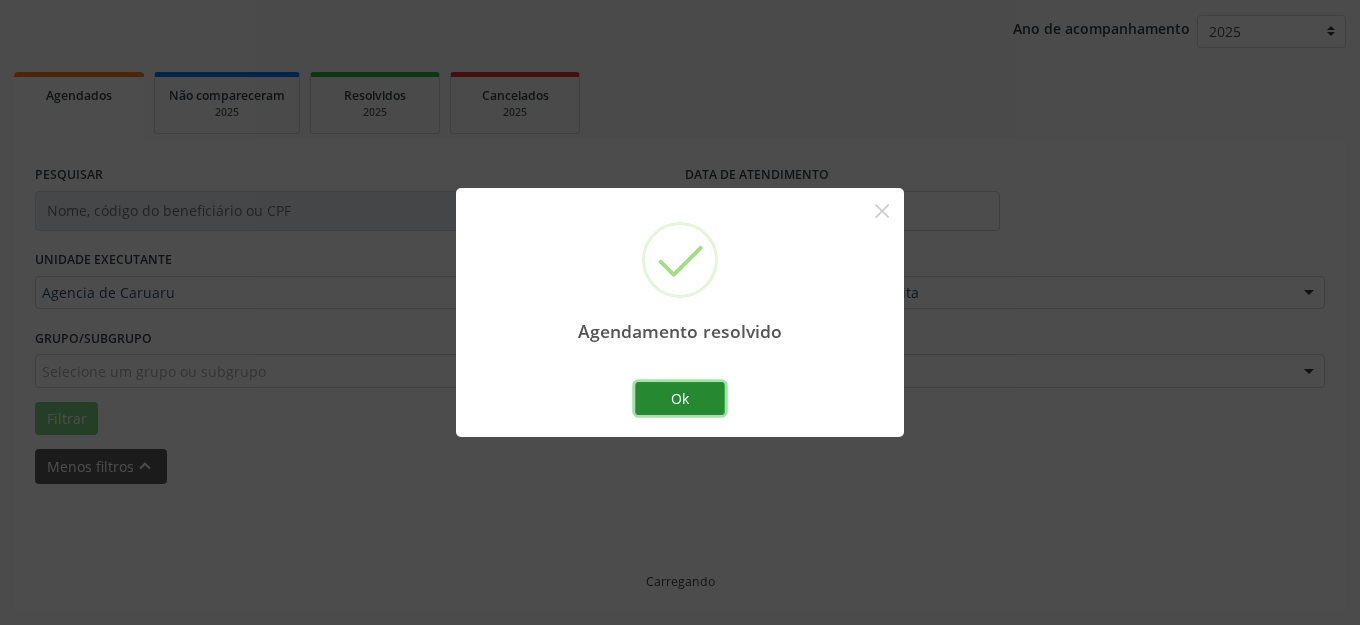 click on "Ok" at bounding box center [680, 399] 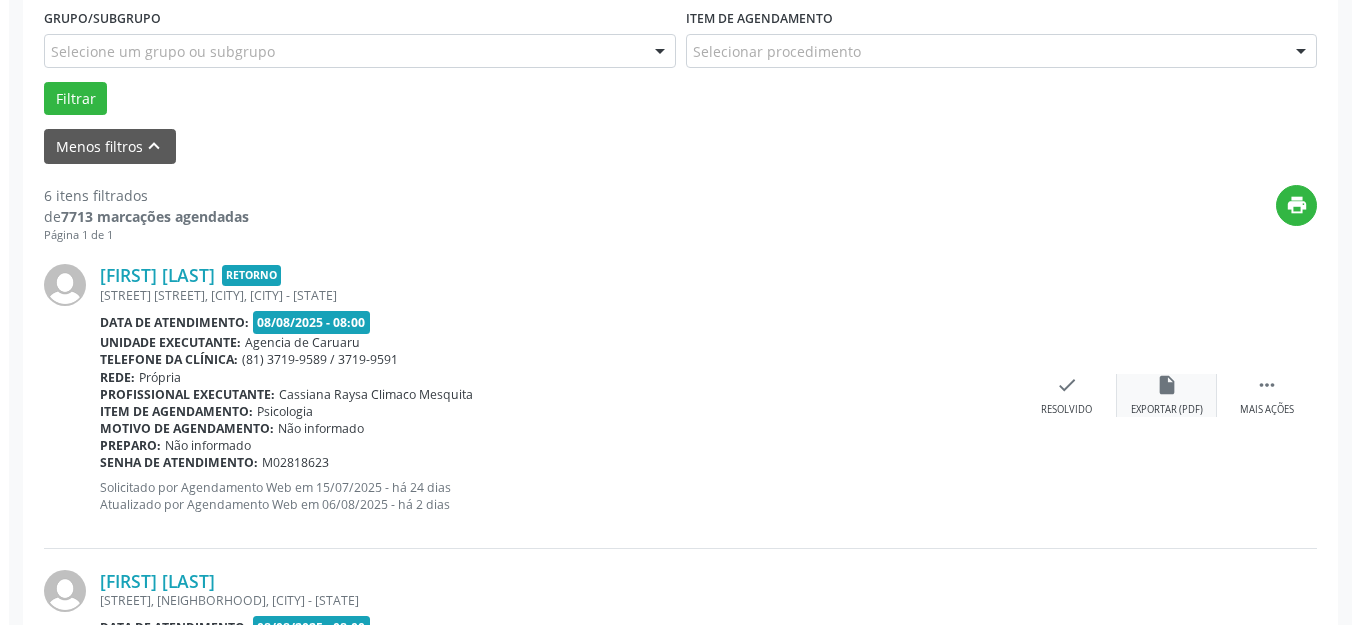 scroll, scrollTop: 548, scrollLeft: 0, axis: vertical 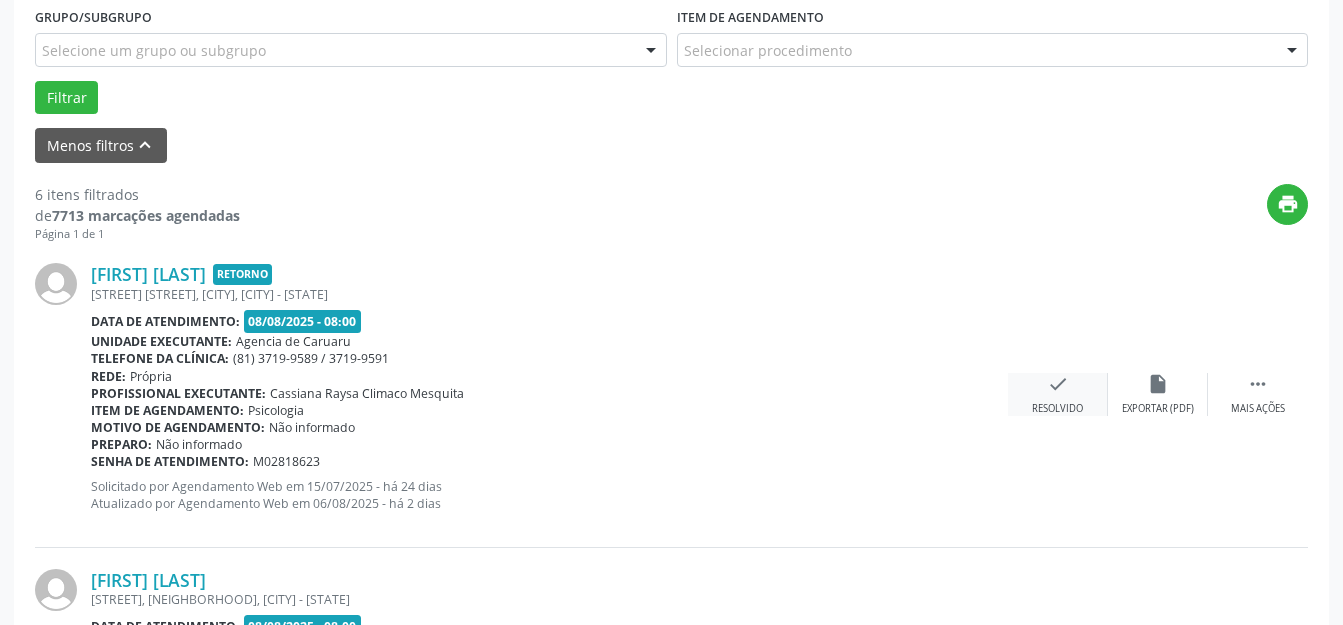 click on "check
Resolvido" at bounding box center [1058, 394] 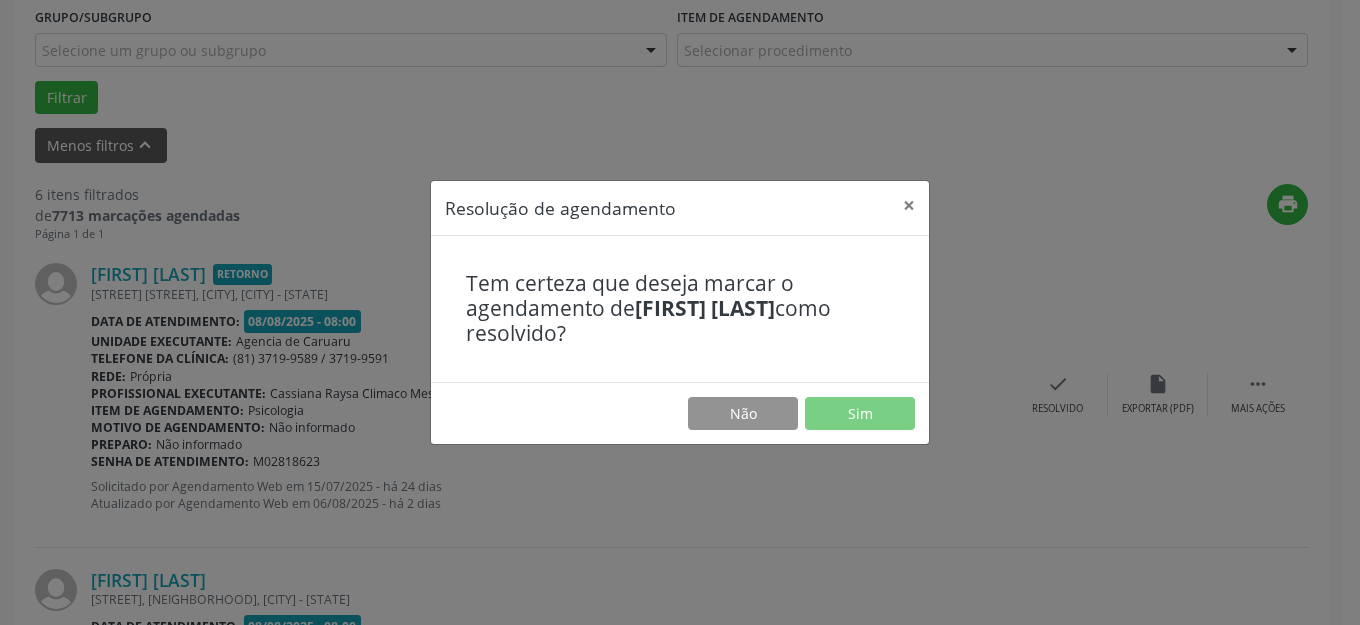 click on "Não Sim" at bounding box center [680, 413] 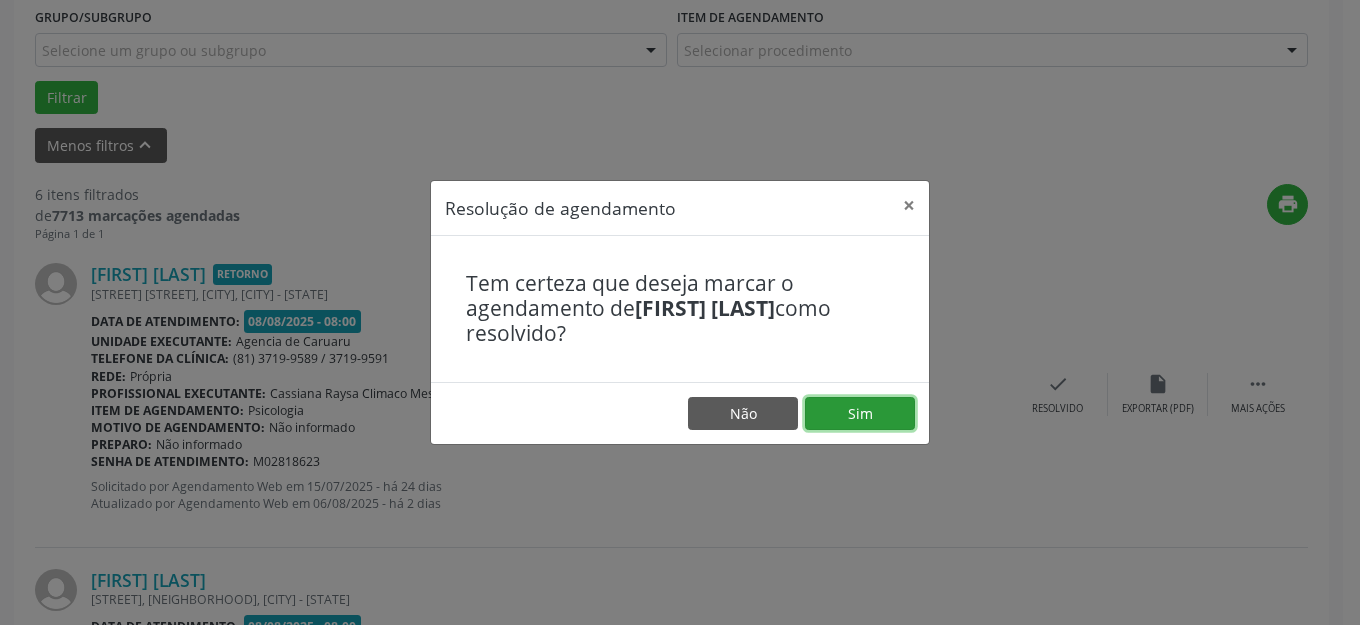 click on "Sim" at bounding box center (860, 414) 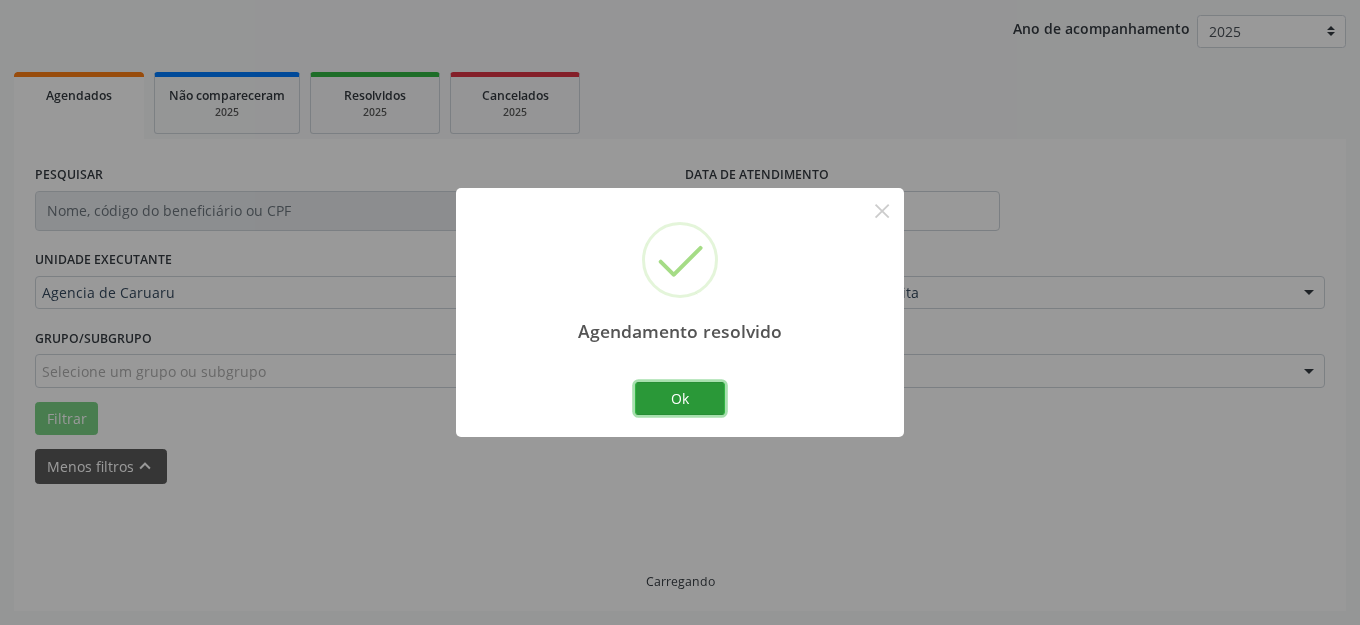 click on "Ok" at bounding box center [680, 399] 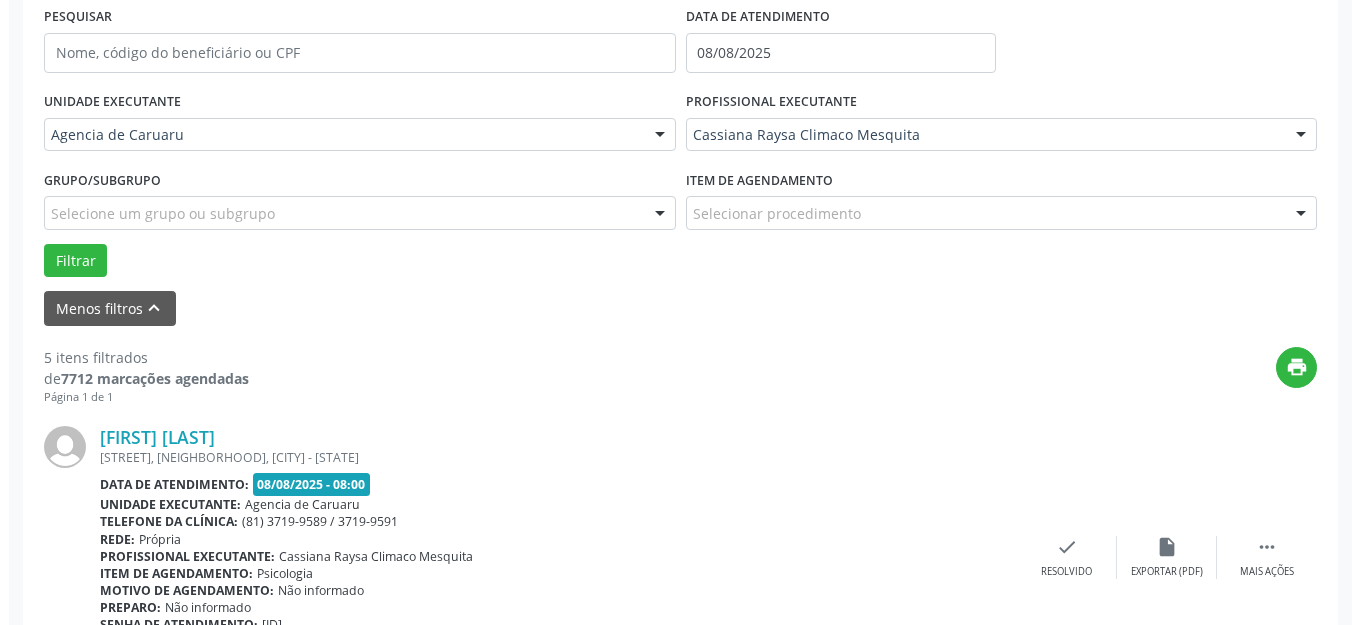 scroll, scrollTop: 448, scrollLeft: 0, axis: vertical 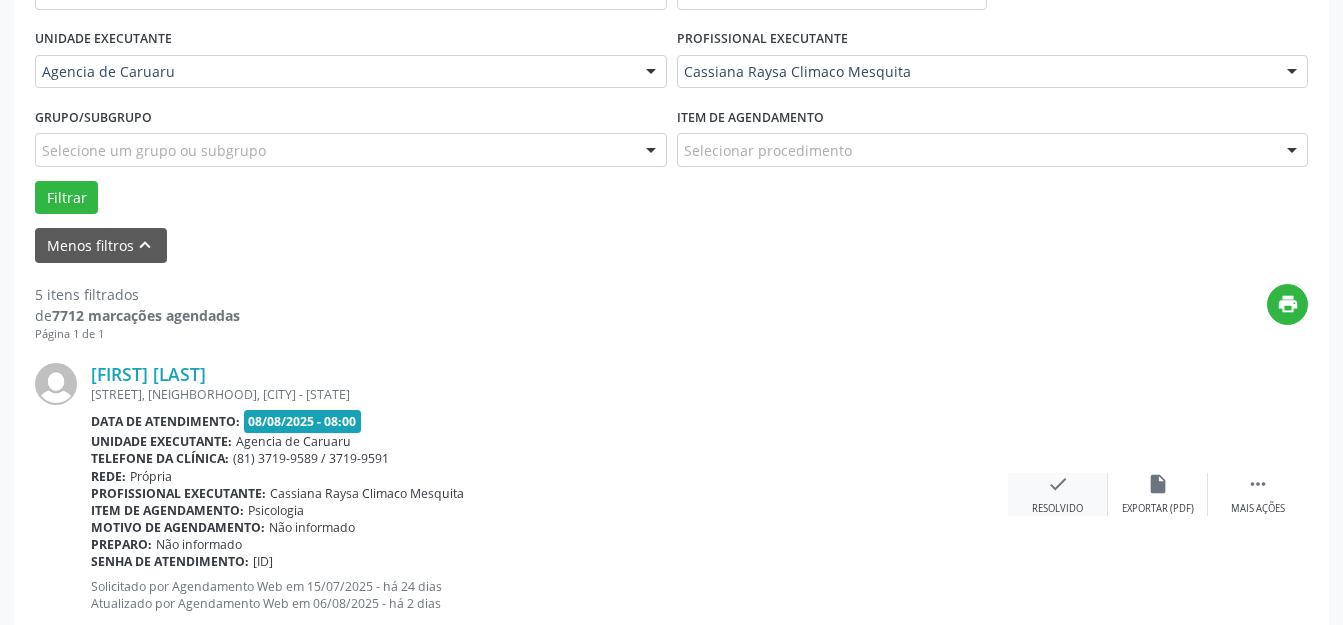 click on "check" at bounding box center [1058, 484] 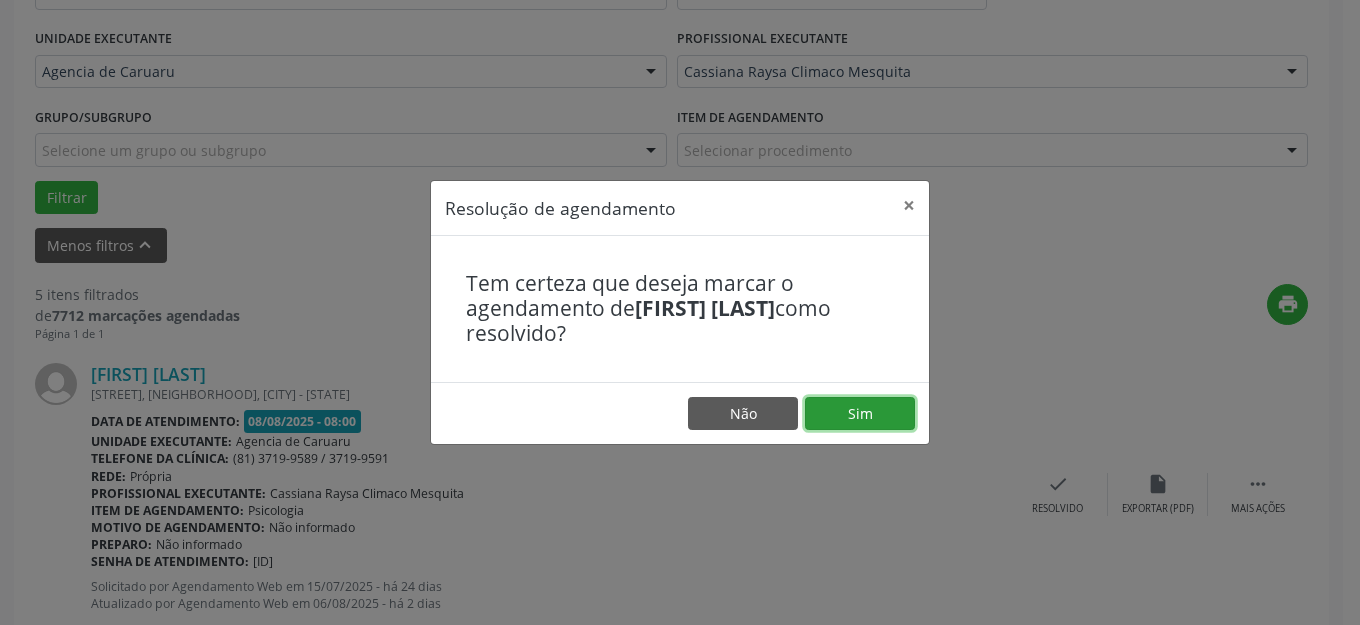 click on "Sim" at bounding box center [860, 414] 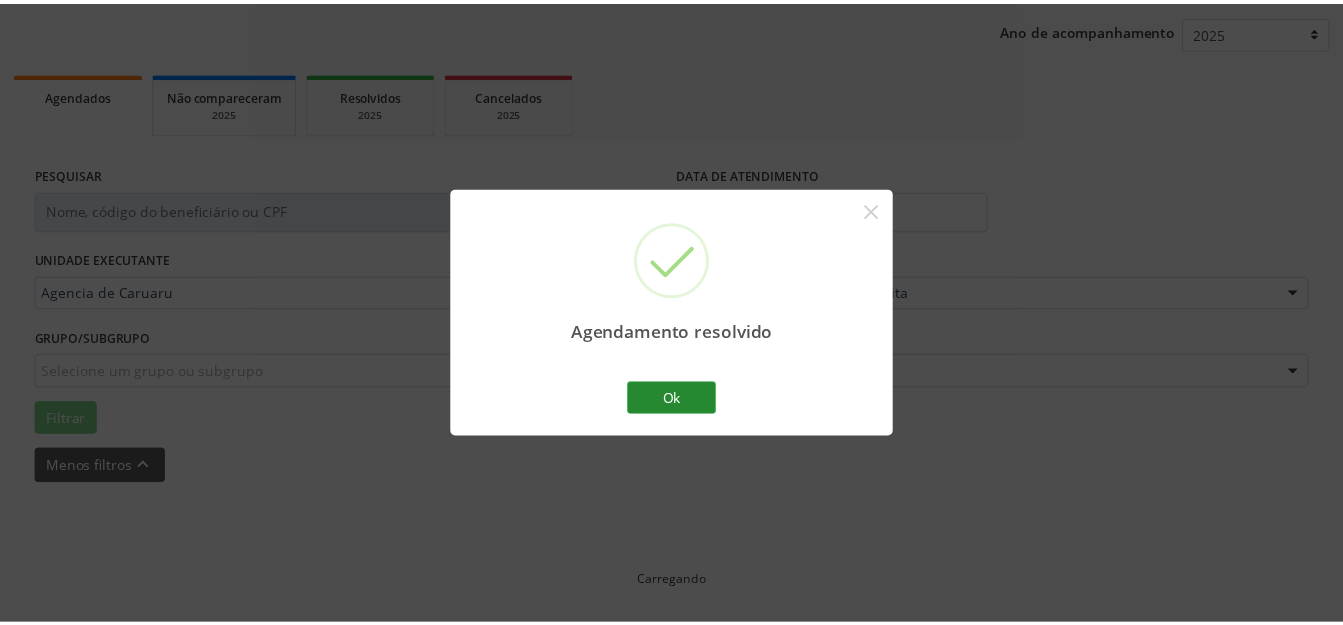 scroll, scrollTop: 227, scrollLeft: 0, axis: vertical 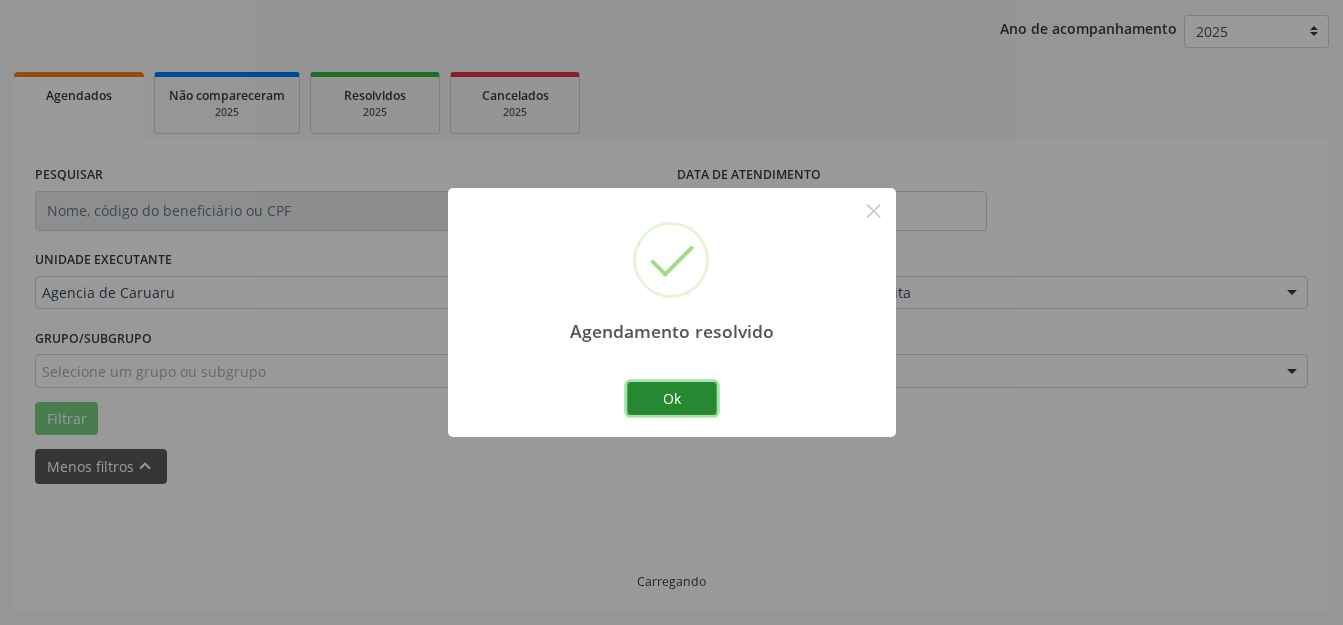 click on "Ok" at bounding box center [672, 399] 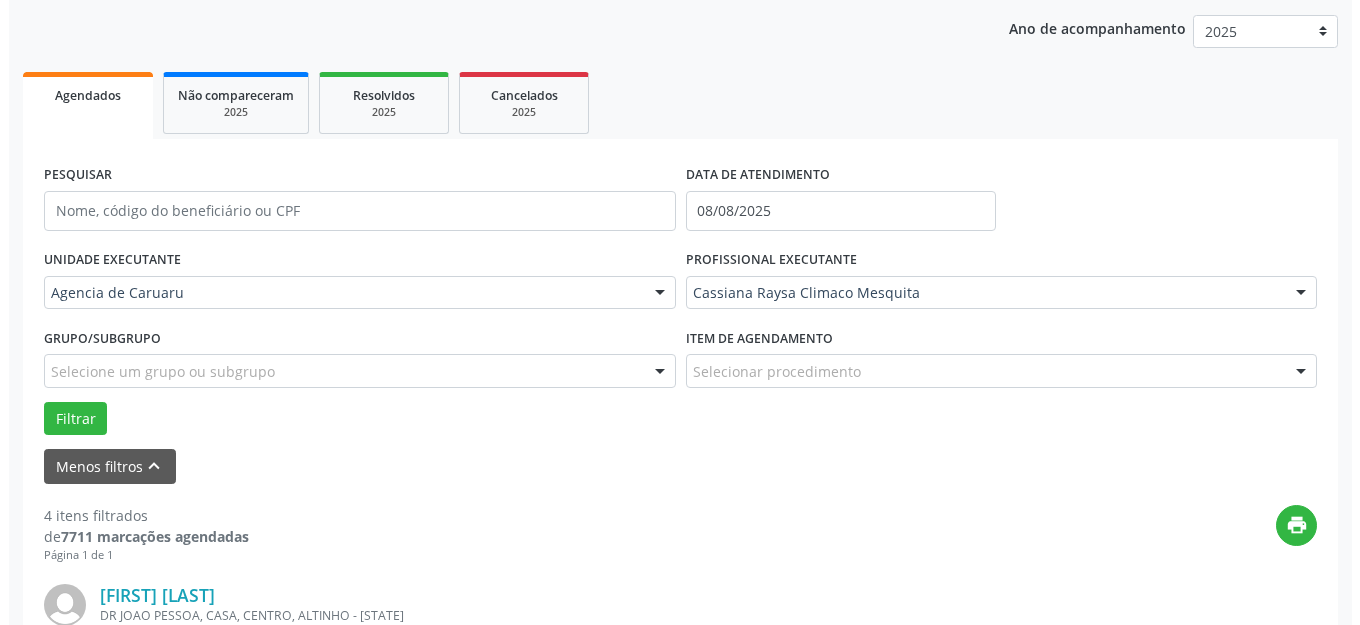scroll, scrollTop: 527, scrollLeft: 0, axis: vertical 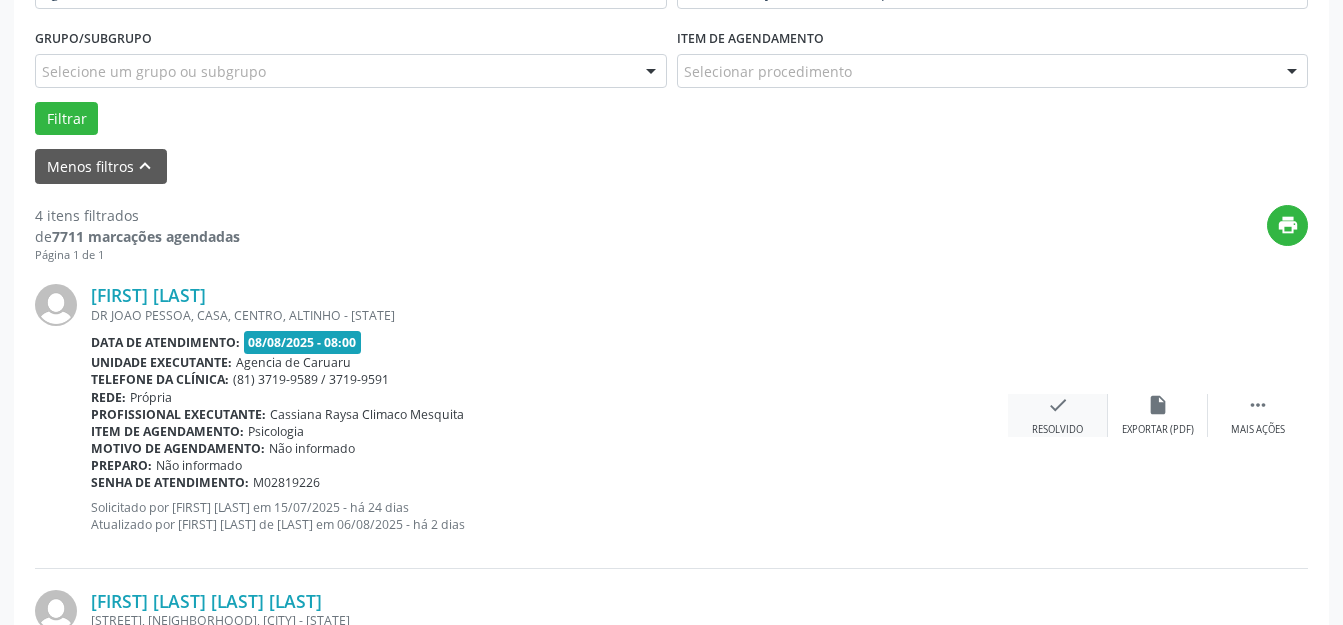 click on "Resolvido" at bounding box center [1057, 430] 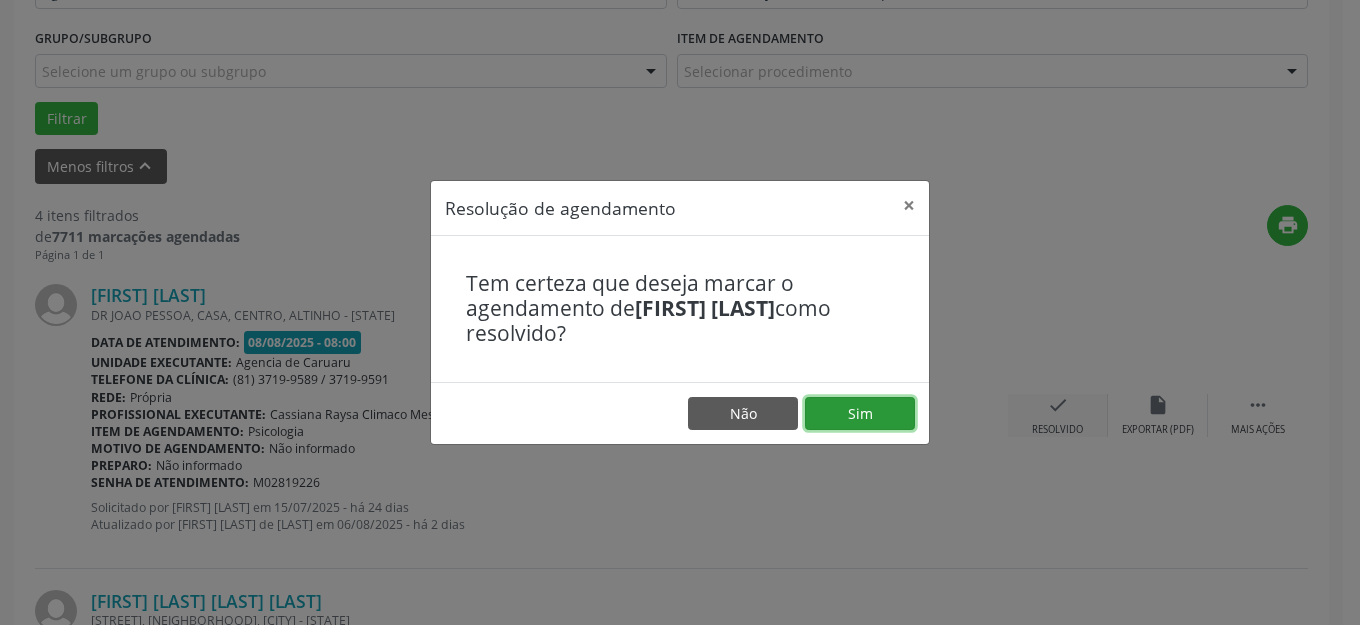 click on "Sim" at bounding box center [860, 414] 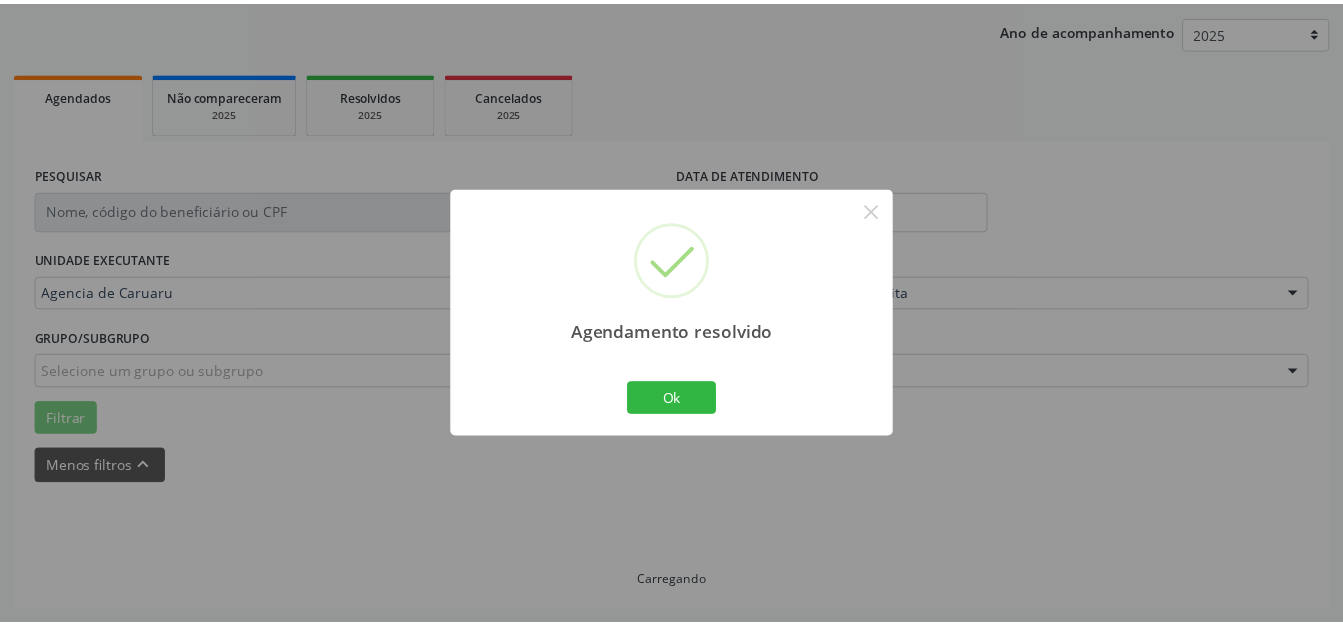 scroll, scrollTop: 227, scrollLeft: 0, axis: vertical 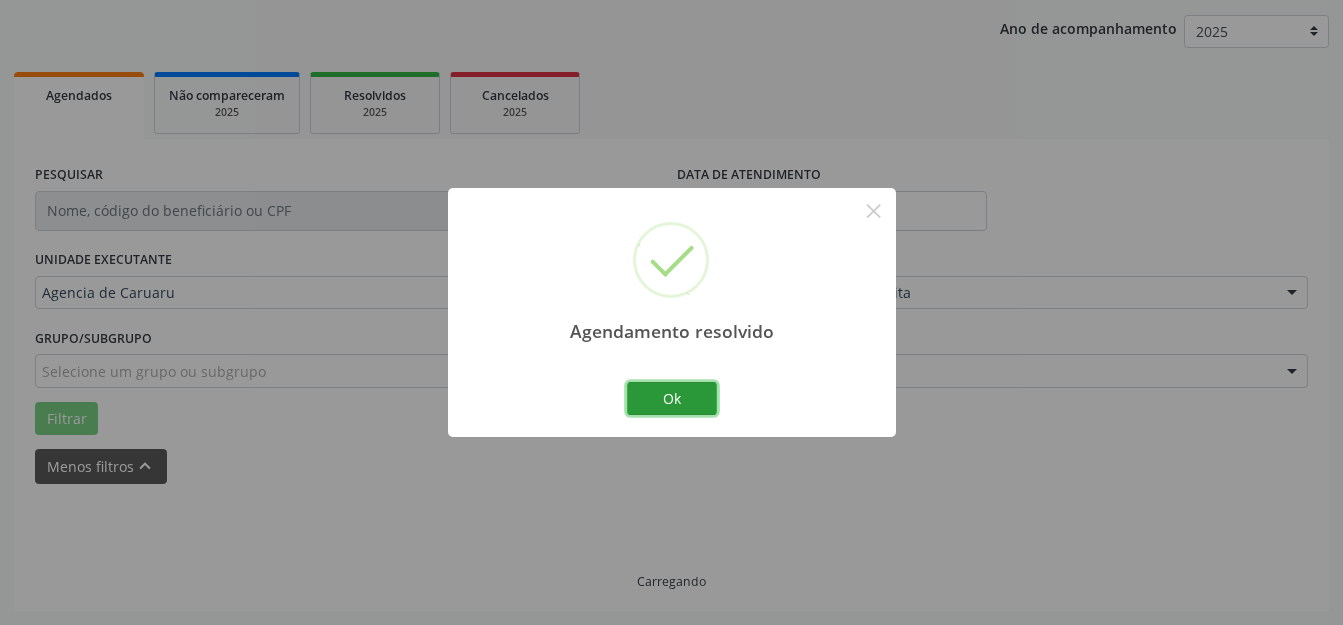 click on "Ok" at bounding box center (672, 399) 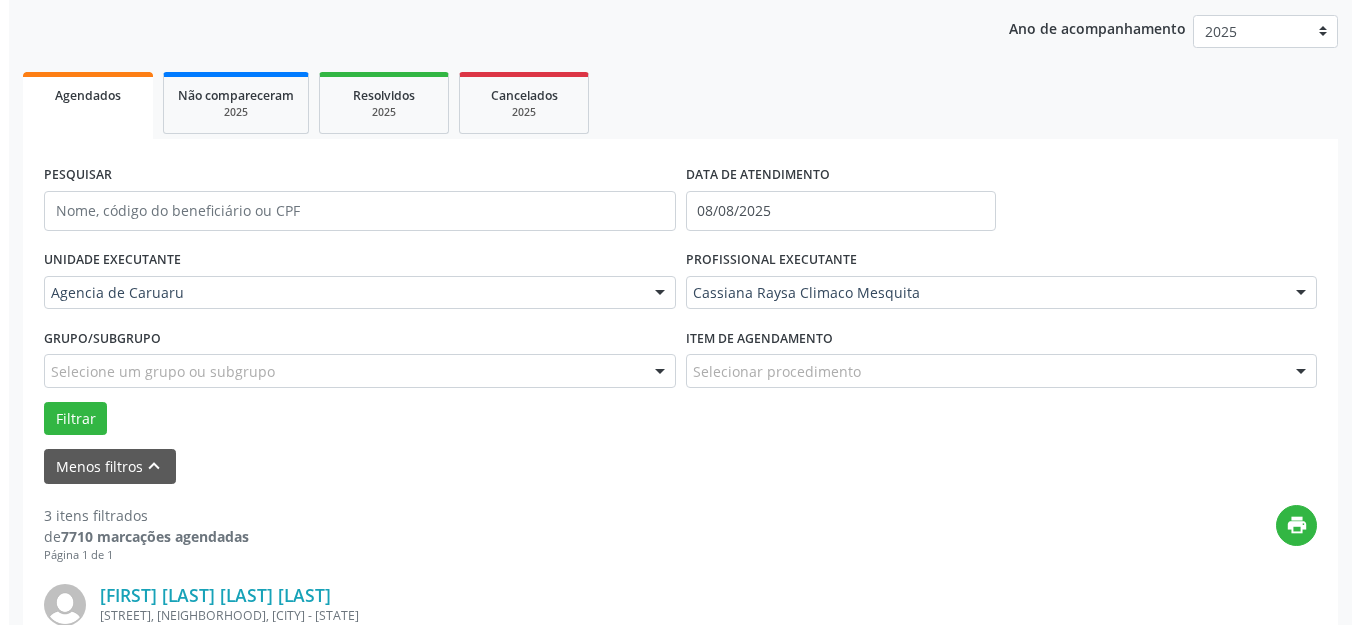 scroll, scrollTop: 527, scrollLeft: 0, axis: vertical 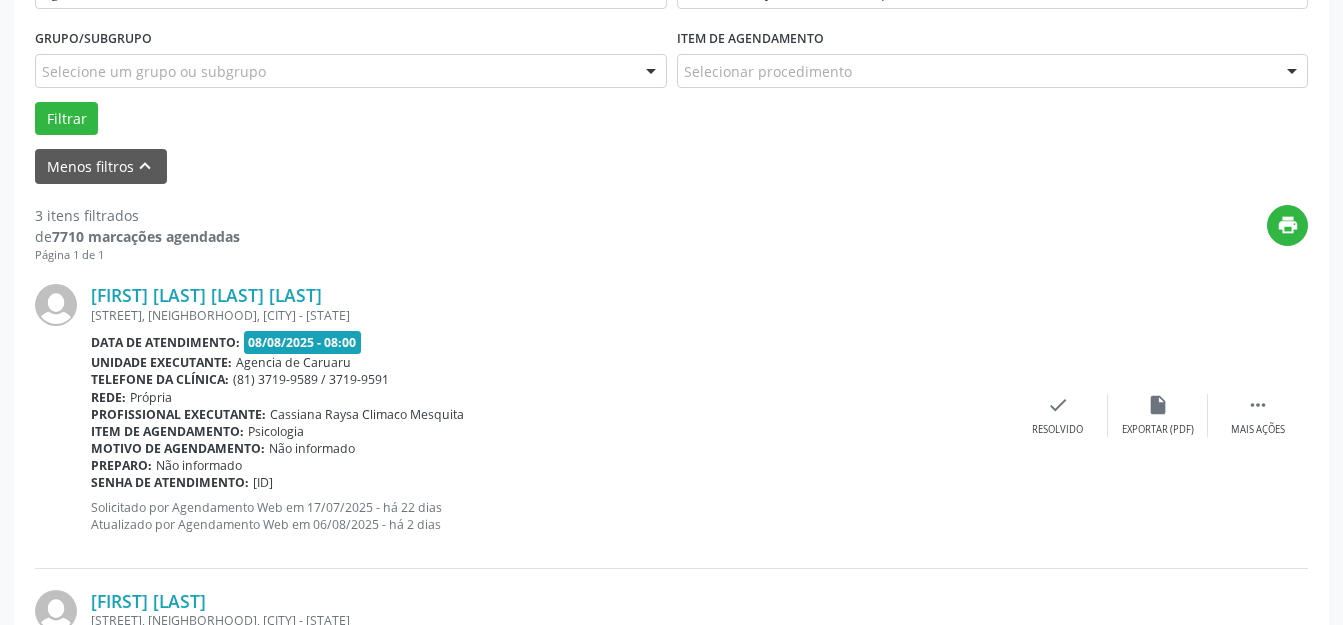 click on "[FIRST] [LAST]
[STREET], [NEIGHBORHOOD], [CITY] - [STATE]
Data de atendimento:
08/08/2025 - 08:00
Unidade executante:
Agencia de Caruaru
Telefone da clínica:
(81) 3719-9589 / 3719-9591
Rede:
Própria
Profissional executante:
[FIRST] [LAST]
Item de agendamento:
Psicologia
Motivo de agendamento:
Não informado
Preparo:
Não informado
Senha de atendimento:
[ID]
Solicitado por Agendamento Web em 17/07/2025 - há 22 dias
Atualizado por Agendamento Web em 06/08/2025 - há 2 dias

Mais ações
insert_drive_file
Exportar (PDF)
check
Resolvido" at bounding box center [671, 415] 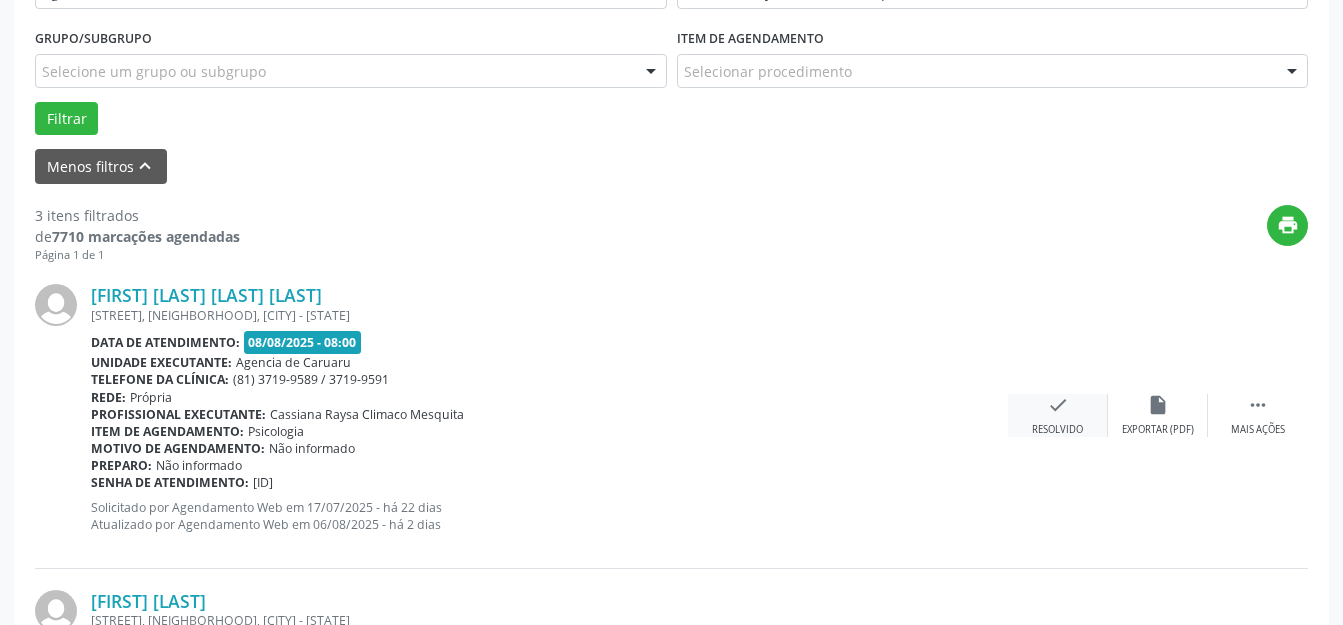 click on "check
Resolvido" at bounding box center [1058, 415] 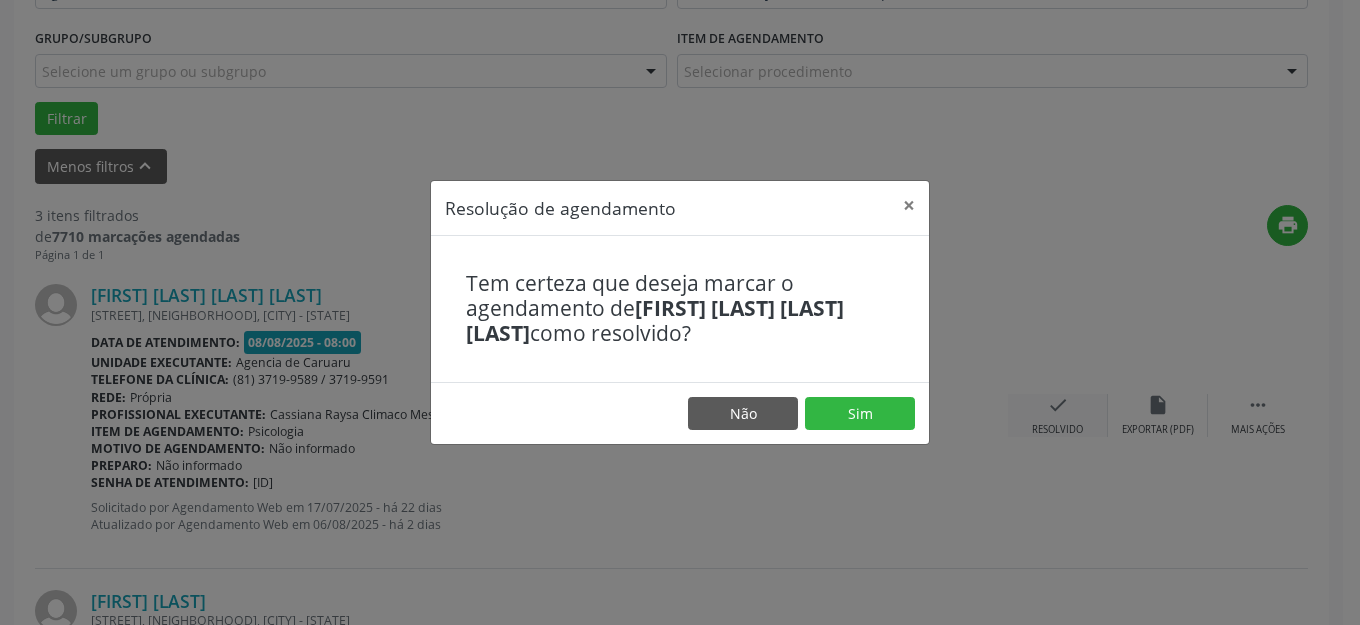click on "Não Sim" at bounding box center [680, 413] 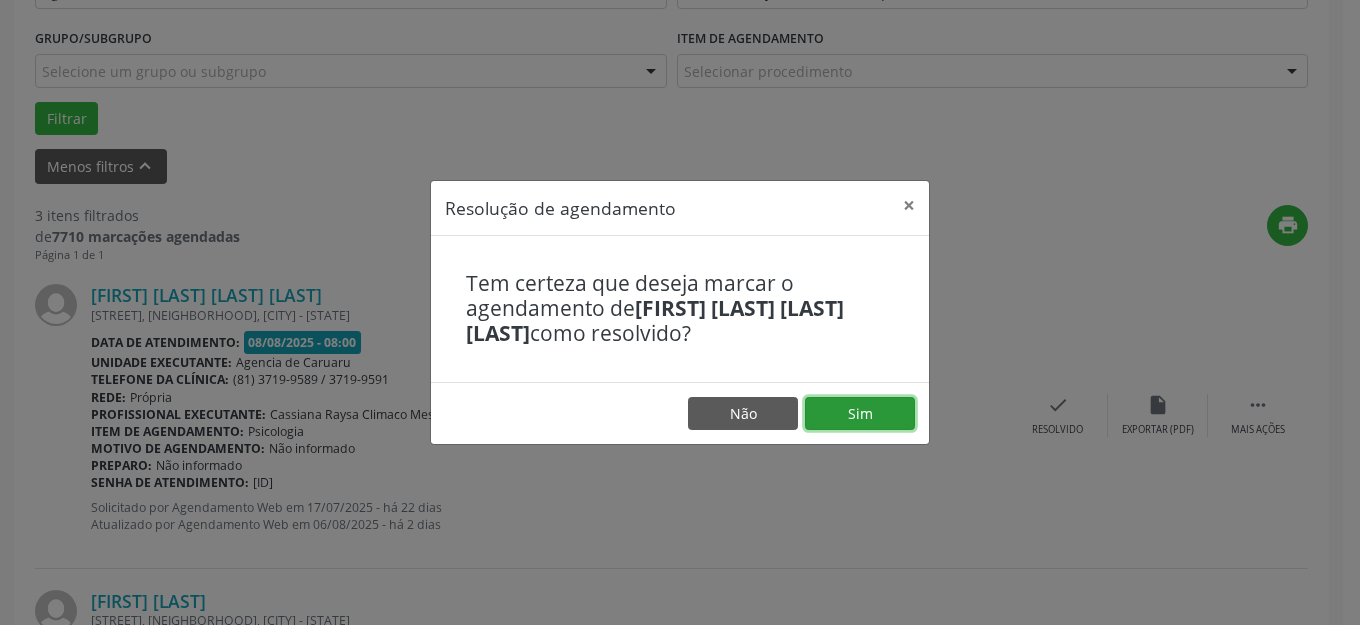 click on "Sim" at bounding box center (860, 414) 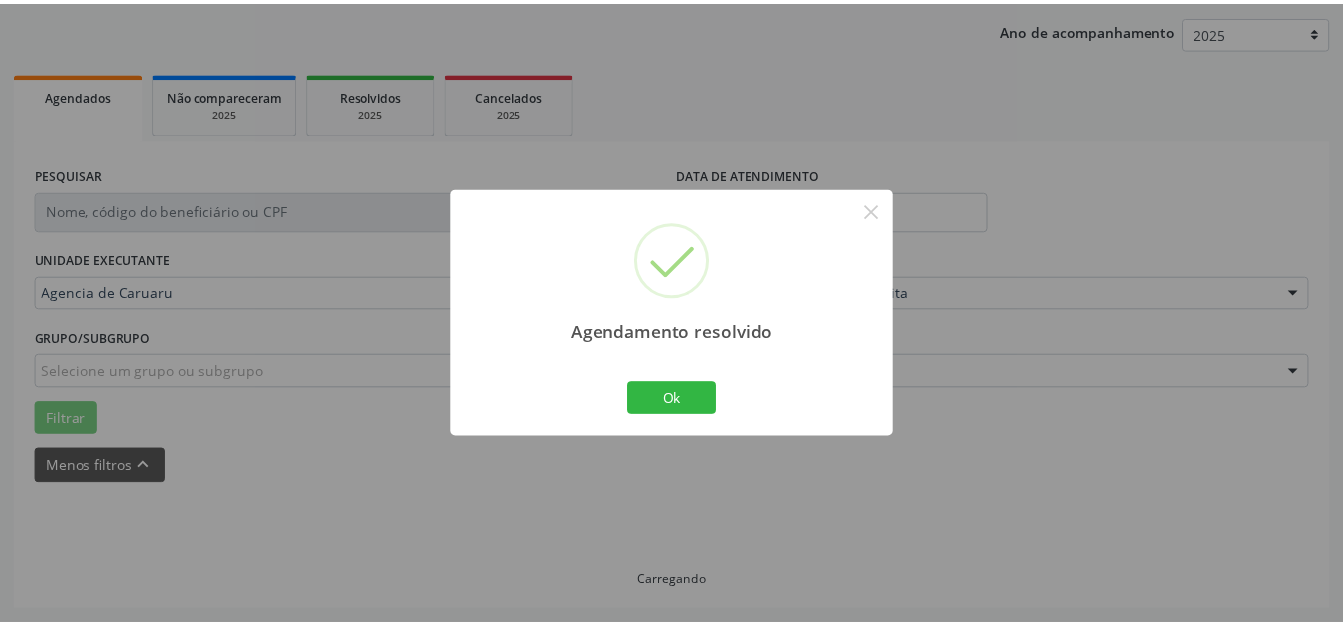 scroll, scrollTop: 227, scrollLeft: 0, axis: vertical 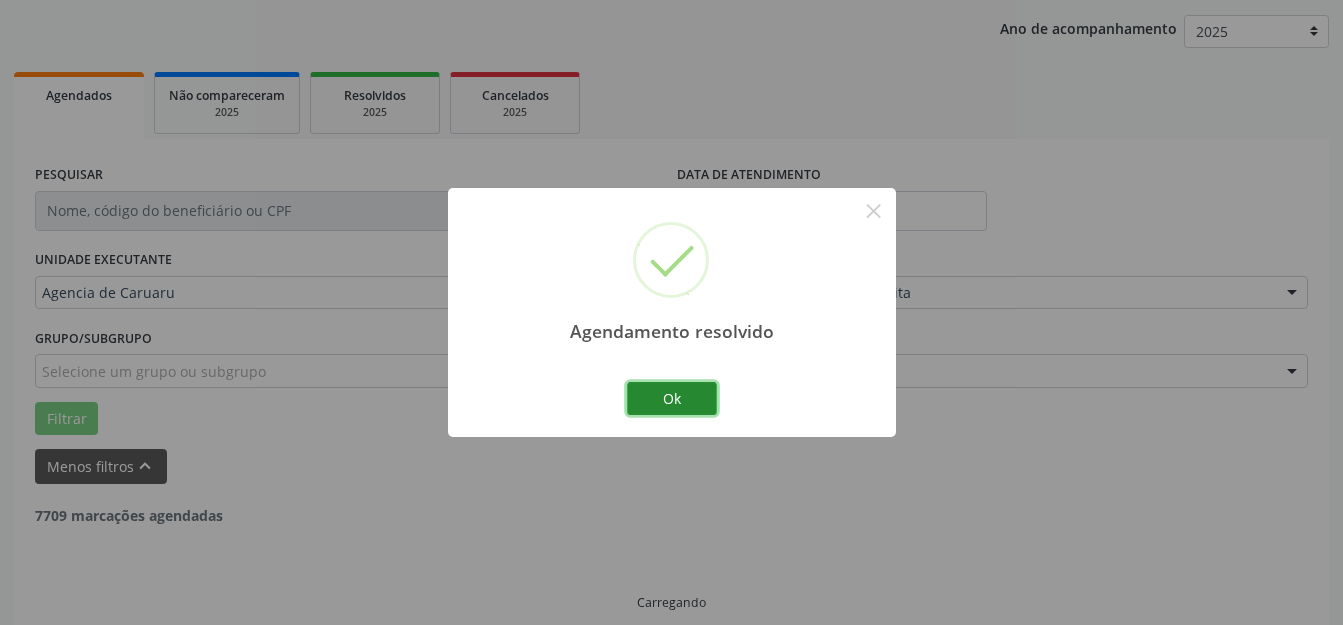 click on "Ok" at bounding box center [672, 399] 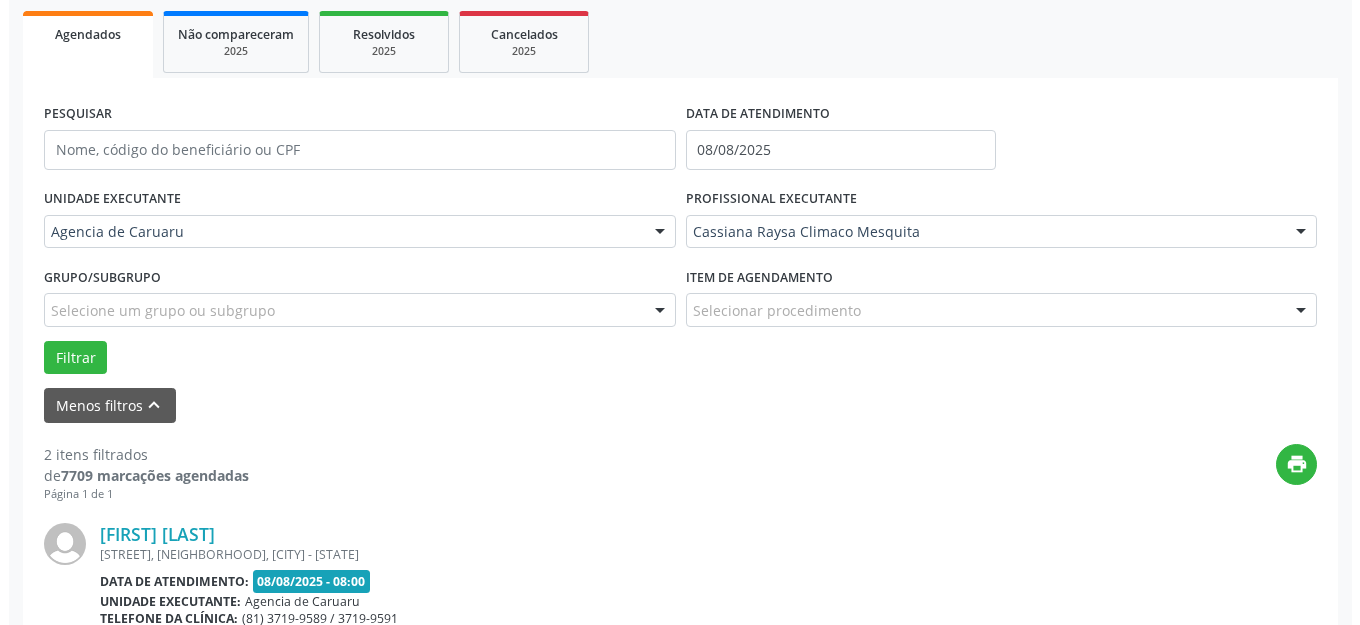 scroll, scrollTop: 548, scrollLeft: 0, axis: vertical 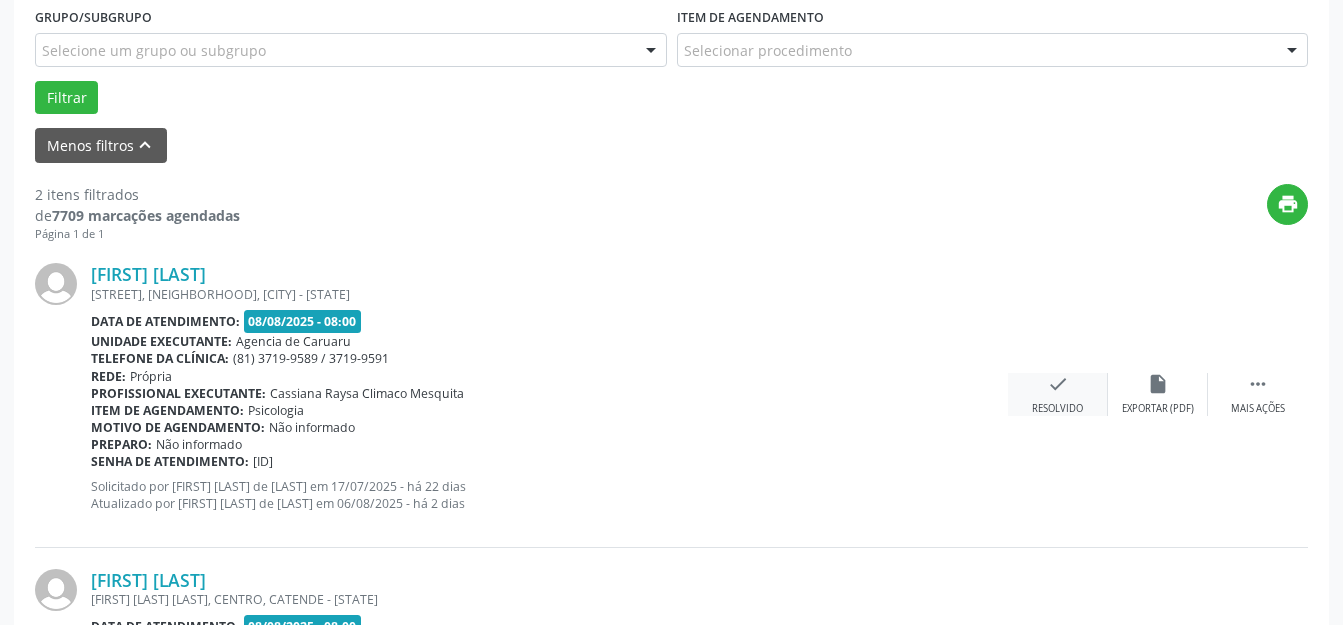 click on "Resolvido" at bounding box center [1057, 409] 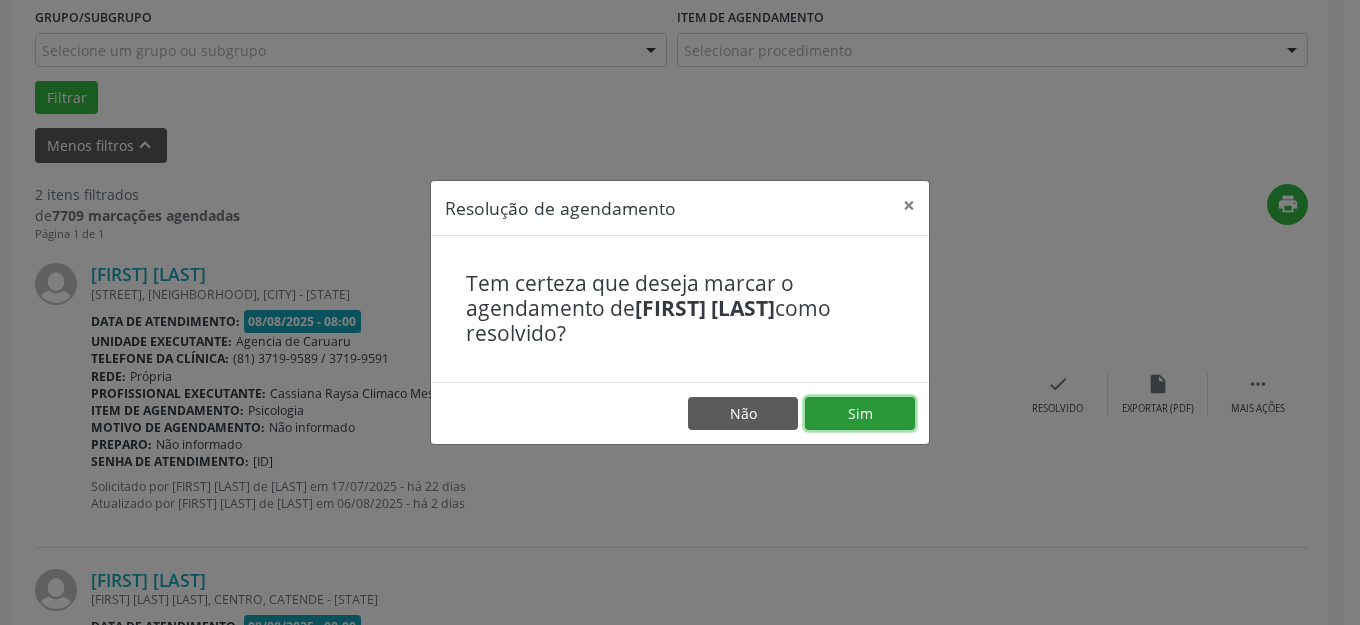click on "Sim" at bounding box center [860, 414] 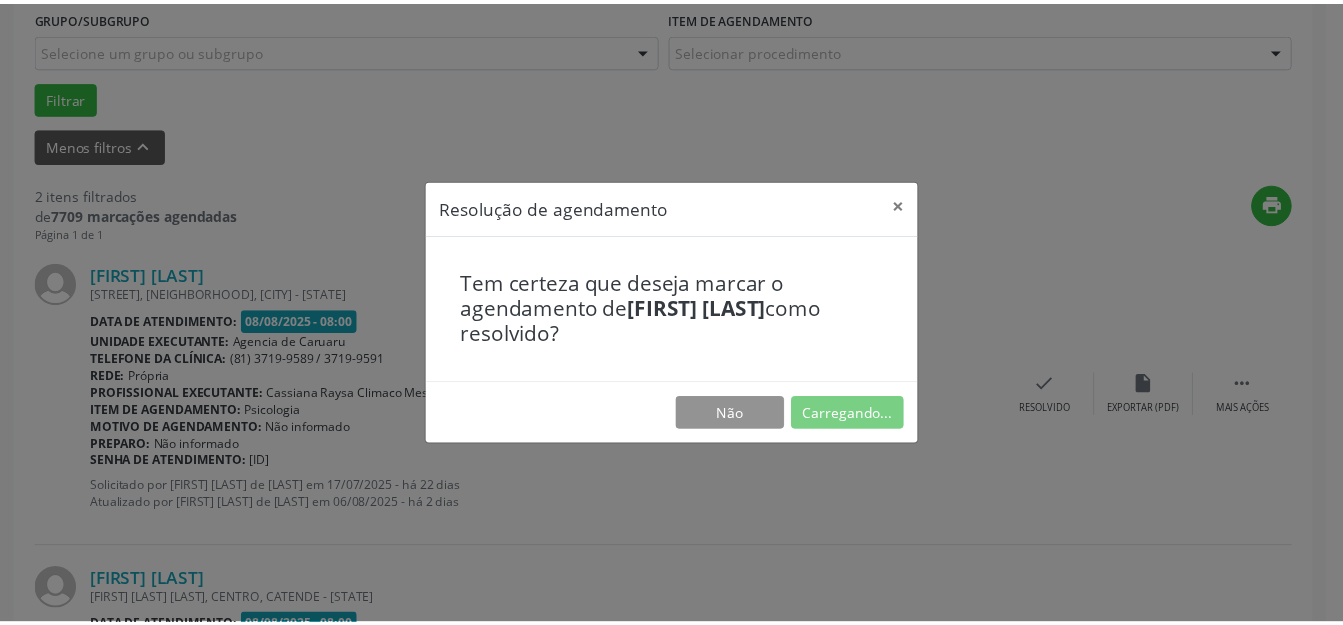 scroll, scrollTop: 227, scrollLeft: 0, axis: vertical 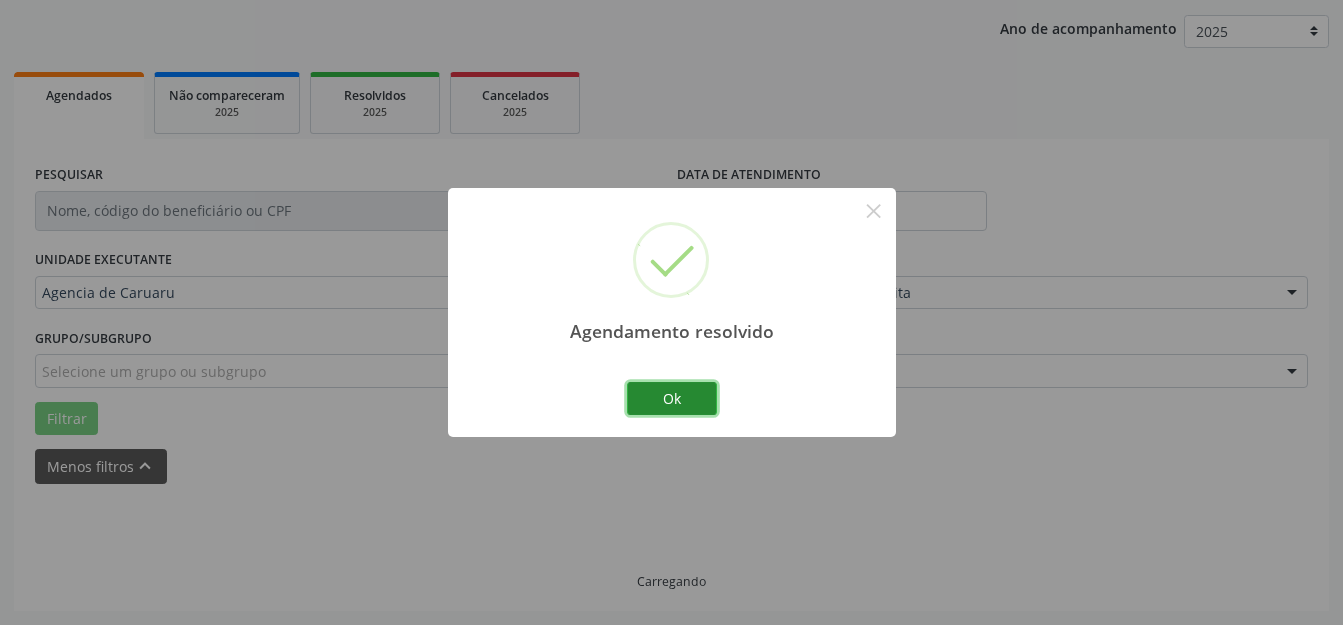 click on "Ok" at bounding box center (672, 399) 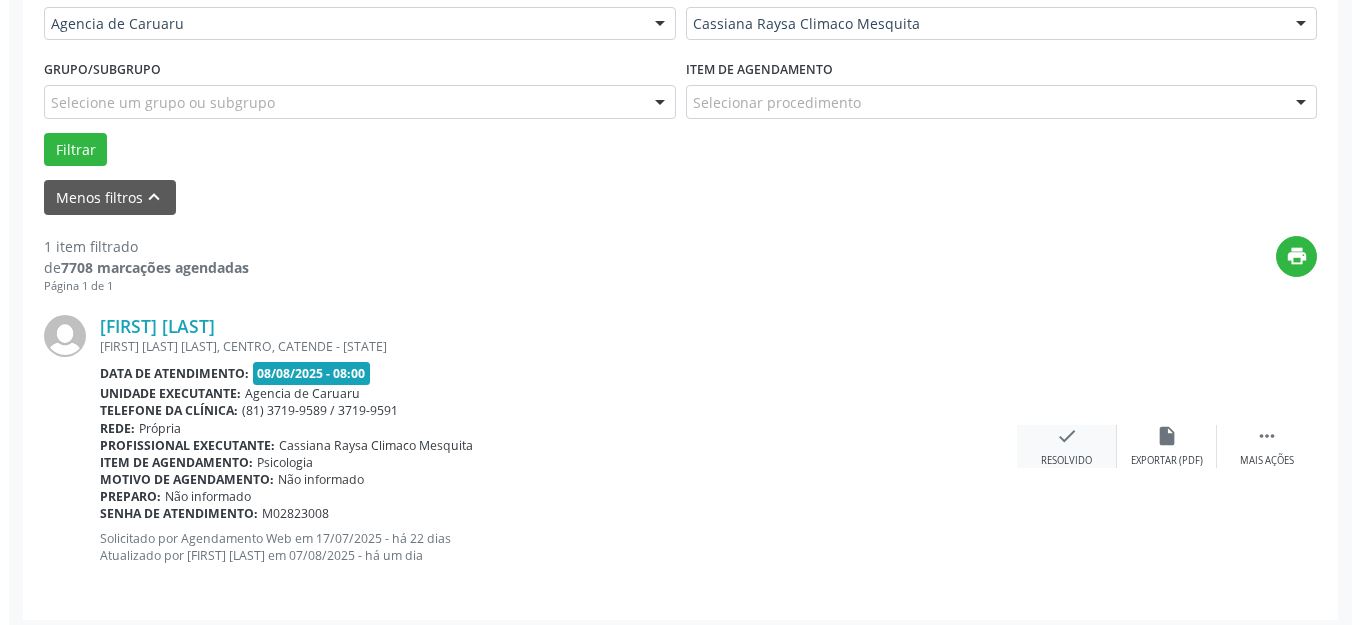 scroll, scrollTop: 505, scrollLeft: 0, axis: vertical 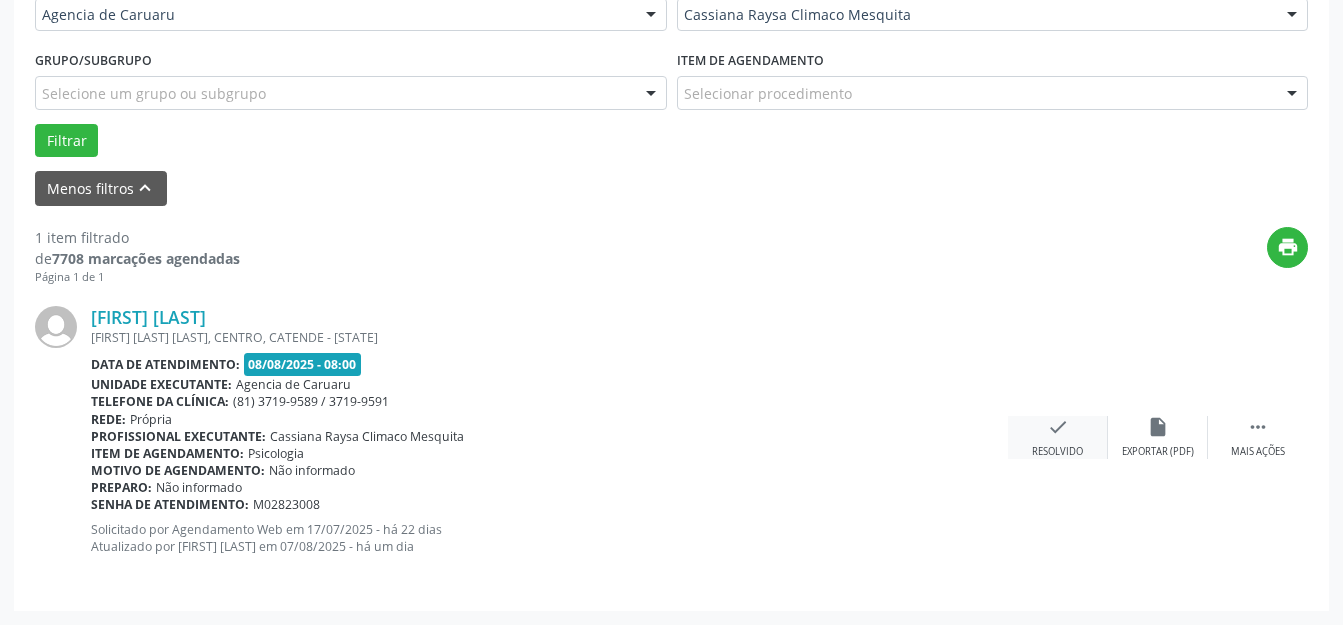 click on "check" at bounding box center (1058, 427) 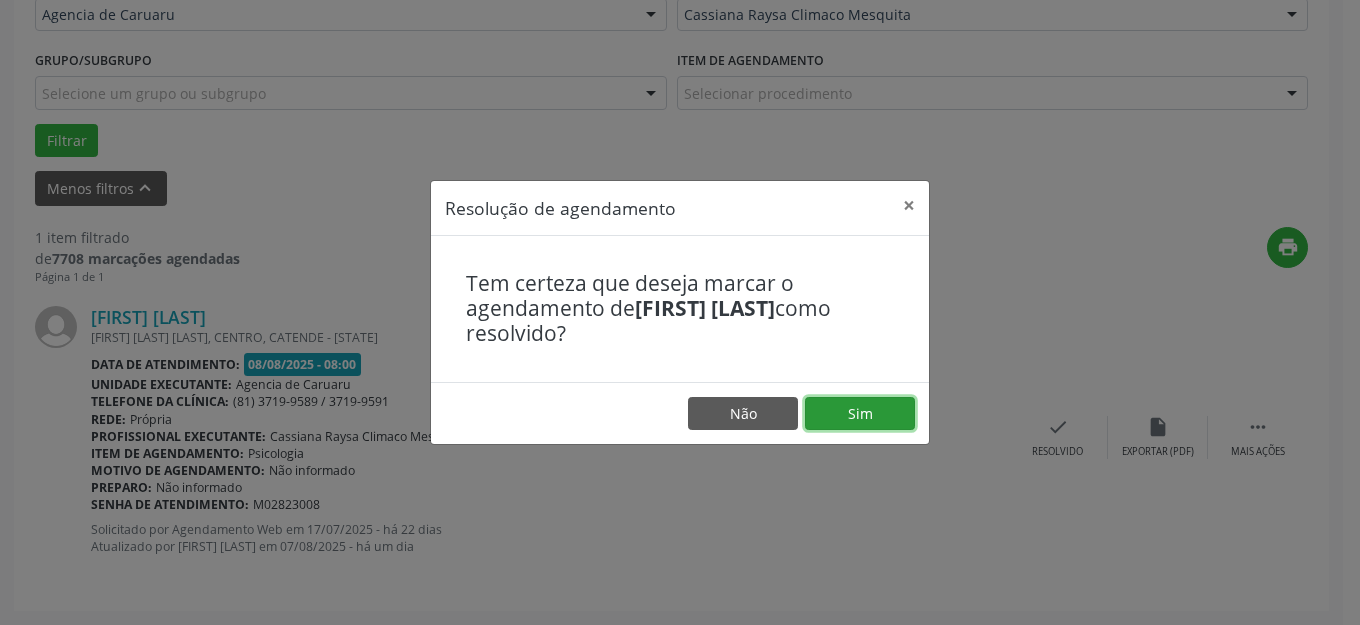 click on "Sim" at bounding box center (860, 414) 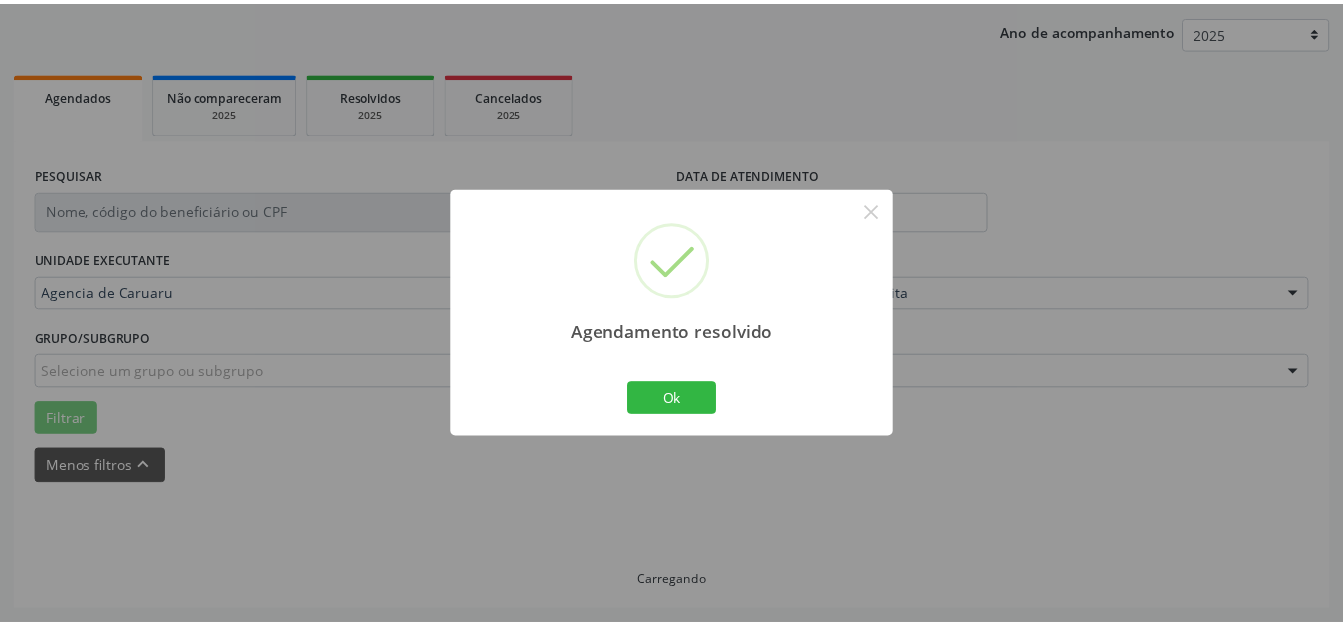 scroll, scrollTop: 184, scrollLeft: 0, axis: vertical 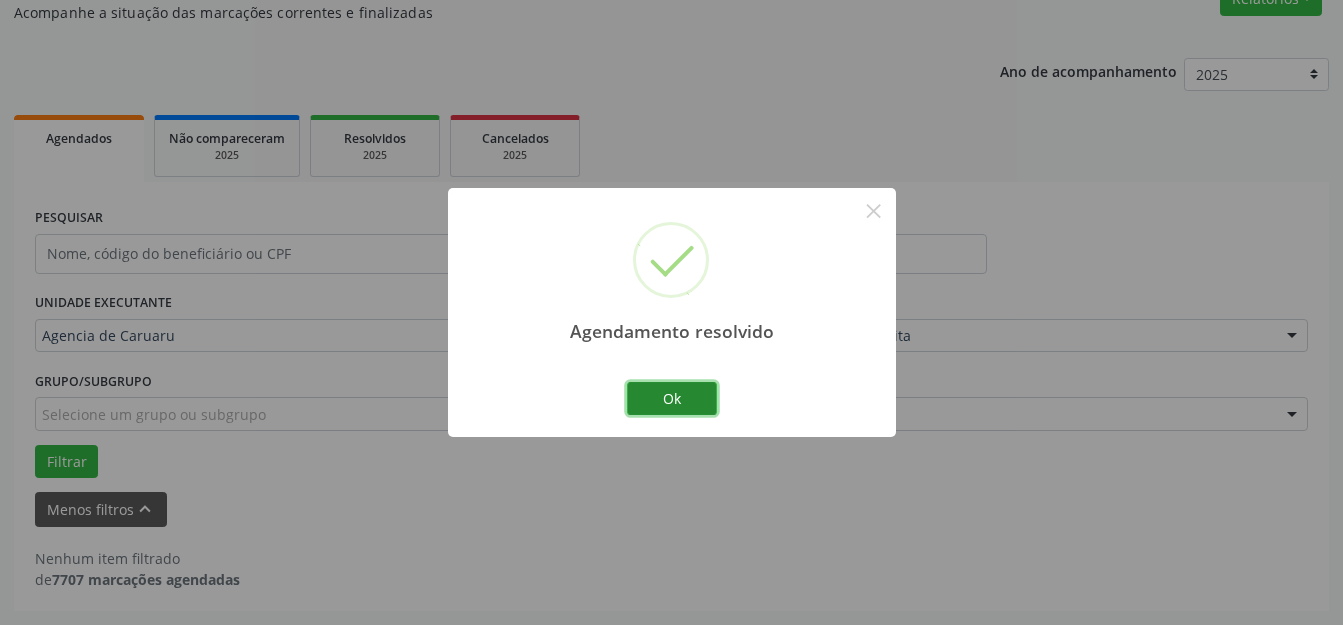 click on "Ok" at bounding box center [672, 399] 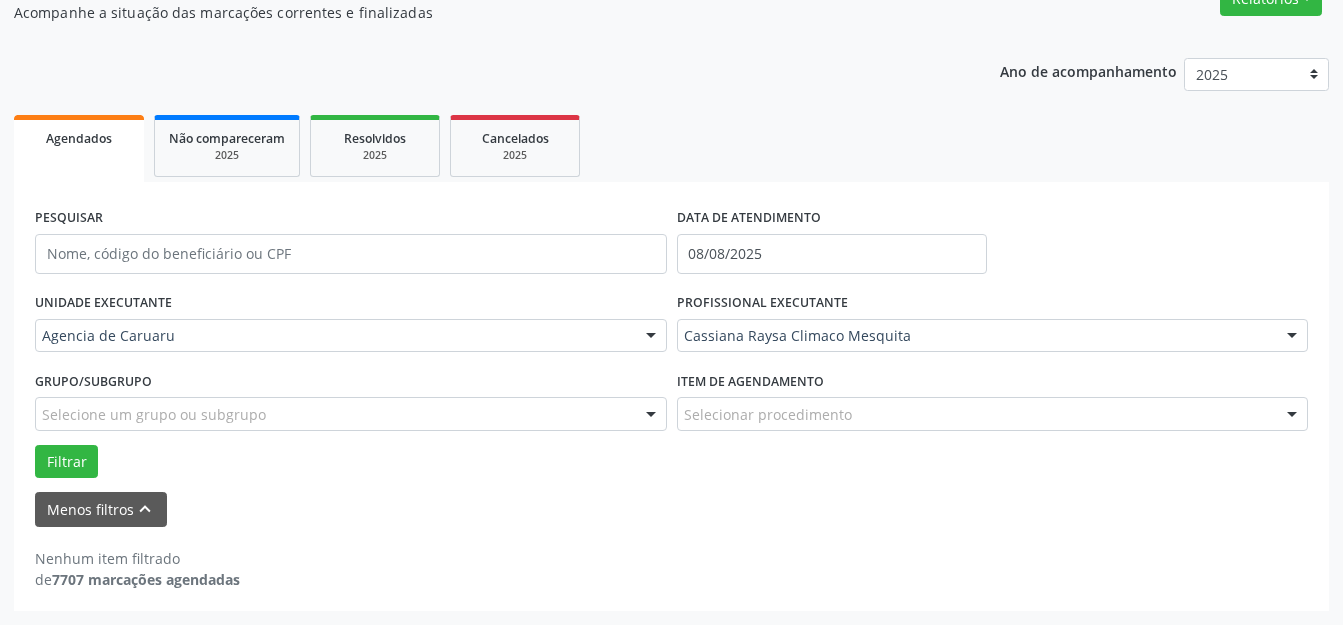click on "PROFISSIONAL EXECUTANTE
[FIRST] [LAST]         Todos os profissionais   [FIRST] [LAST]   [FIRST] [LAST]   [FIRST] [LAST]   [FIRST] [LAST]   [FIRST] [LAST]   [FIRST] [LAST]   [FIRST] [LAST]   [FIRST] [LAST]   [FIRST] [LAST]   [FIRST] [LAST]   [FIRST] [LAST]   Inativo - [FIRST] [LAST]   Inativo - [FIRST] [LAST]   Inativo - [FIRST] [LAST]   [FIRST] [LAST]   [FIRST] [LAST]   [FIRST] [LAST]   [FIRST] [LAST]   [FIRST] [LAST]   [FIRST] [LAST]   [FIRST] [LAST]   [FIRST] [LAST]   [FIRST] [LAST]   [FIRST] [LAST]   [FIRST] [LAST]   [FIRST] [LAST]   [FIRST] [LAST]" at bounding box center (993, 327) 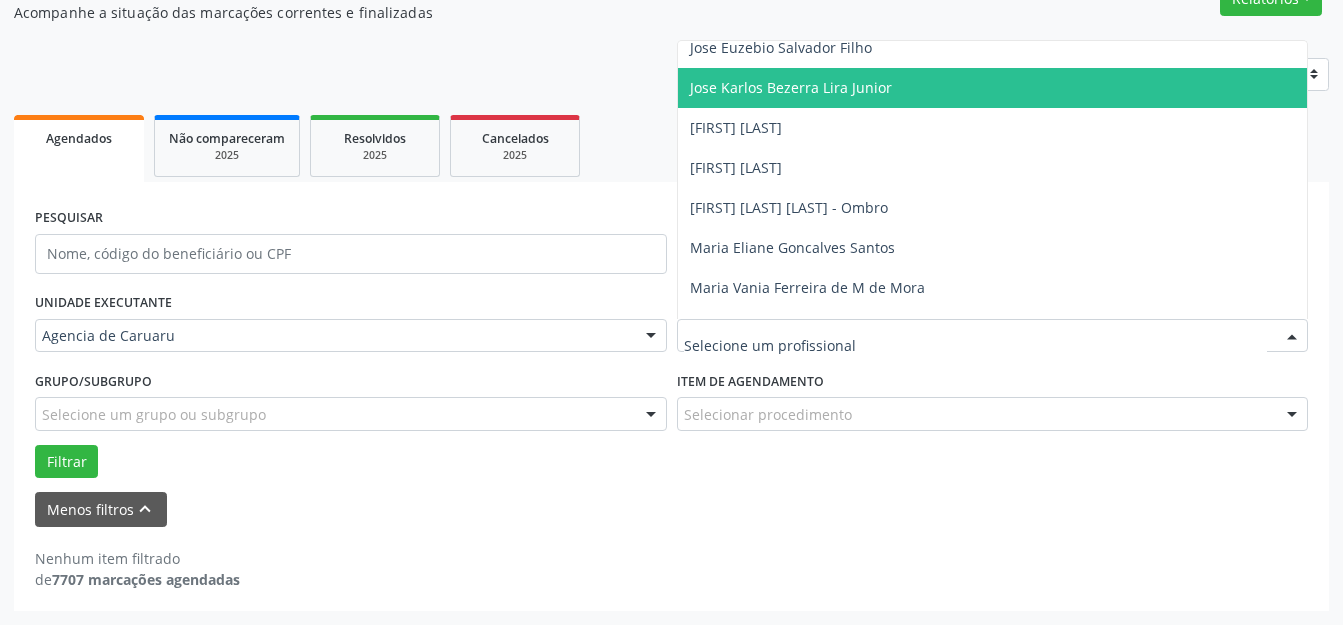scroll, scrollTop: 800, scrollLeft: 0, axis: vertical 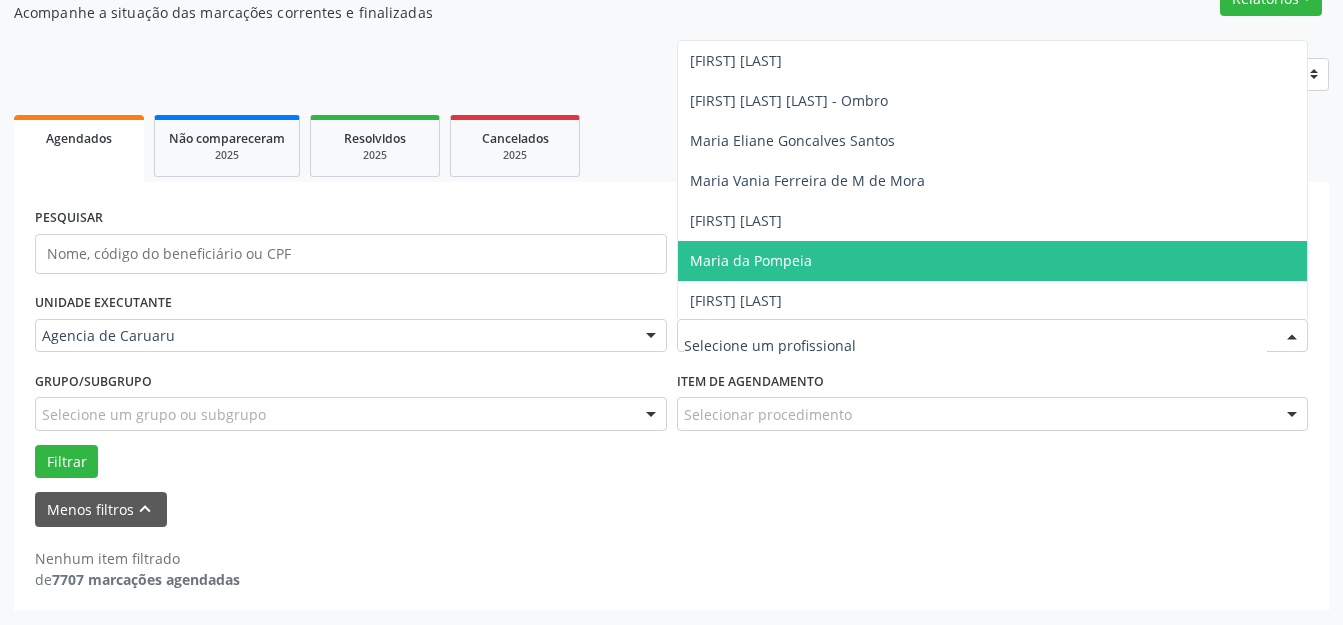 click on "Maria da Pompeia" at bounding box center (751, 260) 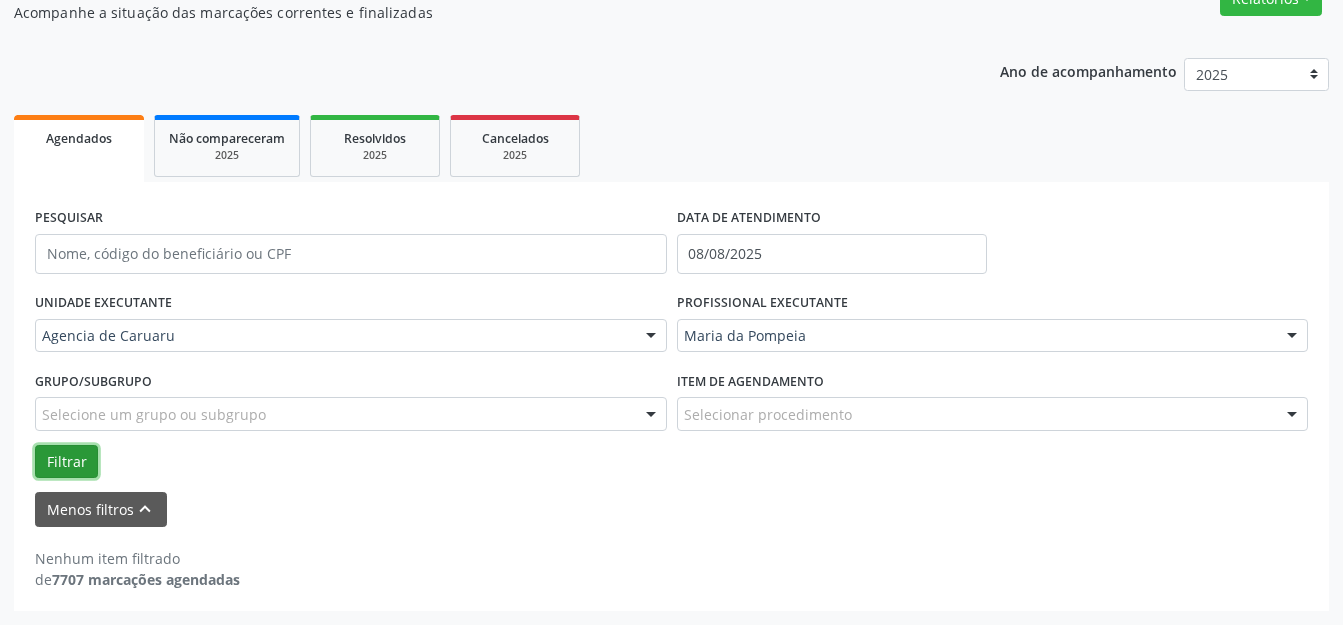 click on "Filtrar" at bounding box center [66, 462] 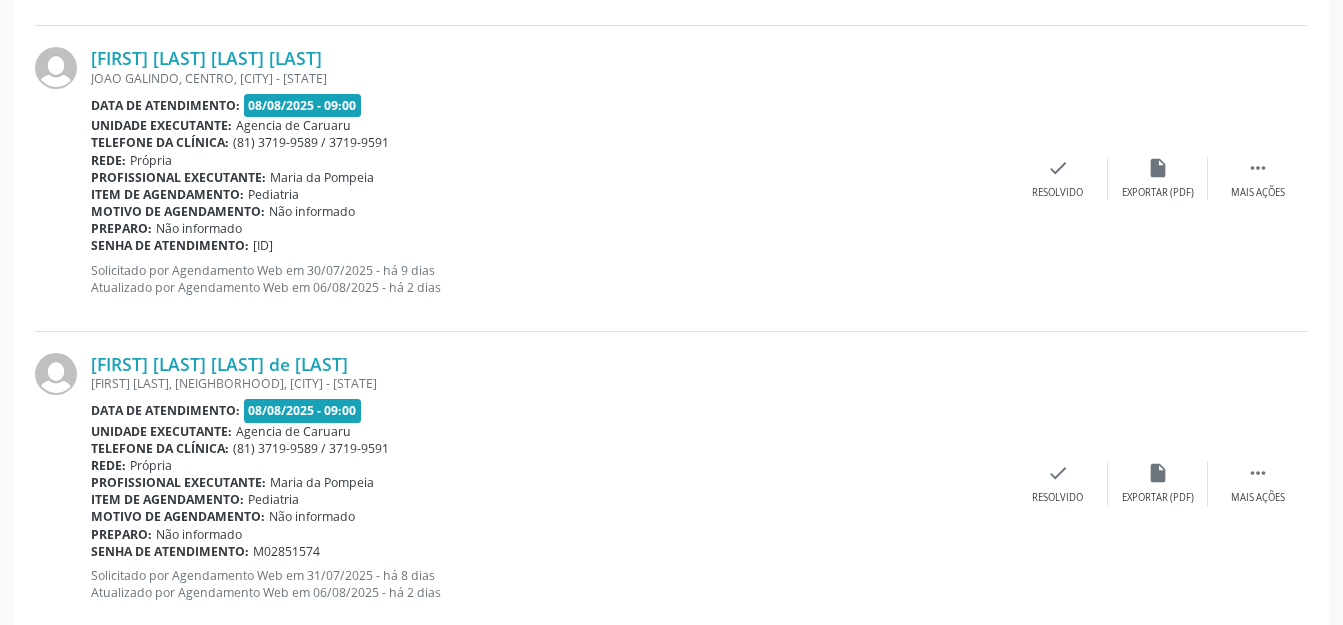 scroll, scrollTop: 2484, scrollLeft: 0, axis: vertical 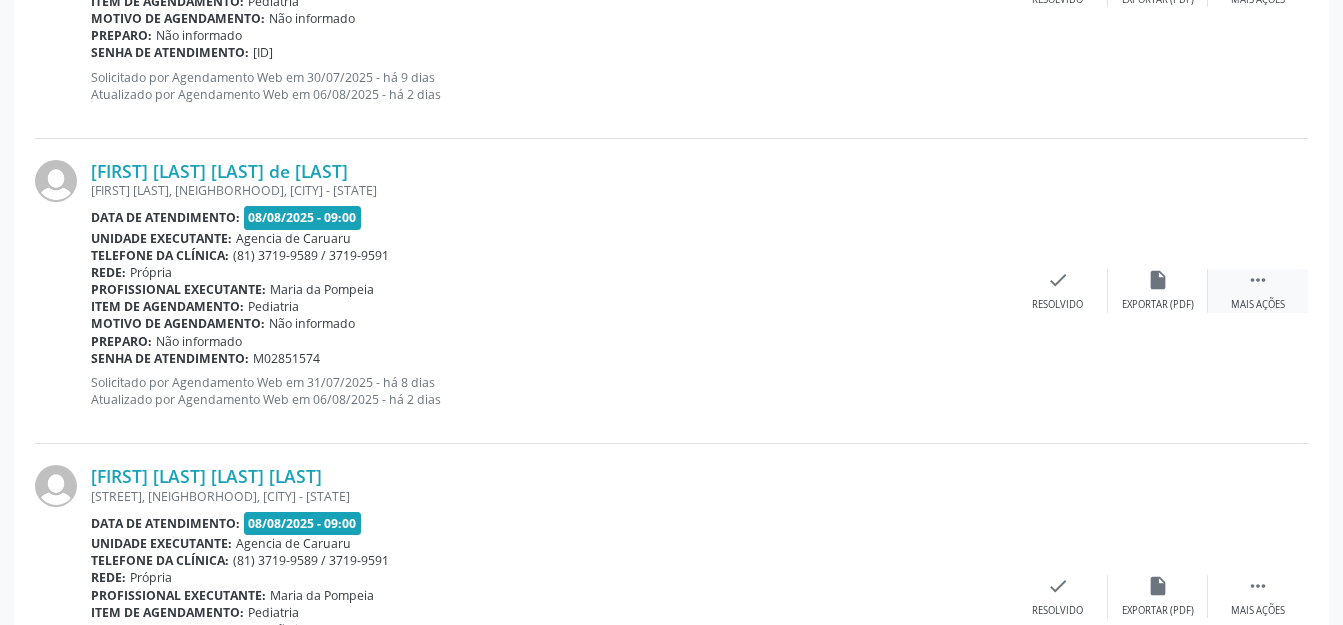 click on "" at bounding box center [1258, 280] 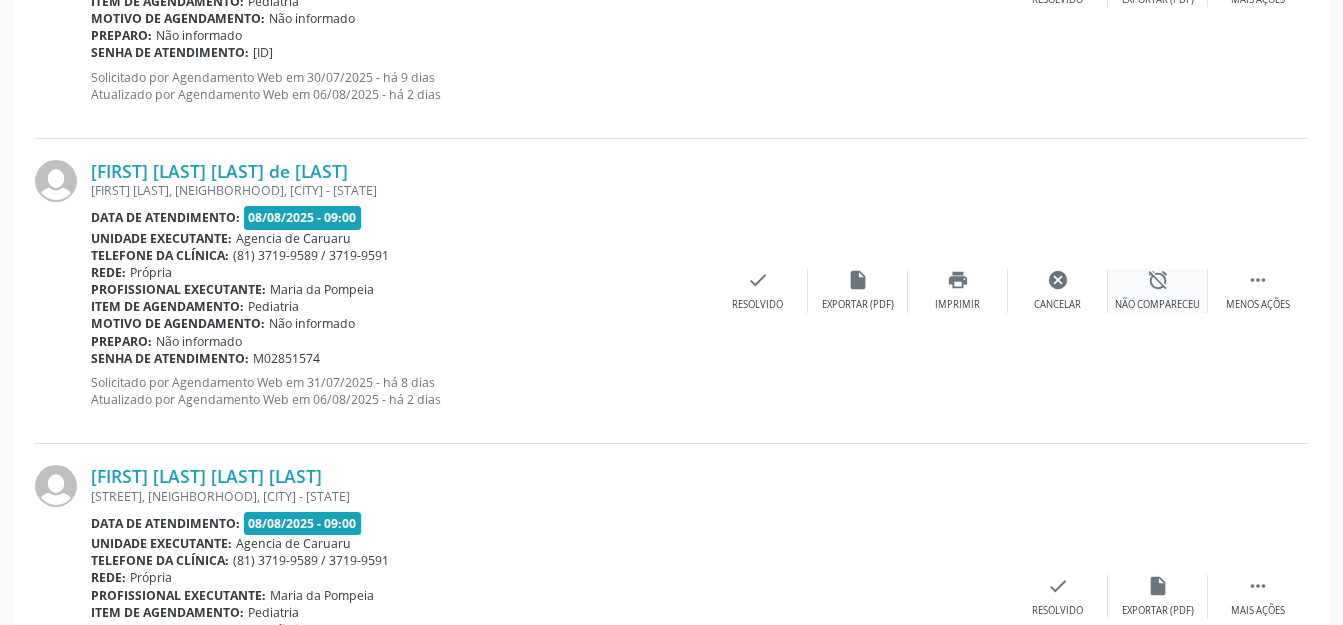 click on "alarm_off
Não compareceu" at bounding box center [1158, 290] 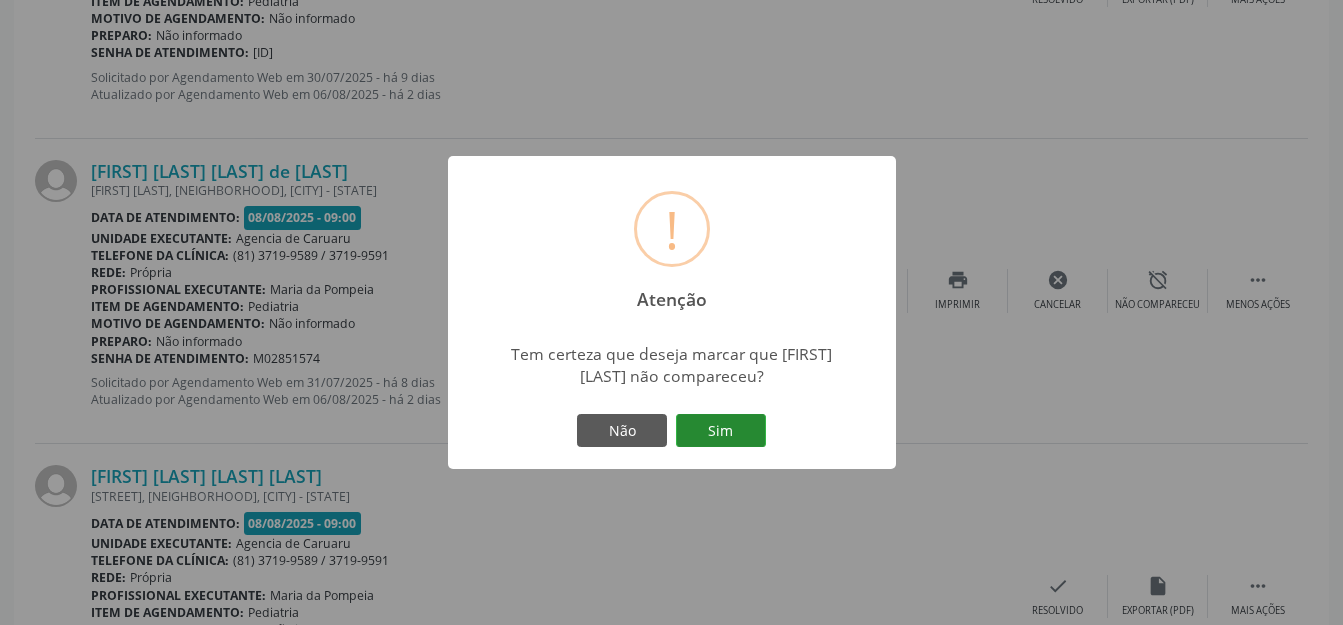 click on "Sim" at bounding box center (721, 431) 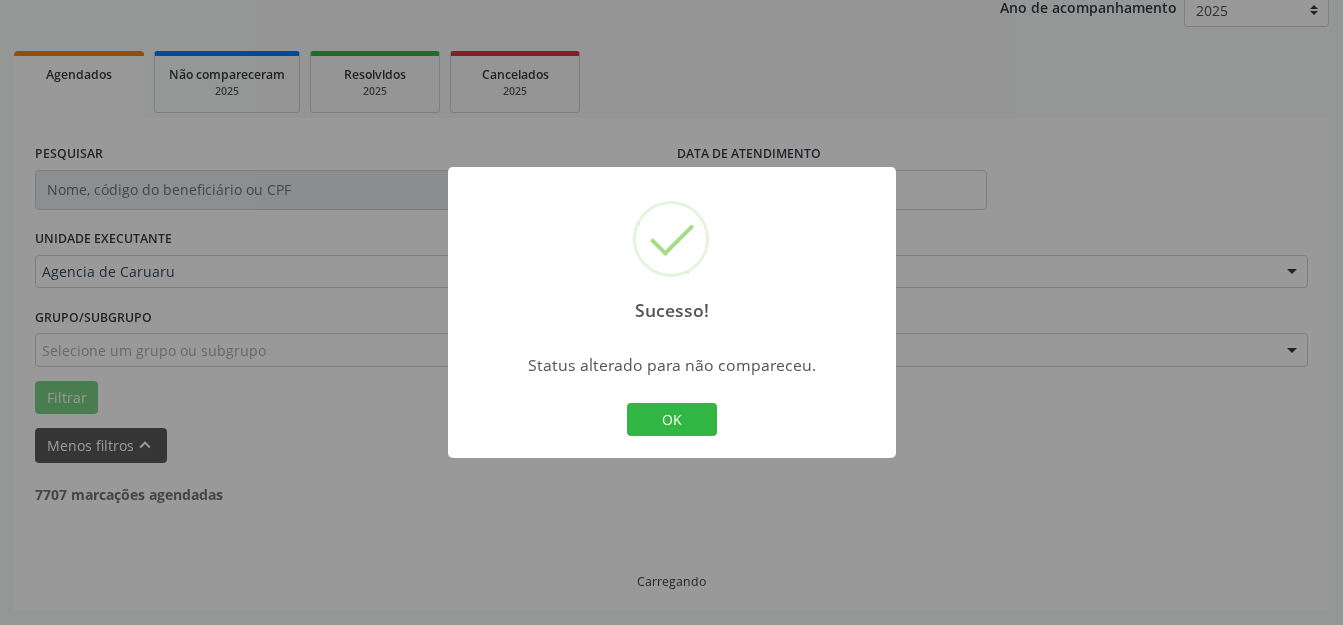 scroll, scrollTop: 248, scrollLeft: 0, axis: vertical 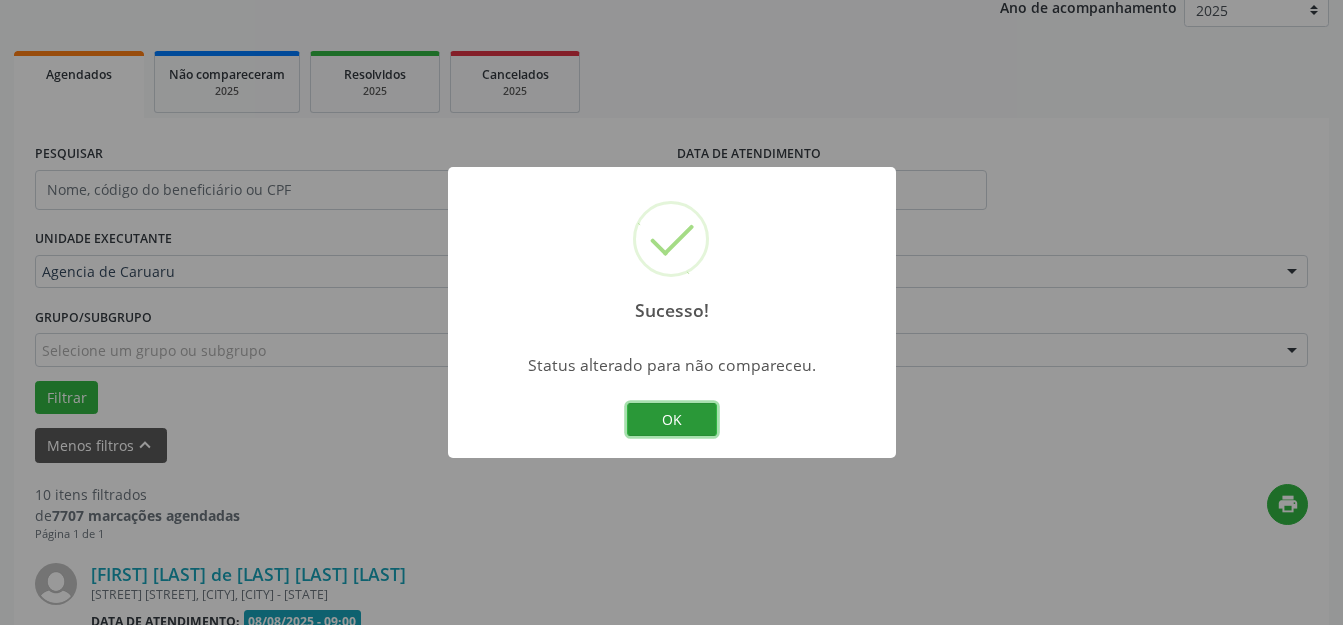 click on "OK" at bounding box center [672, 420] 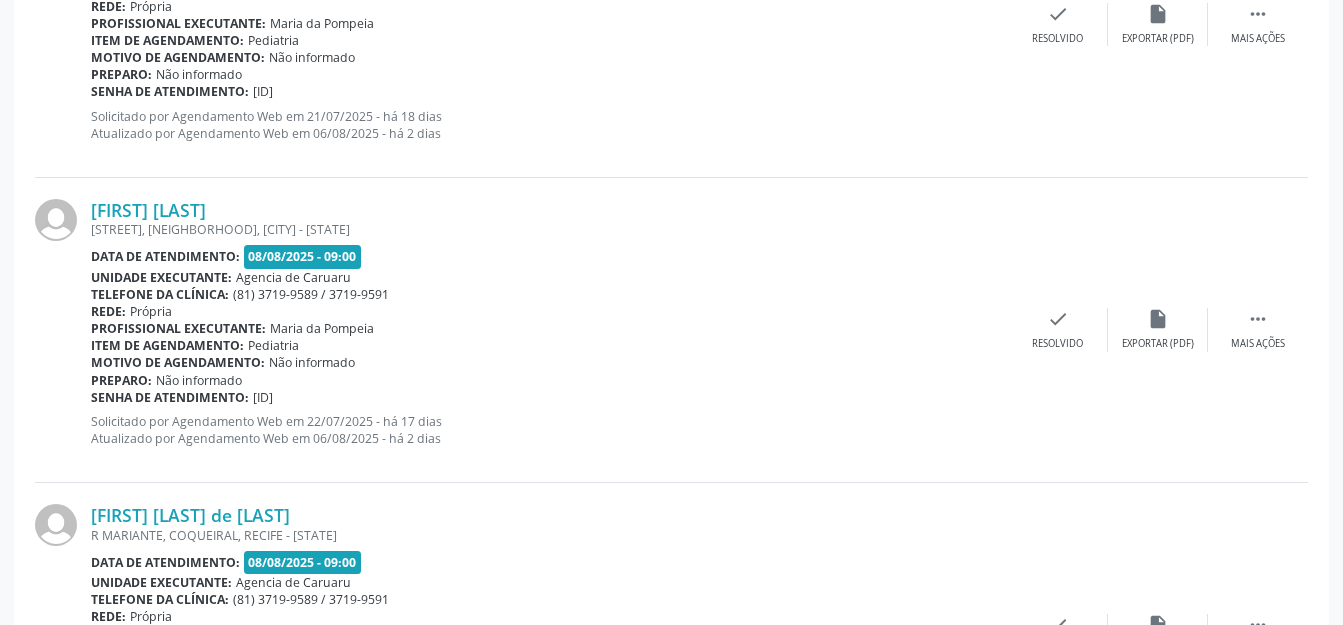 scroll, scrollTop: 851, scrollLeft: 0, axis: vertical 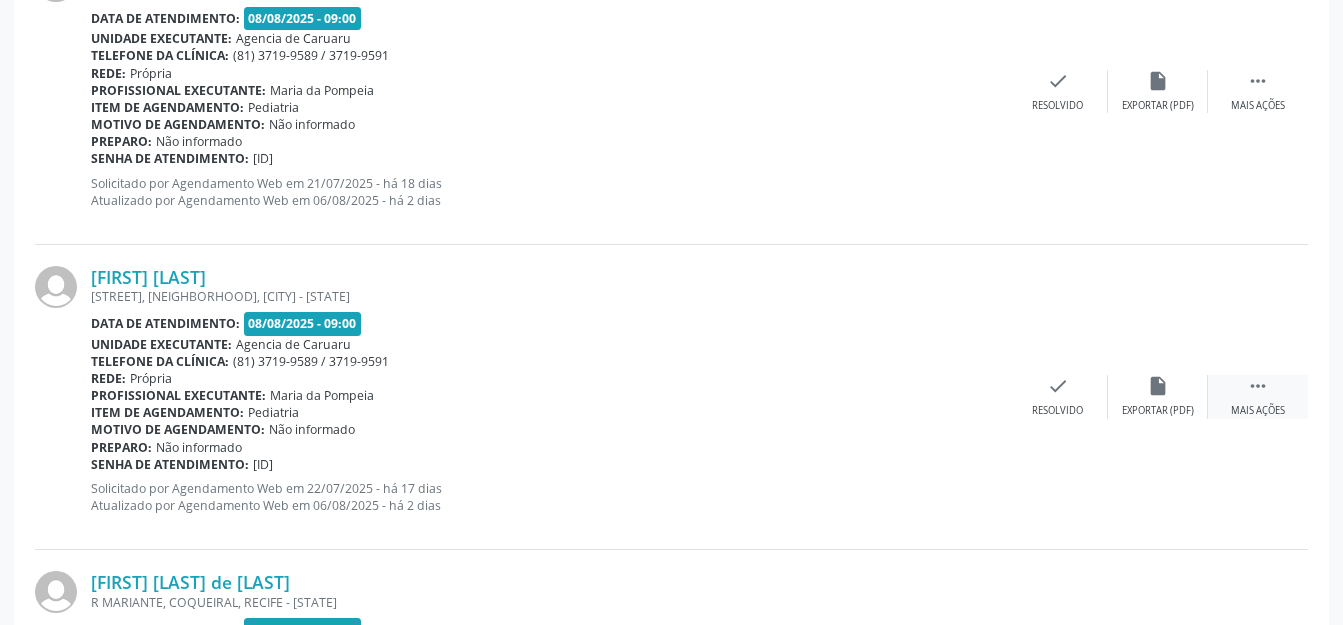 click on "" at bounding box center [1258, 386] 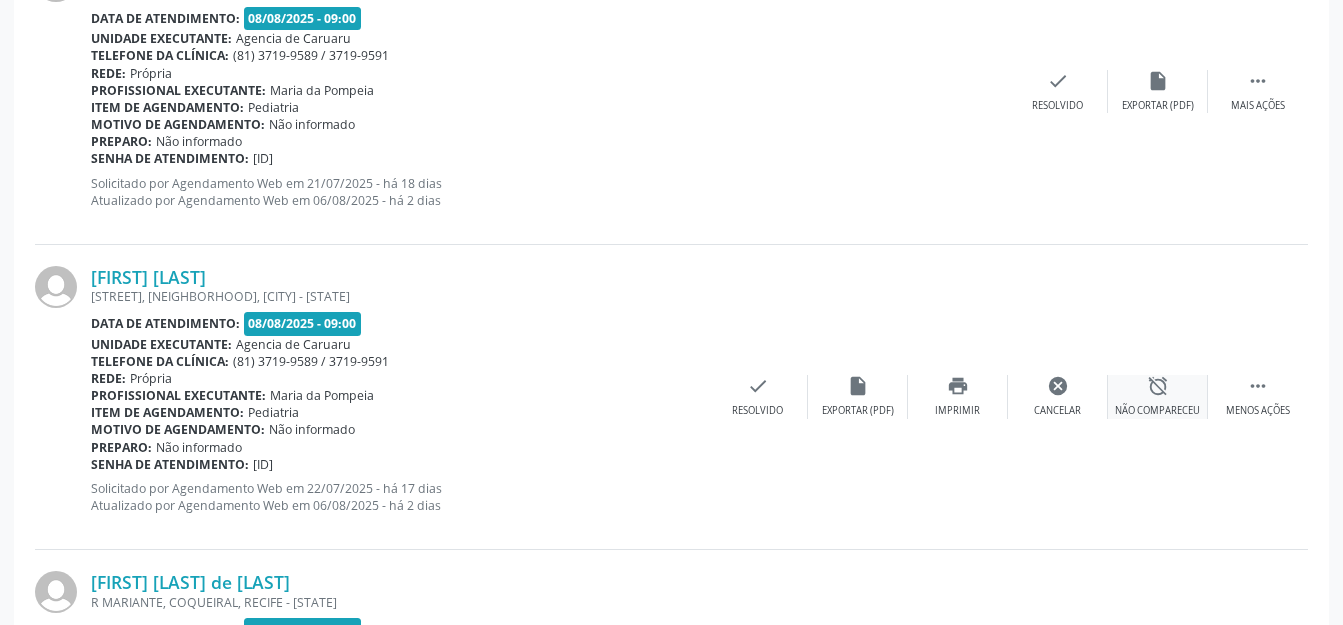click on "alarm_off
Não compareceu" at bounding box center (1158, 396) 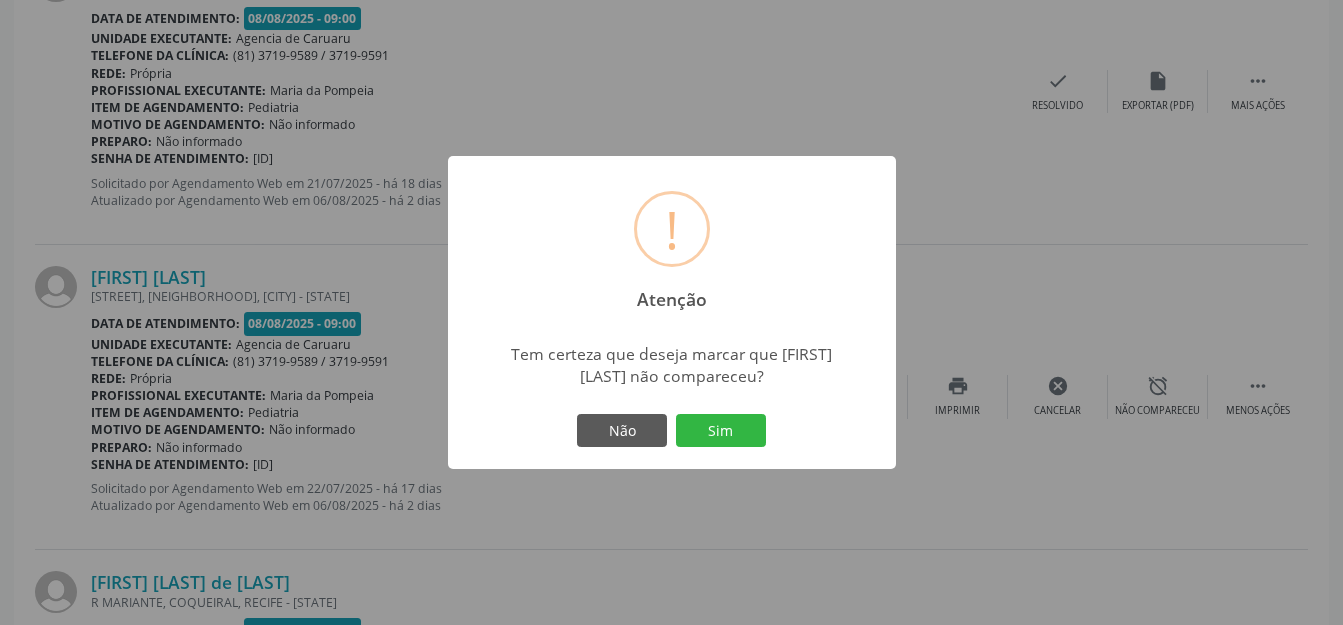 click on "! Atenção × Tem certeza que deseja marcar que [FIRST] [LAST] [LAST] não compareceu? Não Sim" at bounding box center (672, 313) 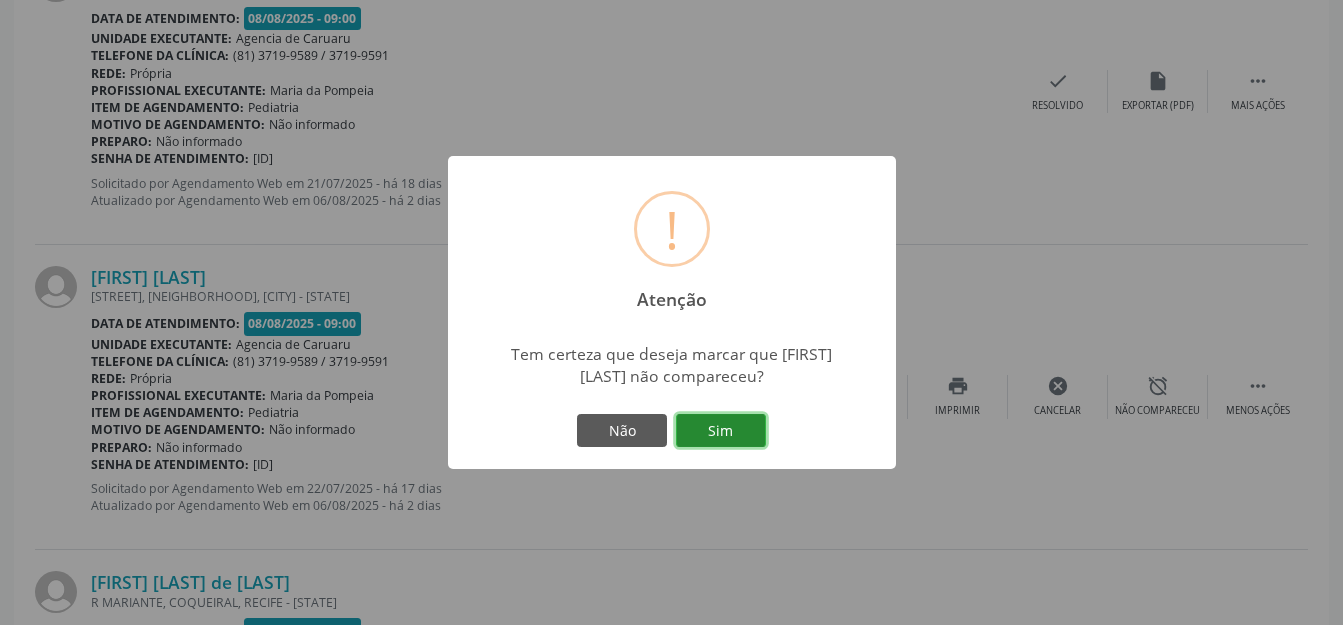 click on "Sim" at bounding box center [721, 431] 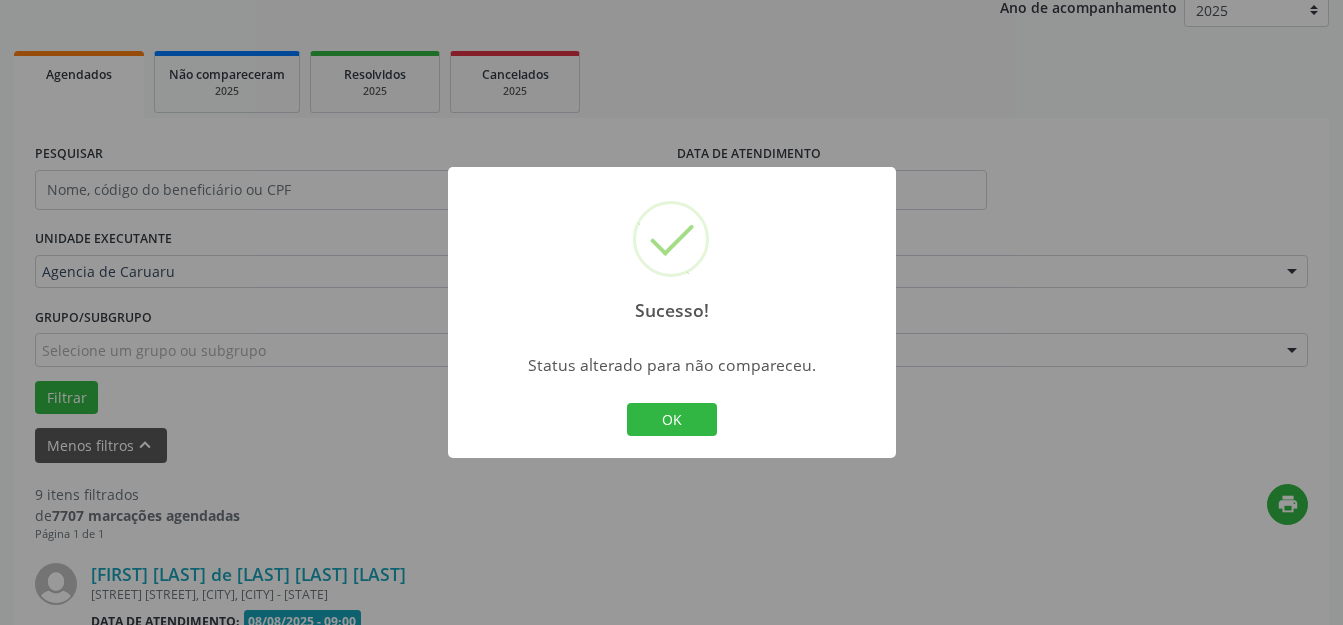 scroll, scrollTop: 851, scrollLeft: 0, axis: vertical 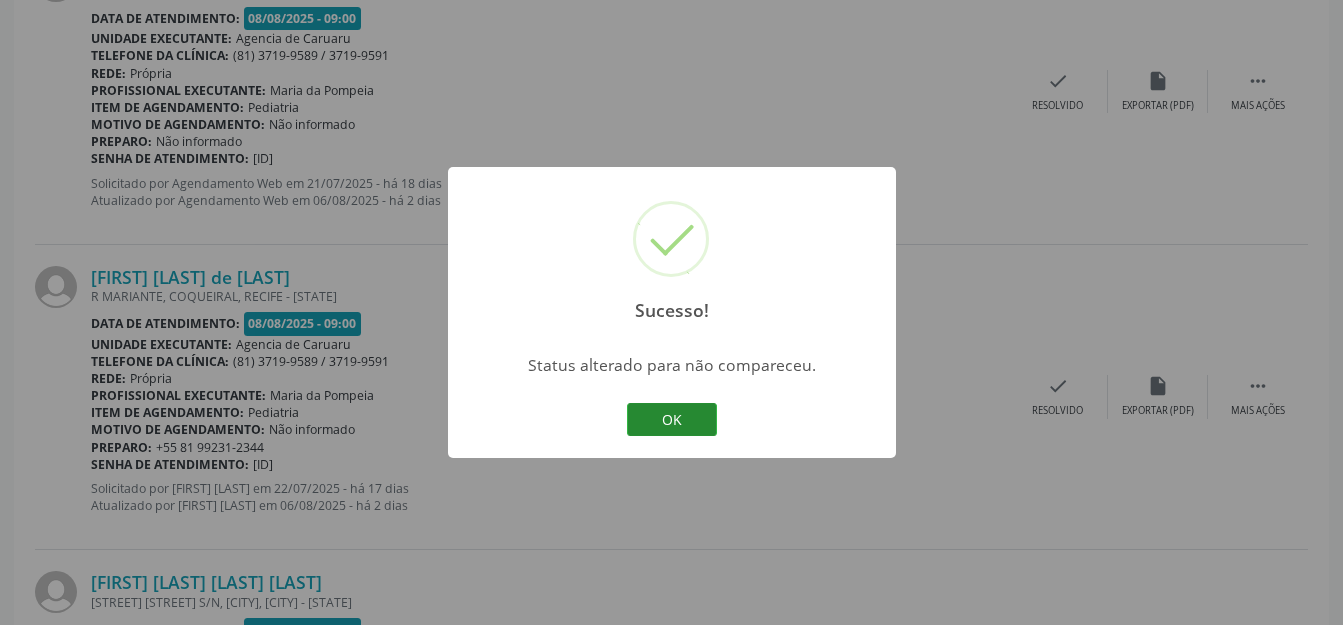 click on "OK" at bounding box center (672, 420) 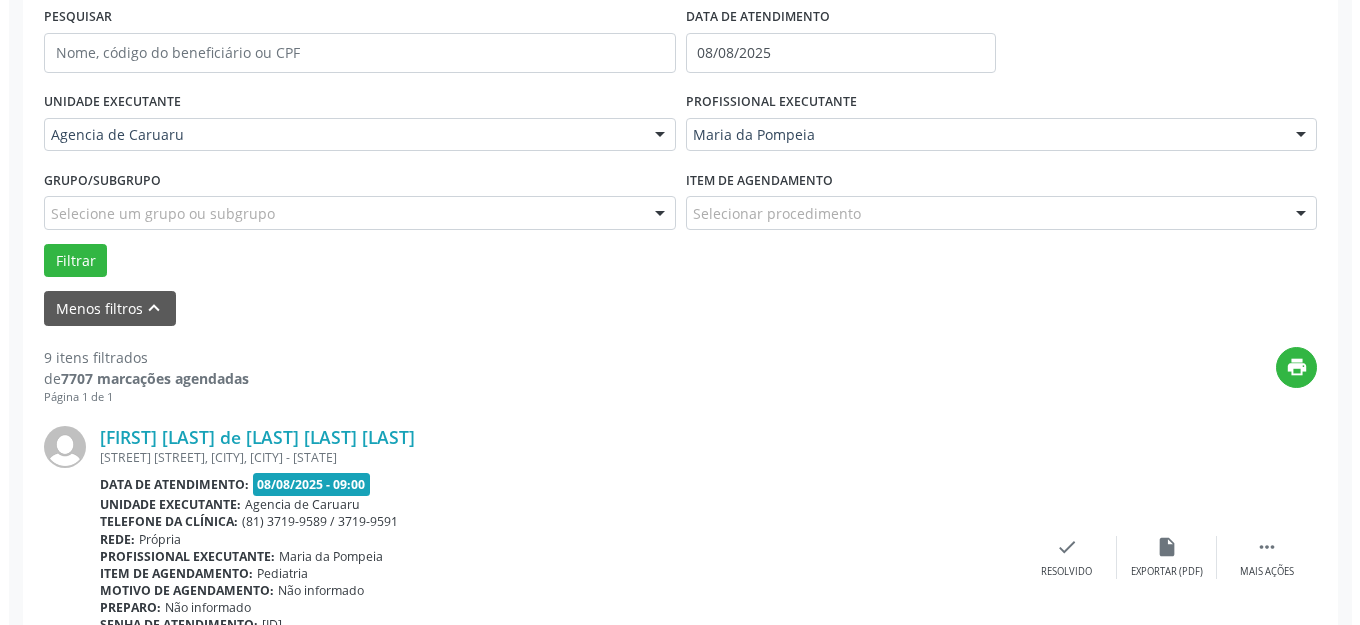 scroll, scrollTop: 551, scrollLeft: 0, axis: vertical 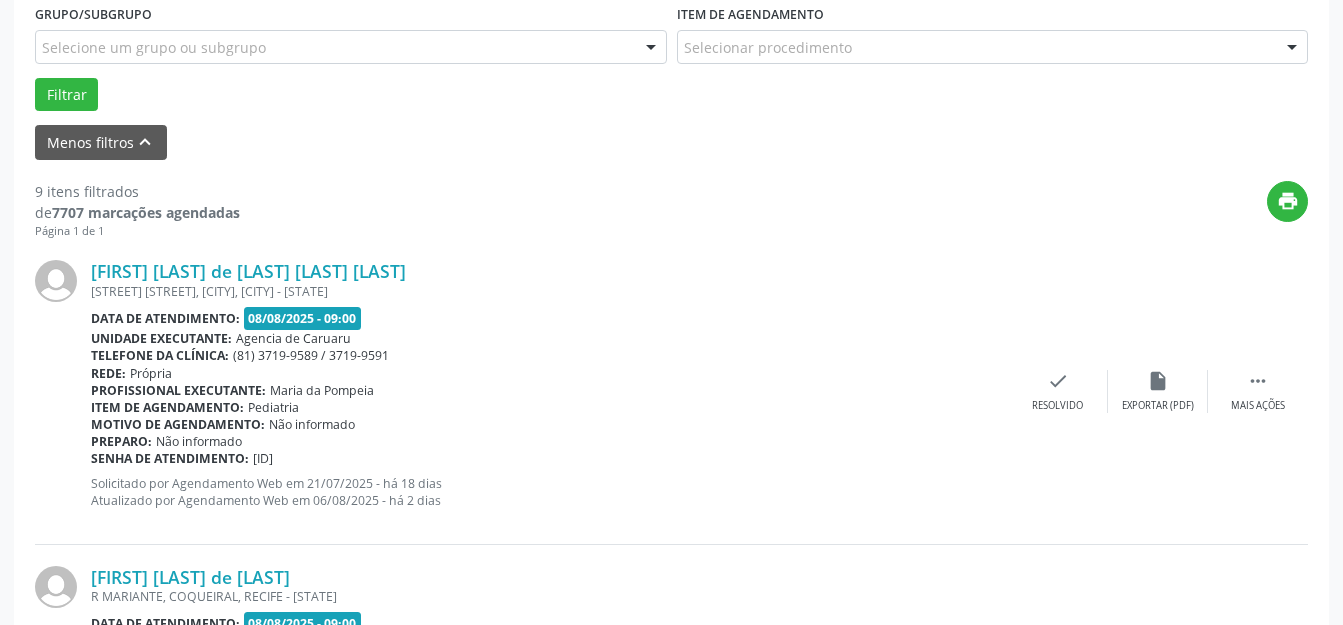 click on "[FIRST] [LAST] [LAST] [LAST]
[STREET] [NUMBER], [NEIGHBORHOOD], [NEIGHBORHOOD], [CITY] - [STATE]
Data de atendimento:
08/08/2025 - 09:00
Unidade executante:
Agencia de Caruaru
Telefone da clínica:
(81) 3719-9589 / 3719-9591
Rede:
Própria
Profissional executante:
[FIRST] da [LAST]
Item de agendamento:
Pediatria
Motivo de agendamento:
Não informado
Preparo:
Não informado
Senha de atendimento:
M02829151
Solicitado por Agendamento Web em 21/07/2025 - há 18 dias
Atualizado por Agendamento Web em 06/08/2025 - há 2 dias

Mais ações
insert_drive_file
Exportar (PDF)
check
Resolvido" at bounding box center [671, 391] 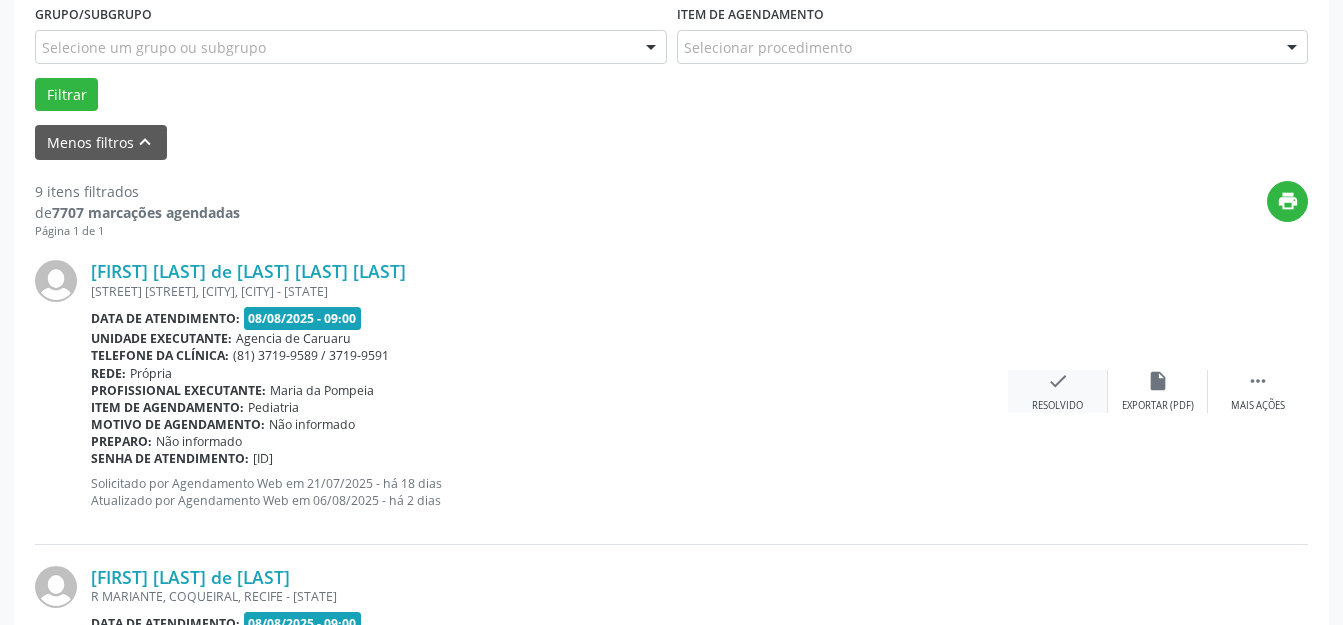 click on "Resolvido" at bounding box center (1057, 406) 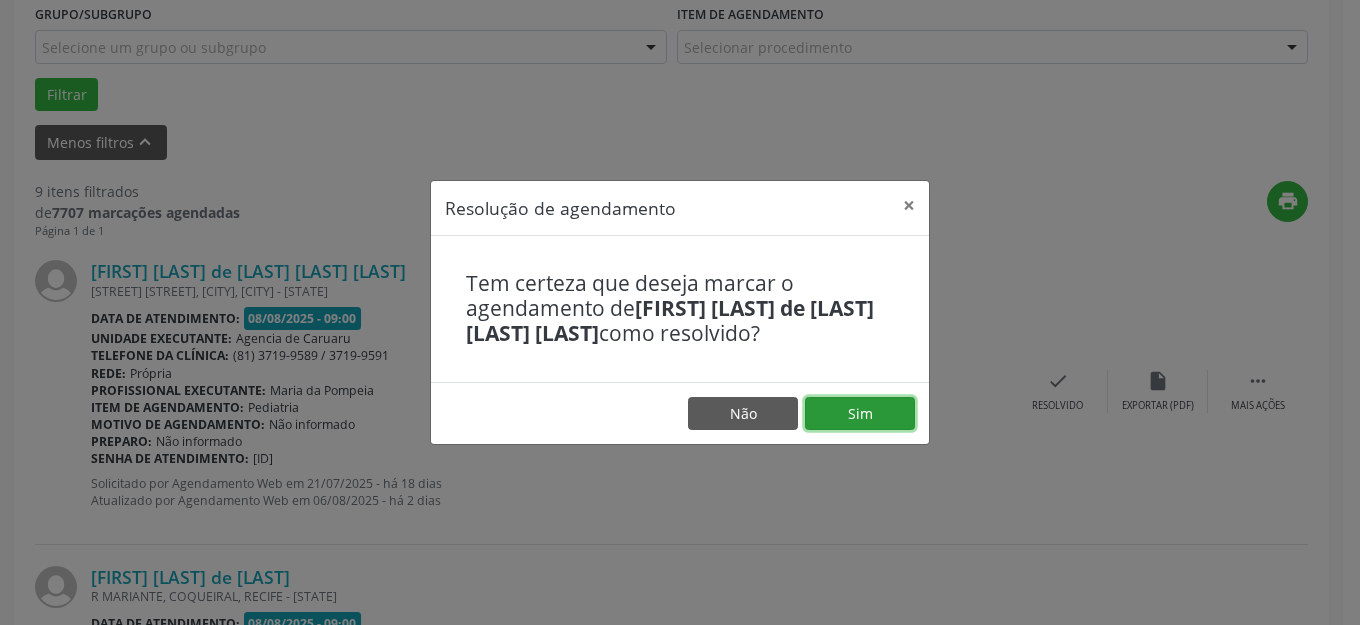 click on "Sim" at bounding box center [860, 414] 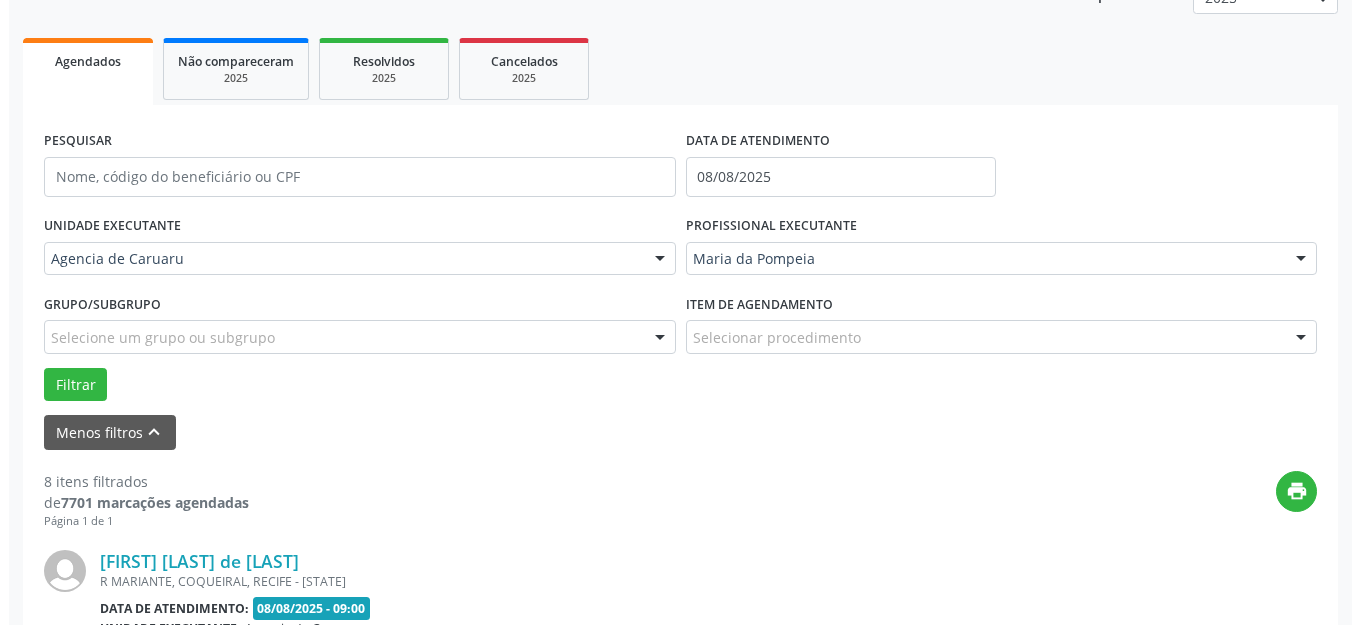 scroll, scrollTop: 348, scrollLeft: 0, axis: vertical 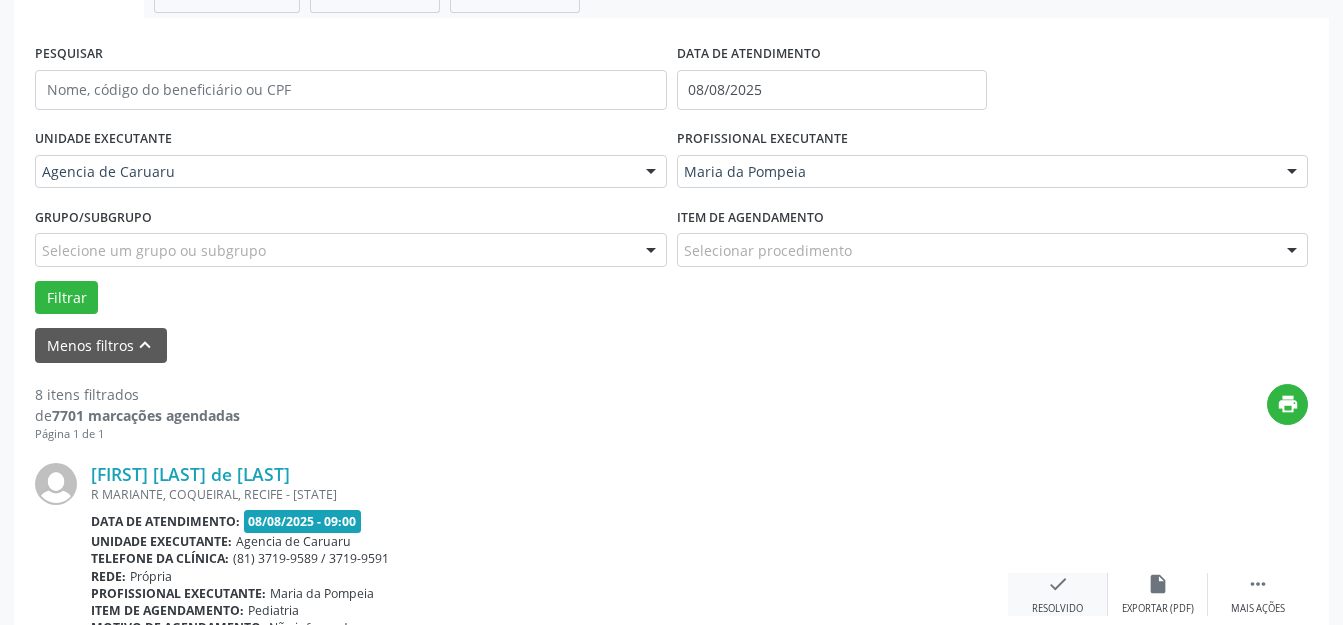 click on "check
Resolvido" at bounding box center [1058, 594] 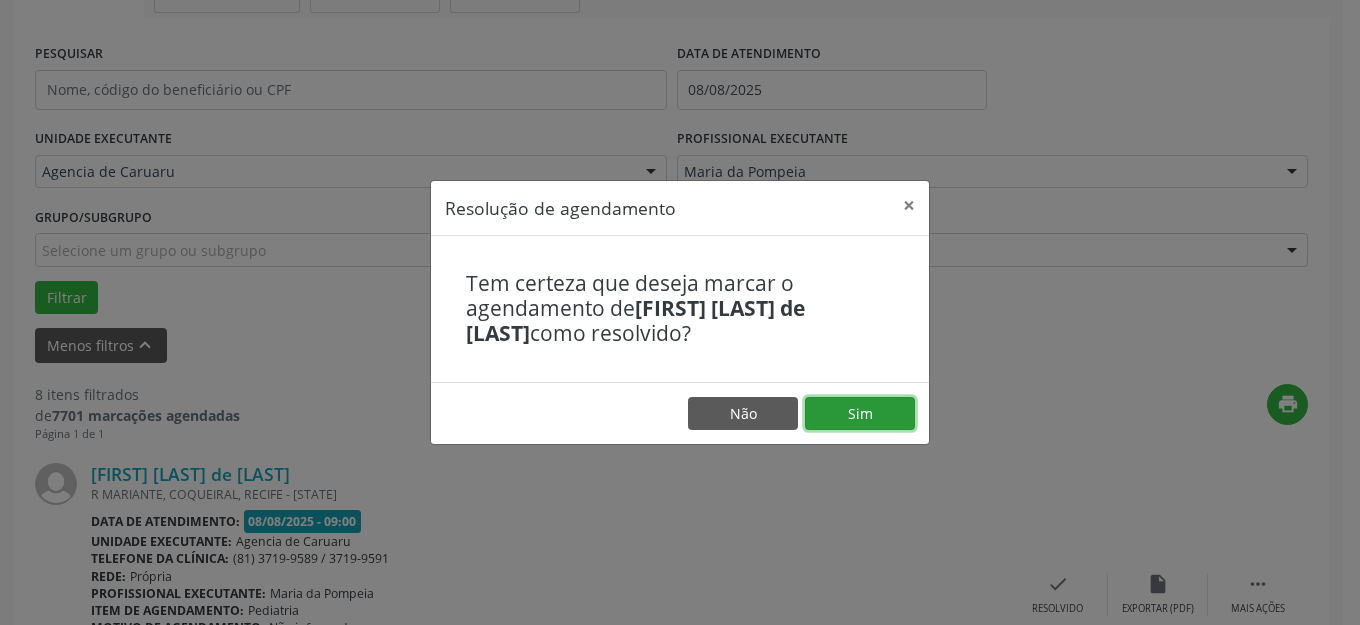 click on "Sim" at bounding box center (860, 414) 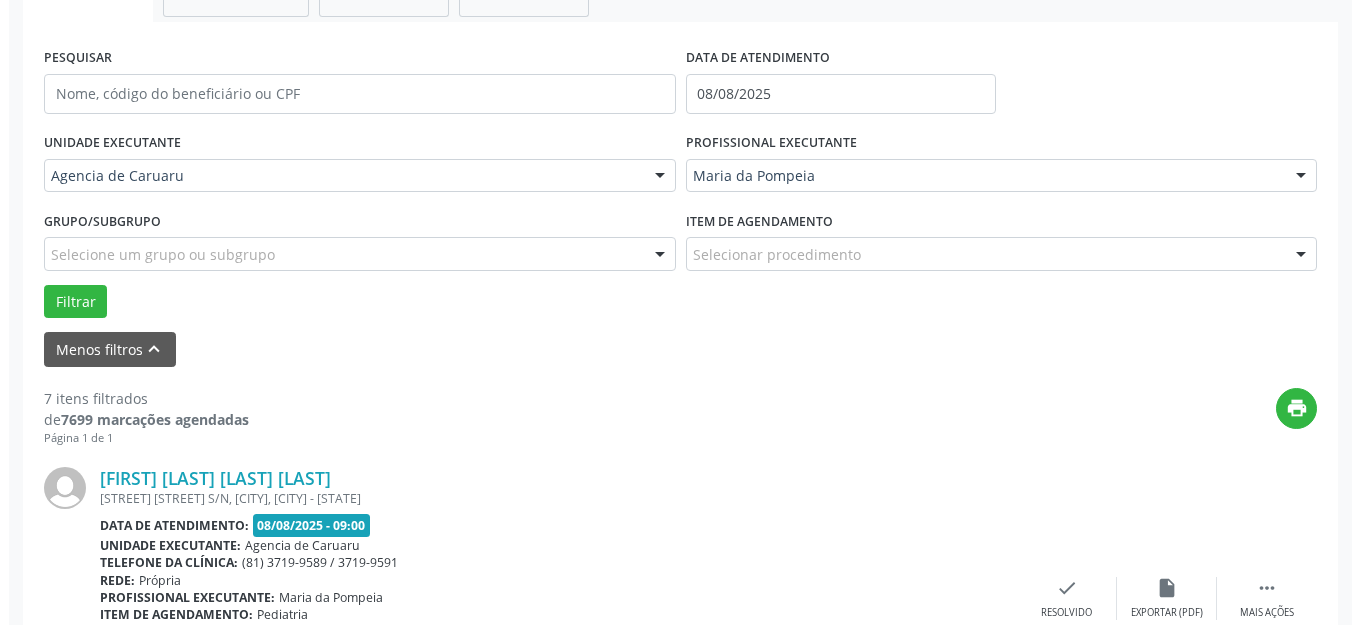 scroll, scrollTop: 348, scrollLeft: 0, axis: vertical 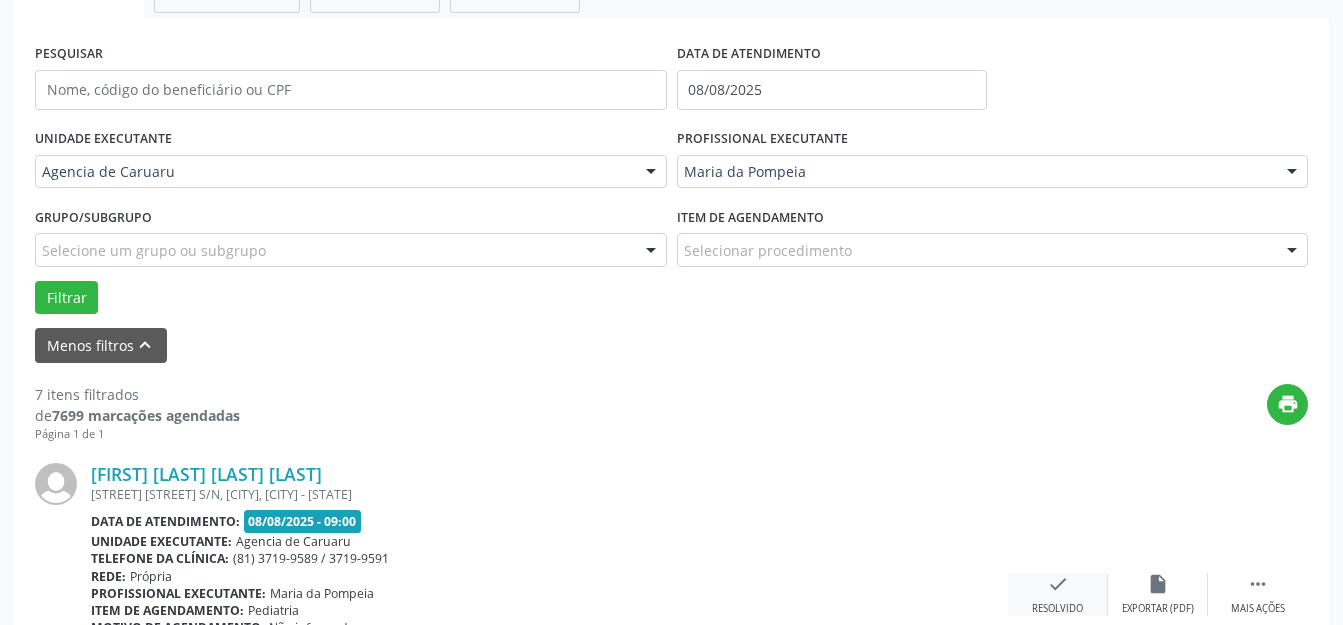 click on "Resolvido" at bounding box center (1057, 609) 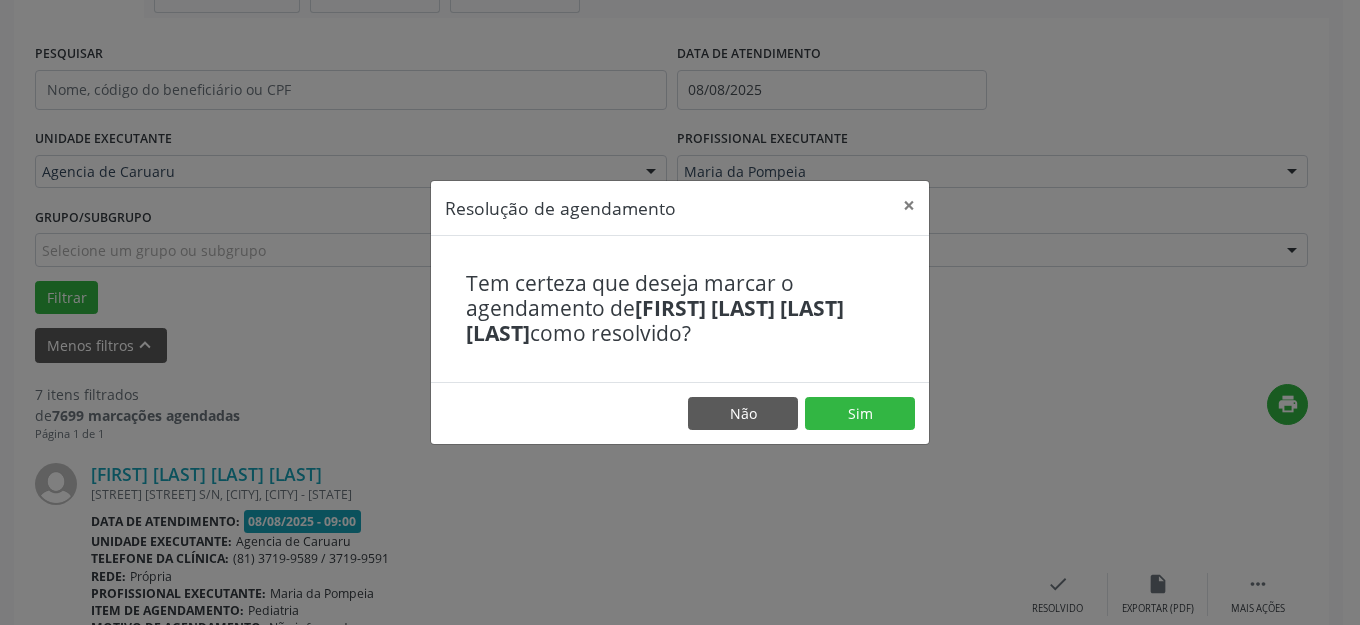 click on "Não Sim" at bounding box center [680, 413] 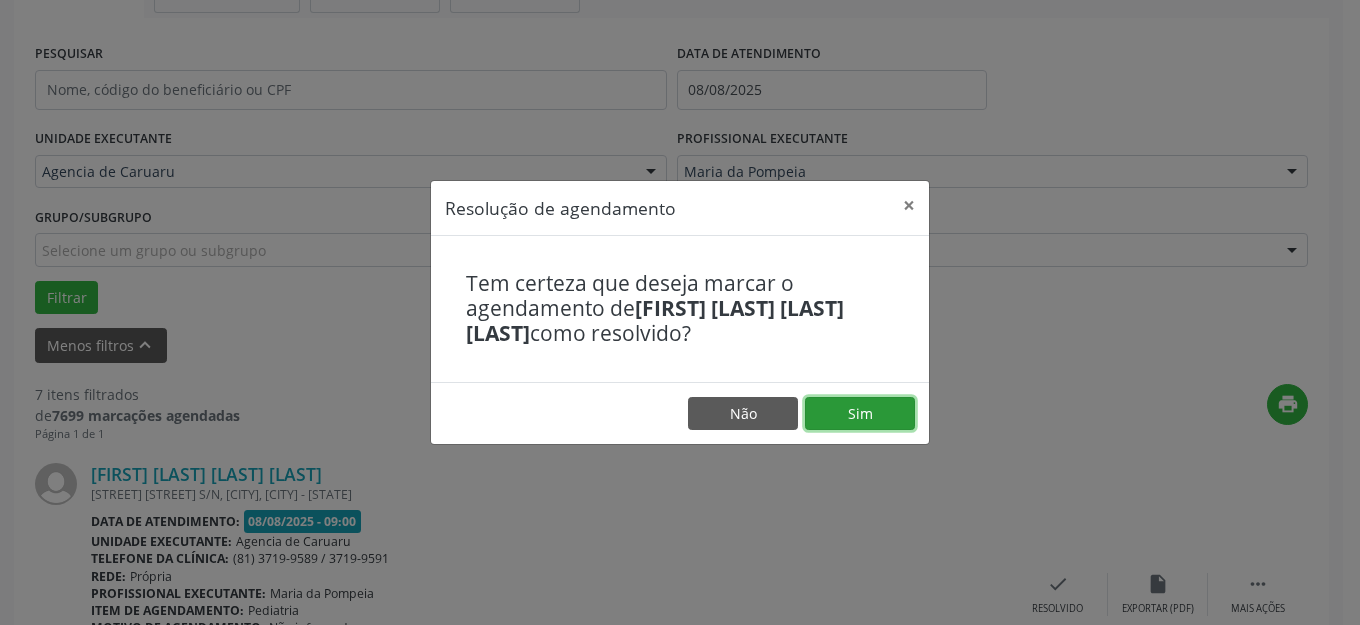 click on "Sim" at bounding box center [860, 414] 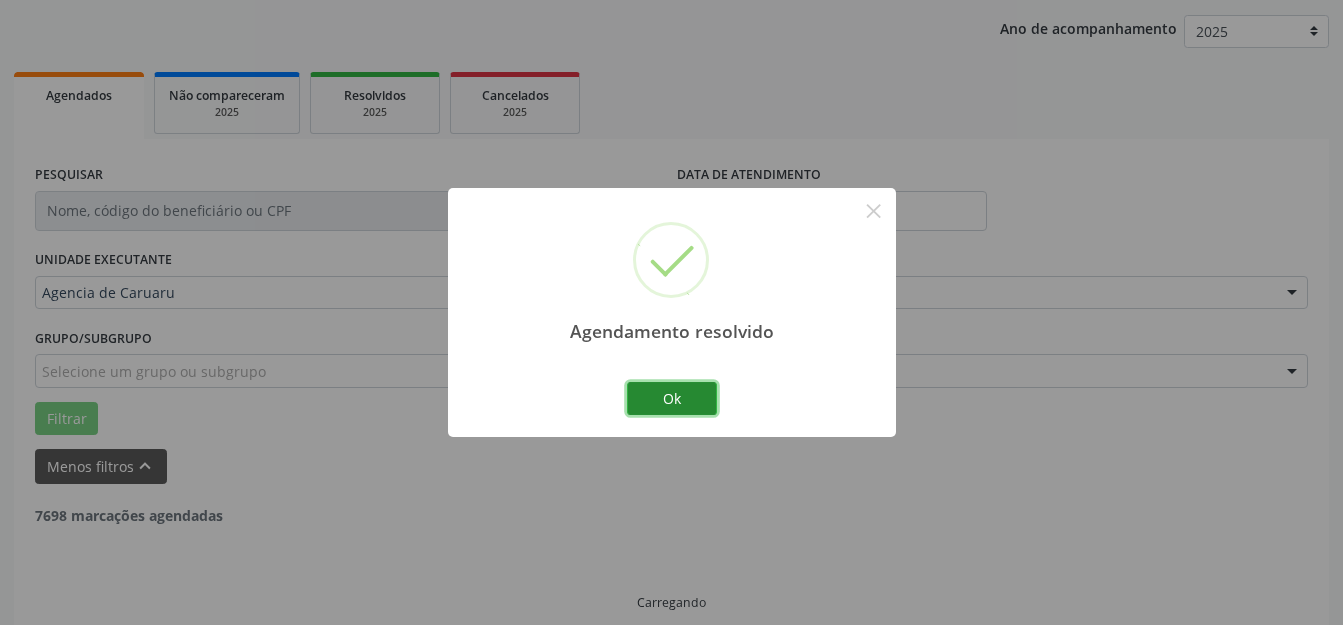 click on "Ok" at bounding box center [672, 399] 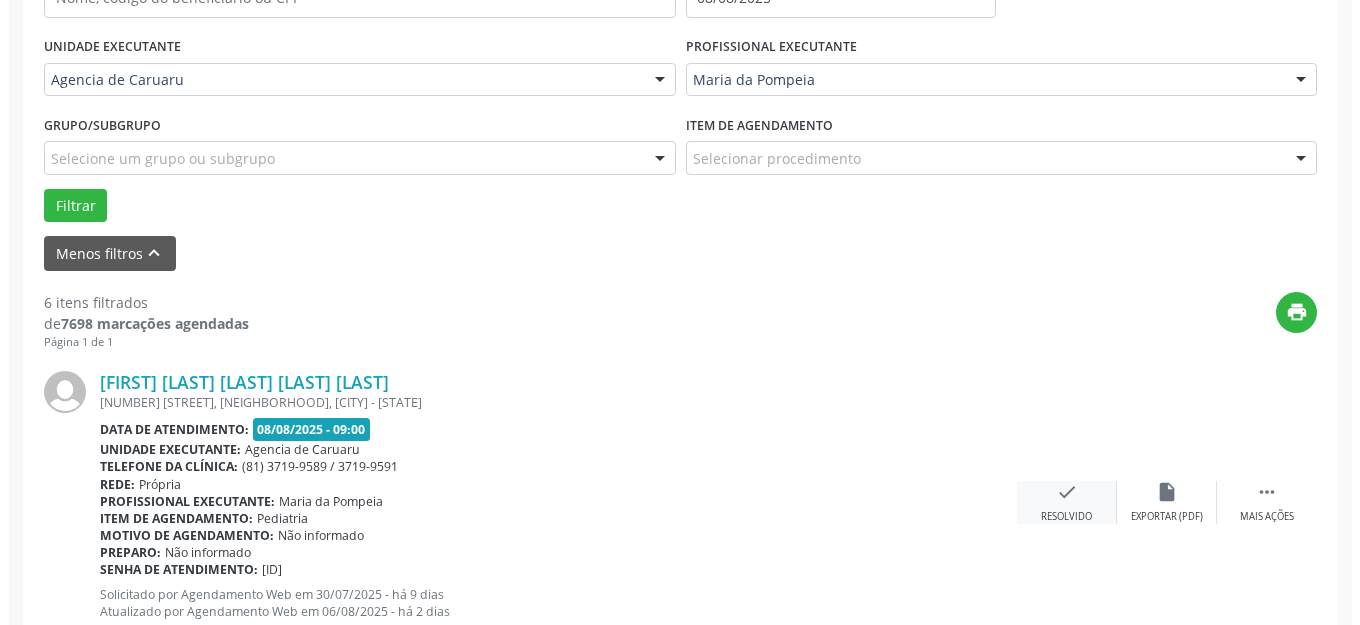 scroll, scrollTop: 448, scrollLeft: 0, axis: vertical 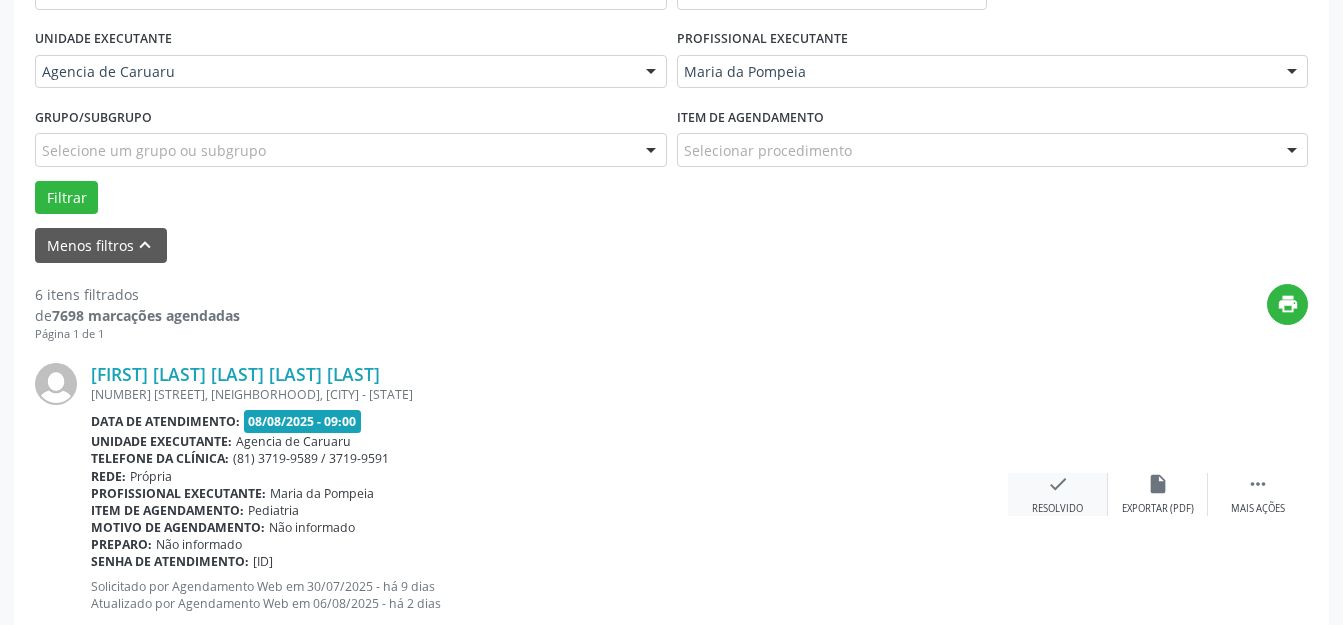 click on "check" at bounding box center [1058, 484] 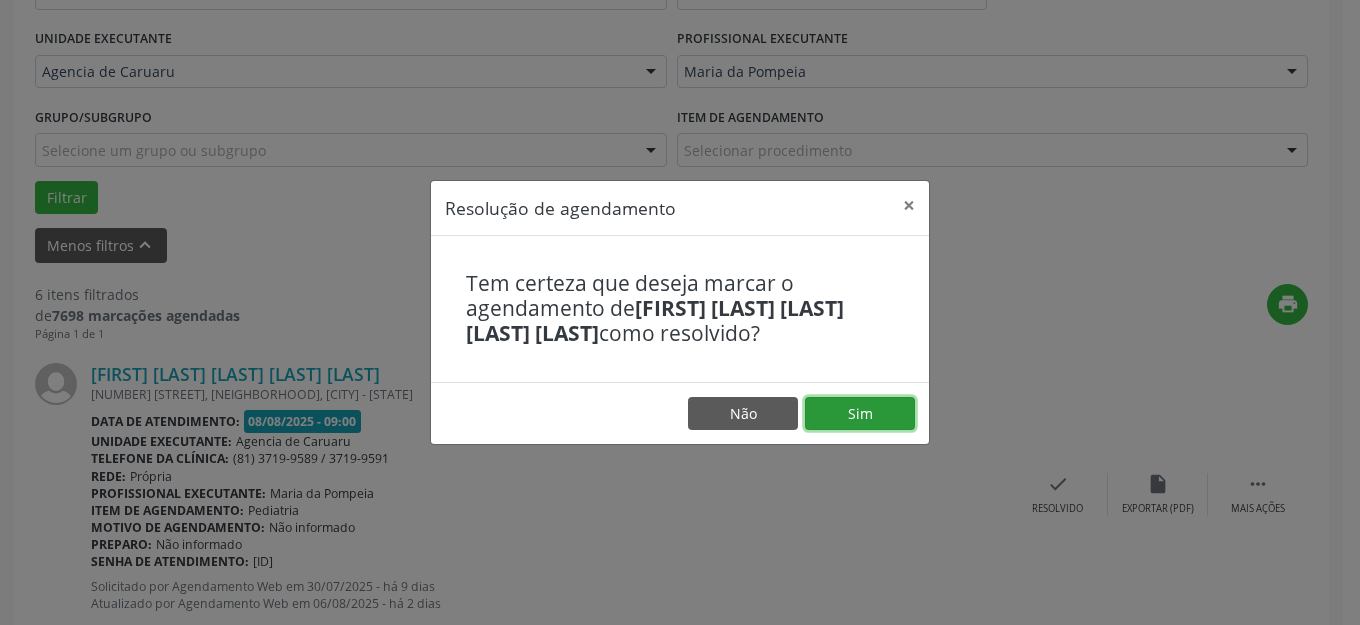click on "Sim" at bounding box center [860, 414] 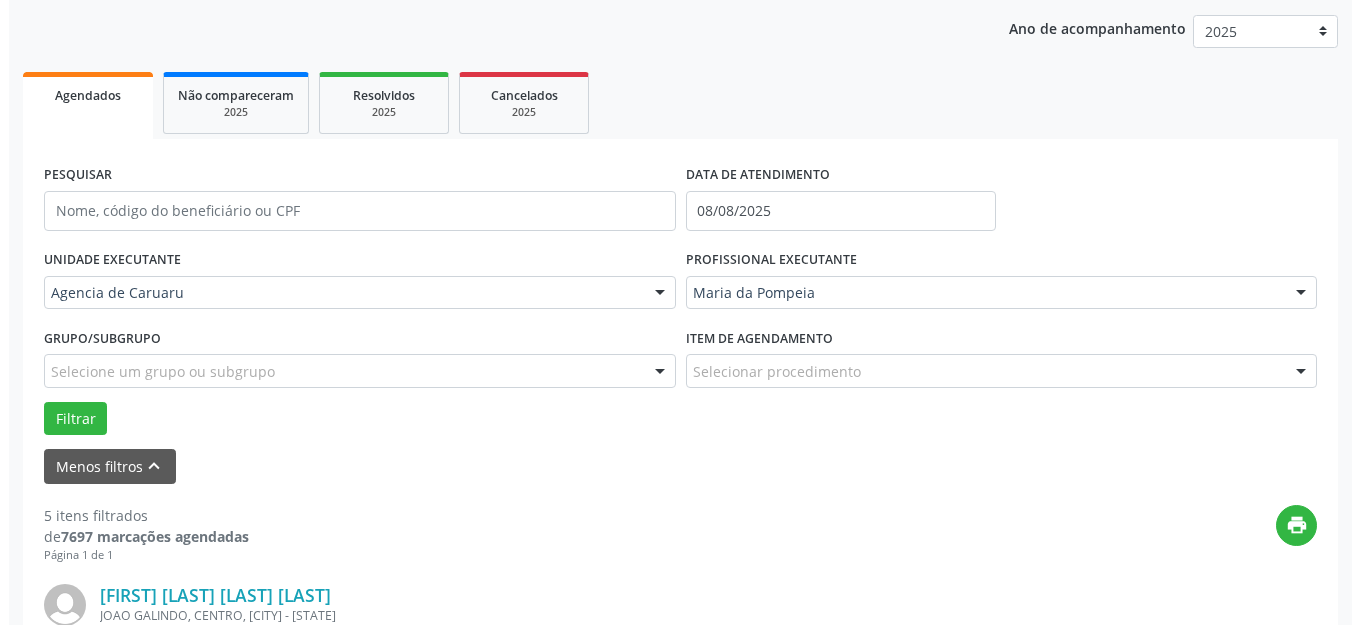 scroll, scrollTop: 527, scrollLeft: 0, axis: vertical 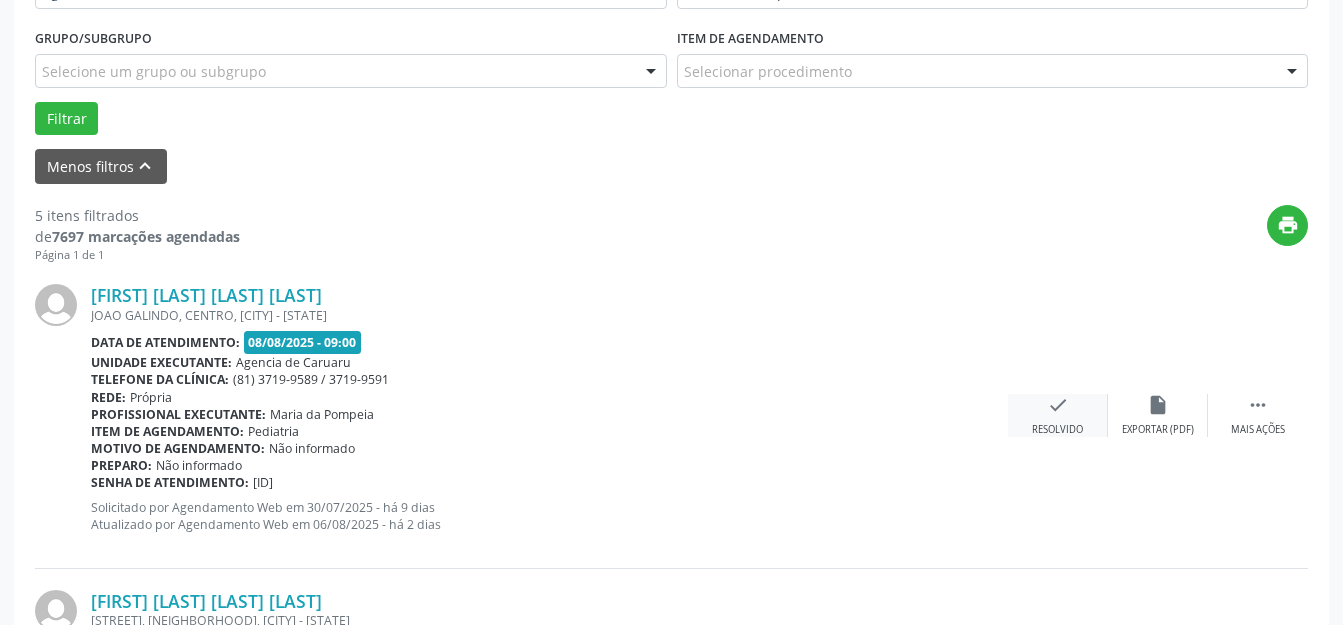 click on "check
Resolvido" at bounding box center (1058, 415) 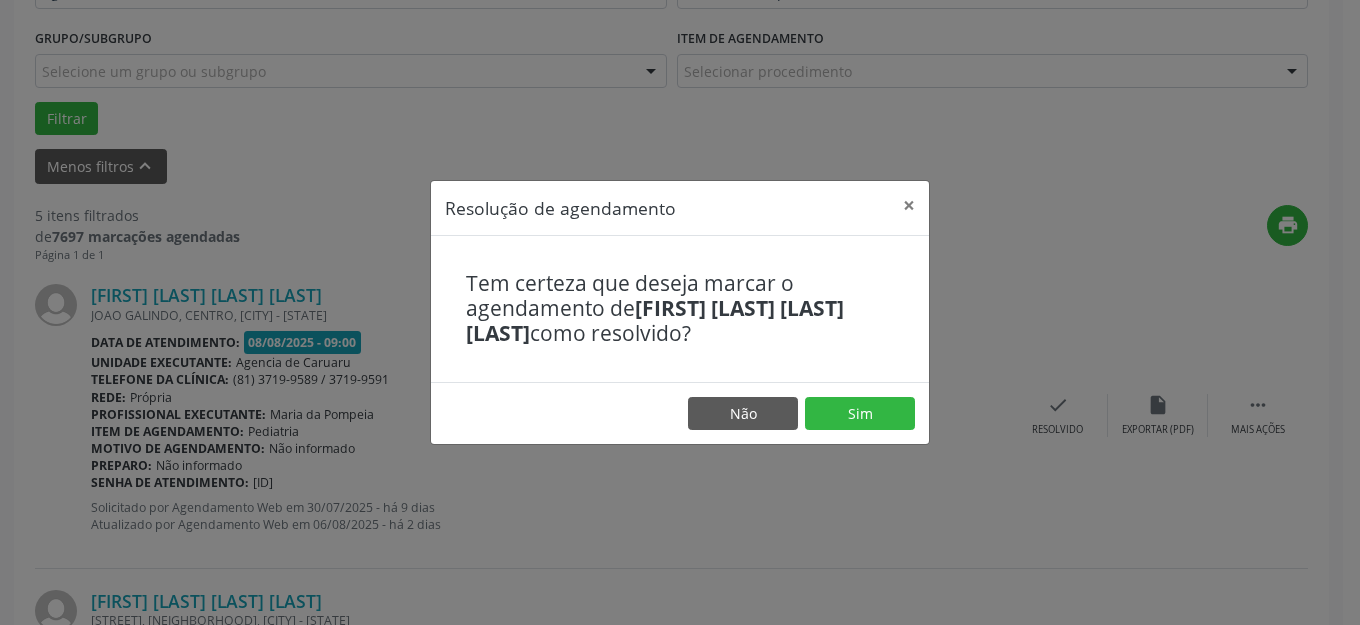 click on "Não Sim" at bounding box center [680, 413] 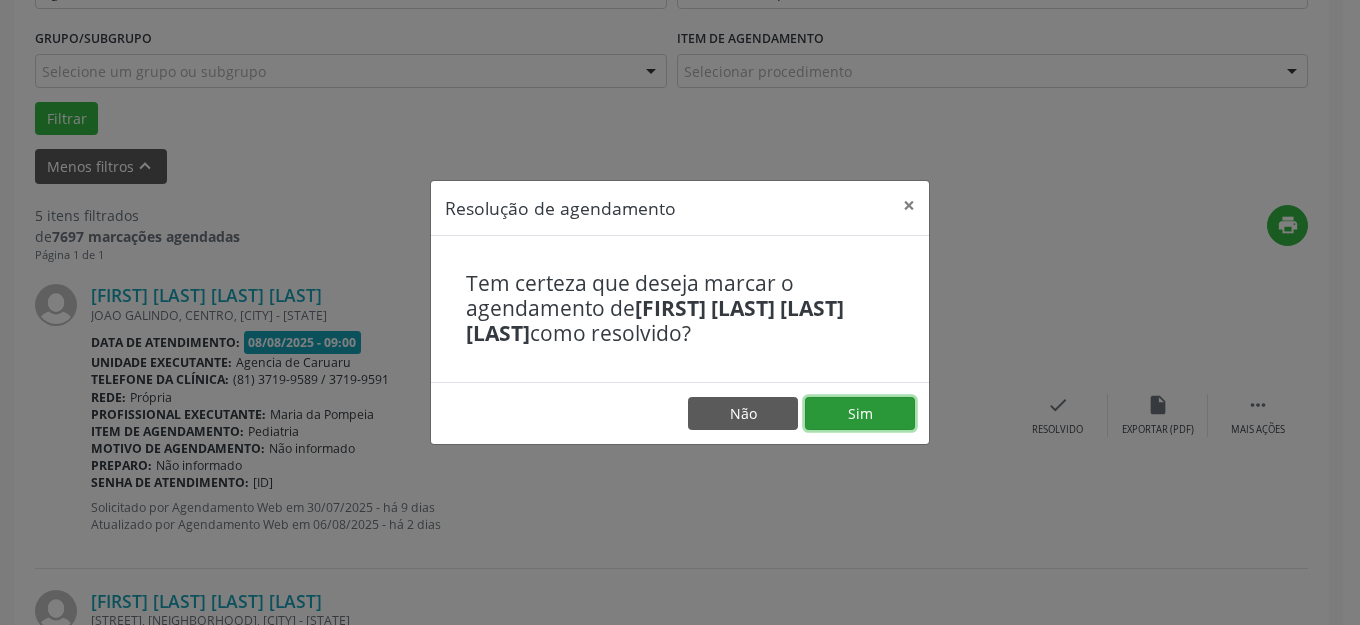 click on "Sim" at bounding box center (860, 414) 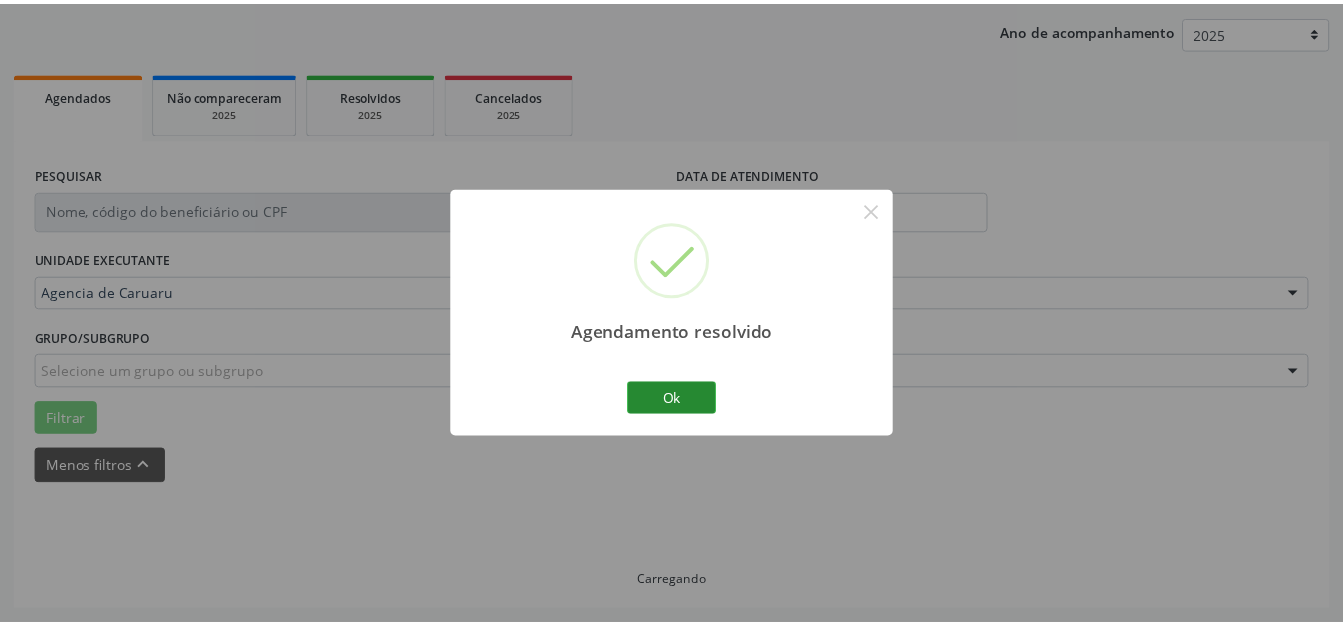 scroll, scrollTop: 227, scrollLeft: 0, axis: vertical 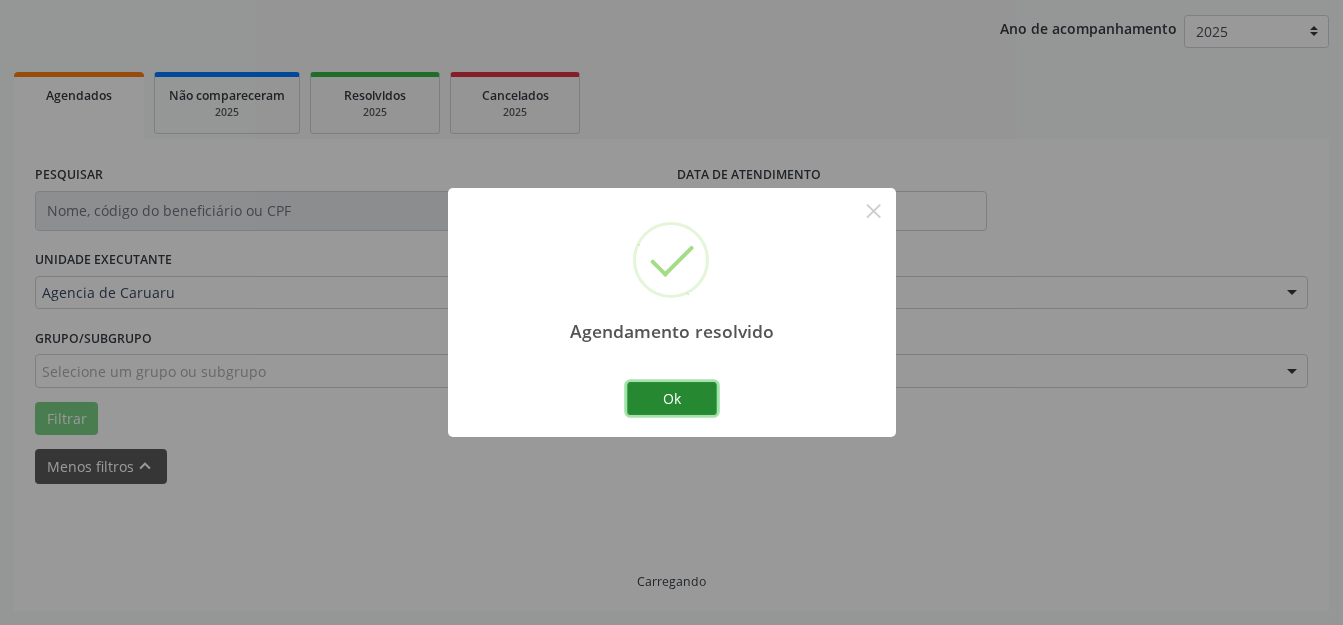 click on "Ok" at bounding box center (672, 399) 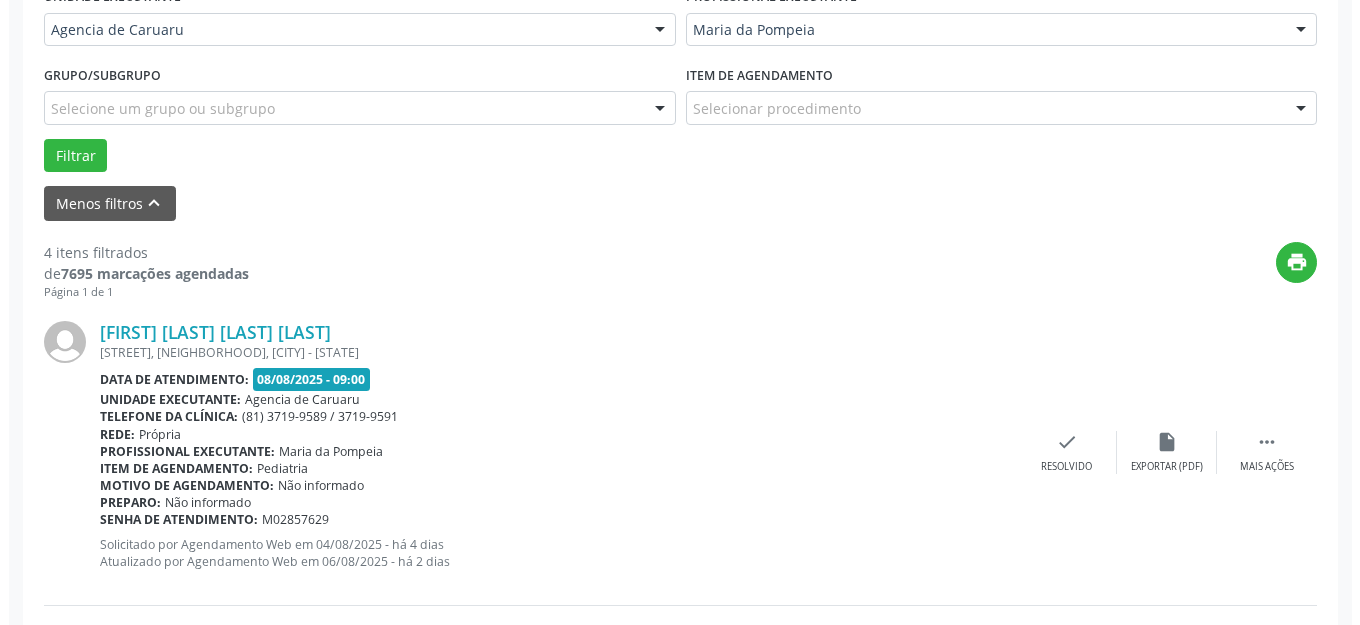 scroll, scrollTop: 548, scrollLeft: 0, axis: vertical 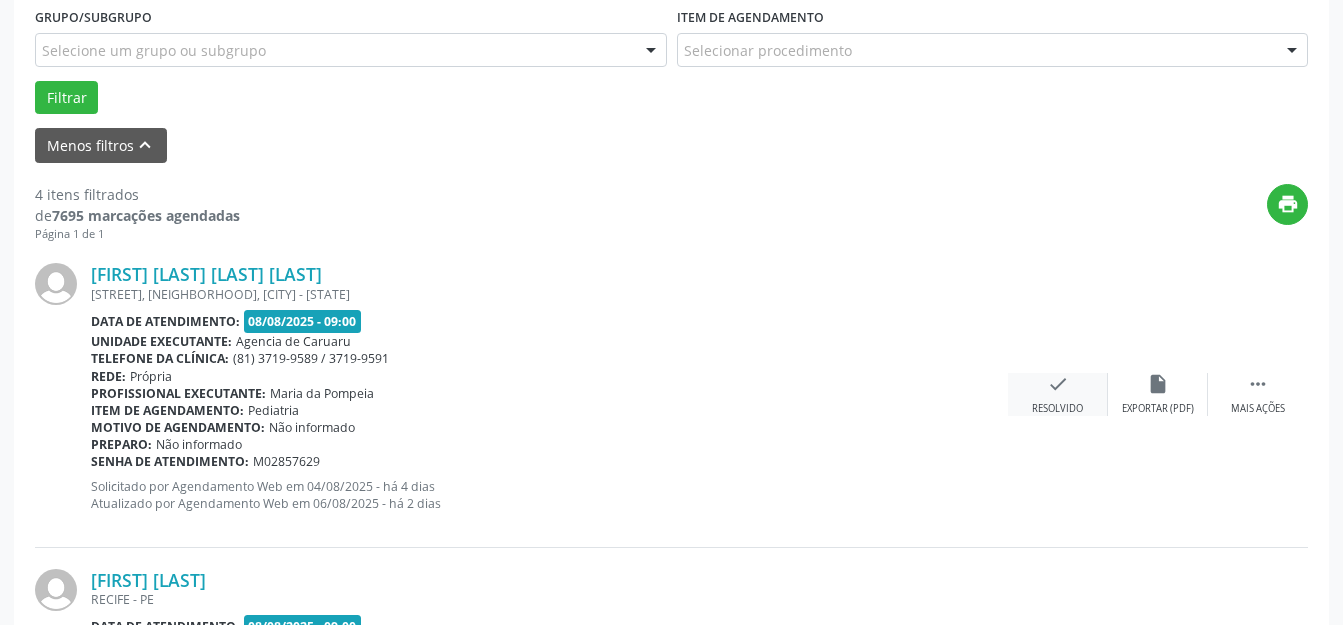 click on "check
Resolvido" at bounding box center [1058, 394] 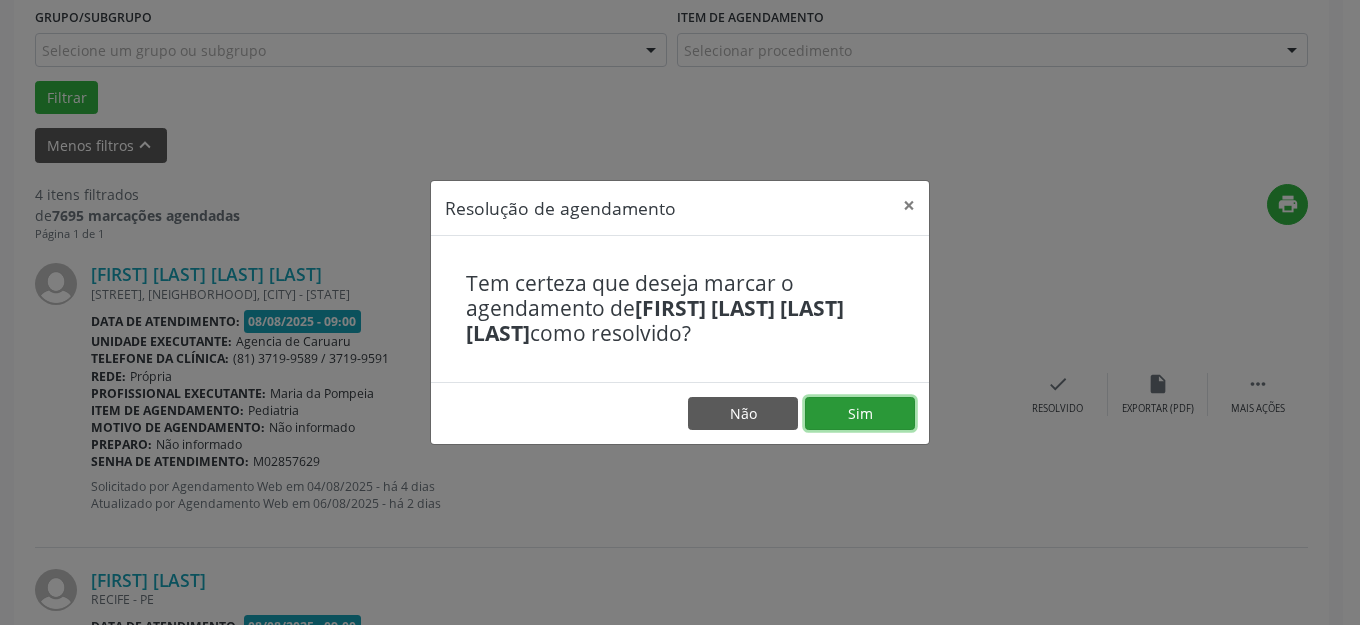 click on "Sim" at bounding box center [860, 414] 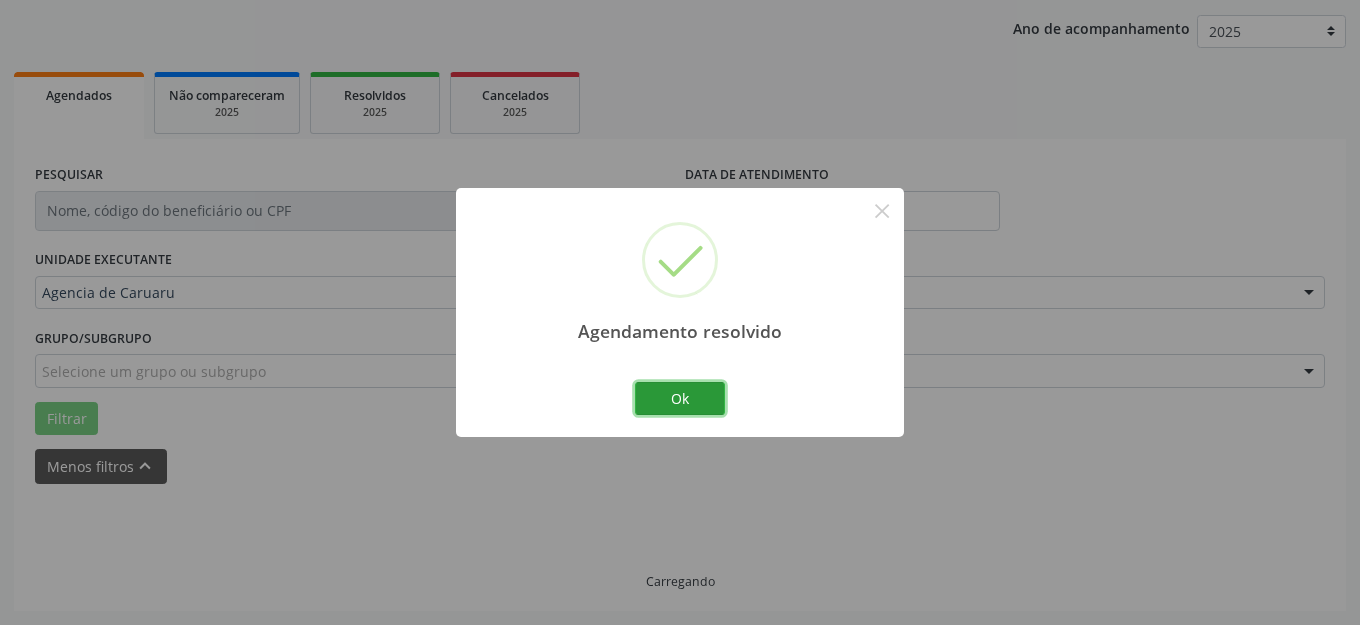click on "Ok" at bounding box center [680, 399] 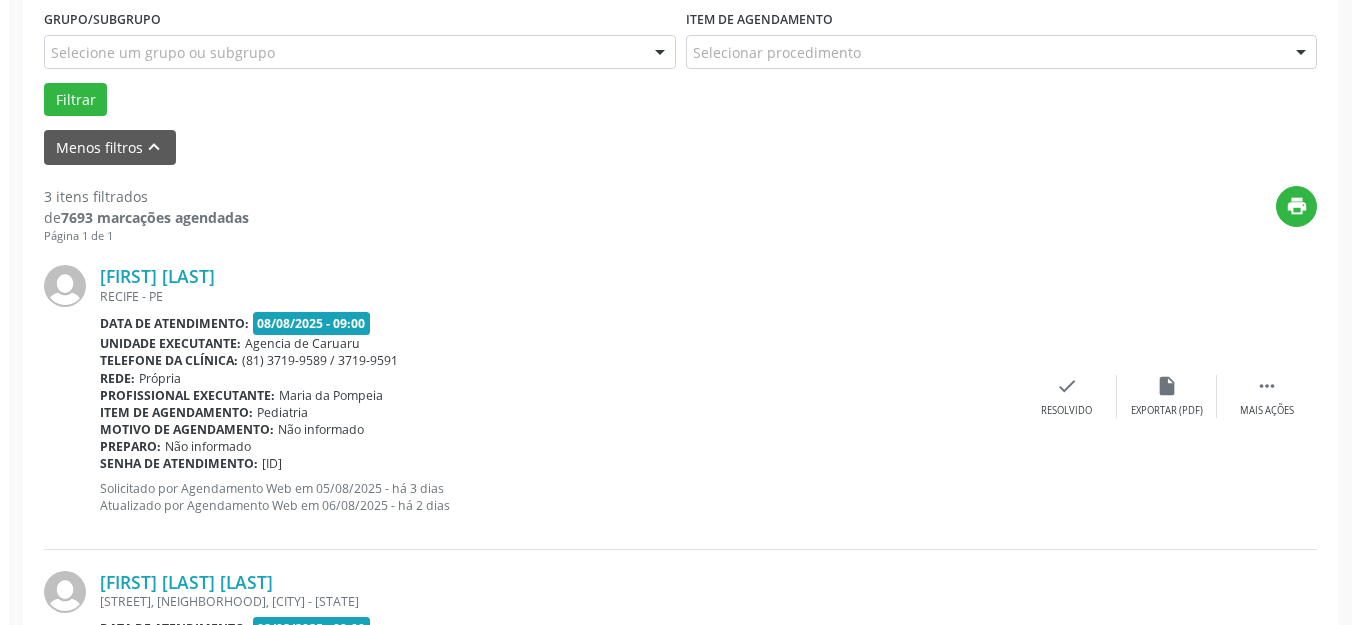 scroll, scrollTop: 548, scrollLeft: 0, axis: vertical 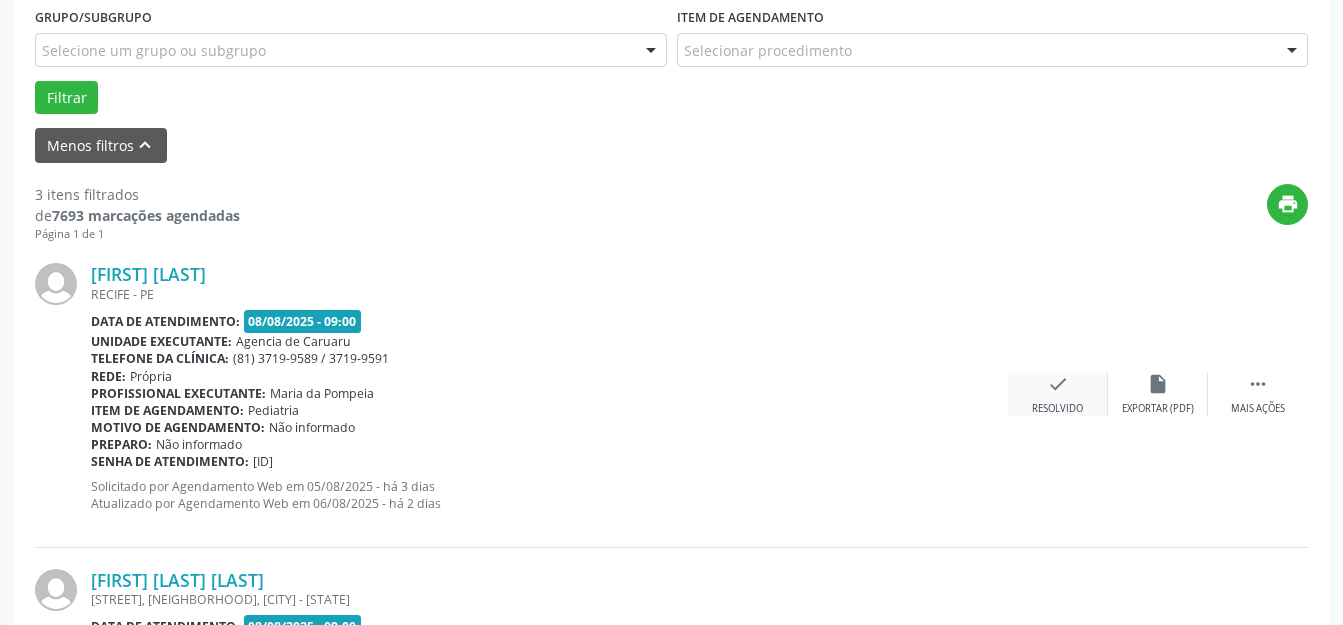 click on "check
Resolvido" at bounding box center [1058, 394] 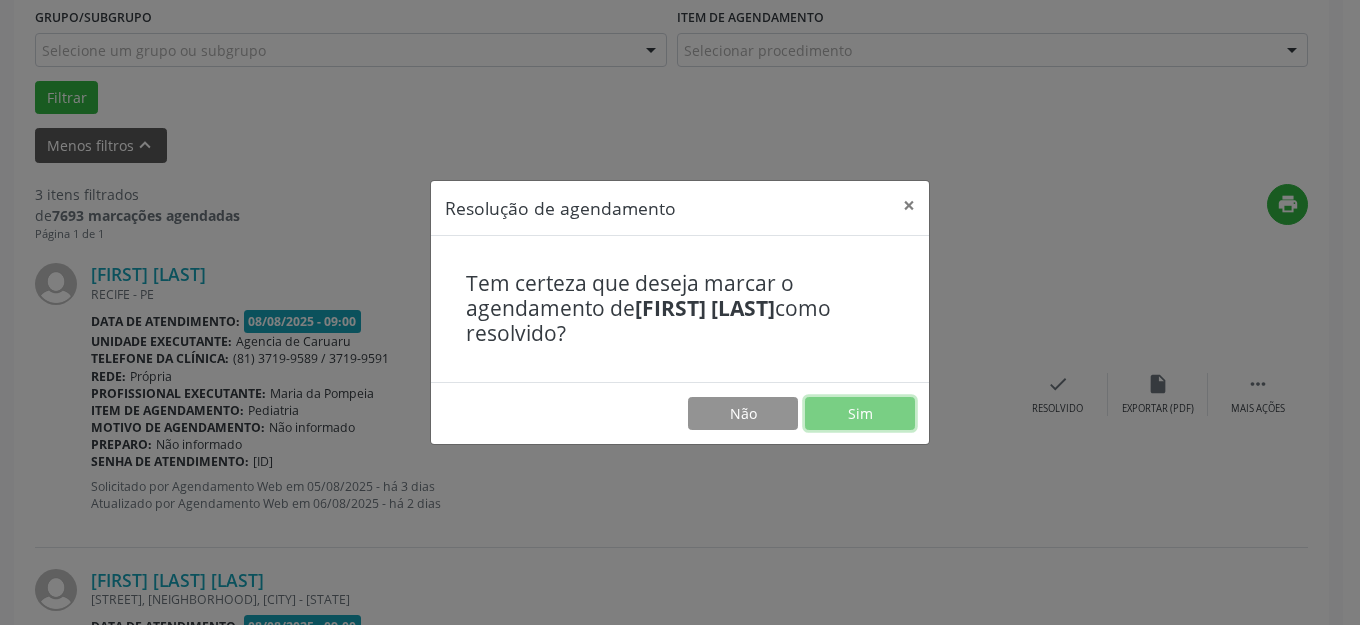 click on "Sim" at bounding box center (860, 414) 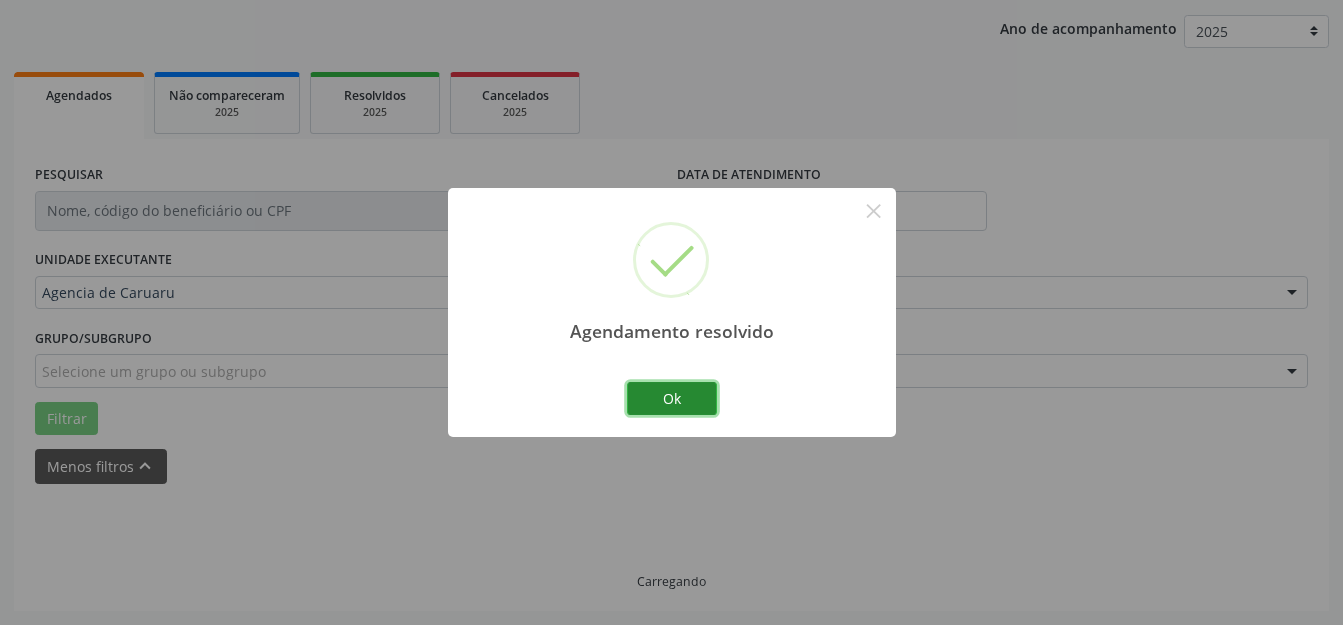 click on "Ok" at bounding box center (672, 399) 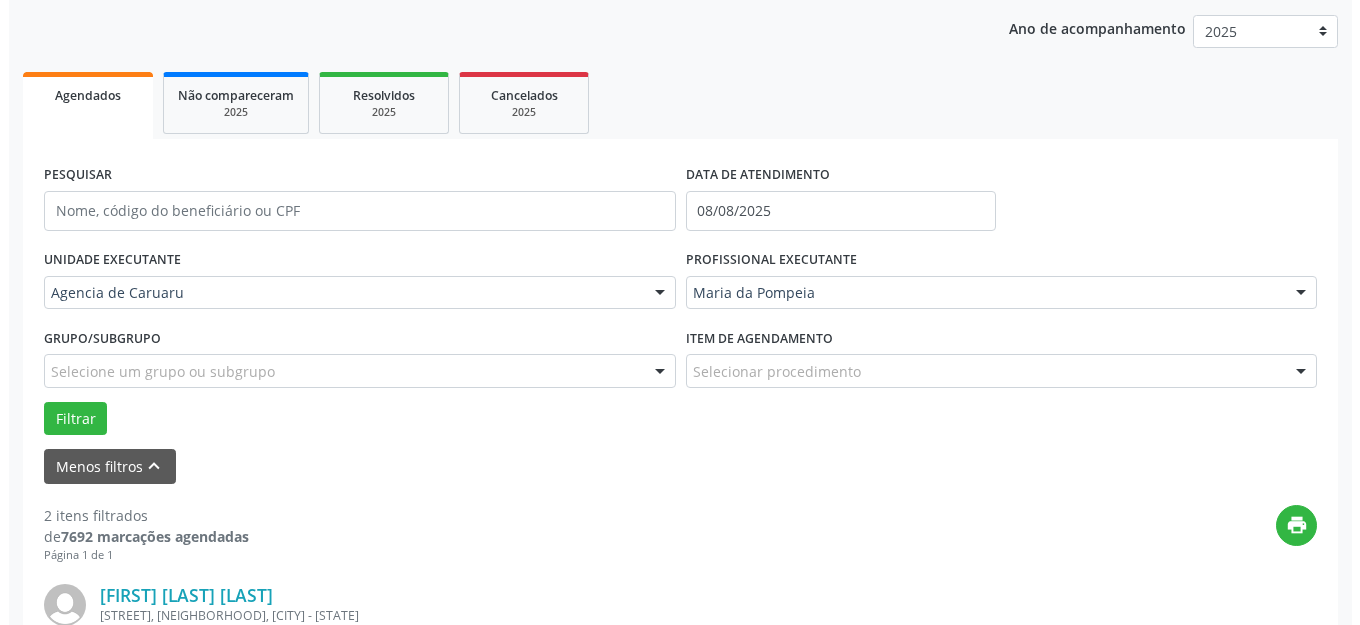 scroll, scrollTop: 548, scrollLeft: 0, axis: vertical 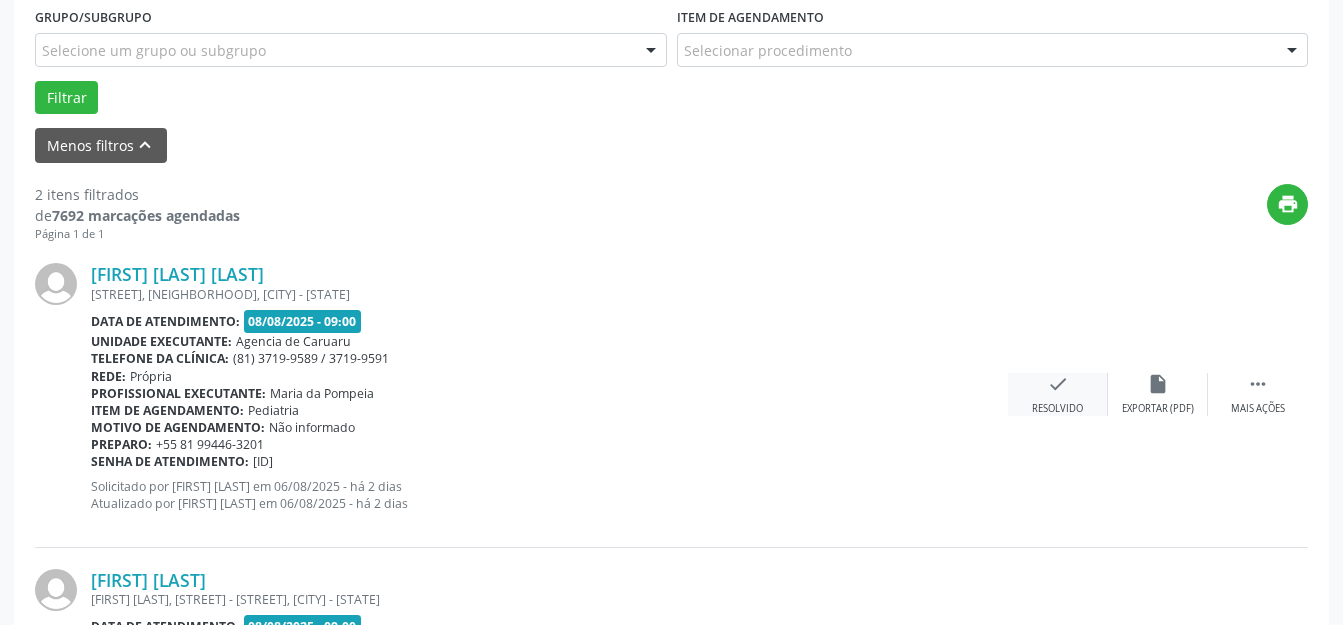click on "Resolvido" at bounding box center (1057, 409) 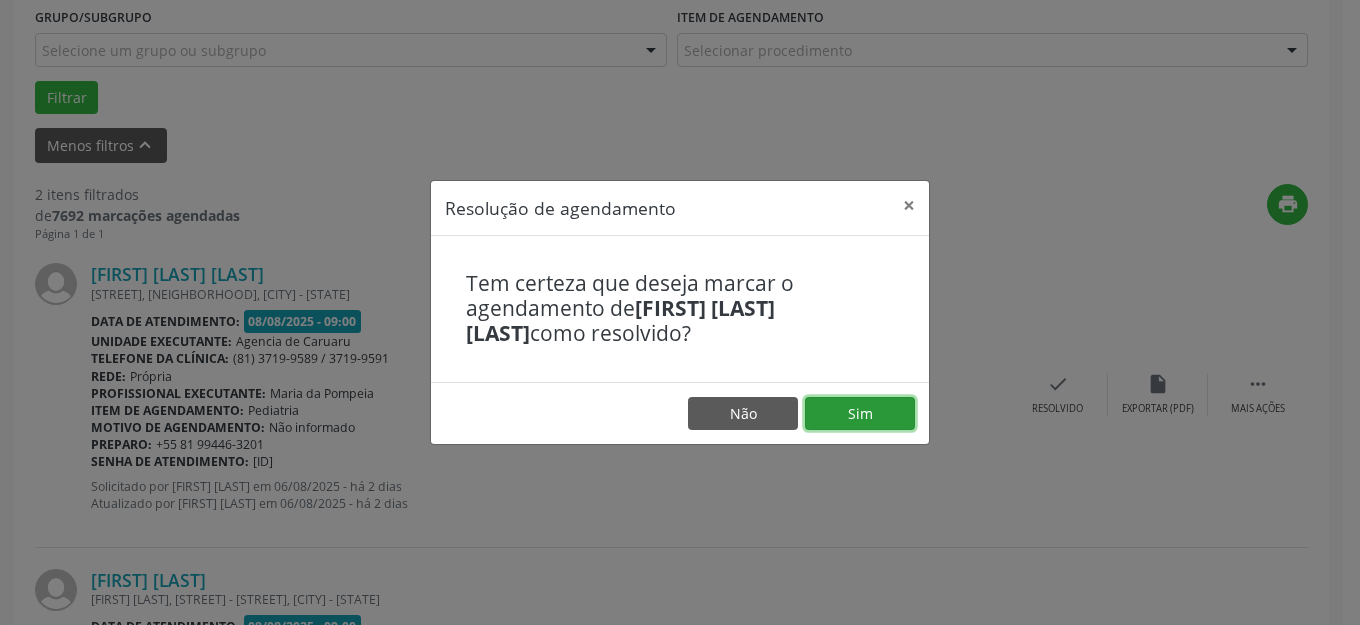 click on "Sim" at bounding box center (860, 414) 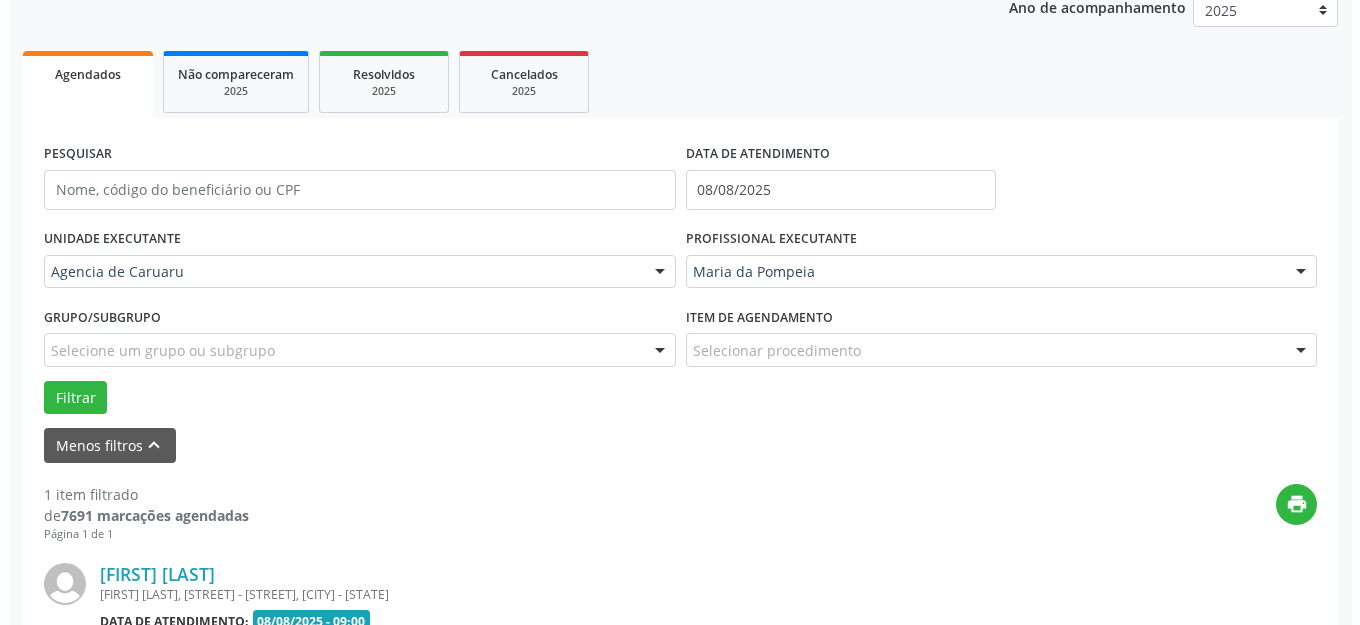 scroll, scrollTop: 448, scrollLeft: 0, axis: vertical 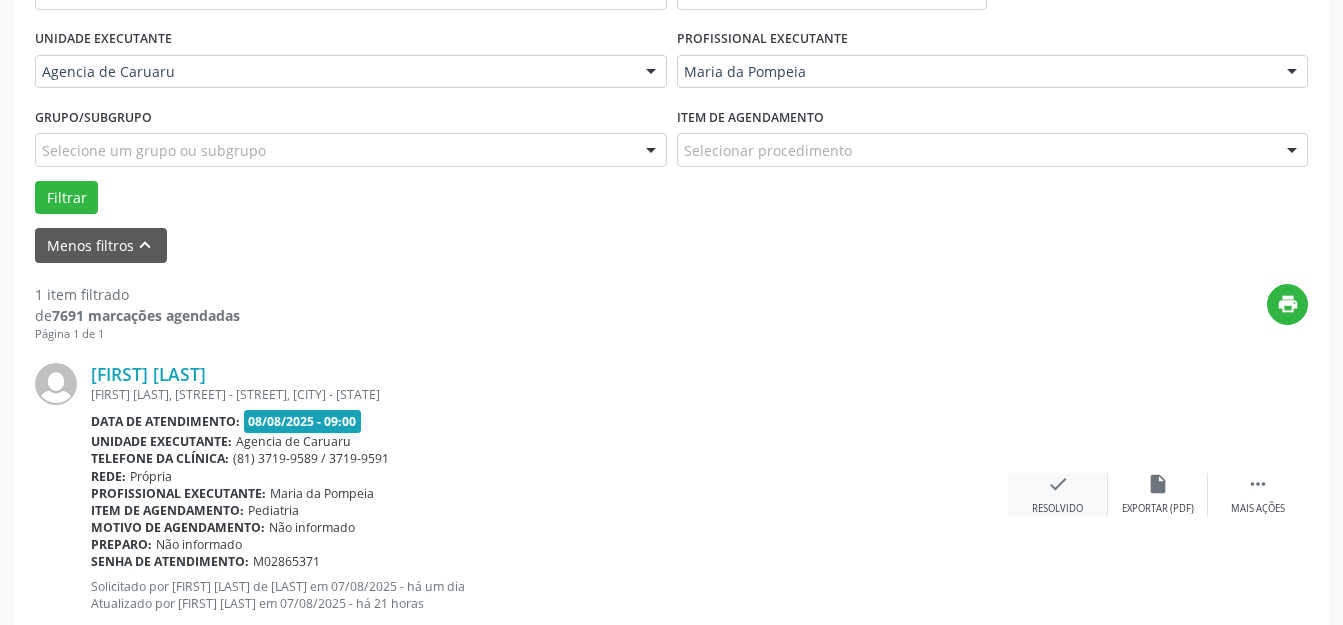 click on "check
Resolvido" at bounding box center (1058, 494) 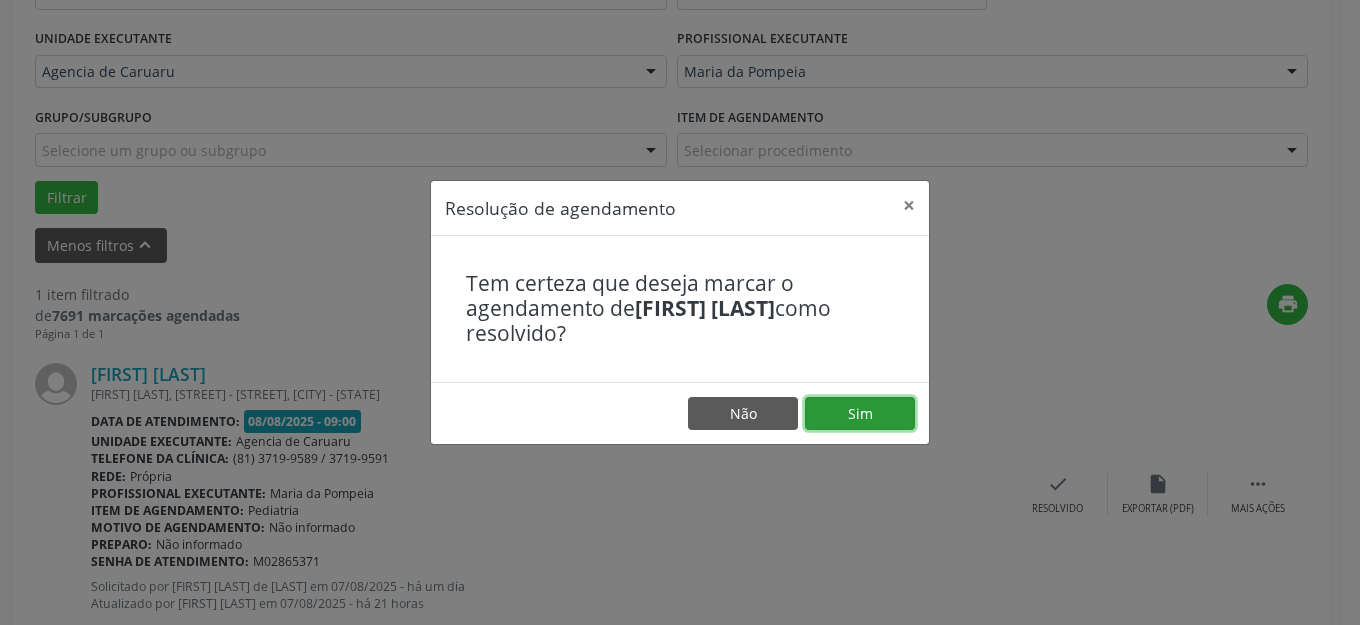 click on "Sim" at bounding box center (860, 414) 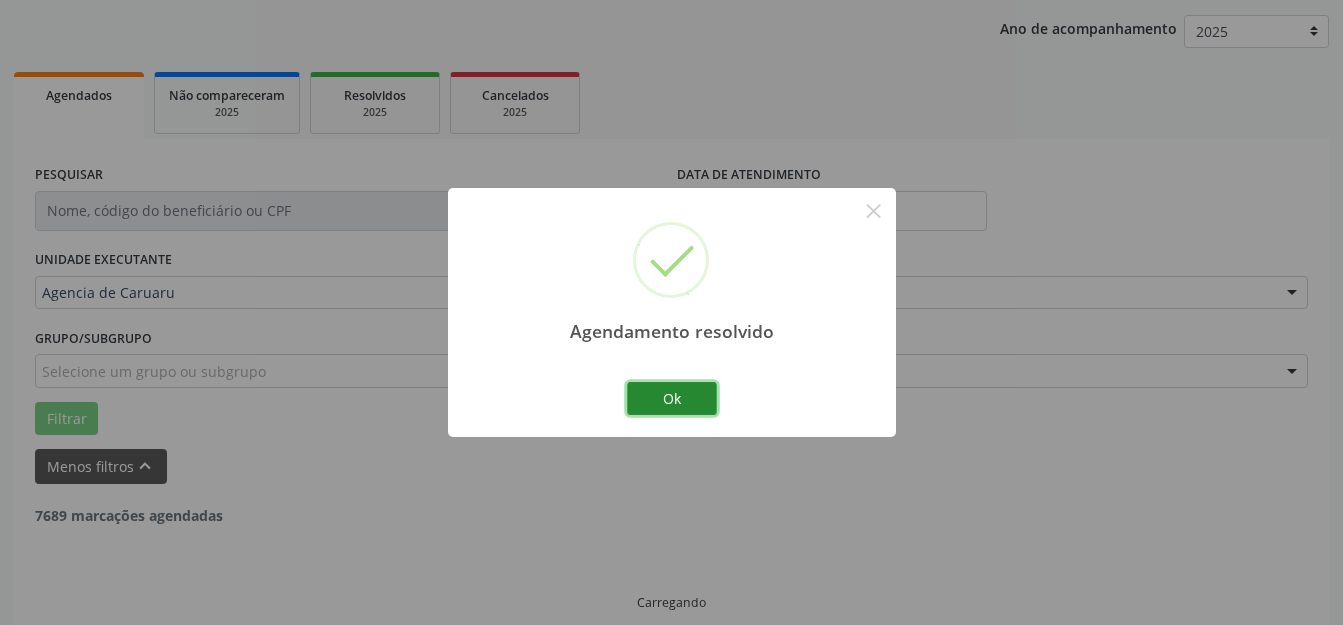 click on "Ok" at bounding box center [672, 399] 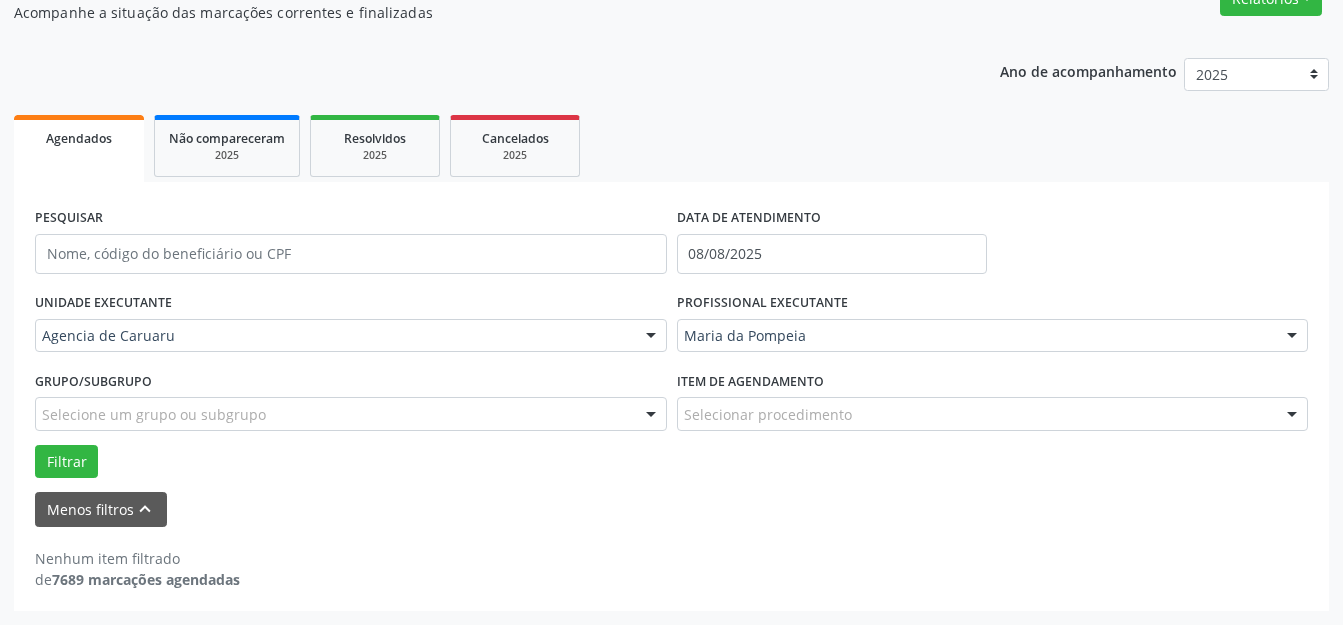 scroll, scrollTop: 184, scrollLeft: 0, axis: vertical 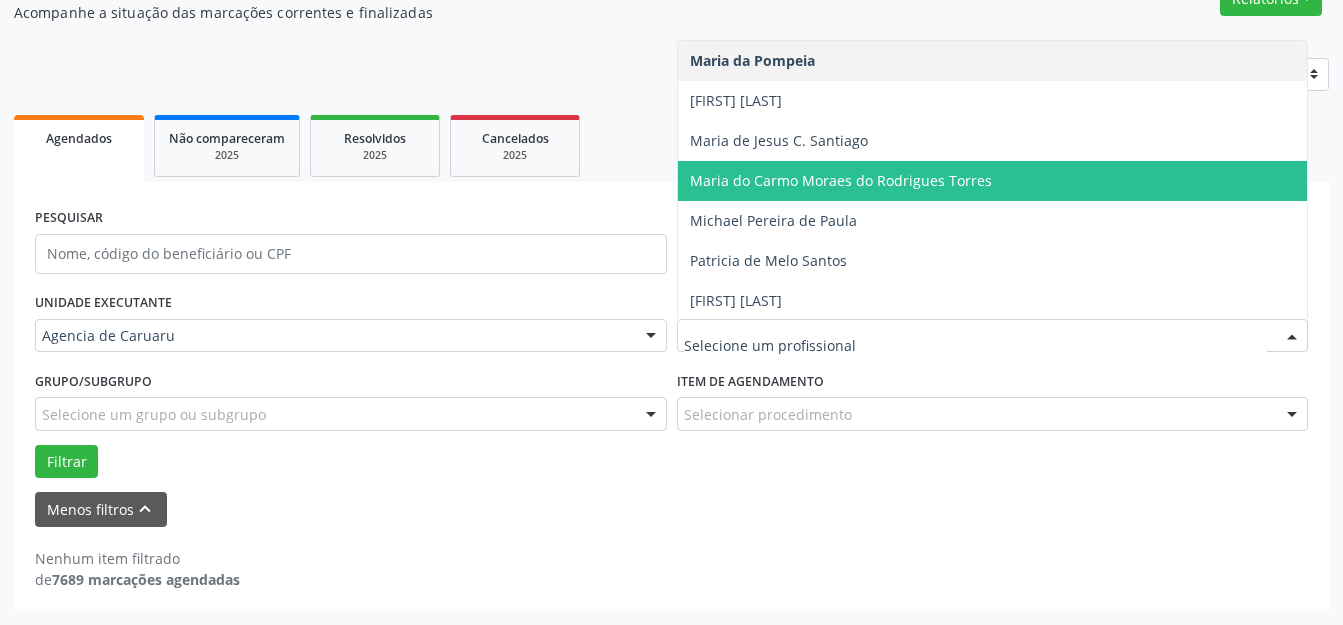 click on "Maria do Carmo Moraes do Rodrigues Torres" at bounding box center (993, 181) 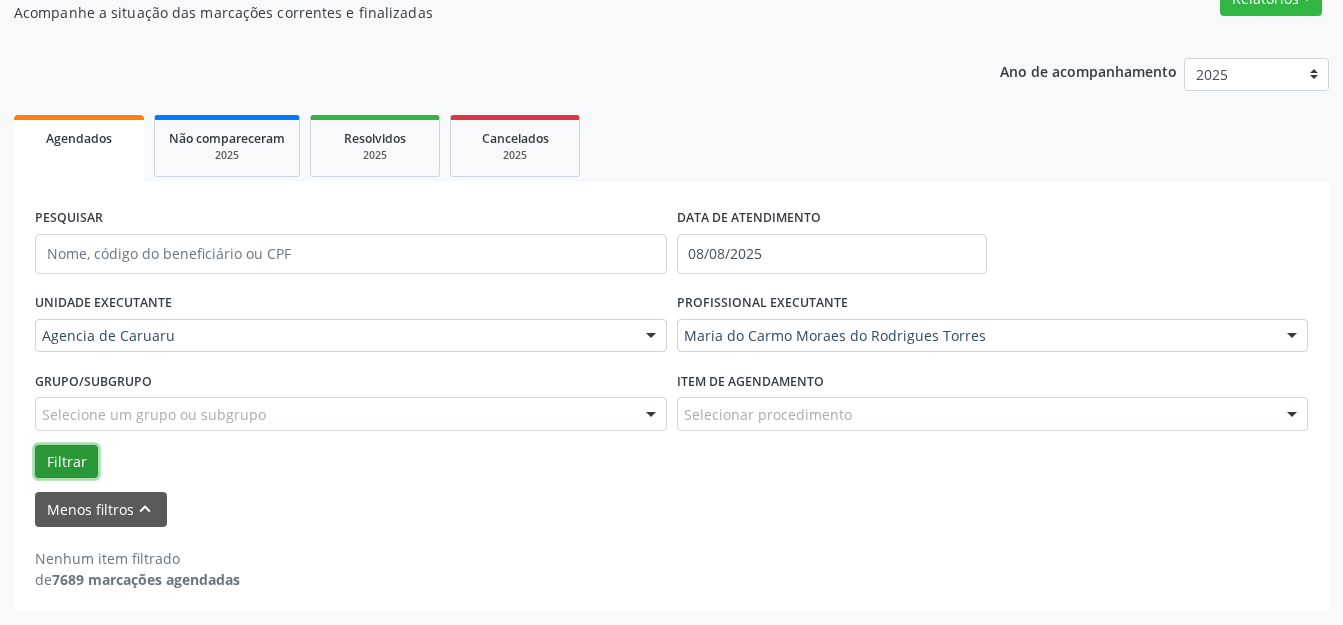click on "Filtrar" at bounding box center (66, 462) 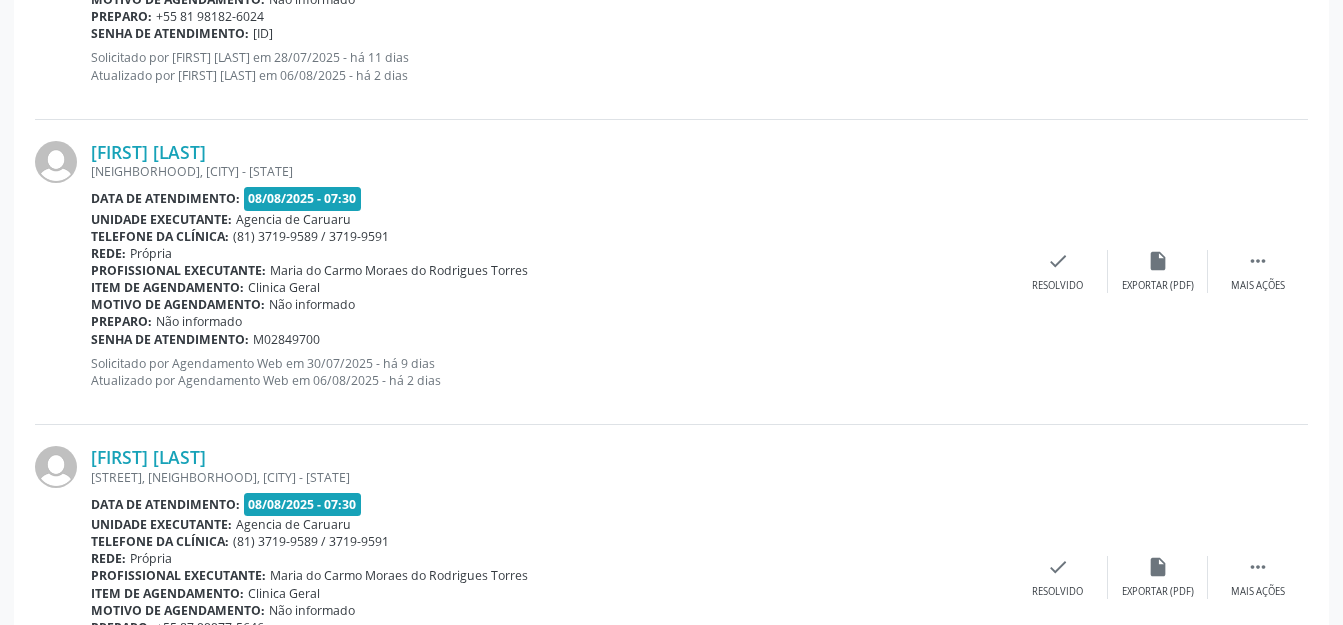 scroll, scrollTop: 4835, scrollLeft: 0, axis: vertical 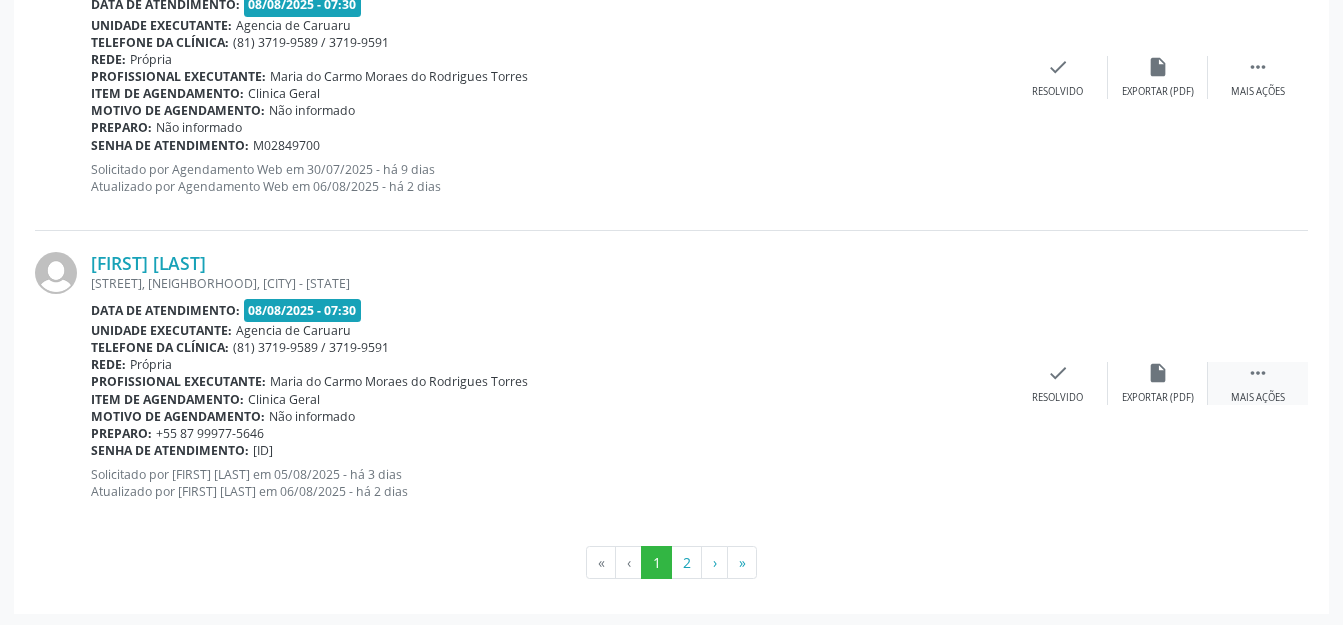 click on "
Mais ações" at bounding box center (1258, 383) 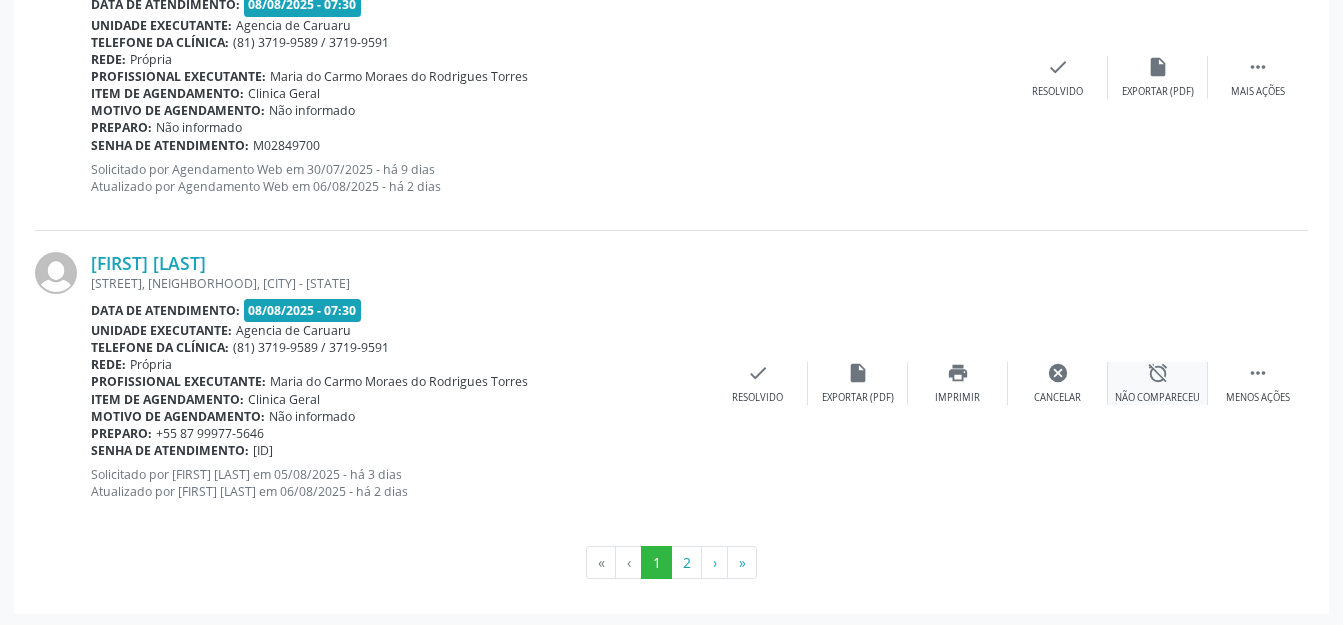 click on "Não compareceu" at bounding box center [1157, 398] 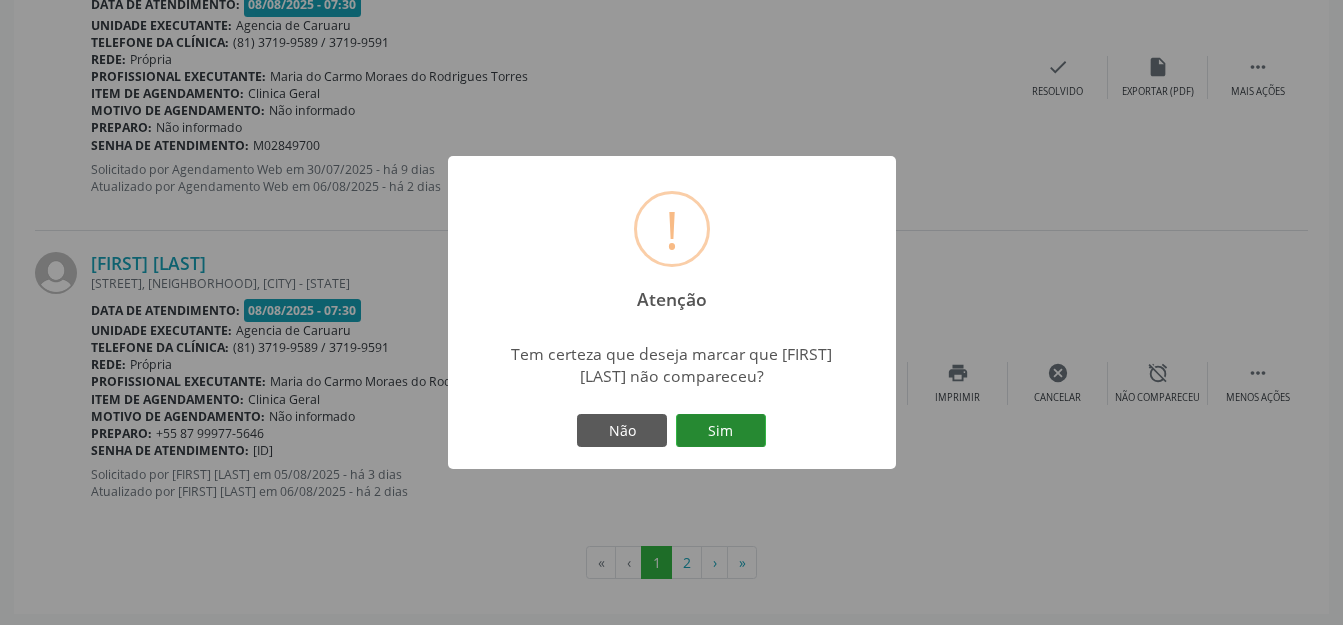 click on "Sim" at bounding box center [721, 431] 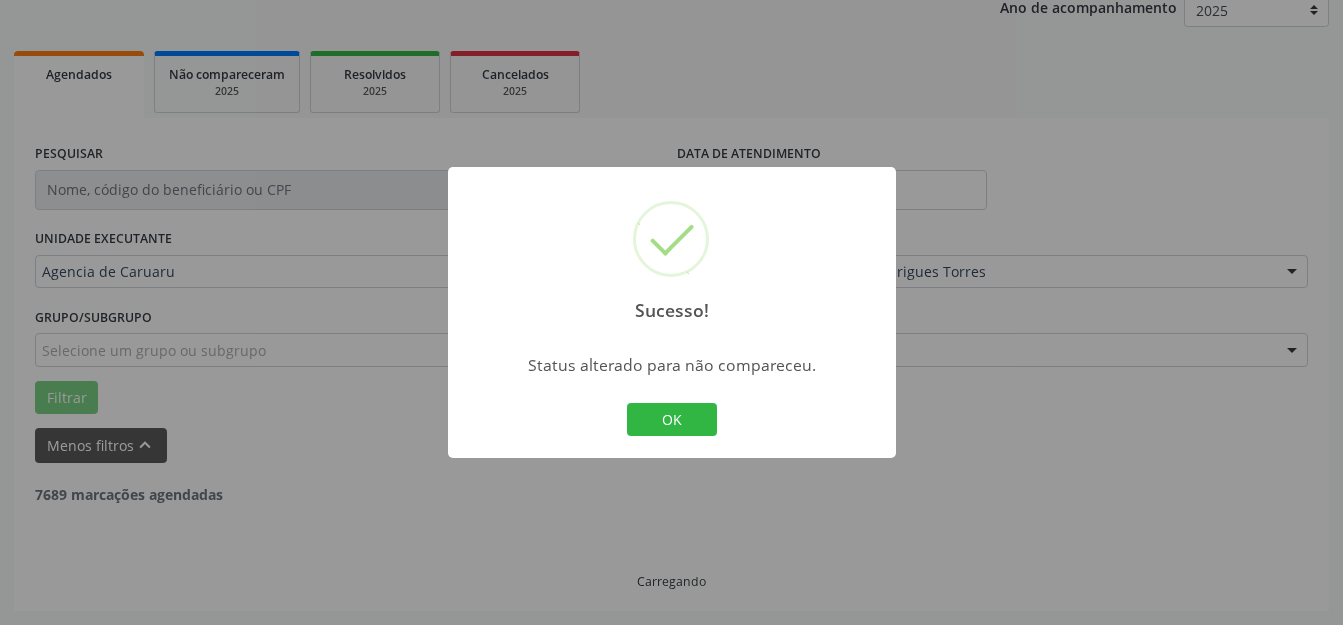scroll, scrollTop: 248, scrollLeft: 0, axis: vertical 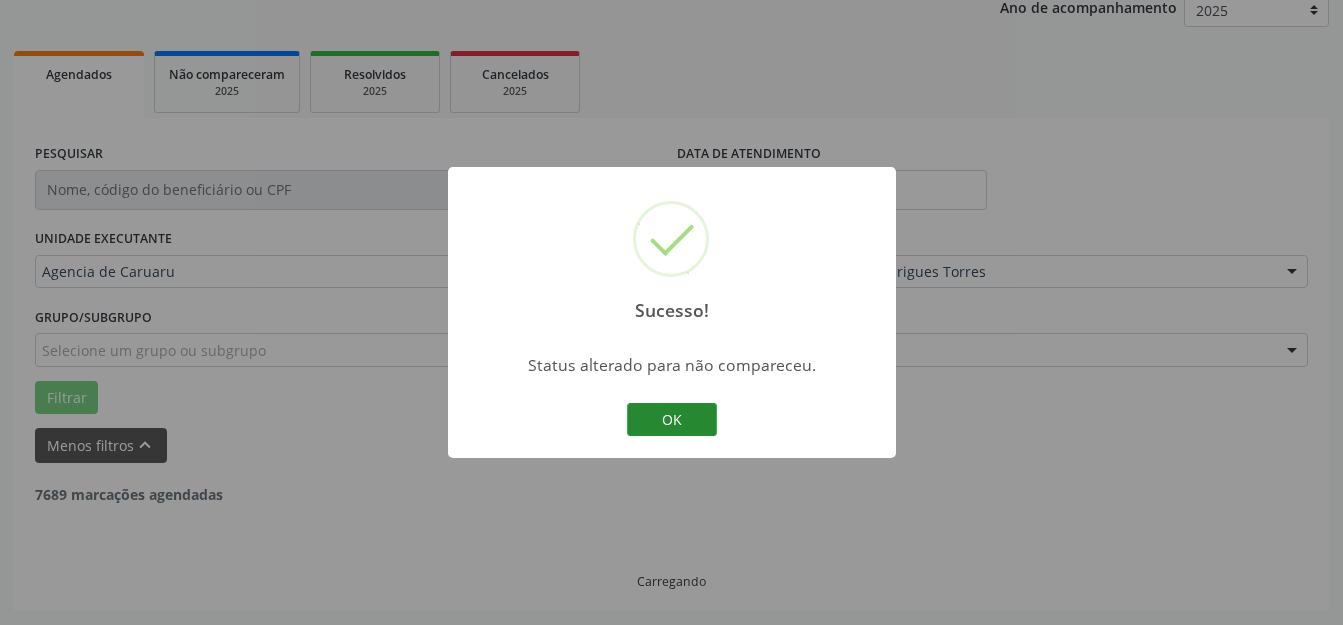 click on "OK" at bounding box center [672, 420] 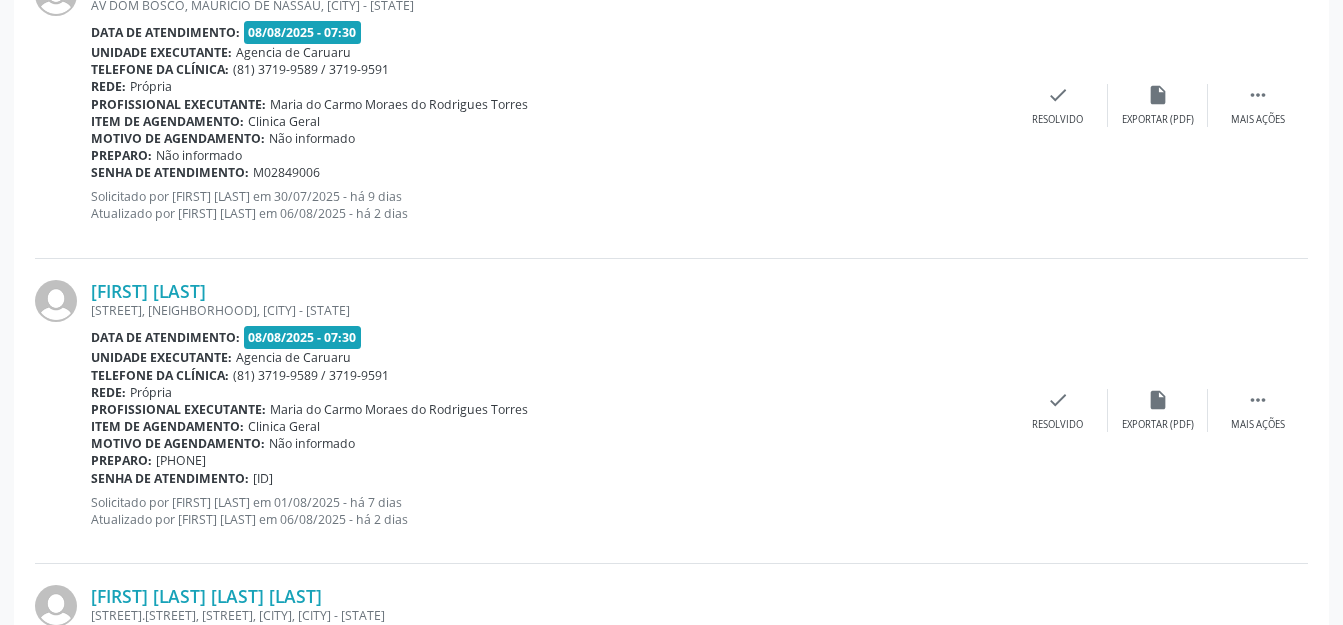scroll, scrollTop: 1748, scrollLeft: 0, axis: vertical 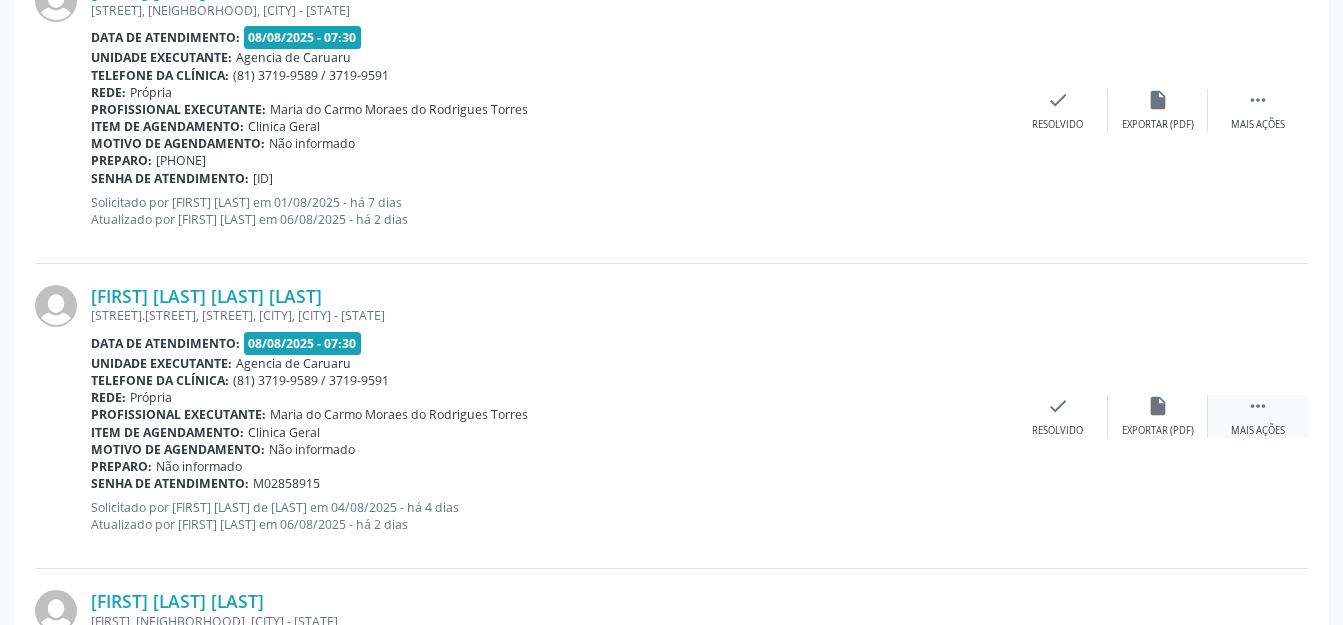 click on "
Mais ações" at bounding box center [1258, 416] 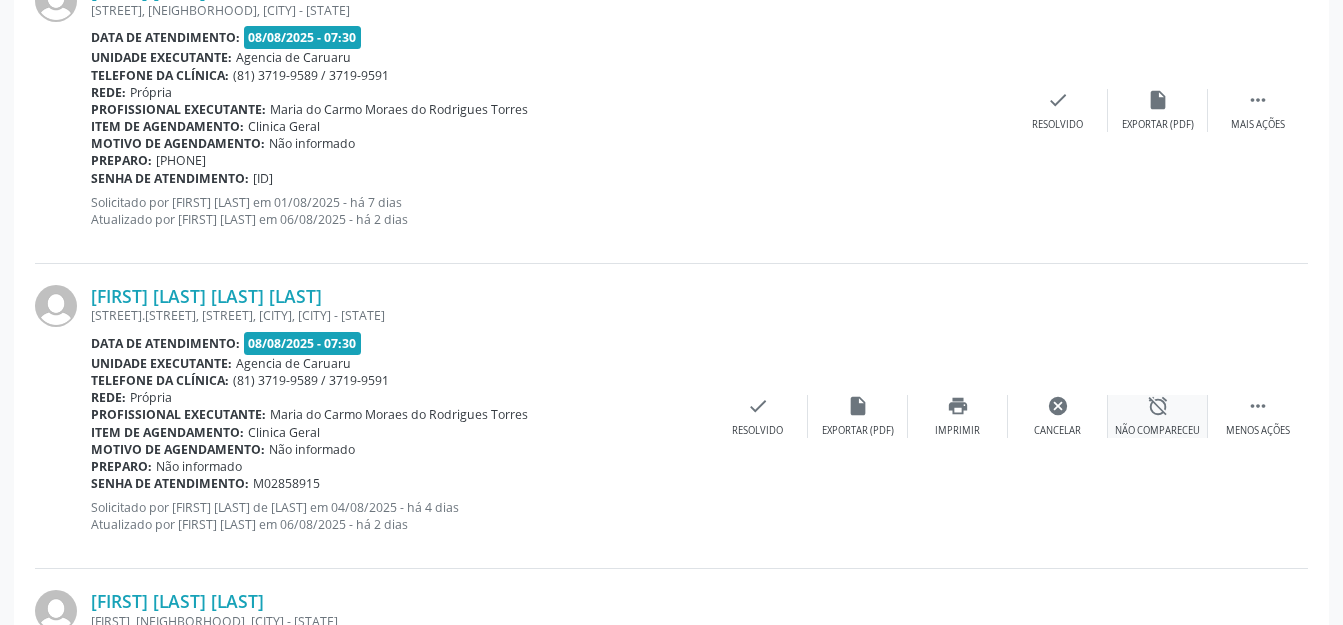click on "alarm_off
Não compareceu" at bounding box center (1158, 416) 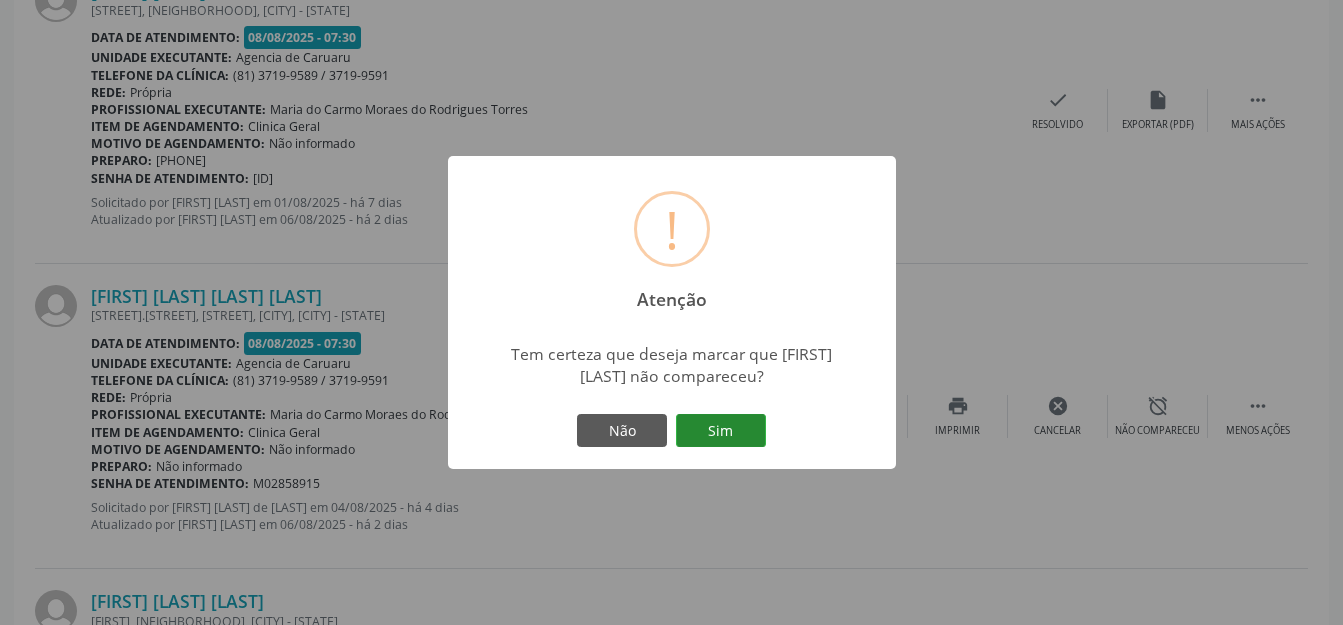 click on "Sim" at bounding box center [721, 431] 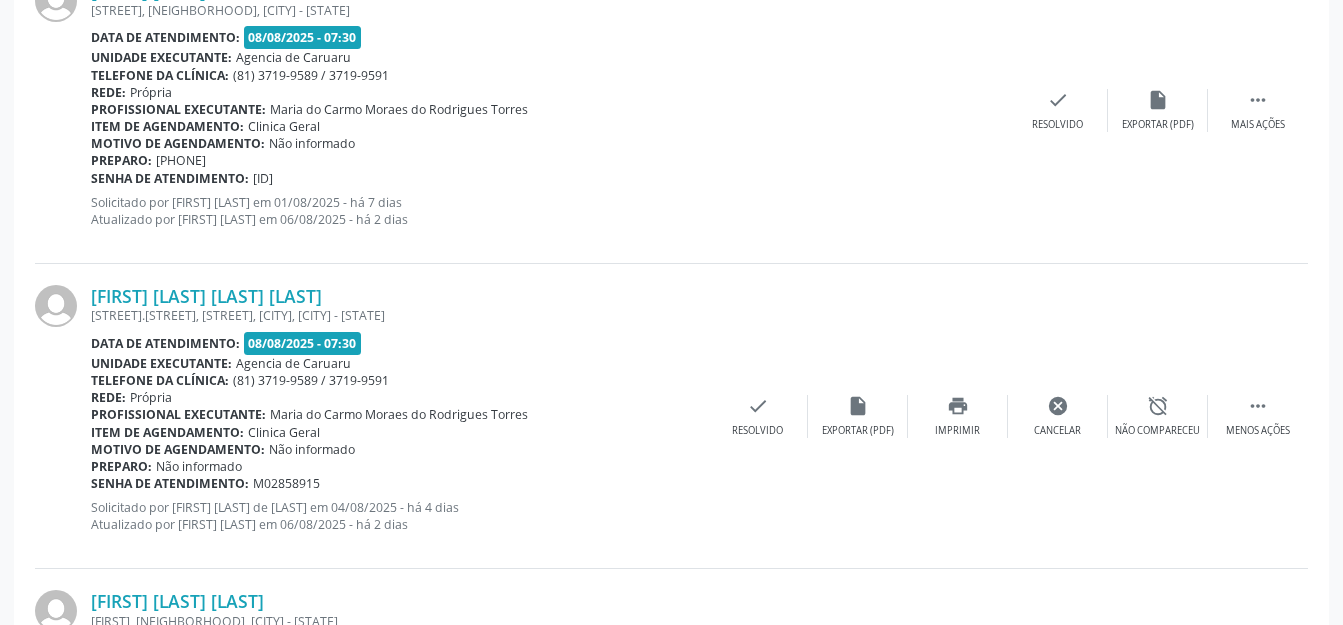 scroll, scrollTop: 248, scrollLeft: 0, axis: vertical 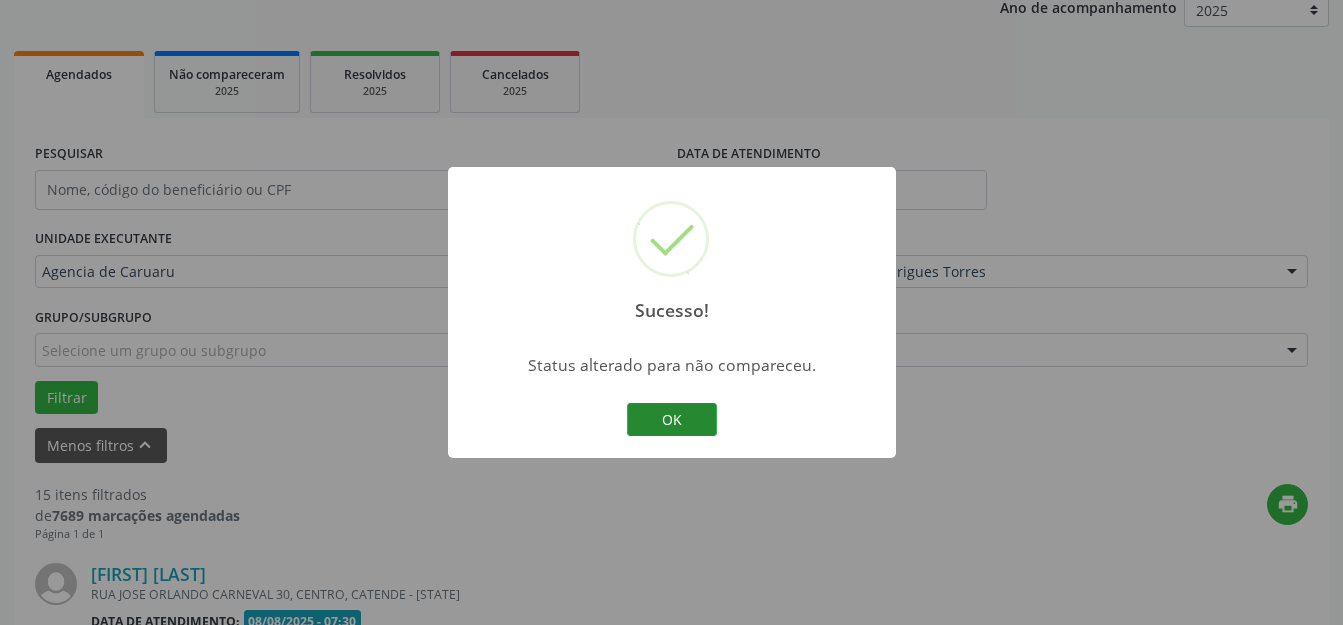 click on "OK" at bounding box center [672, 420] 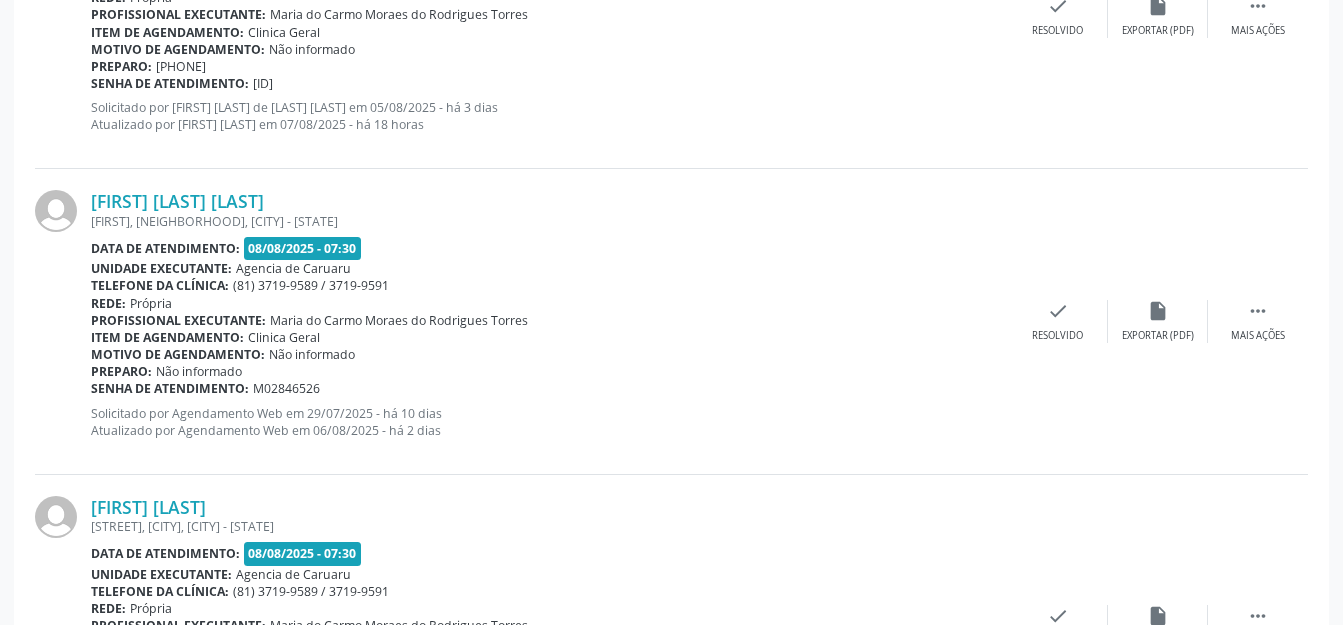 scroll, scrollTop: 2448, scrollLeft: 0, axis: vertical 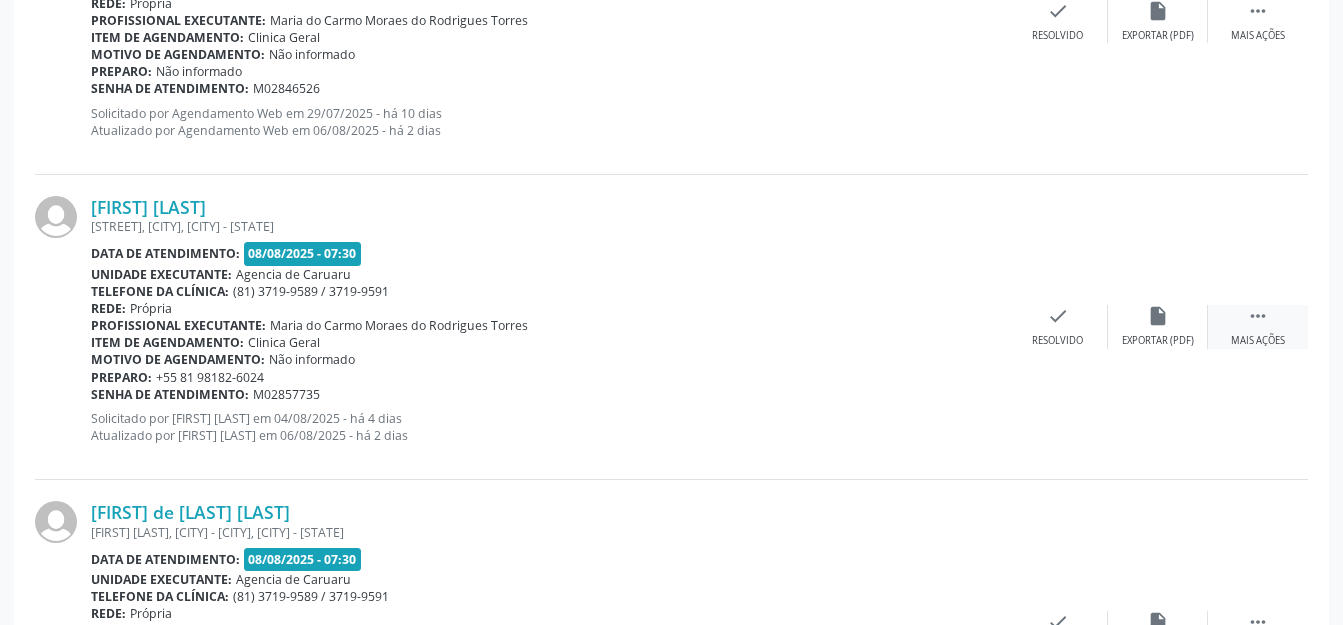 click on "Mais ações" at bounding box center [1258, 341] 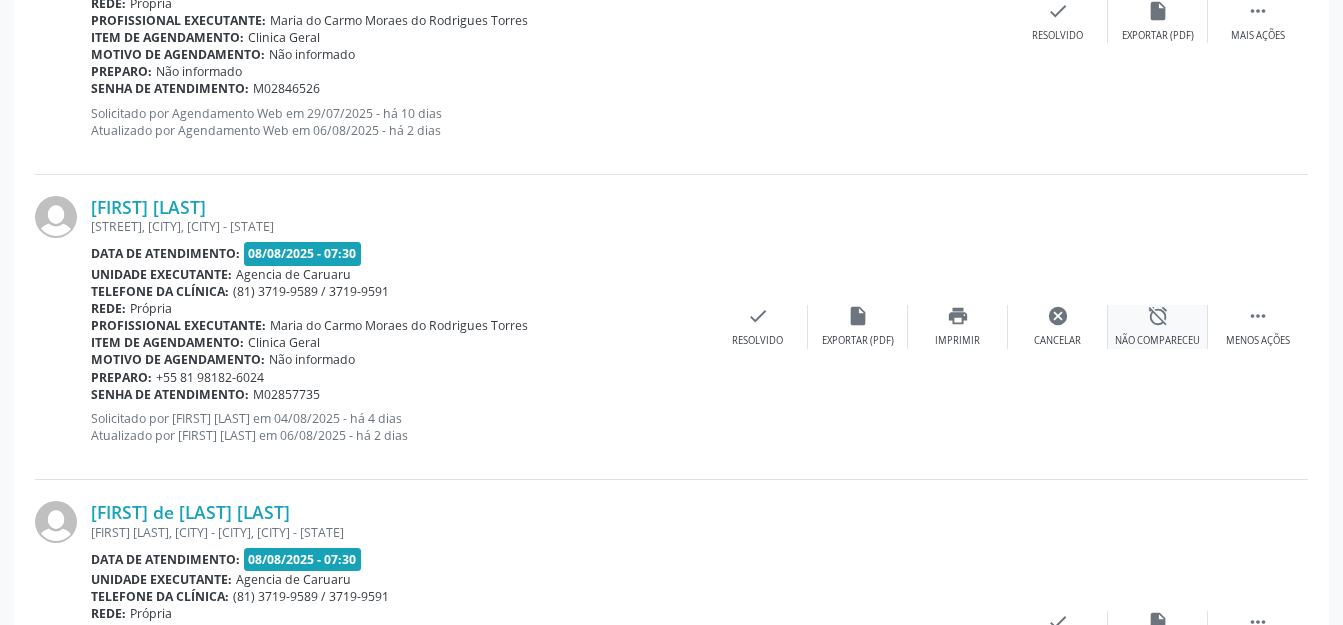click on "alarm_off" at bounding box center (1158, 316) 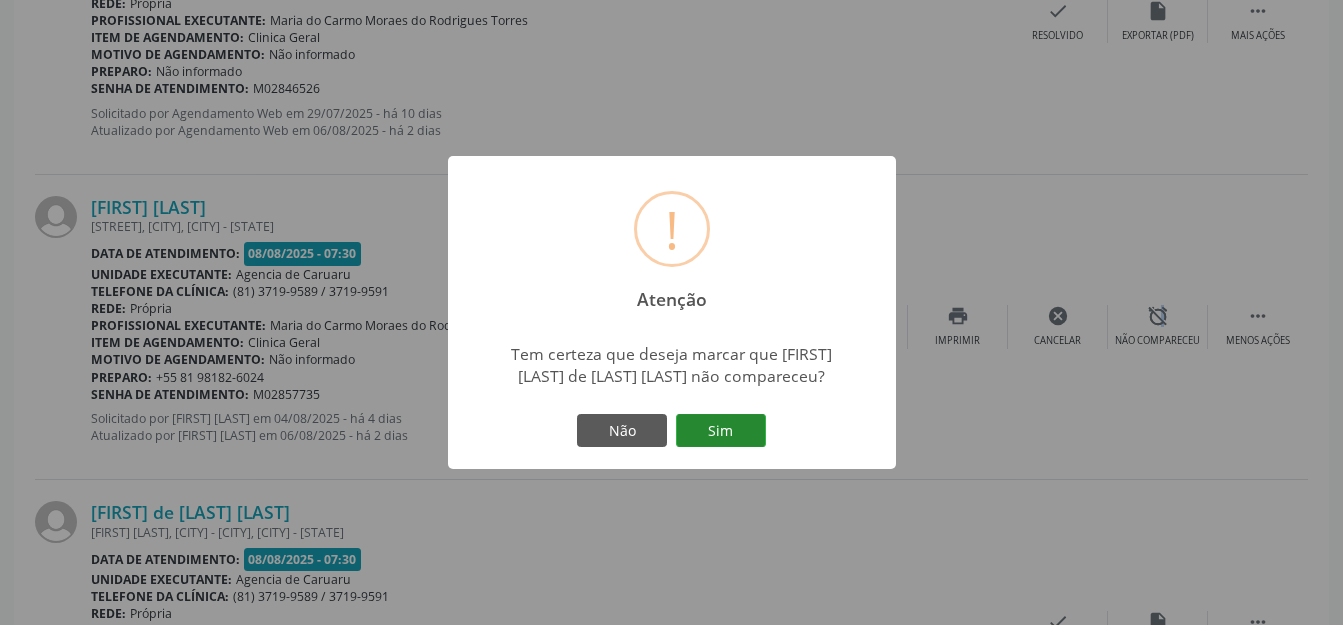 click on "Sim" at bounding box center (721, 431) 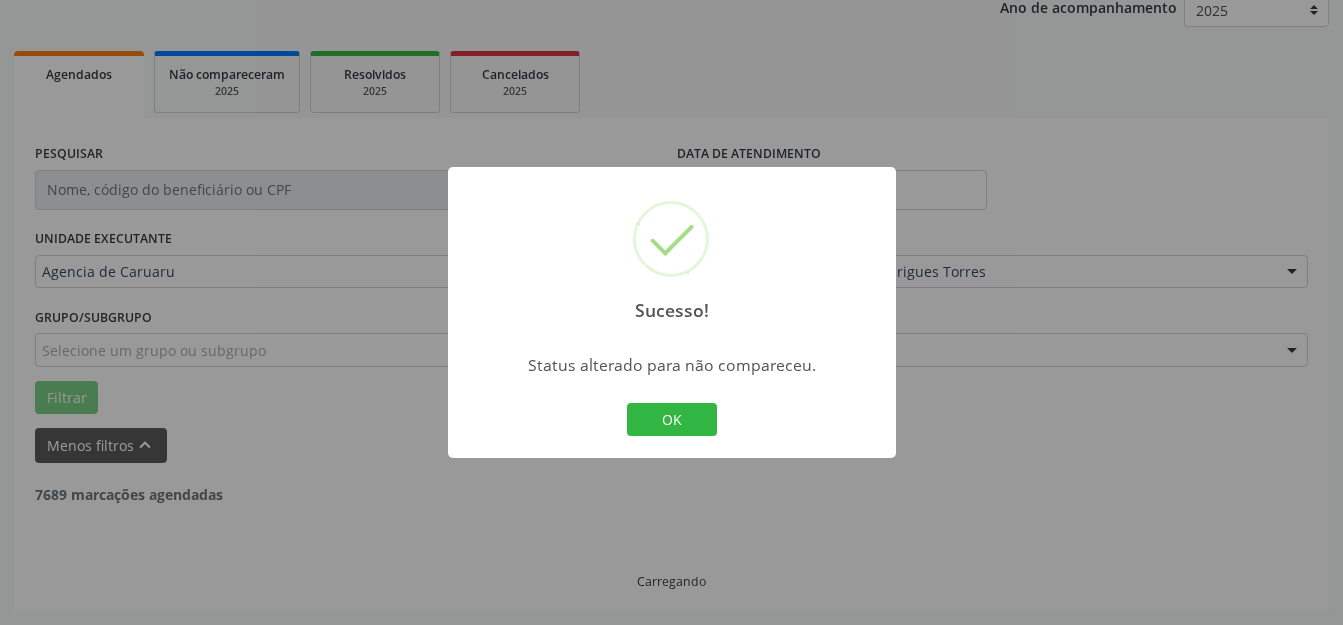 scroll, scrollTop: 248, scrollLeft: 0, axis: vertical 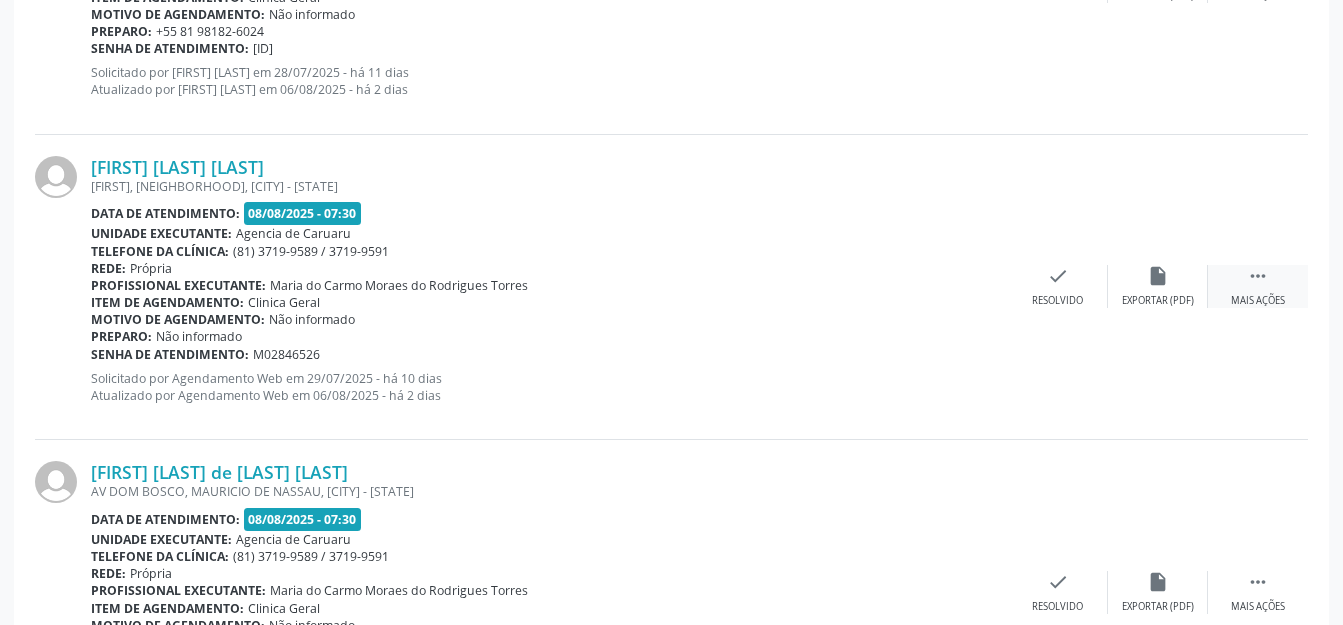click on "Mais ações" at bounding box center (1258, 301) 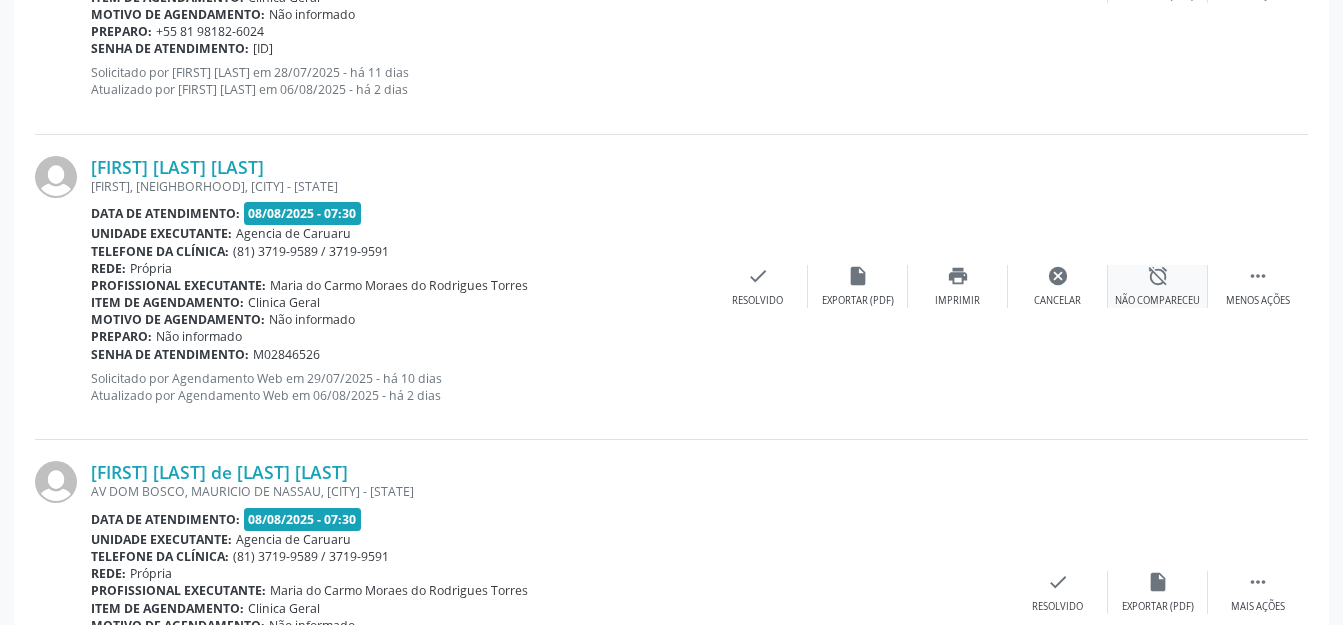 click on "alarm_off
Não compareceu" at bounding box center (1158, 286) 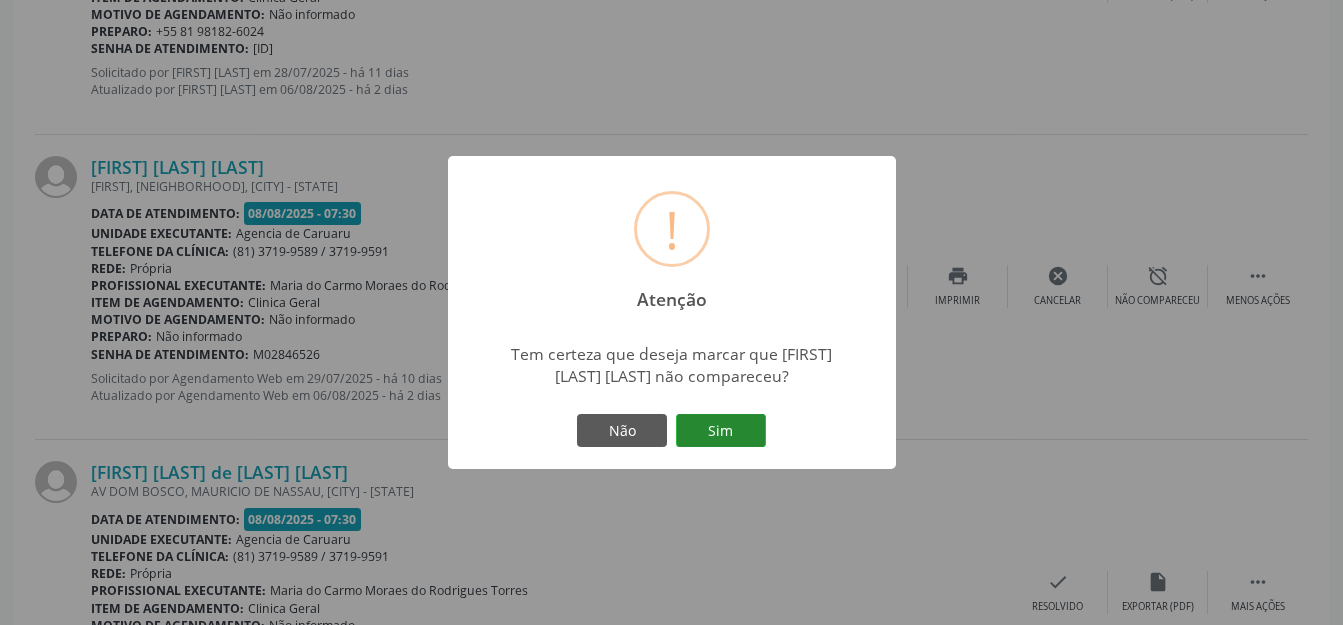 click on "Sim" at bounding box center [721, 431] 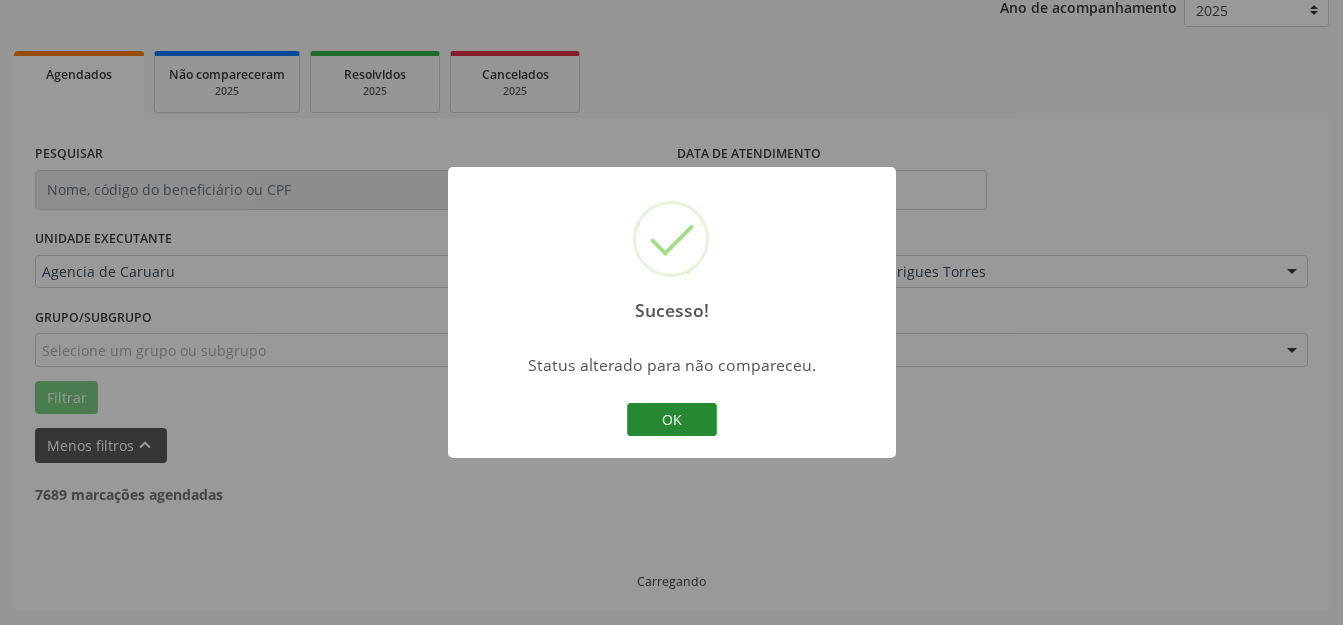 scroll, scrollTop: 248, scrollLeft: 0, axis: vertical 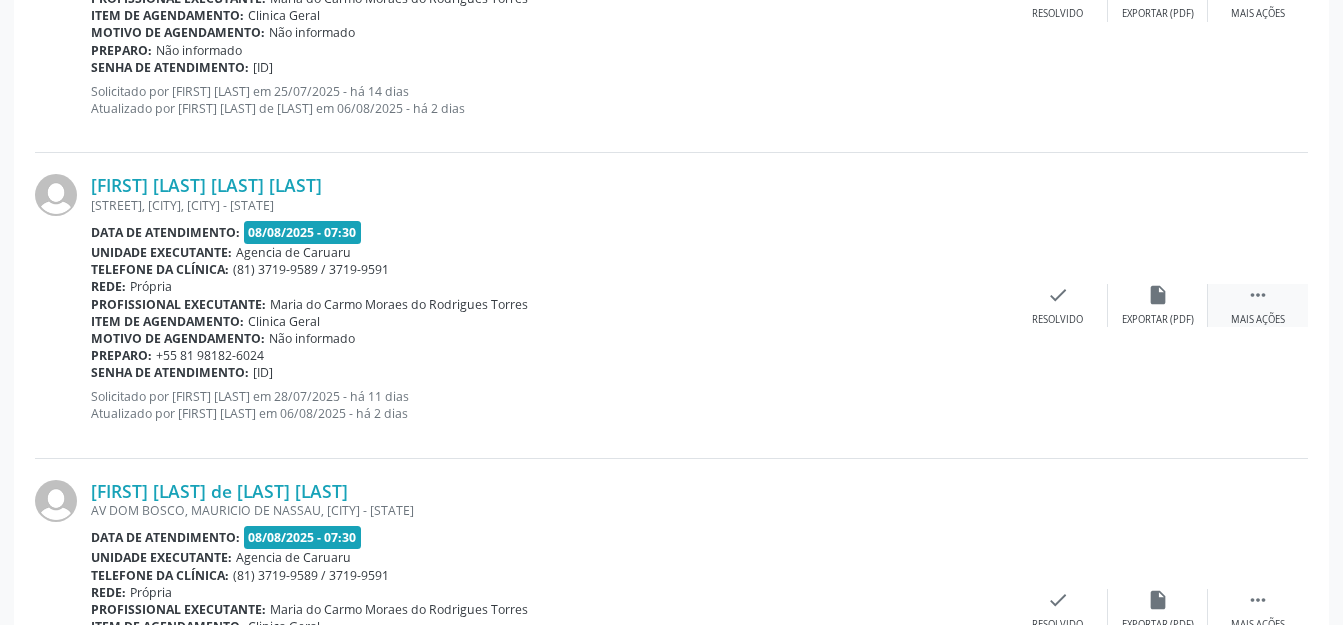 click on "Mais ações" at bounding box center [1258, 320] 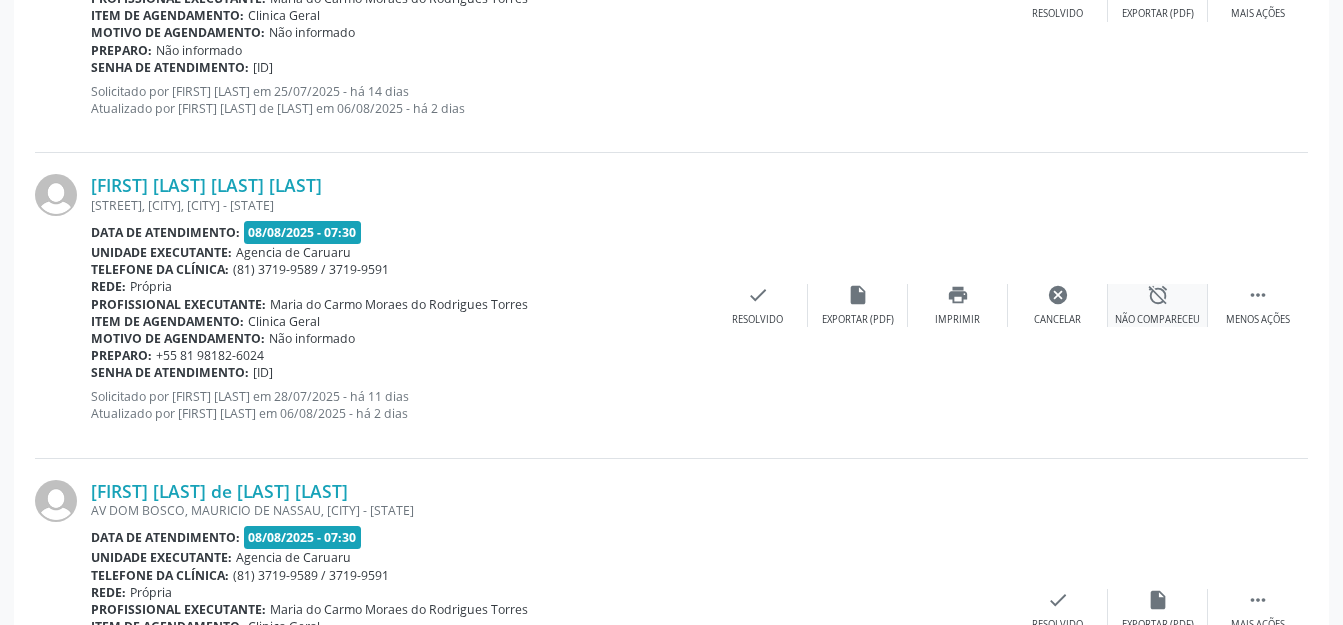 click on "alarm_off" at bounding box center (1158, 295) 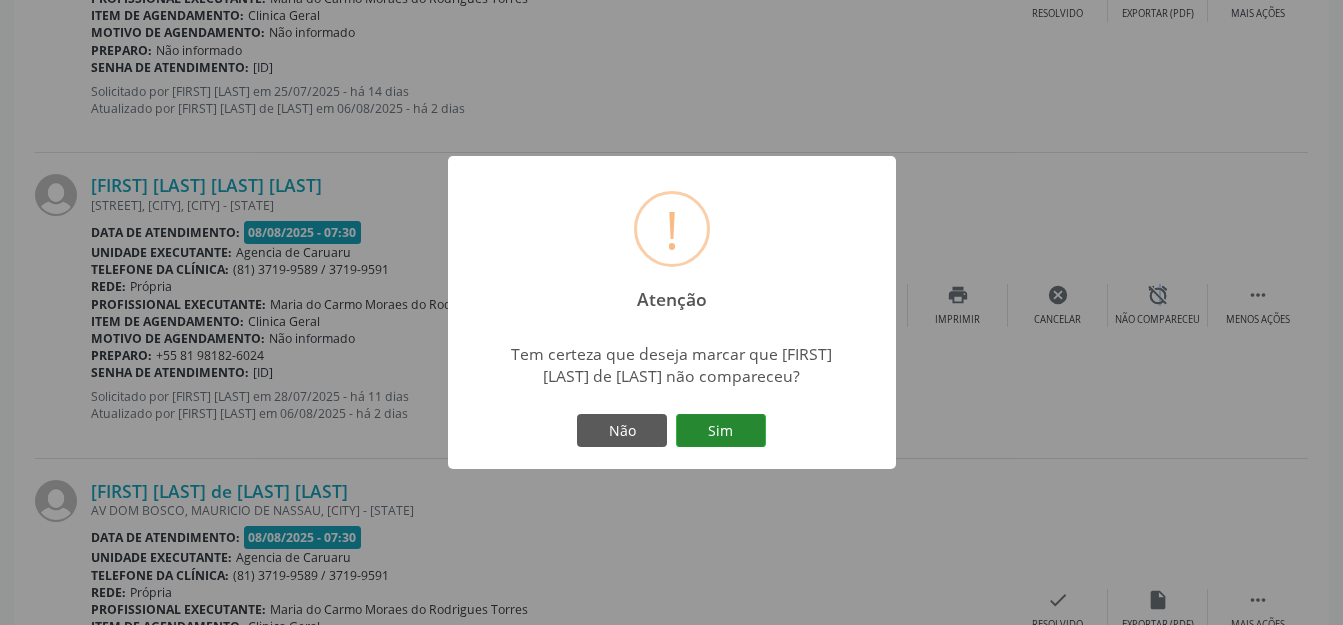 click on "Sim" at bounding box center (721, 431) 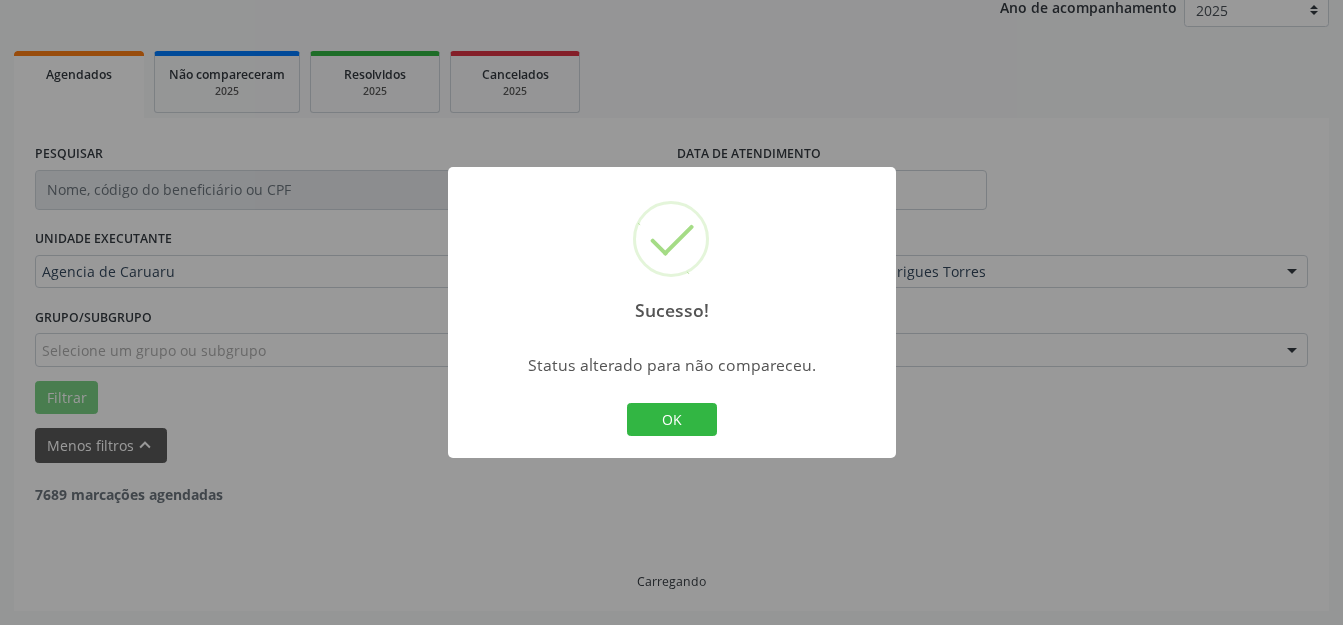 scroll, scrollTop: 248, scrollLeft: 0, axis: vertical 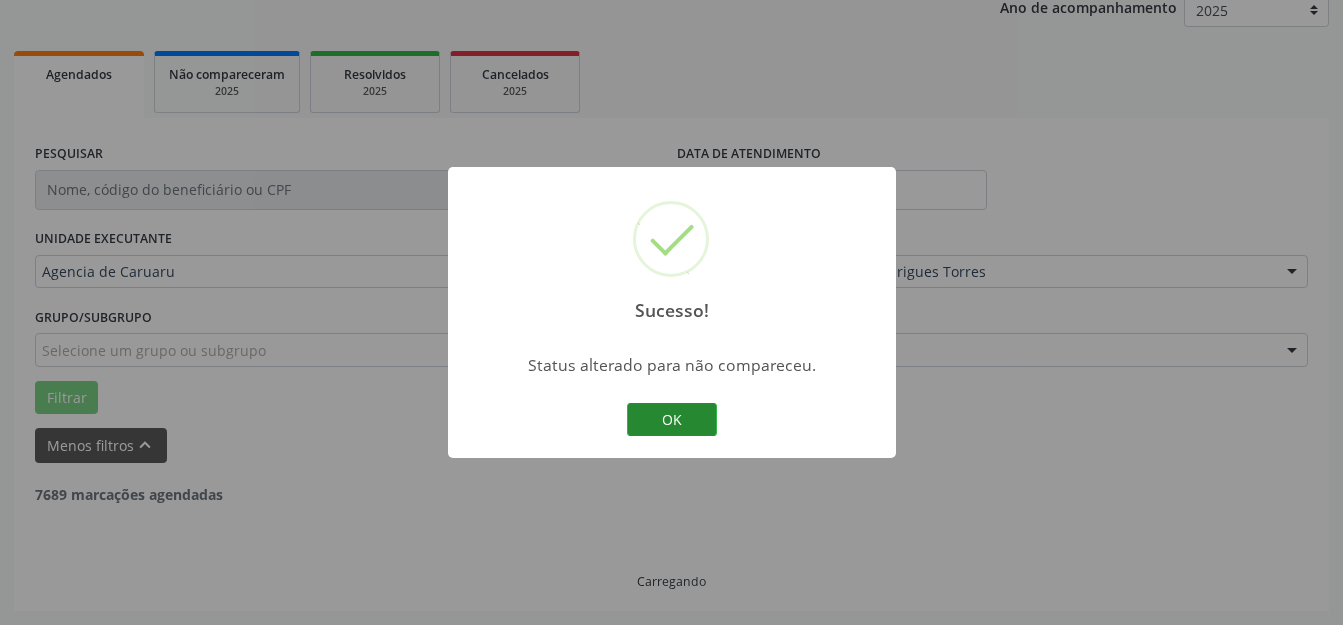click on "OK" at bounding box center (672, 420) 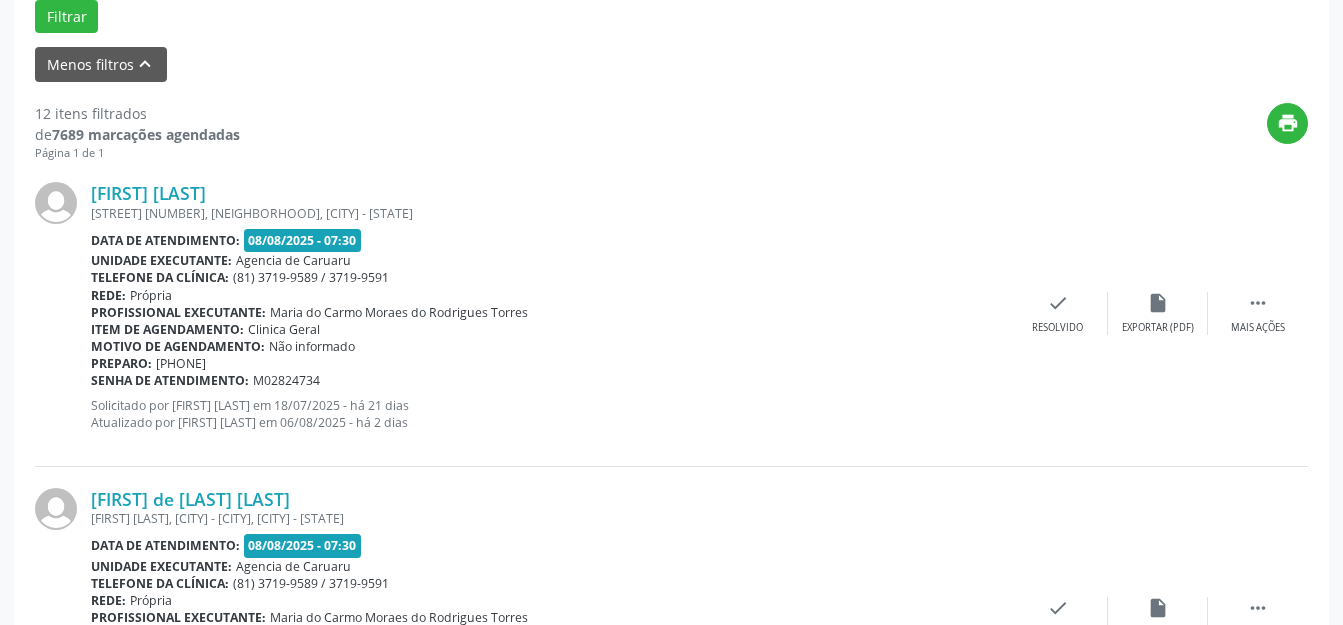 scroll, scrollTop: 462, scrollLeft: 0, axis: vertical 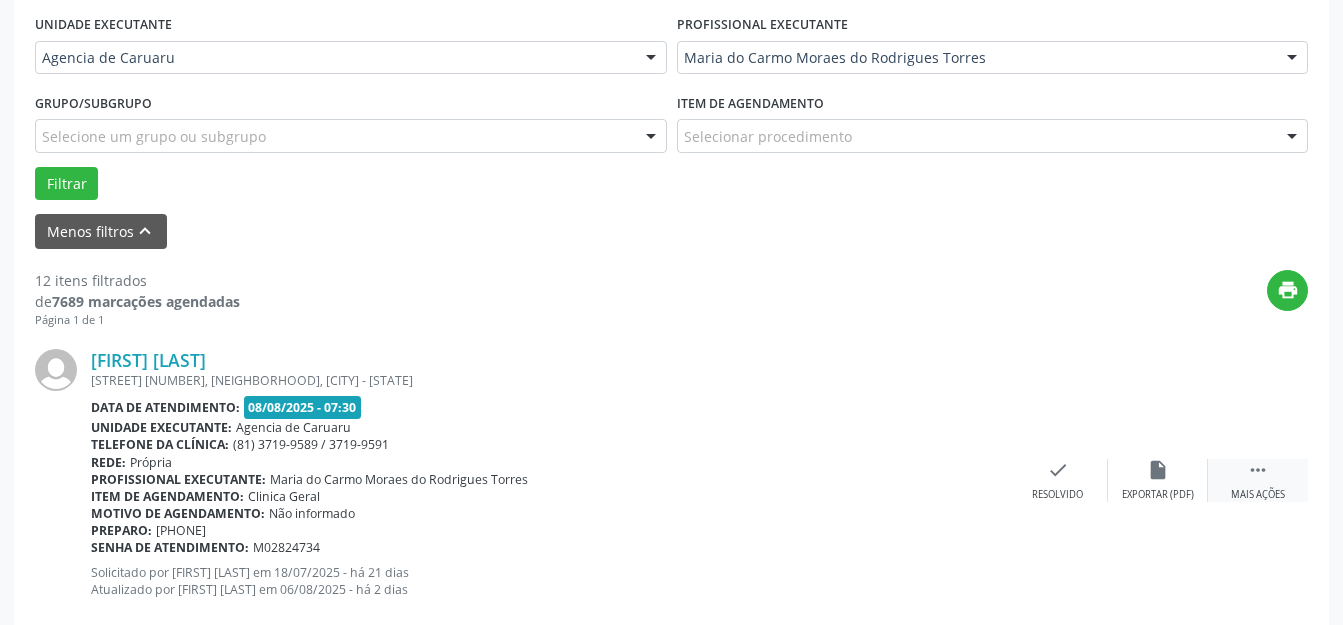 click on "" at bounding box center [1258, 470] 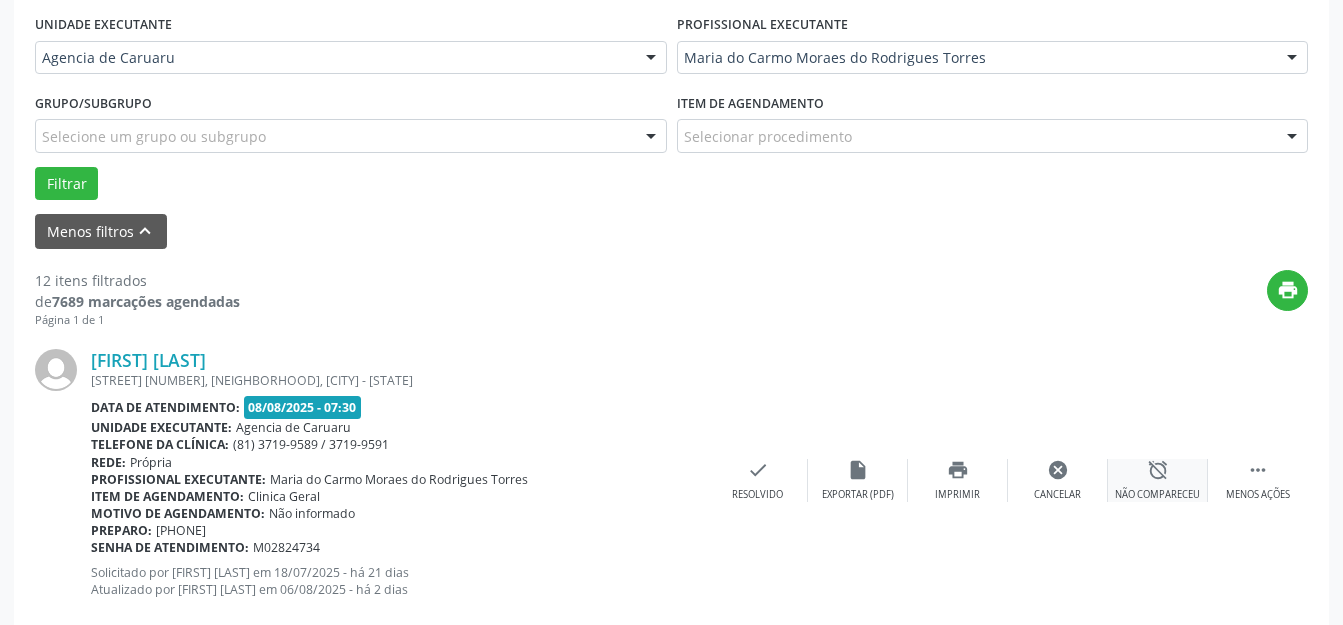 click on "alarm_off
Não compareceu" at bounding box center (1158, 480) 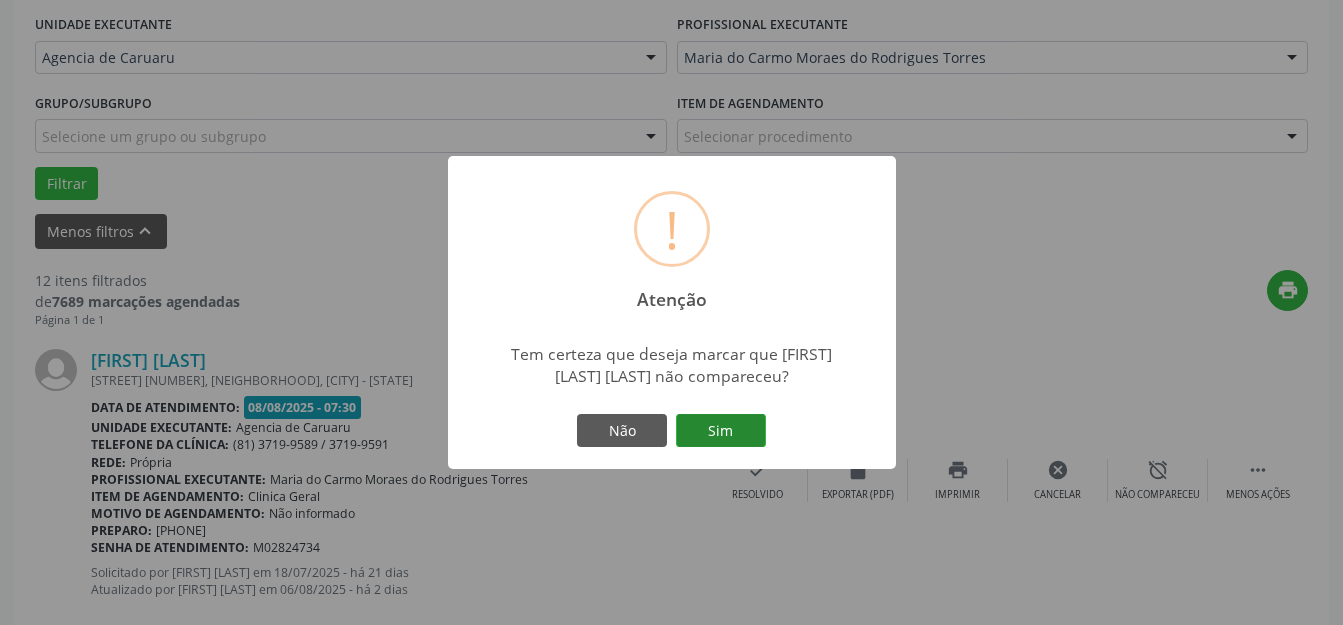 click on "Sim" at bounding box center (721, 431) 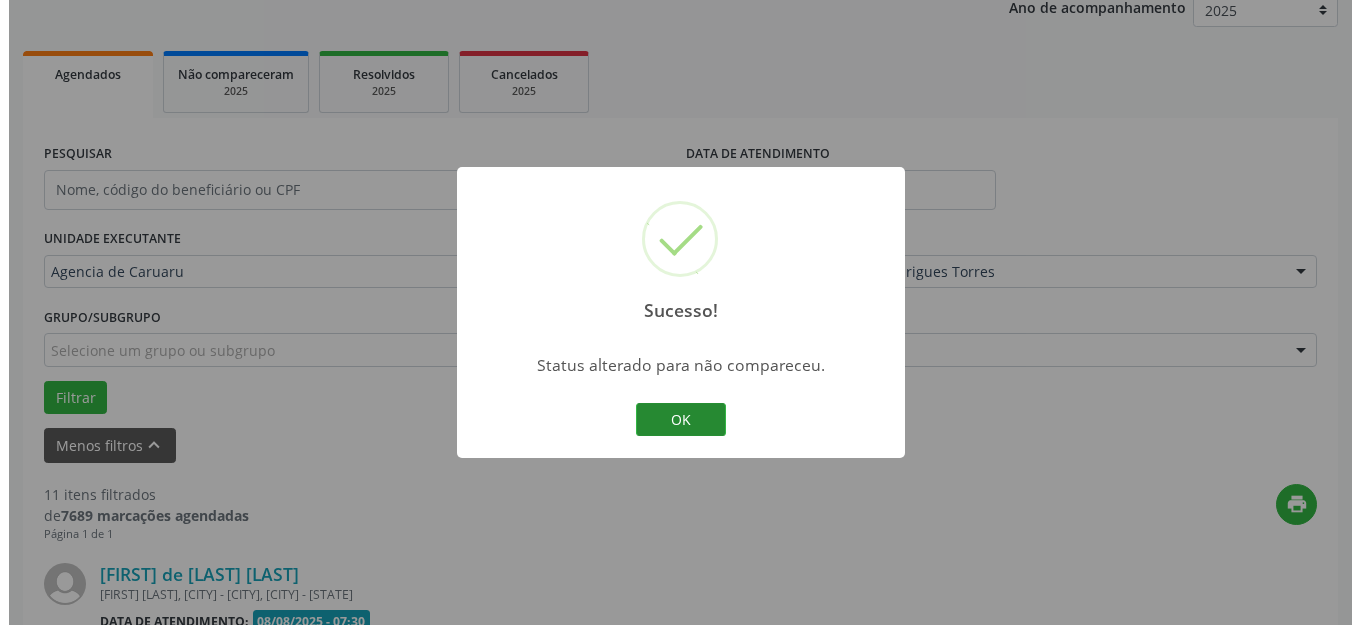 scroll, scrollTop: 462, scrollLeft: 0, axis: vertical 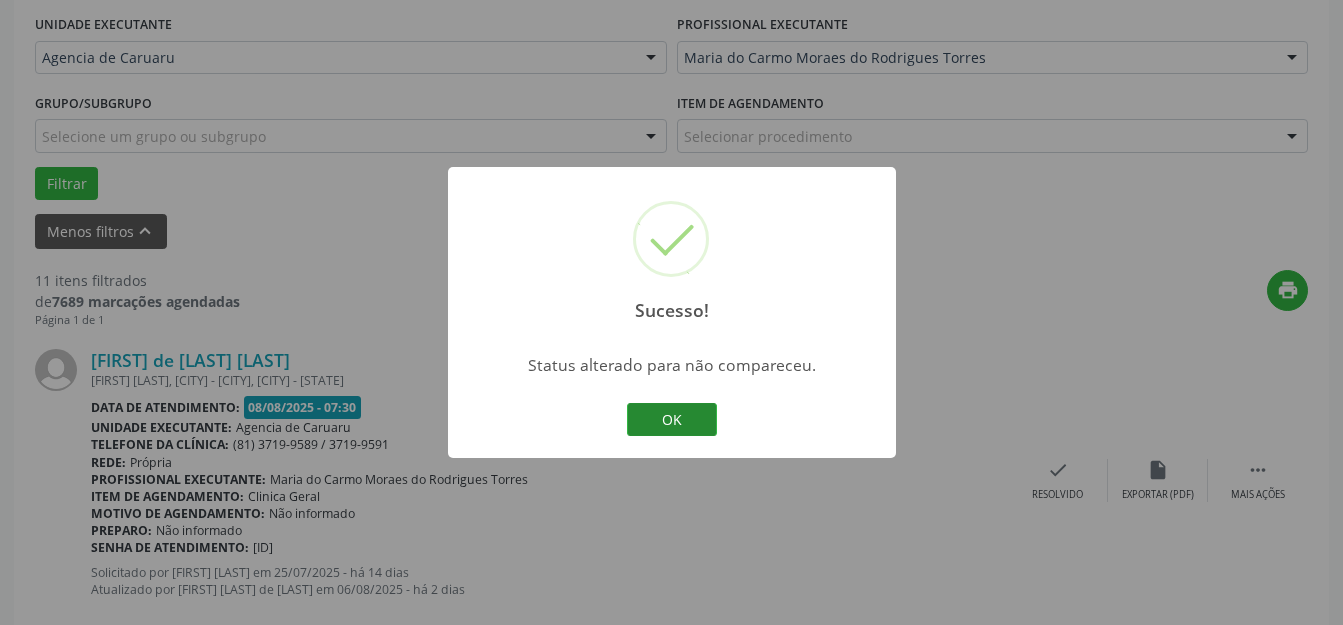 click on "OK" at bounding box center [672, 420] 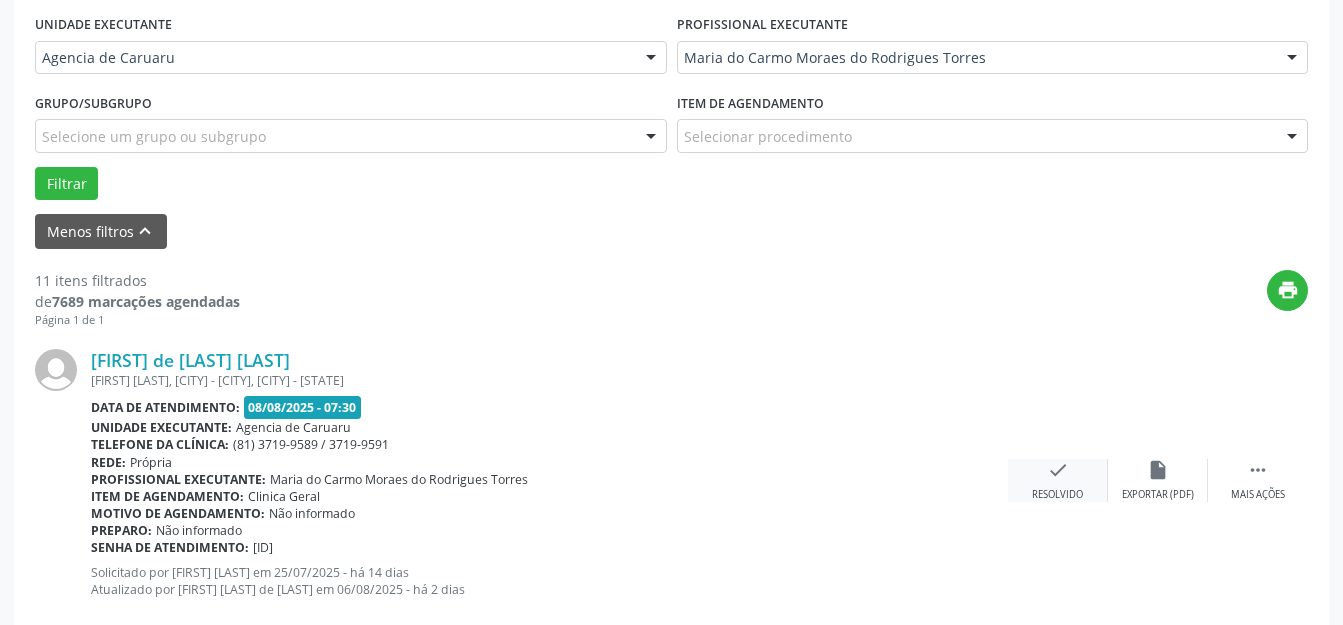 click on "Resolvido" at bounding box center [1057, 495] 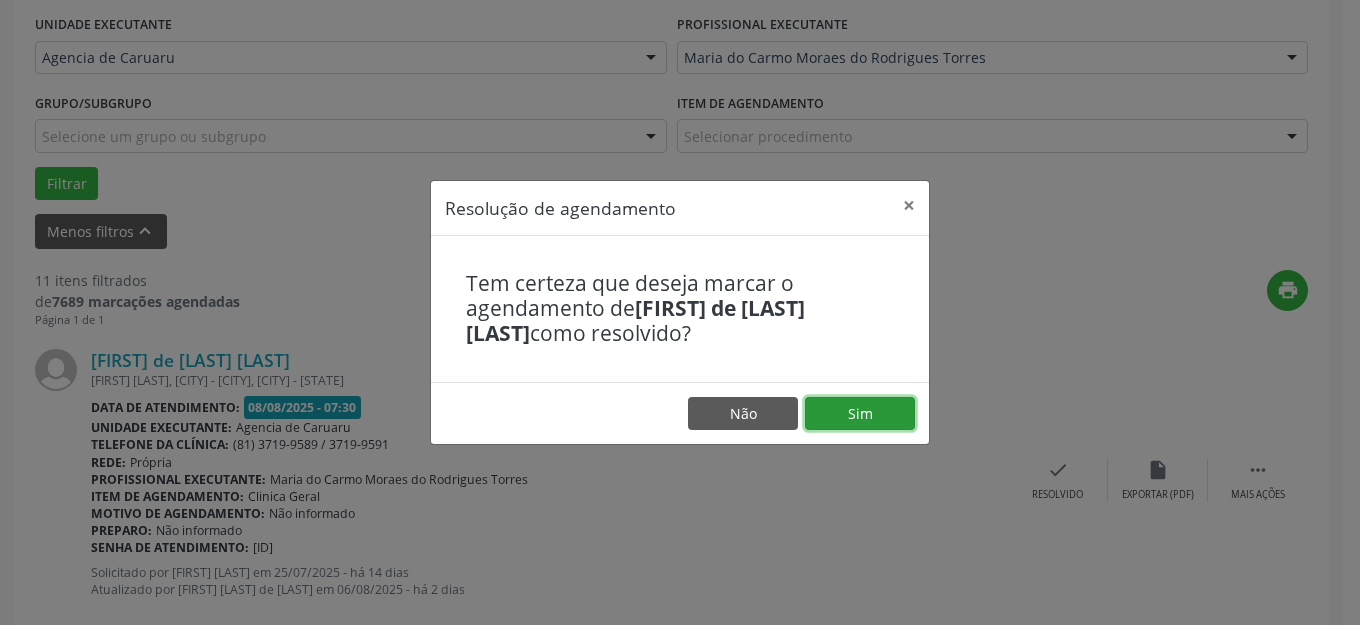 click on "Sim" at bounding box center (860, 414) 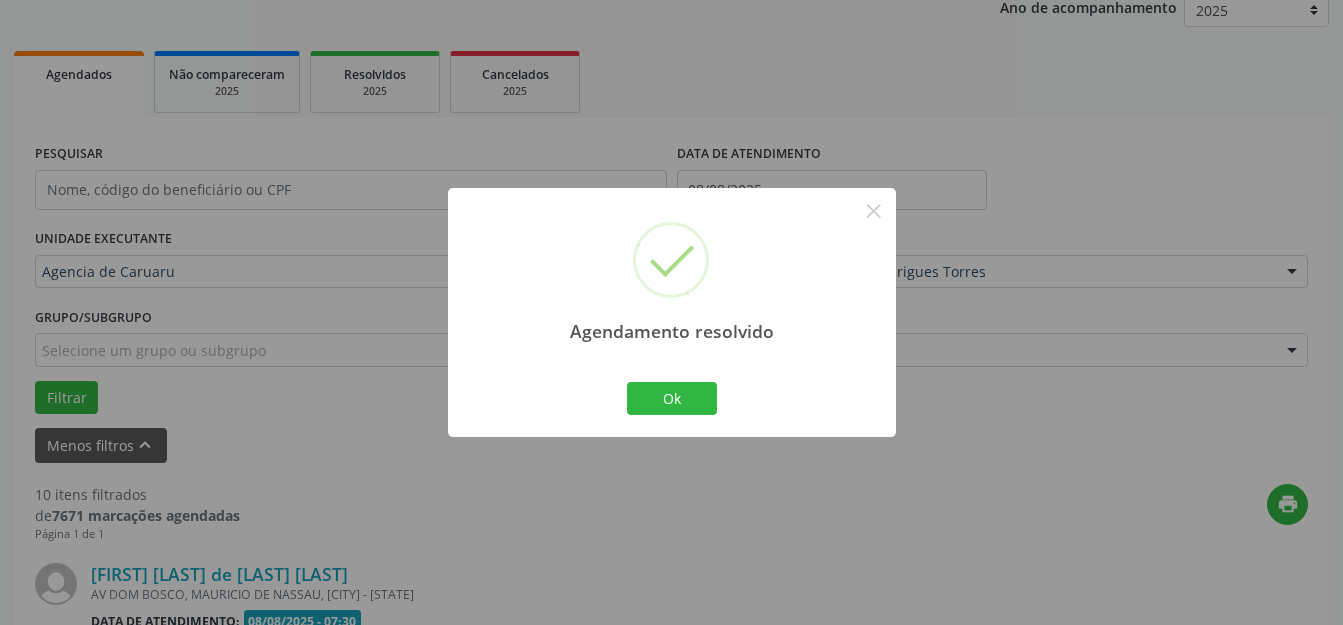 scroll, scrollTop: 462, scrollLeft: 0, axis: vertical 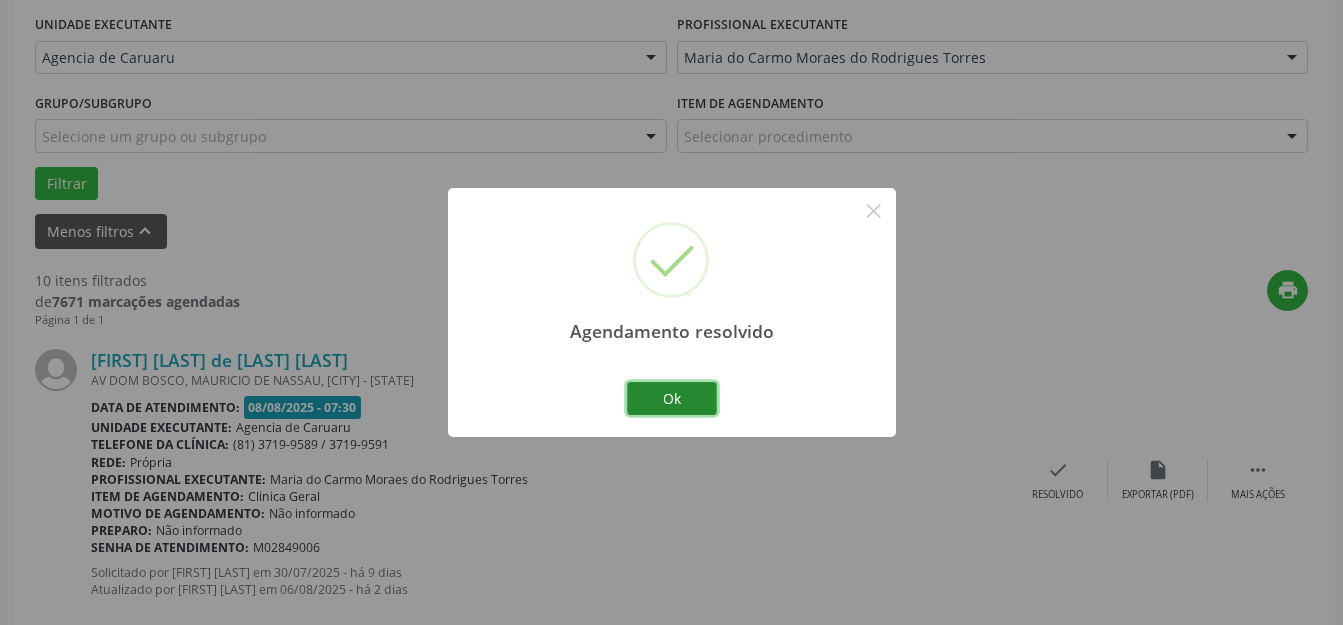 click on "Ok" at bounding box center [672, 399] 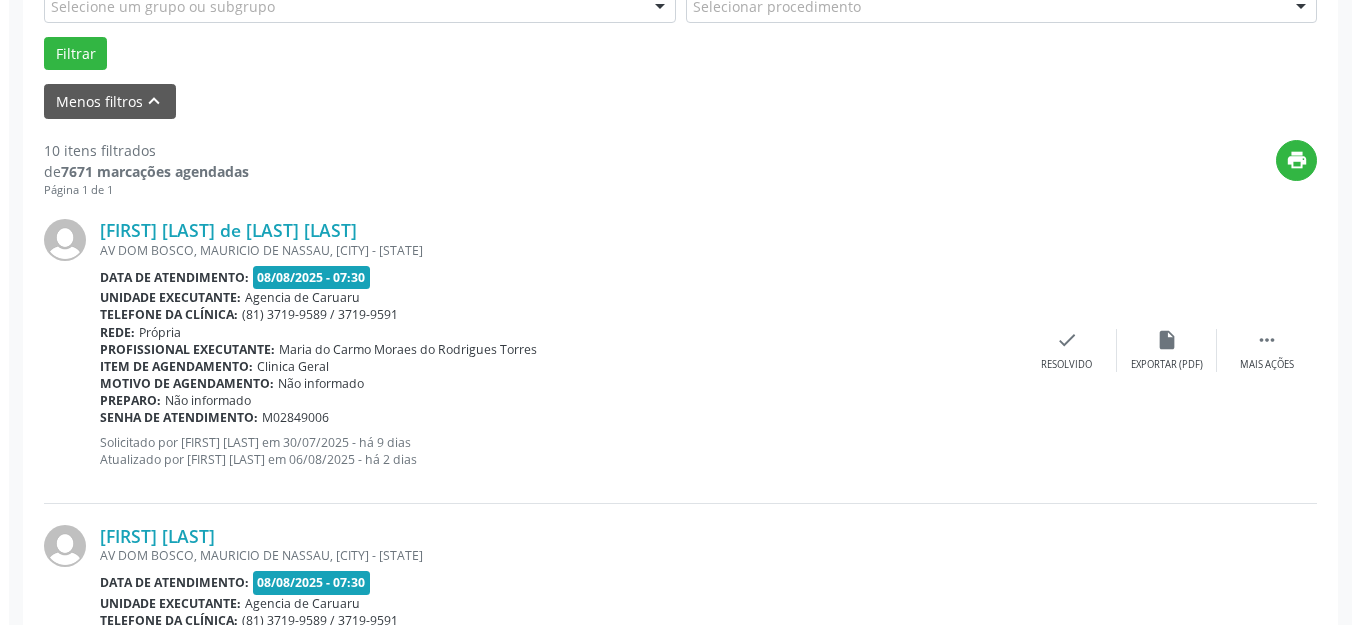 scroll, scrollTop: 662, scrollLeft: 0, axis: vertical 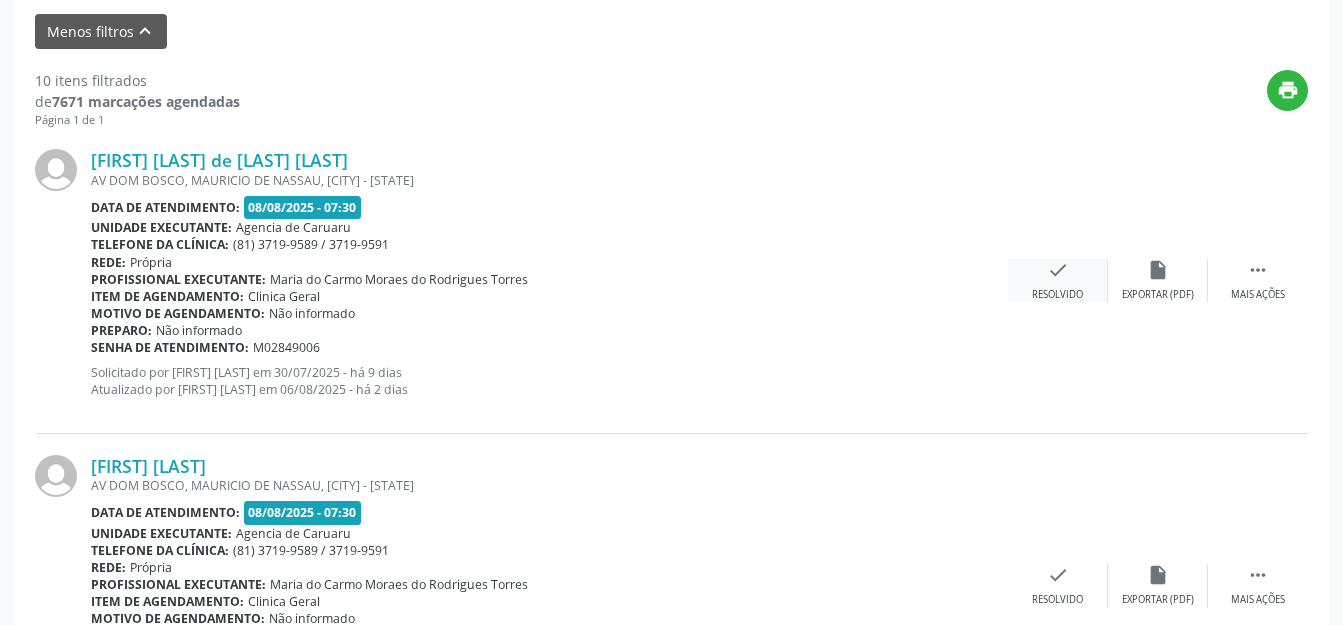 click on "check" at bounding box center (1058, 270) 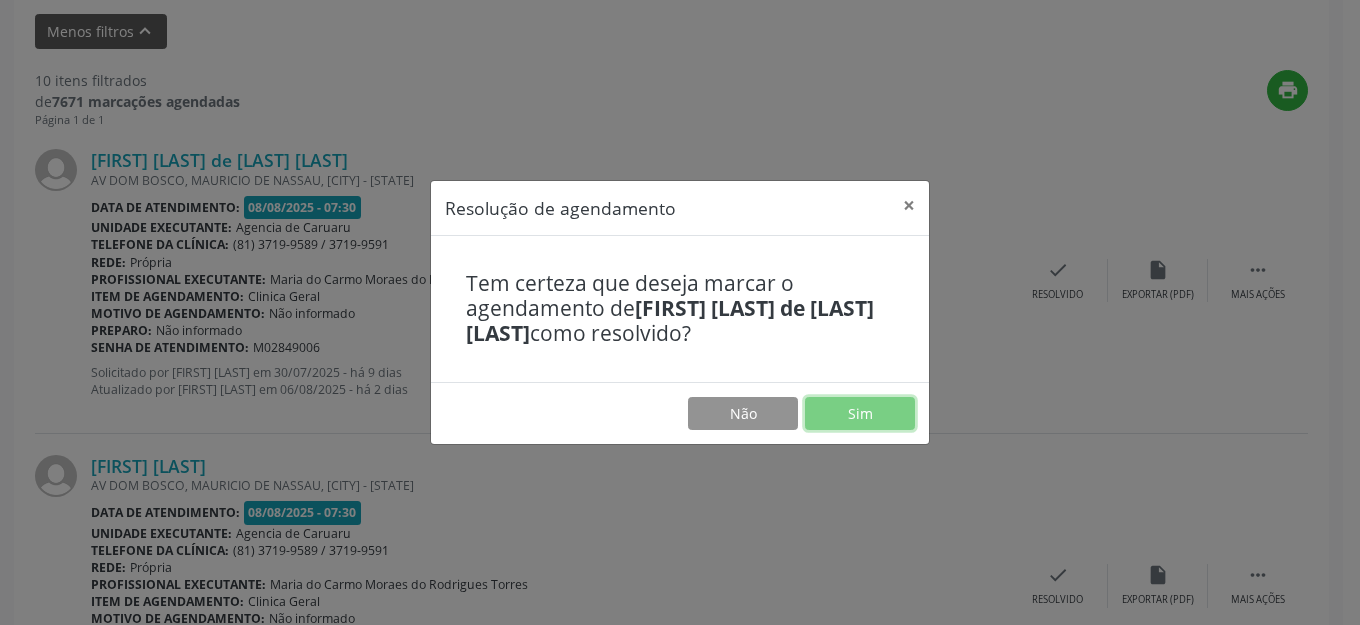 click on "Sim" at bounding box center (860, 414) 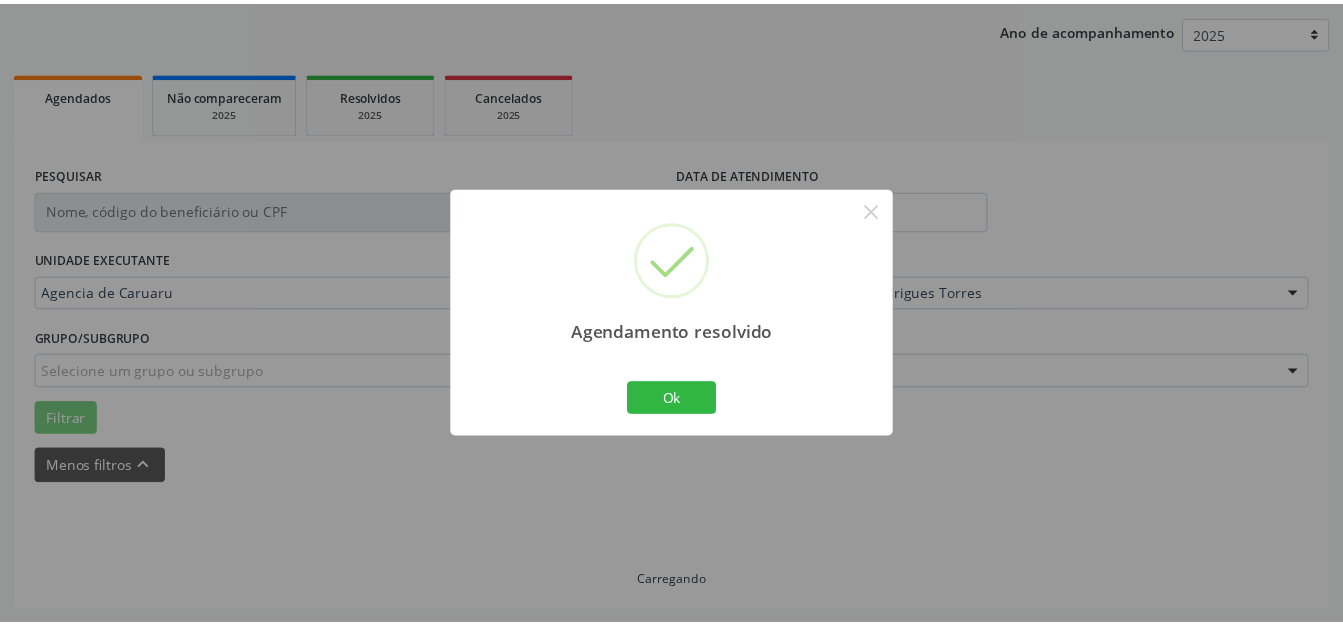 scroll, scrollTop: 227, scrollLeft: 0, axis: vertical 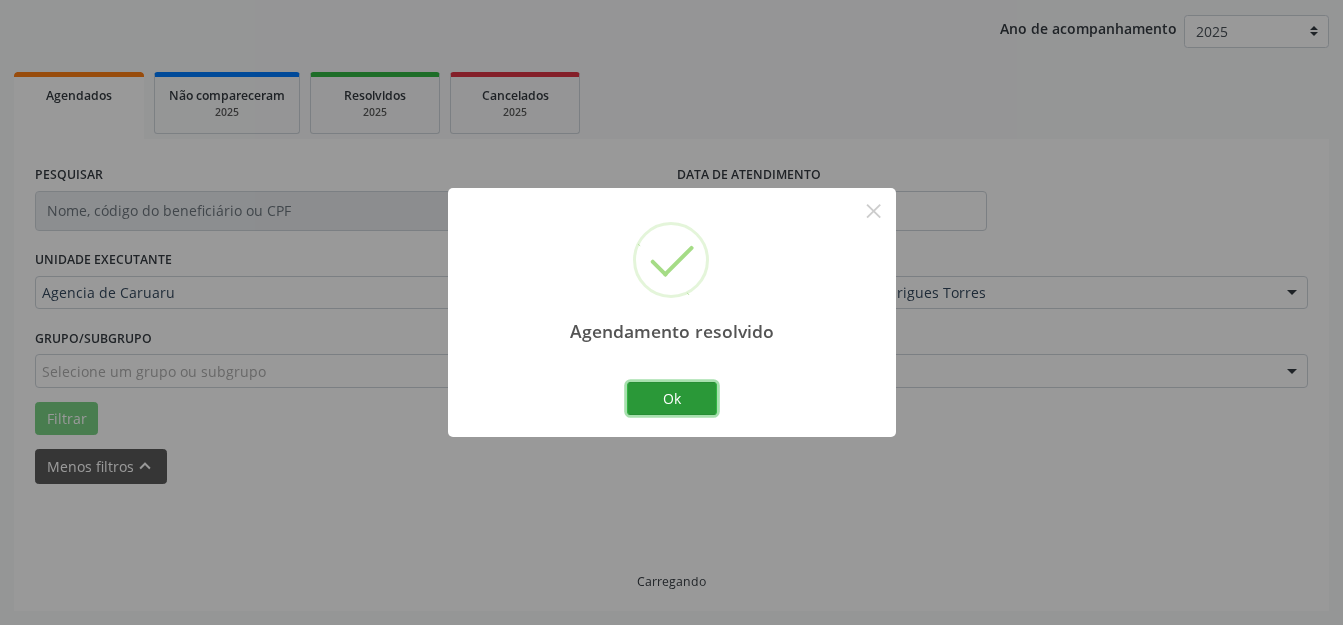 click on "Ok" at bounding box center (672, 399) 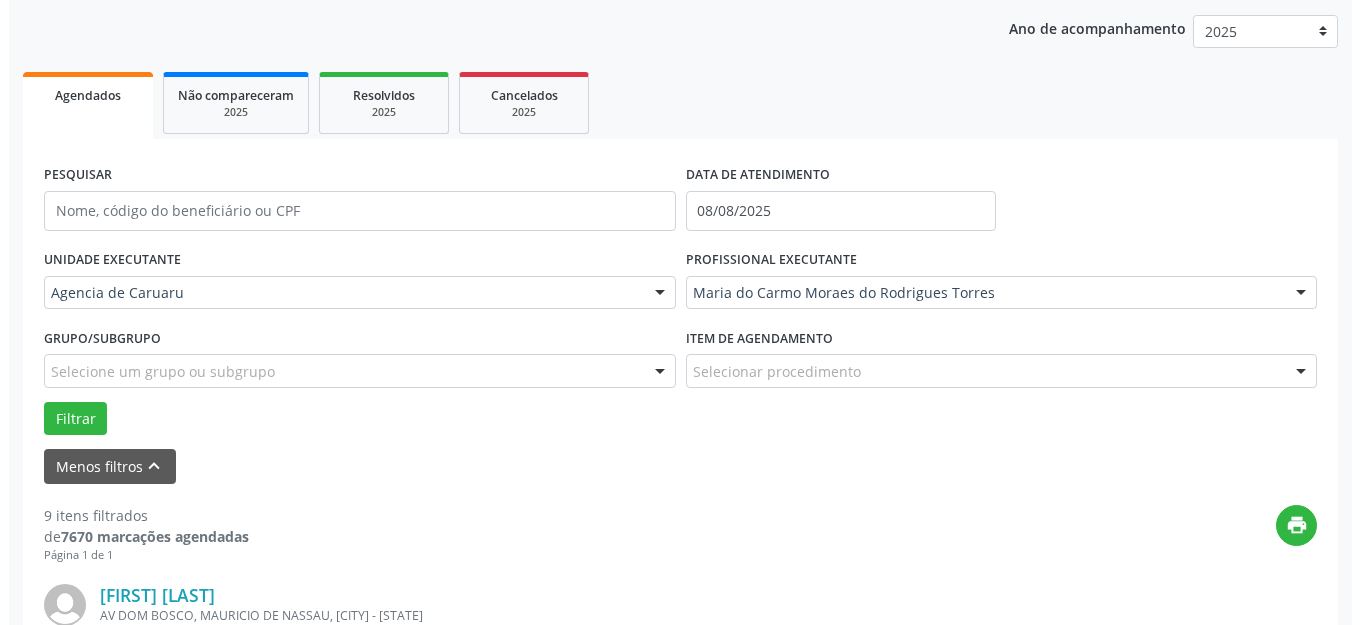 scroll, scrollTop: 548, scrollLeft: 0, axis: vertical 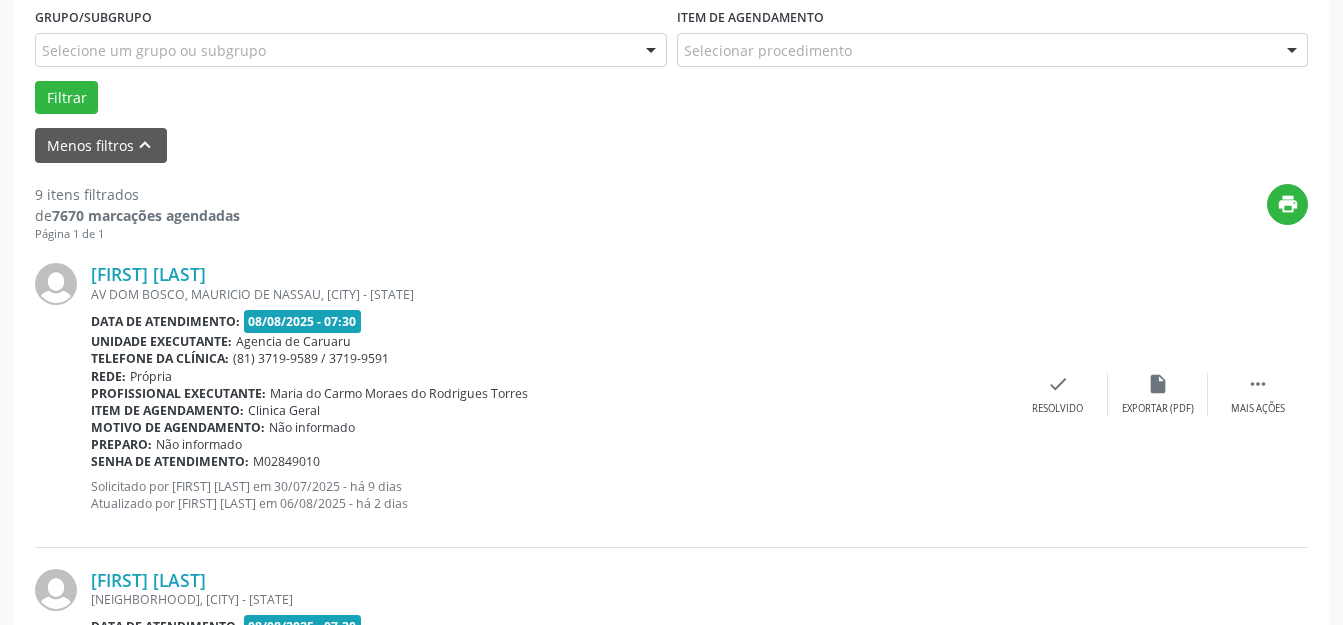 click on "[FIRST] [LAST]
[STREET], [NEIGHBORHOOD], [CITY] - [STATE]
Data de atendimento:
08/08/2025 - 07:30
Unidade executante:
Agencia de Caruaru
Telefone da clínica:
(81) 3719-9589 / 3719-9591
Rede:
Própria
Profissional executante:
[FIRST] [LAST]
Item de agendamento:
Clinica Geral
Motivo de agendamento:
Não informado
Preparo:
Não informado
Senha de atendimento:
[ID]
Solicitado por [FIRST] [LAST] em 30/07/2025 - há 9 dias
Atualizado por [FIRST] [LAST] em 06/08/2025 - há 2 dias

Mais ações
insert_drive_file
Exportar (PDF)
check
Resolvido" at bounding box center (671, 394) 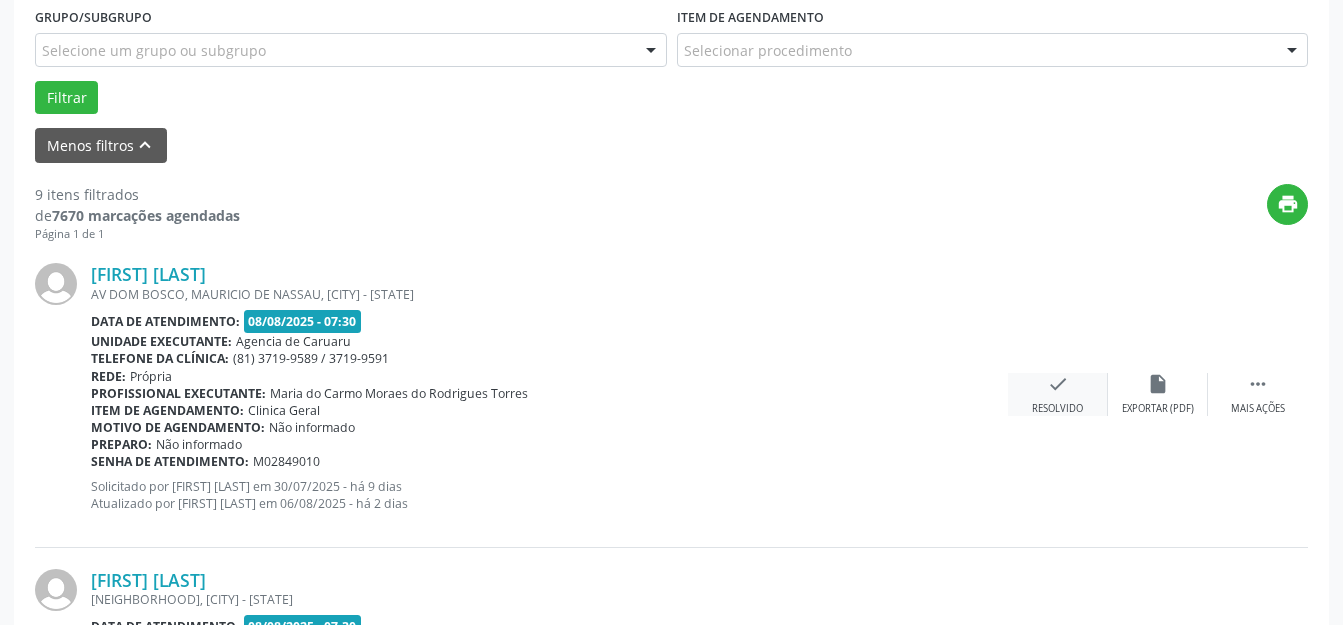 click on "check
Resolvido" at bounding box center (1058, 394) 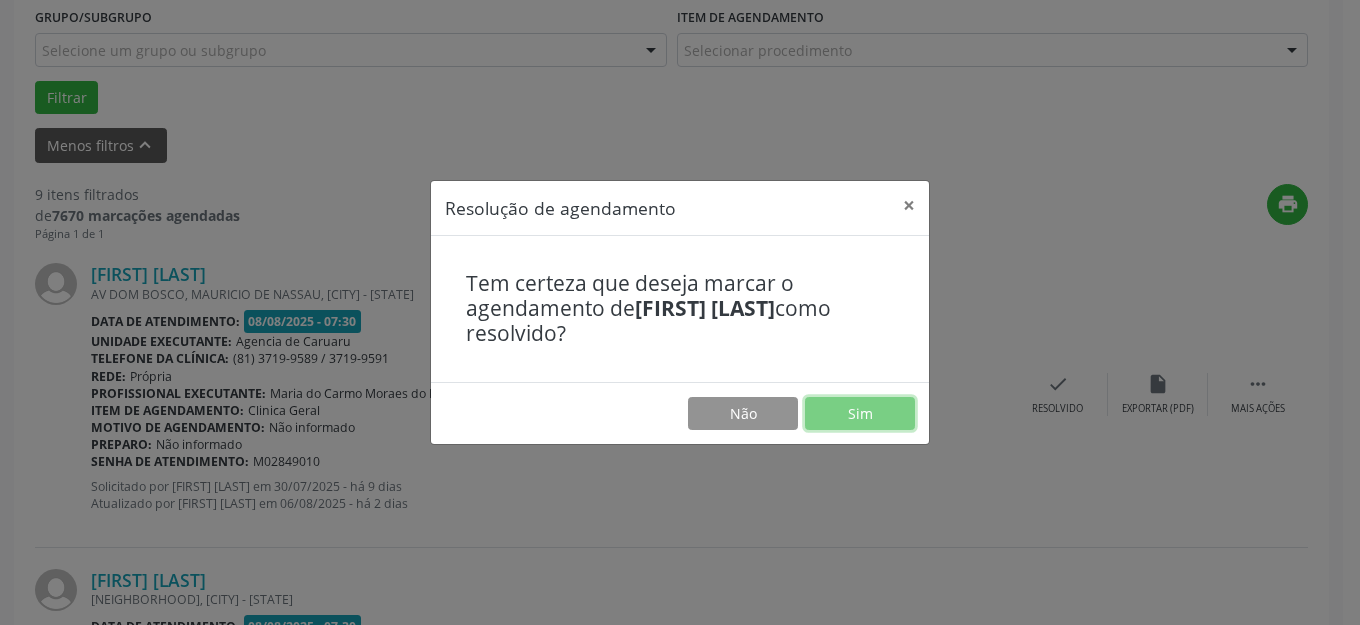 click on "Sim" at bounding box center (860, 414) 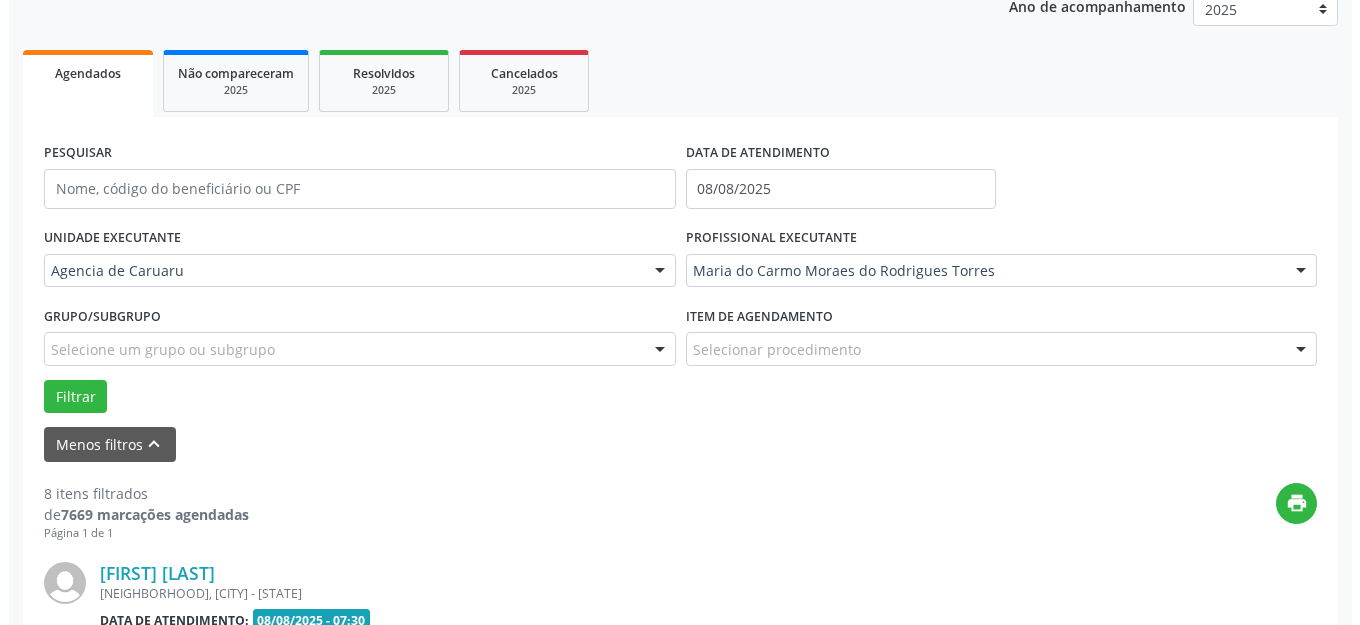 scroll, scrollTop: 548, scrollLeft: 0, axis: vertical 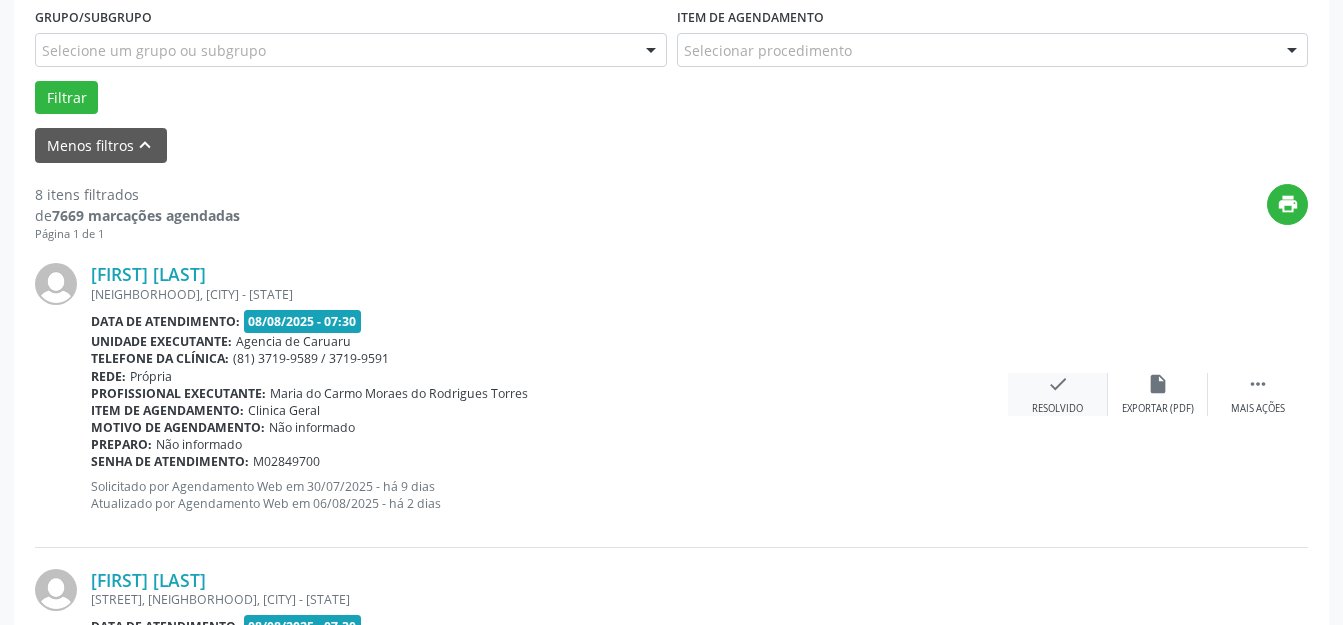 click on "check
Resolvido" at bounding box center [1058, 394] 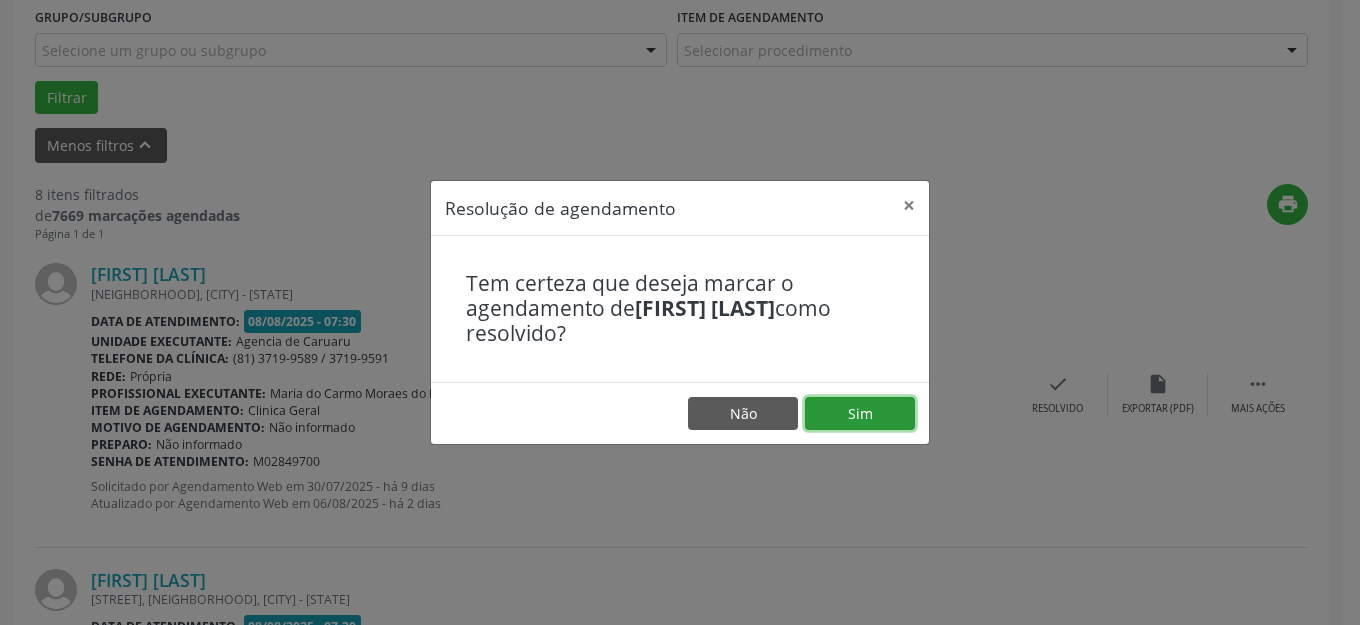 click on "Sim" at bounding box center [860, 414] 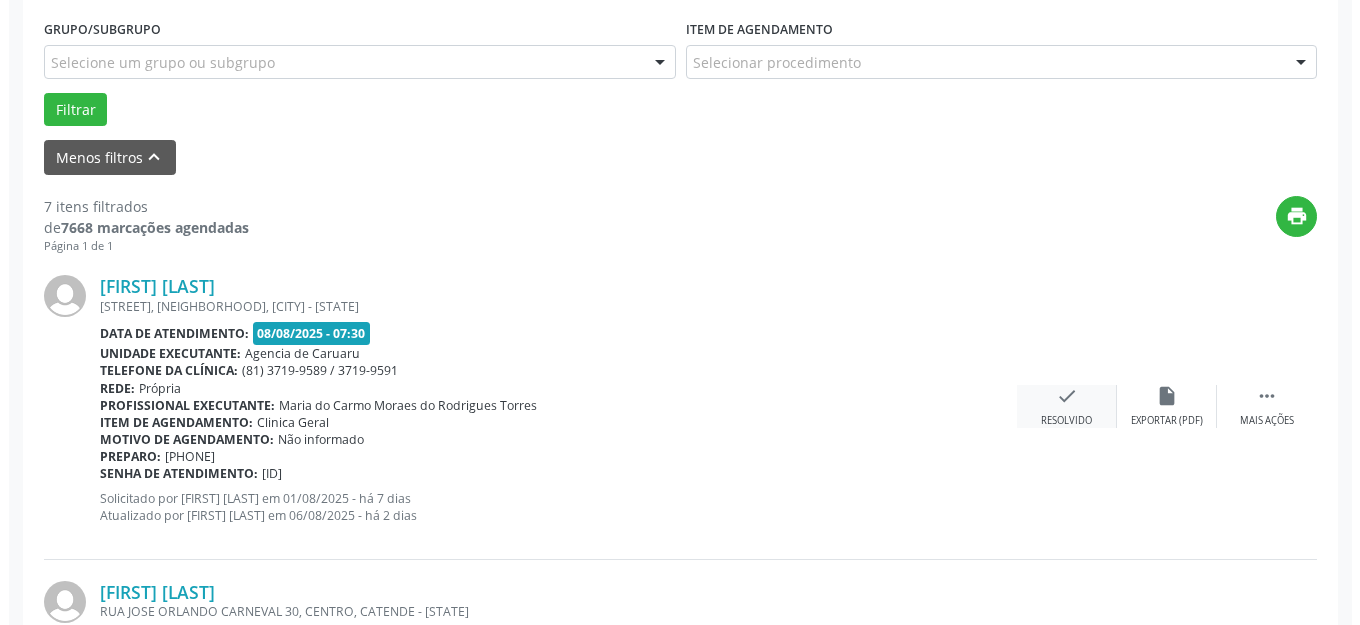scroll, scrollTop: 548, scrollLeft: 0, axis: vertical 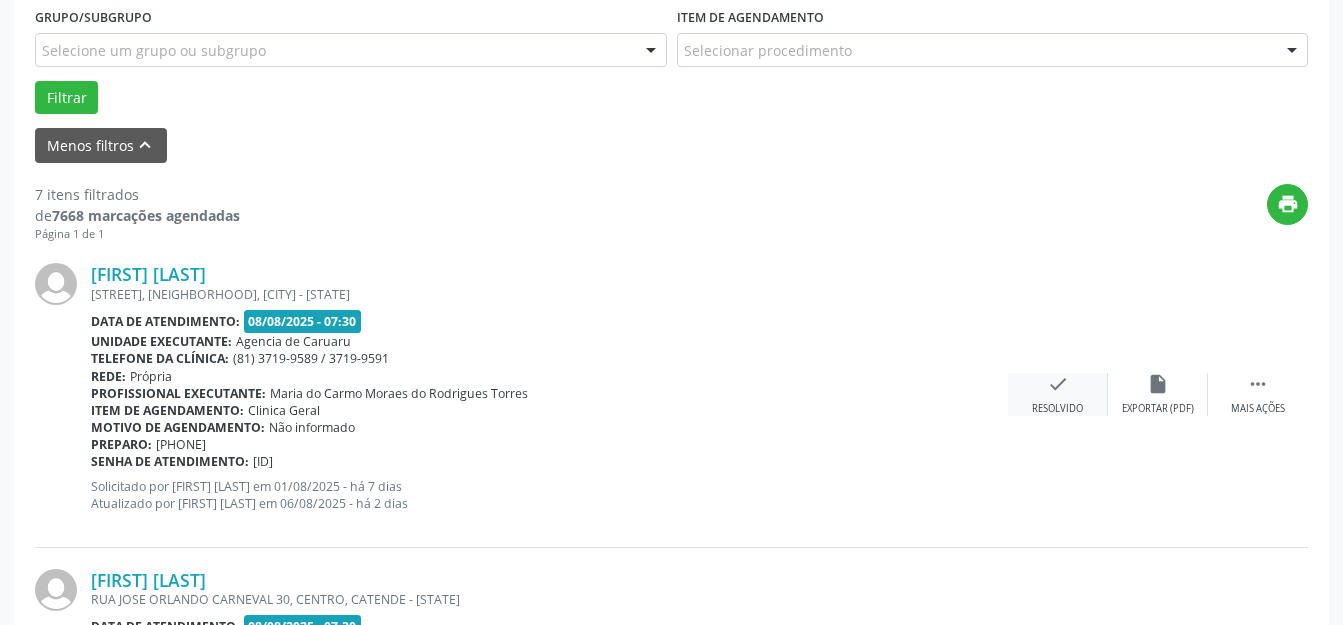 click on "check
Resolvido" at bounding box center [1058, 394] 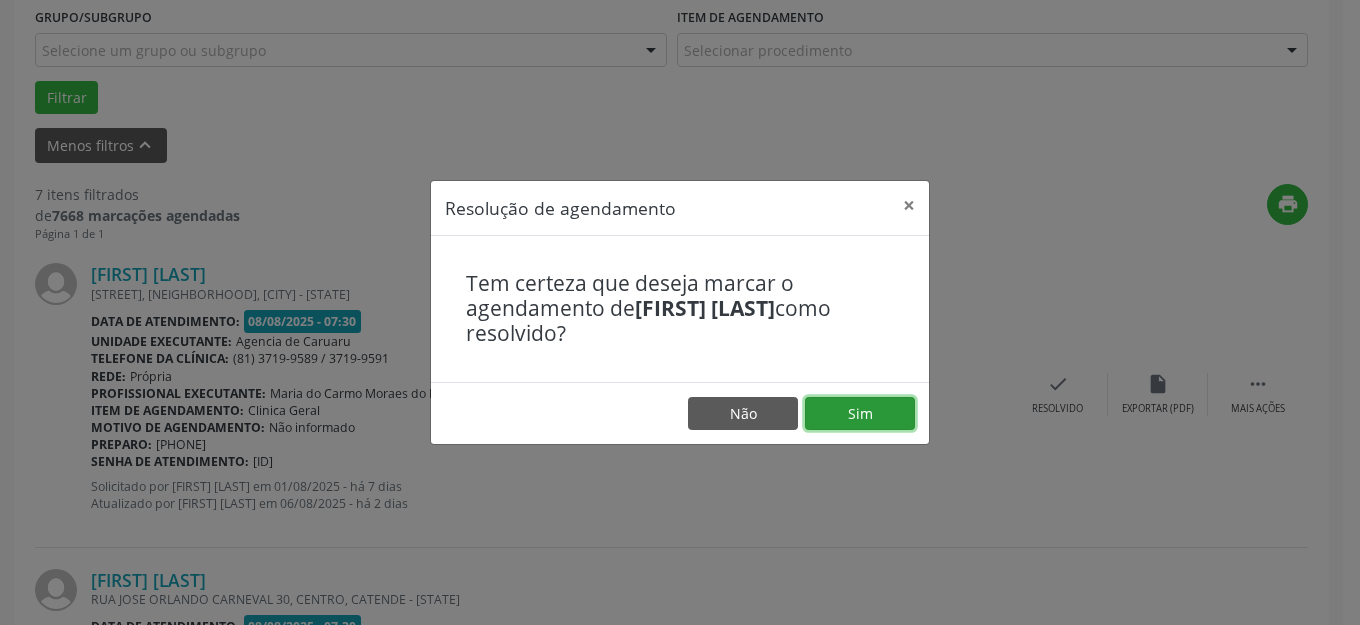 click on "Sim" at bounding box center [860, 414] 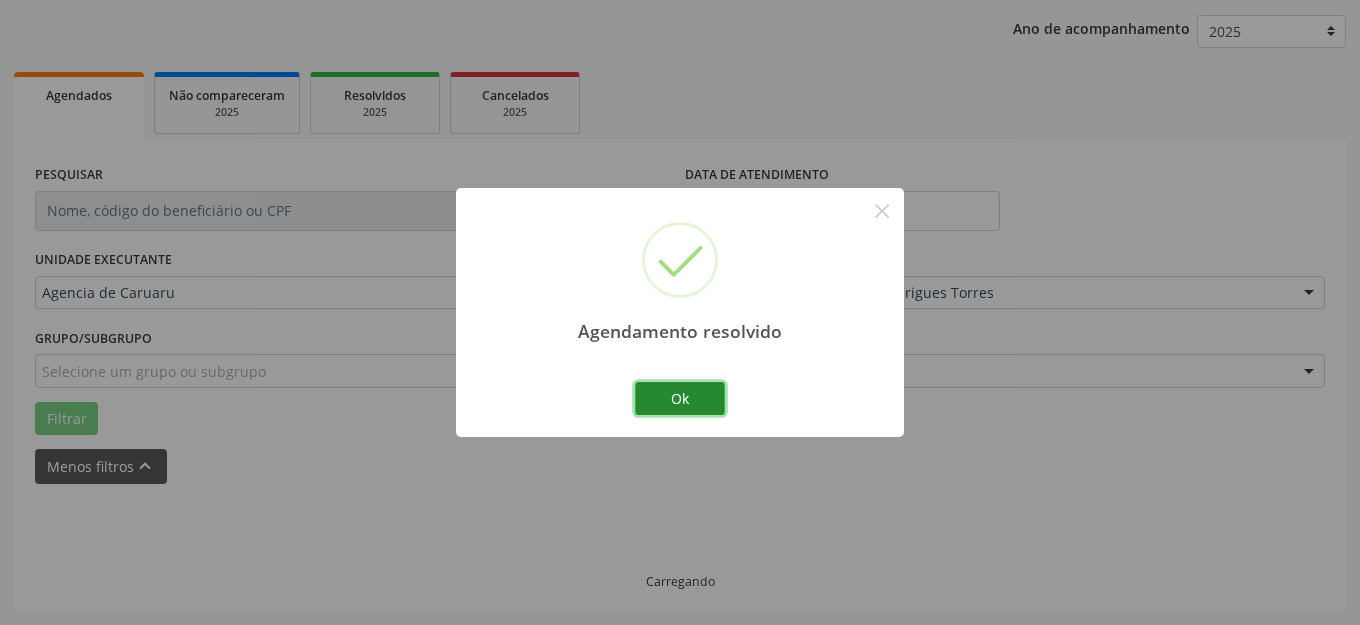 click on "Ok" at bounding box center [680, 399] 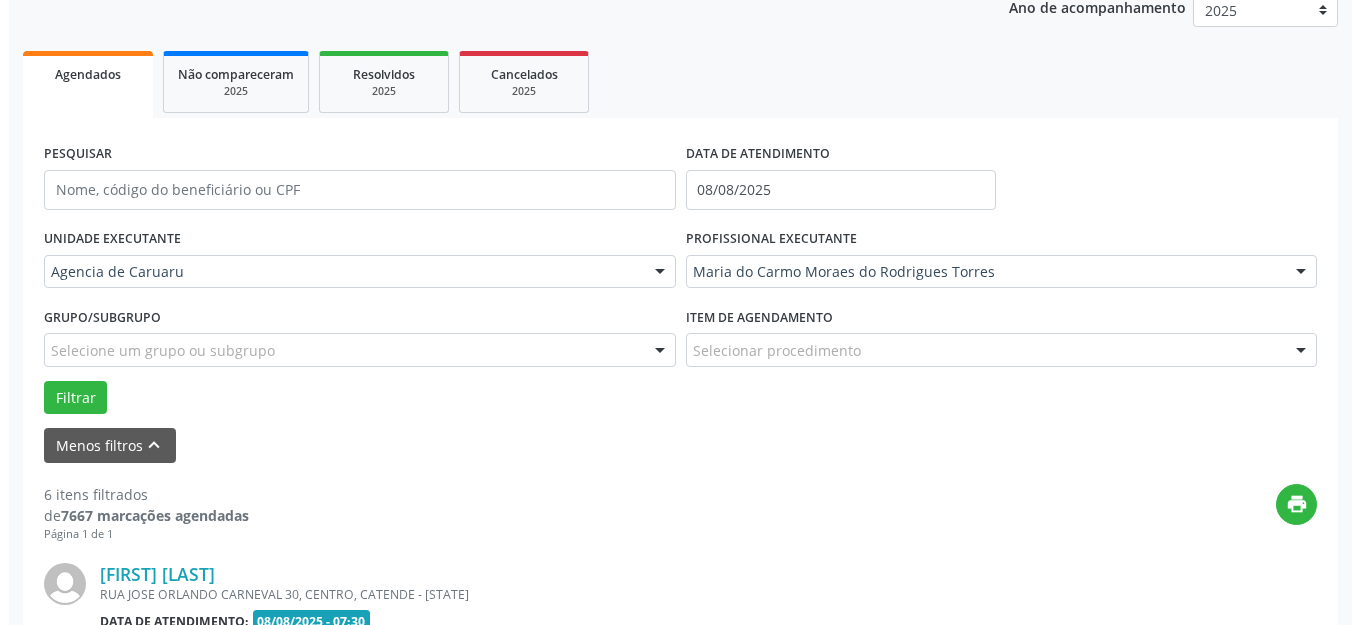 scroll, scrollTop: 448, scrollLeft: 0, axis: vertical 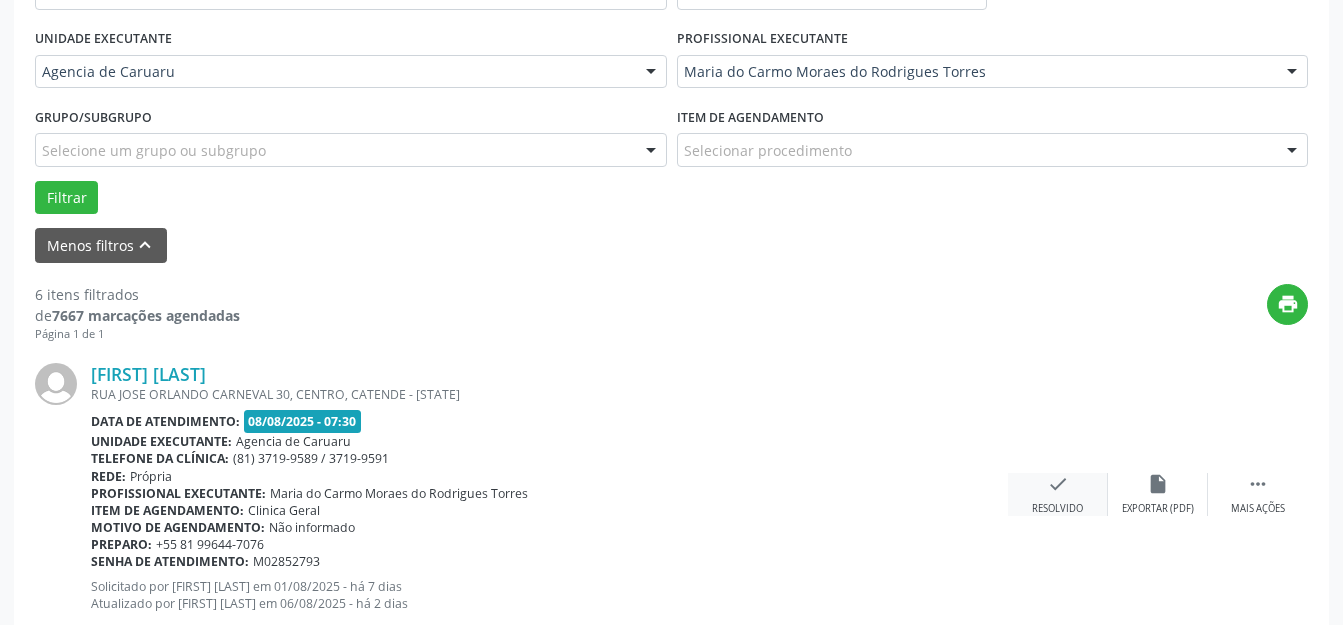 click on "check
Resolvido" at bounding box center [1058, 494] 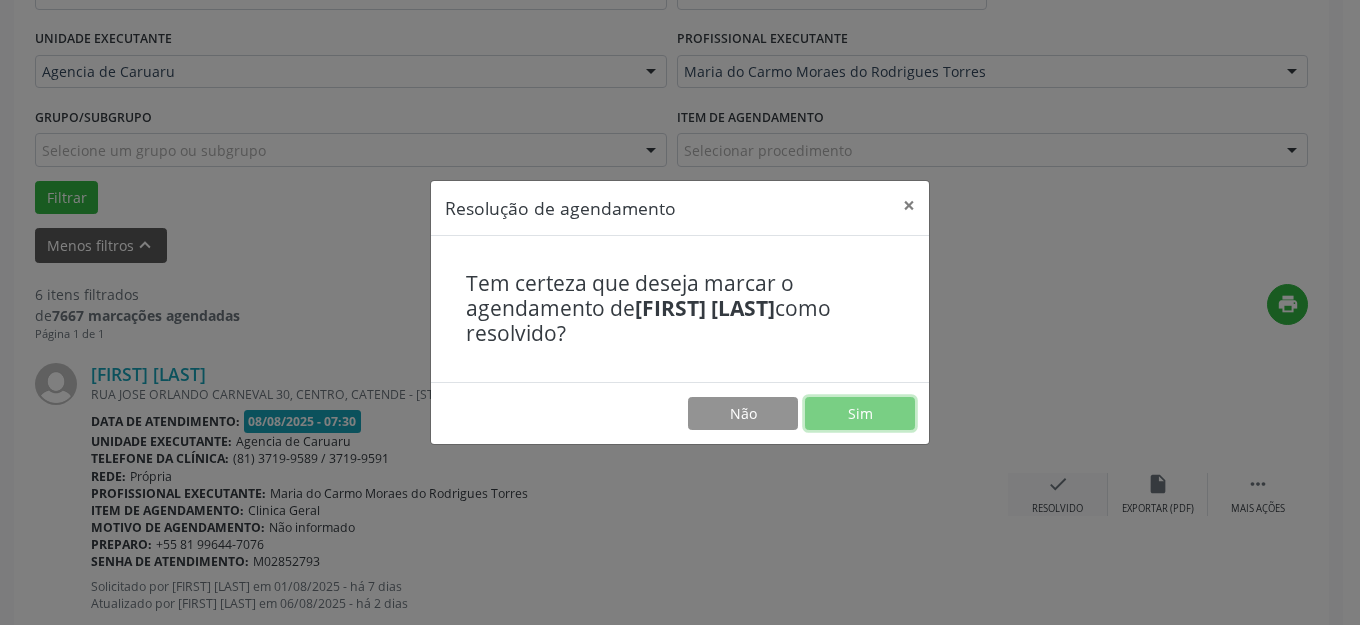 click on "Sim" at bounding box center (860, 414) 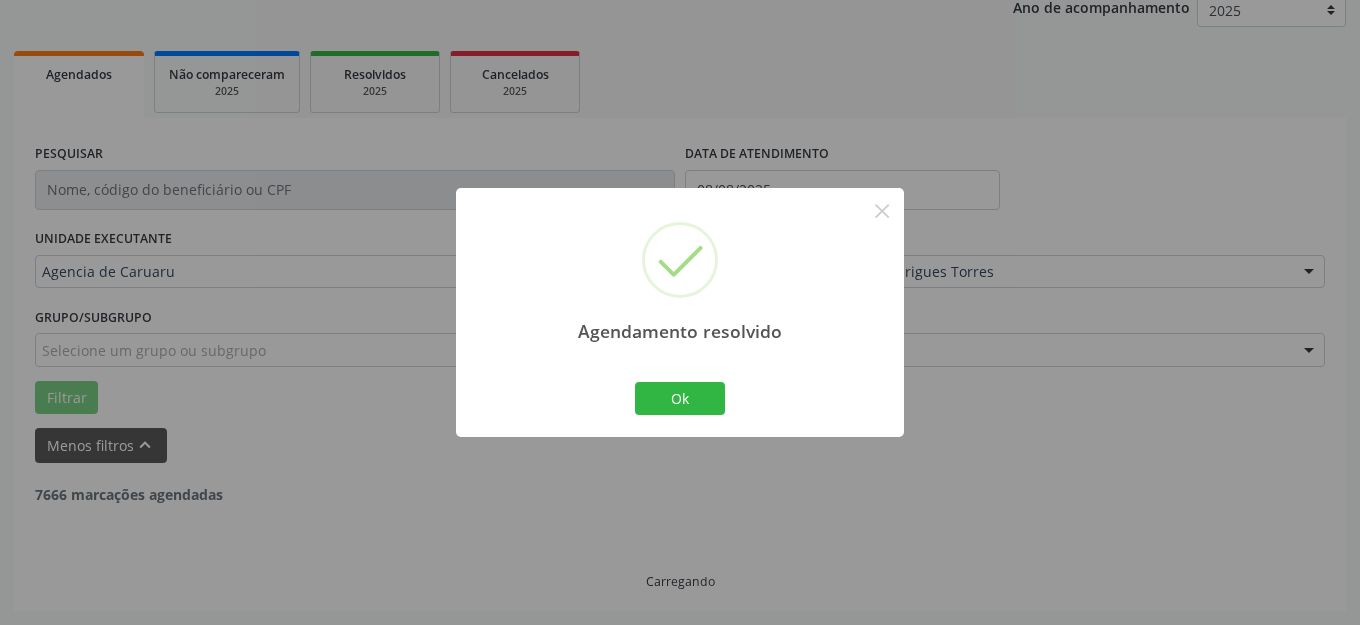 click on "Ok" at bounding box center [680, 399] 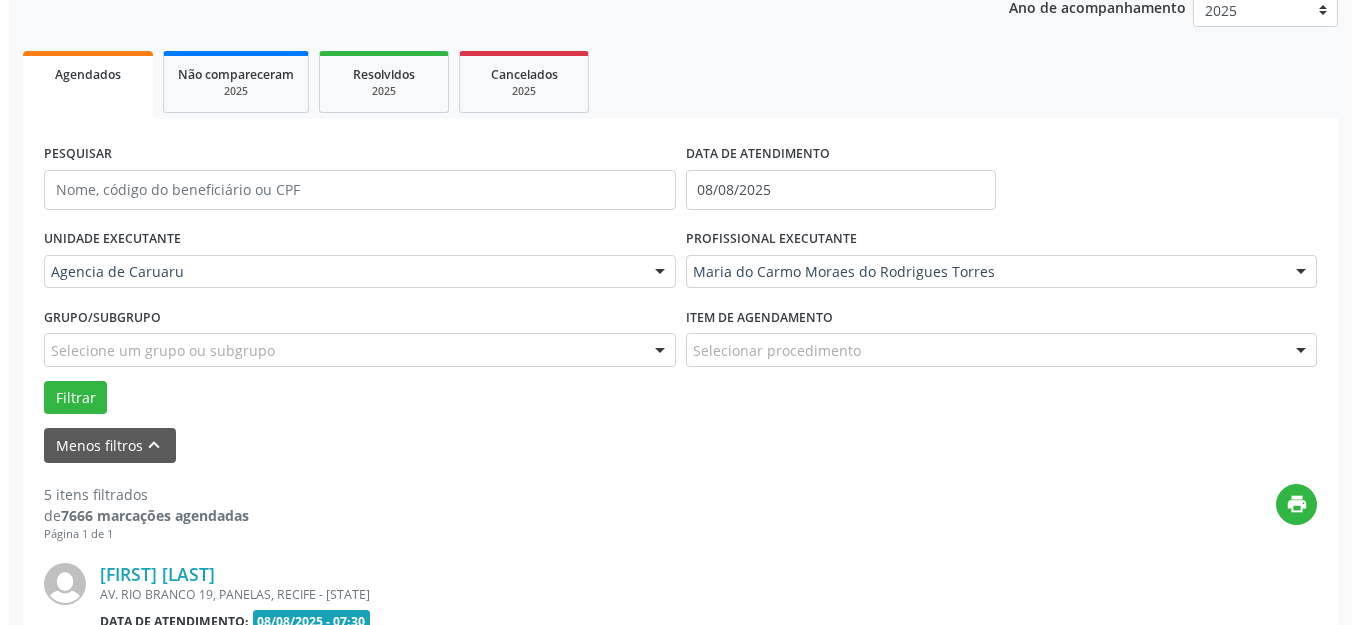 scroll, scrollTop: 448, scrollLeft: 0, axis: vertical 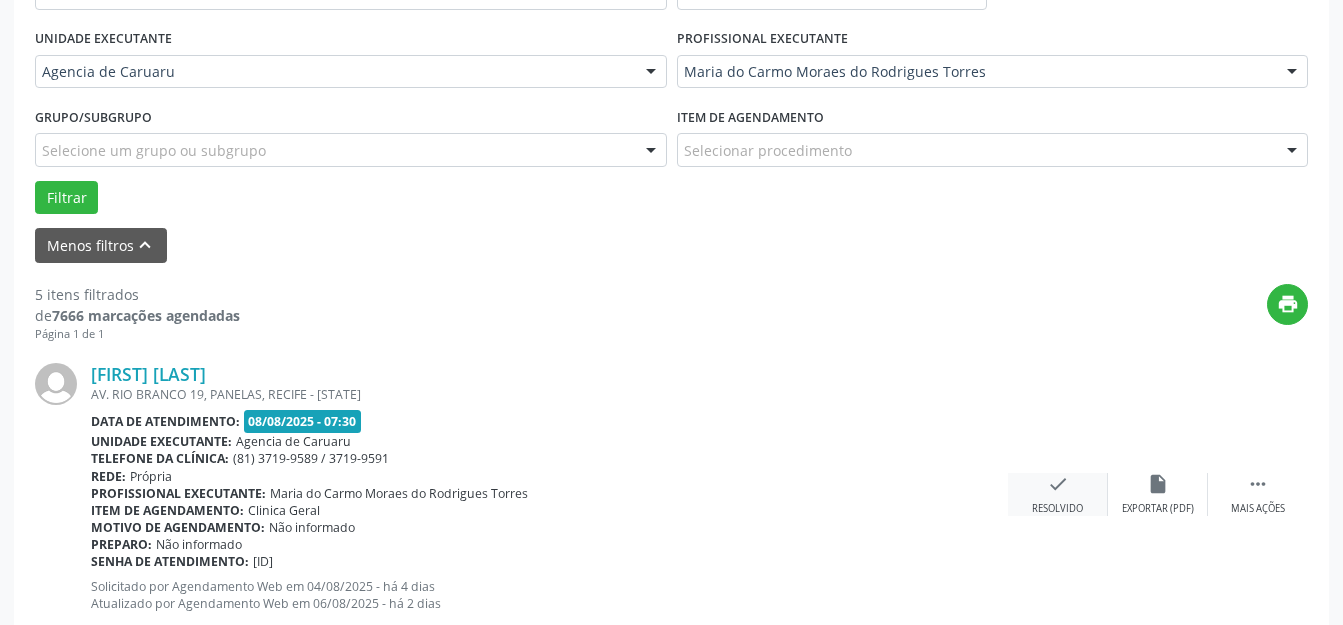 click on "check
Resolvido" at bounding box center (1058, 494) 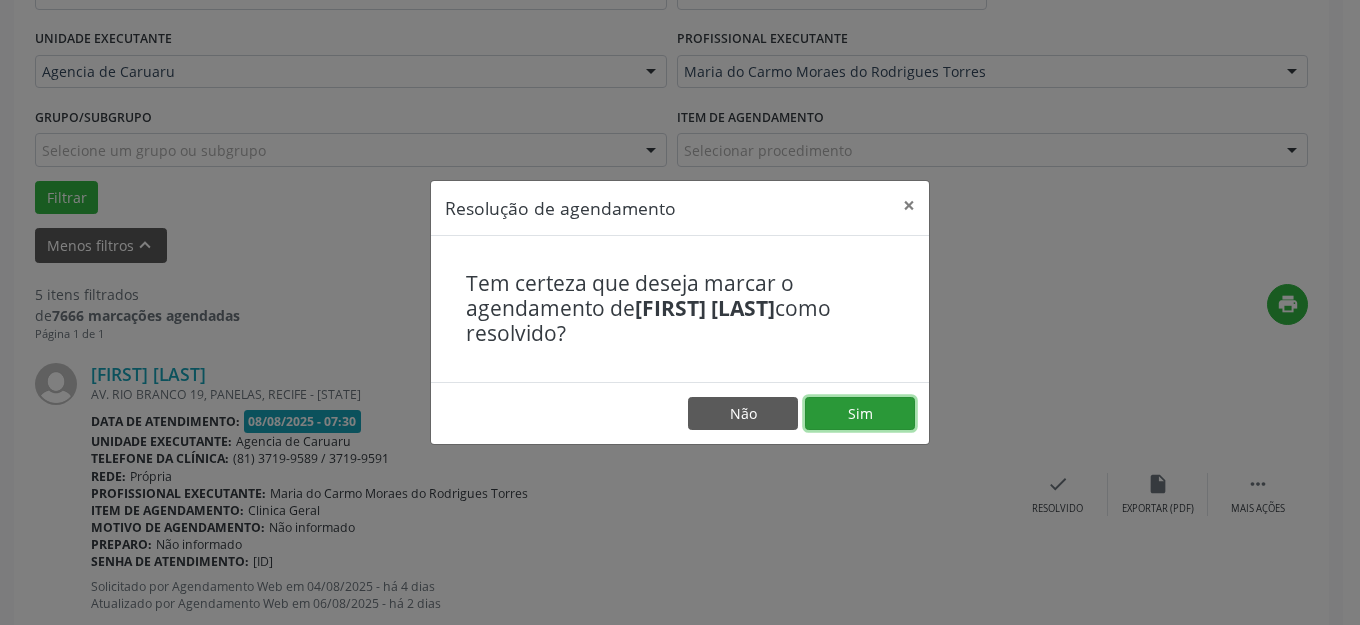 click on "Sim" at bounding box center (860, 414) 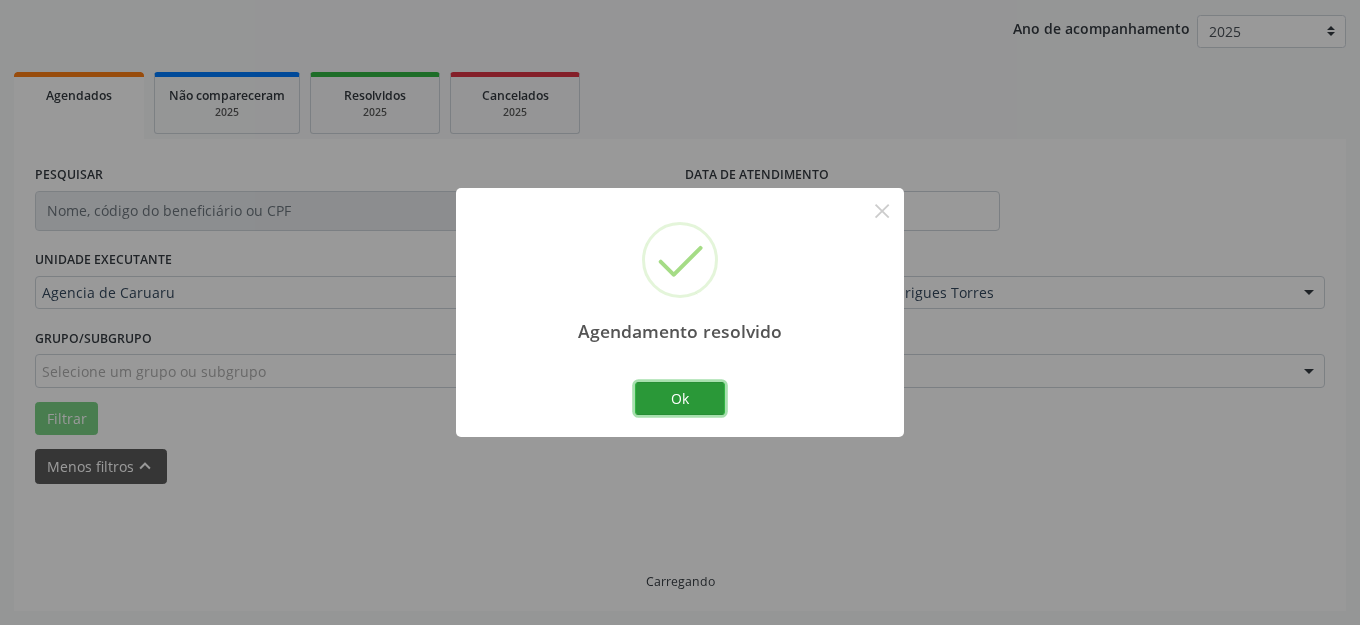 click on "Ok" at bounding box center (680, 399) 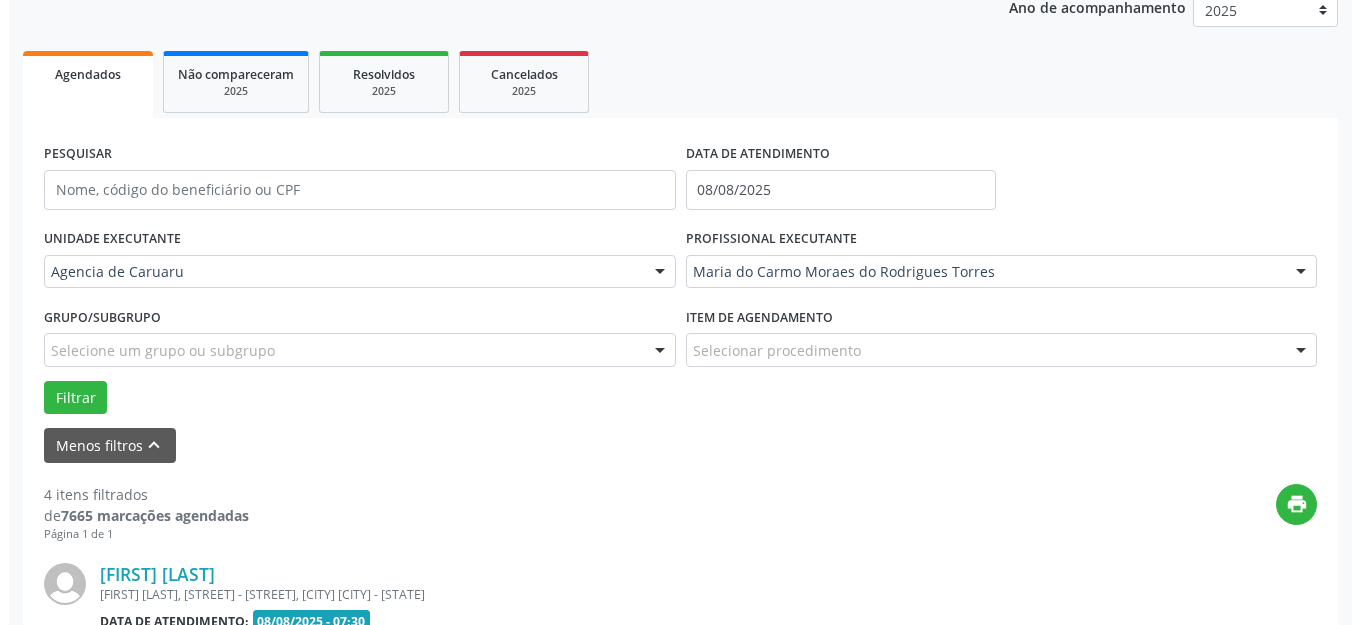 scroll, scrollTop: 448, scrollLeft: 0, axis: vertical 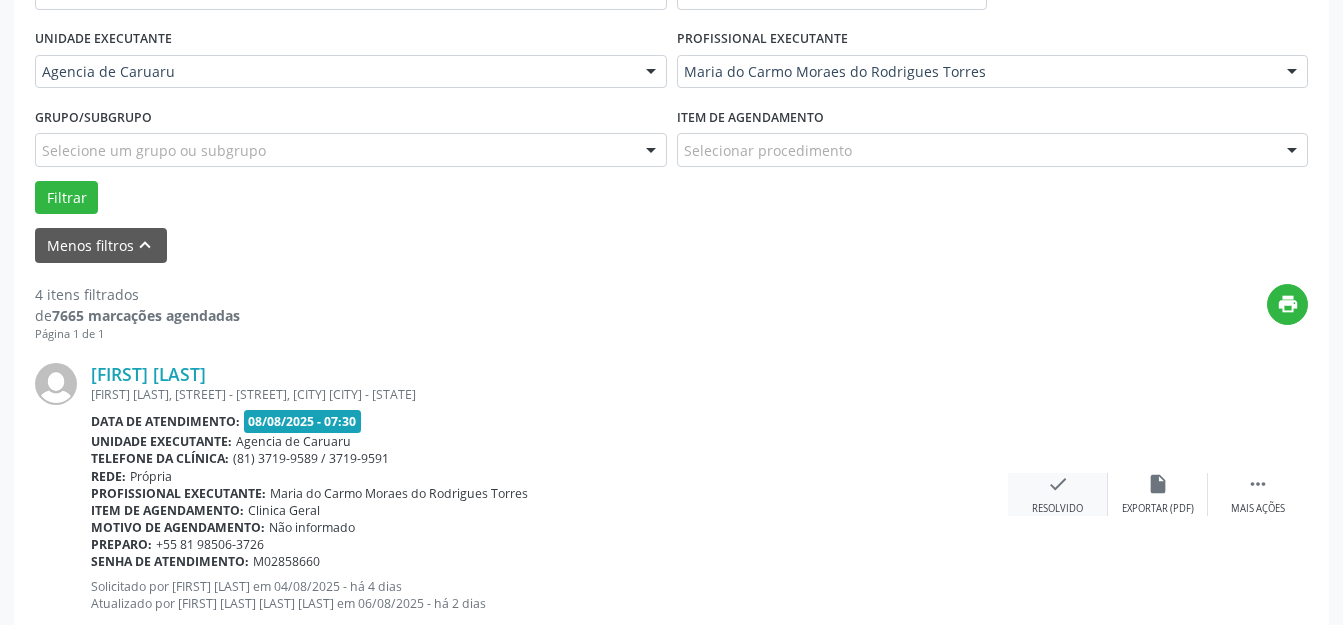 click on "check" at bounding box center (1058, 484) 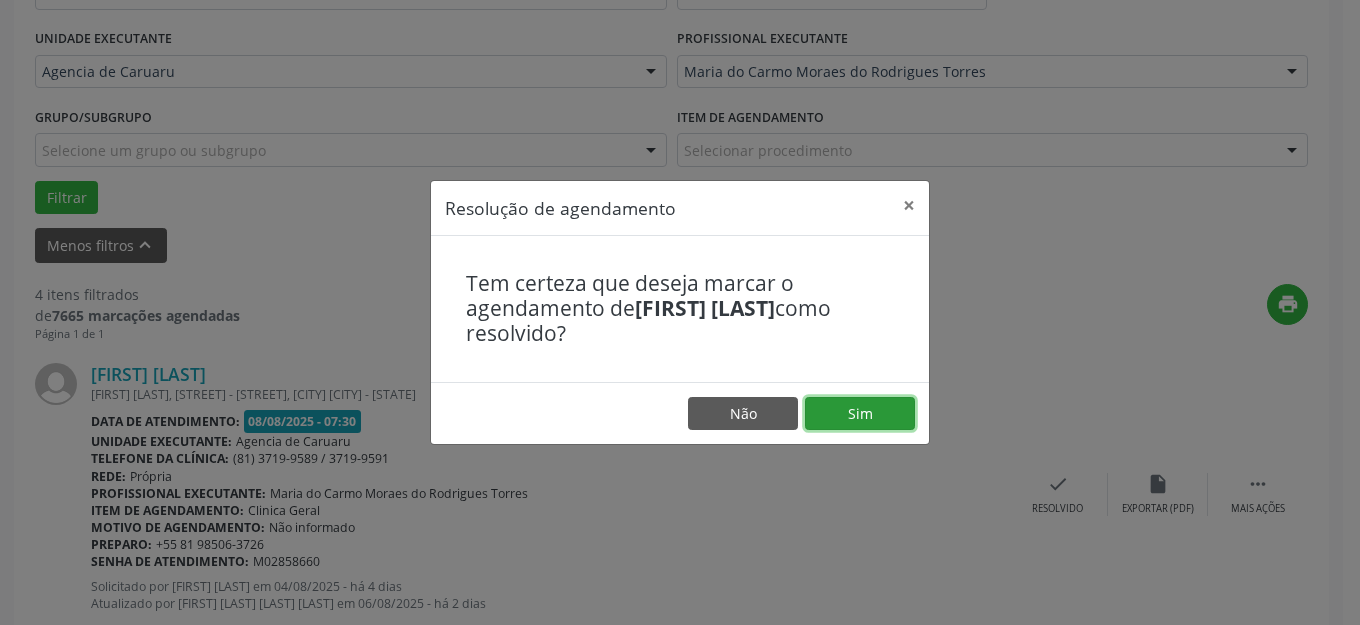click on "Sim" at bounding box center [860, 414] 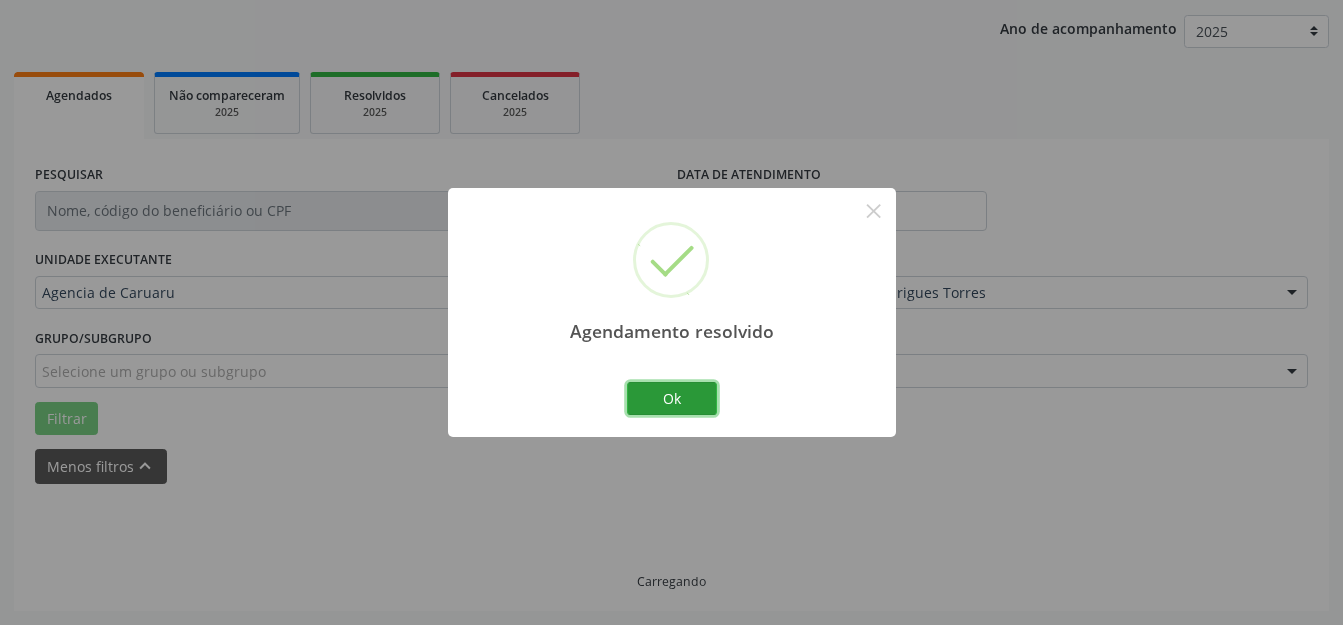 click on "Ok" at bounding box center (672, 399) 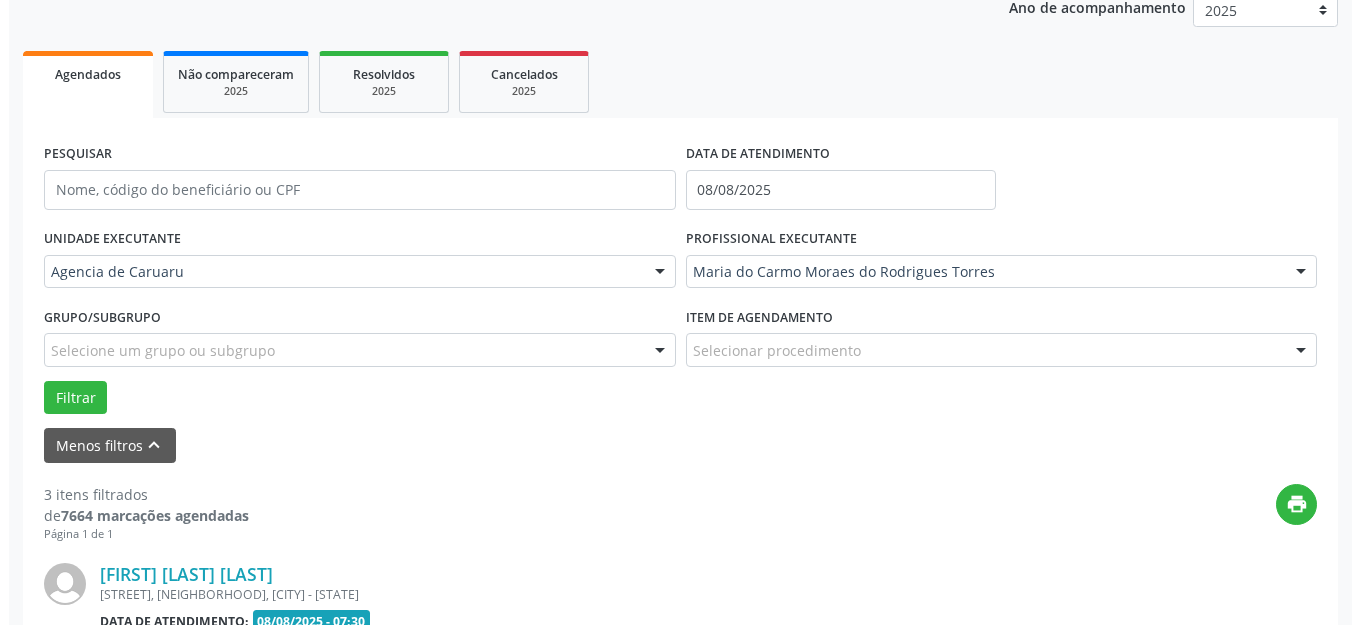 scroll, scrollTop: 548, scrollLeft: 0, axis: vertical 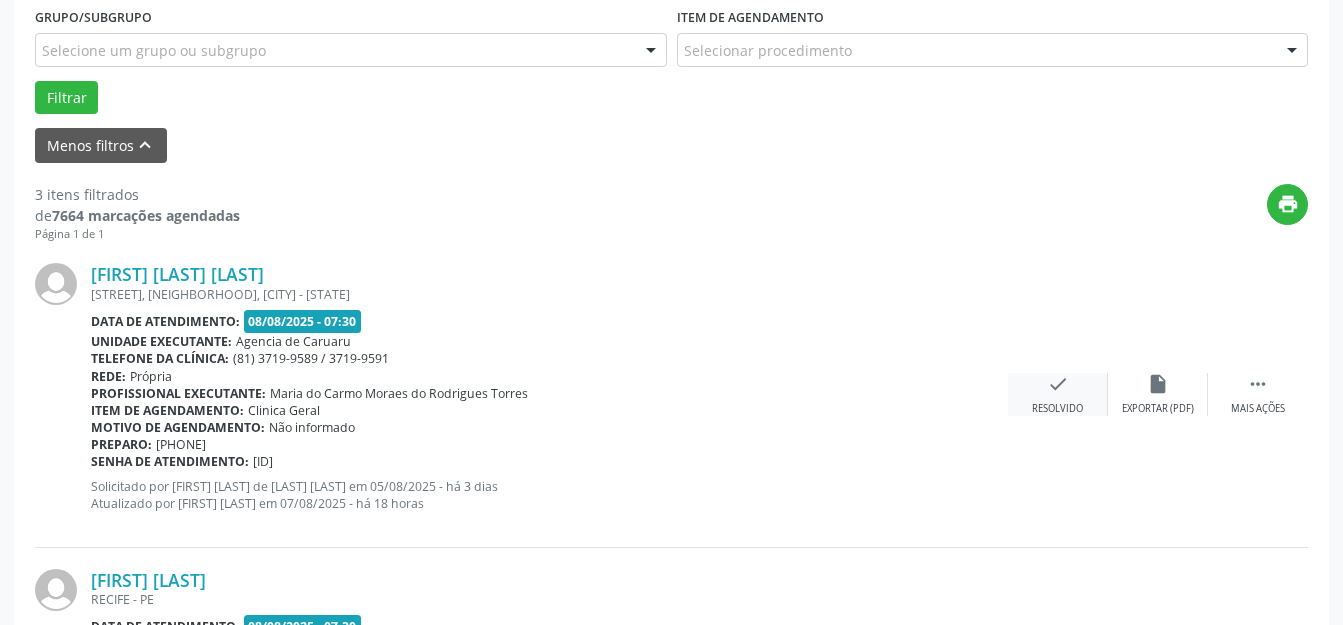 click on "check
Resolvido" at bounding box center (1058, 394) 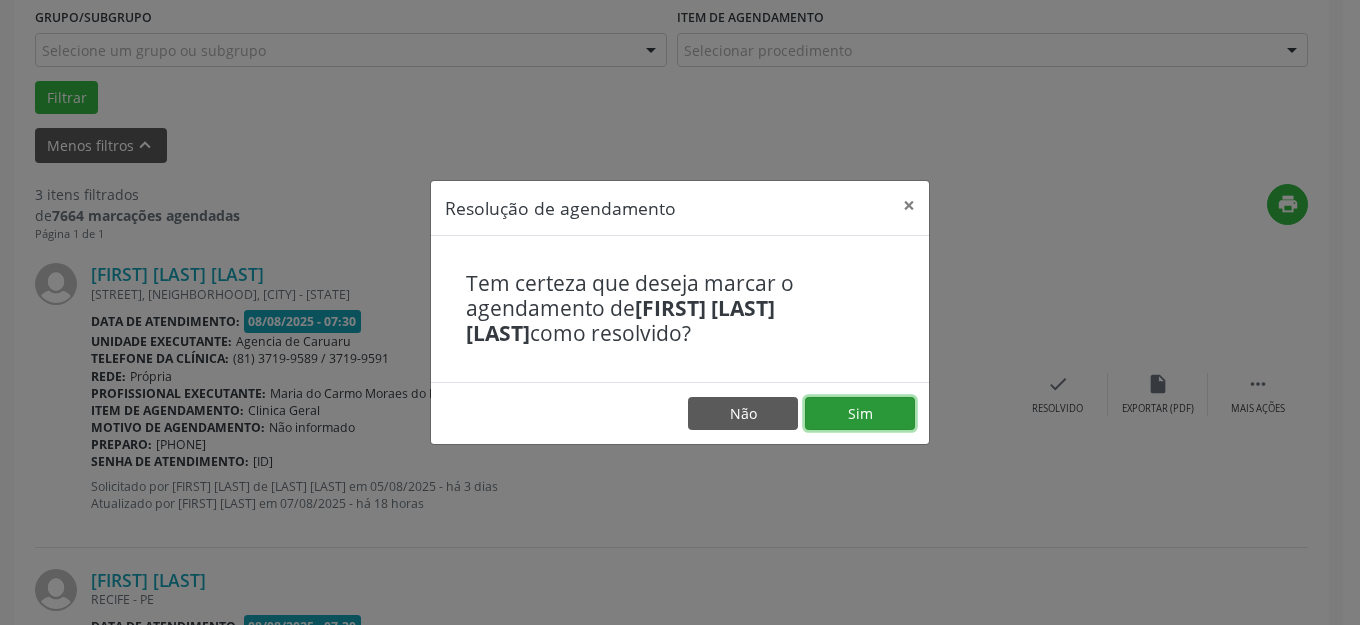 click on "Sim" at bounding box center [860, 414] 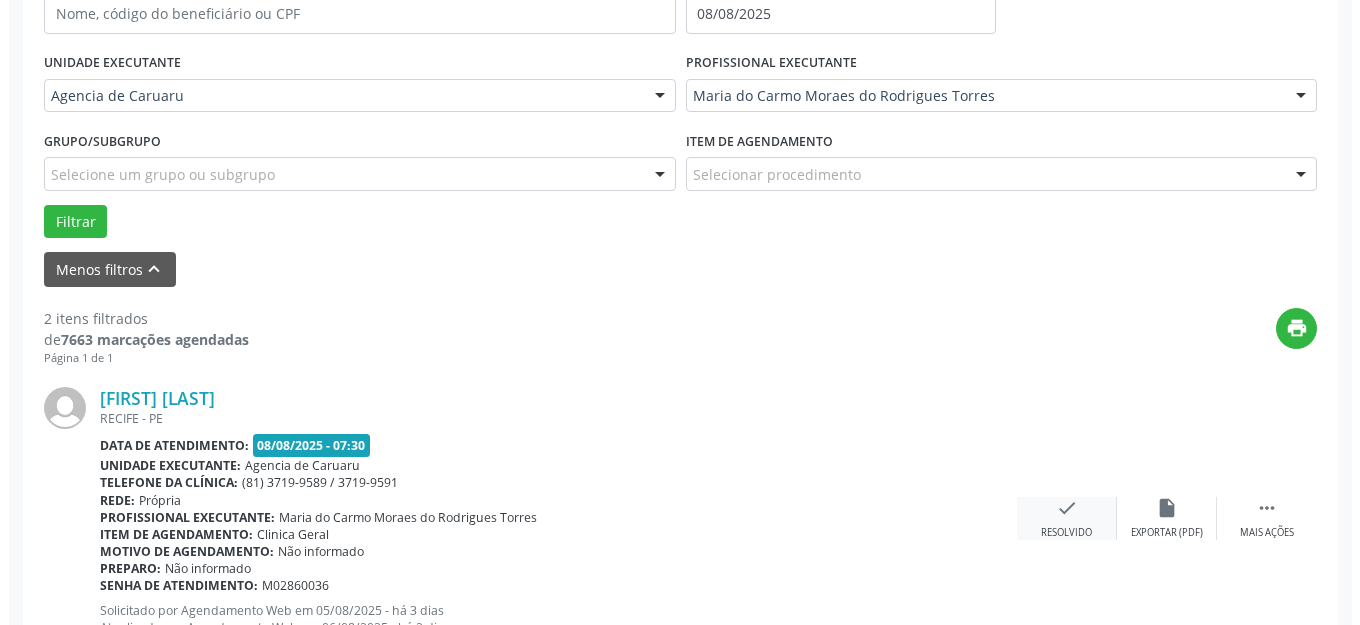 scroll, scrollTop: 548, scrollLeft: 0, axis: vertical 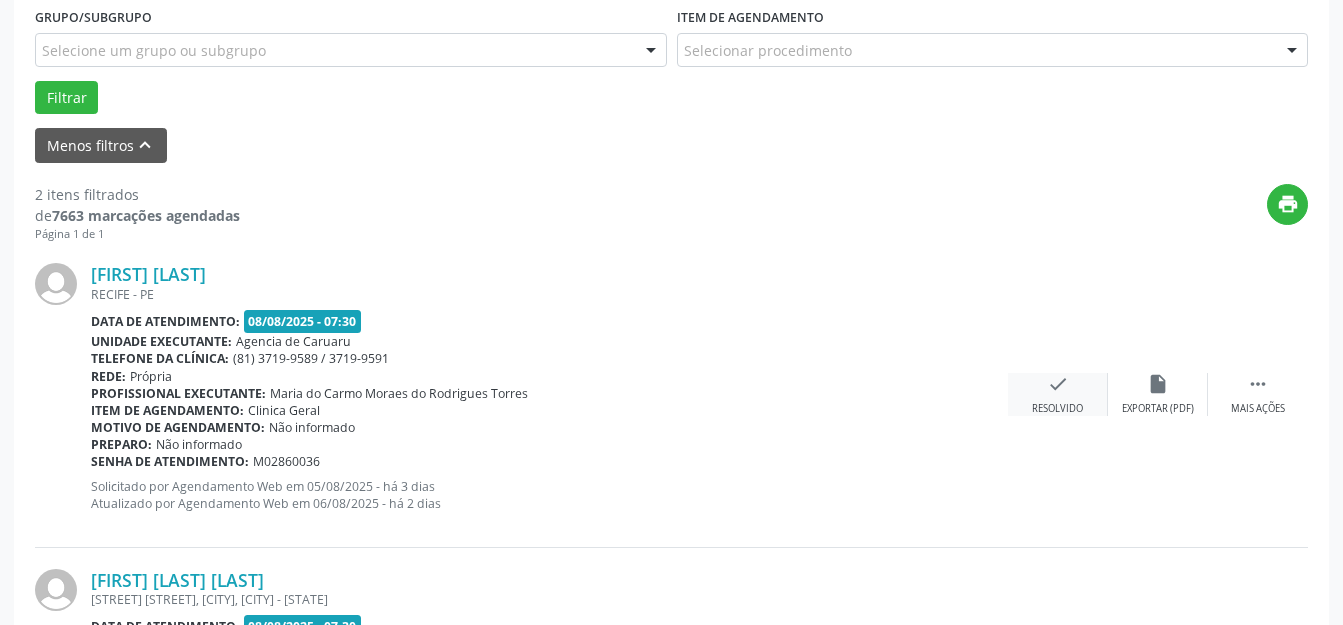 click on "check
Resolvido" at bounding box center [1058, 394] 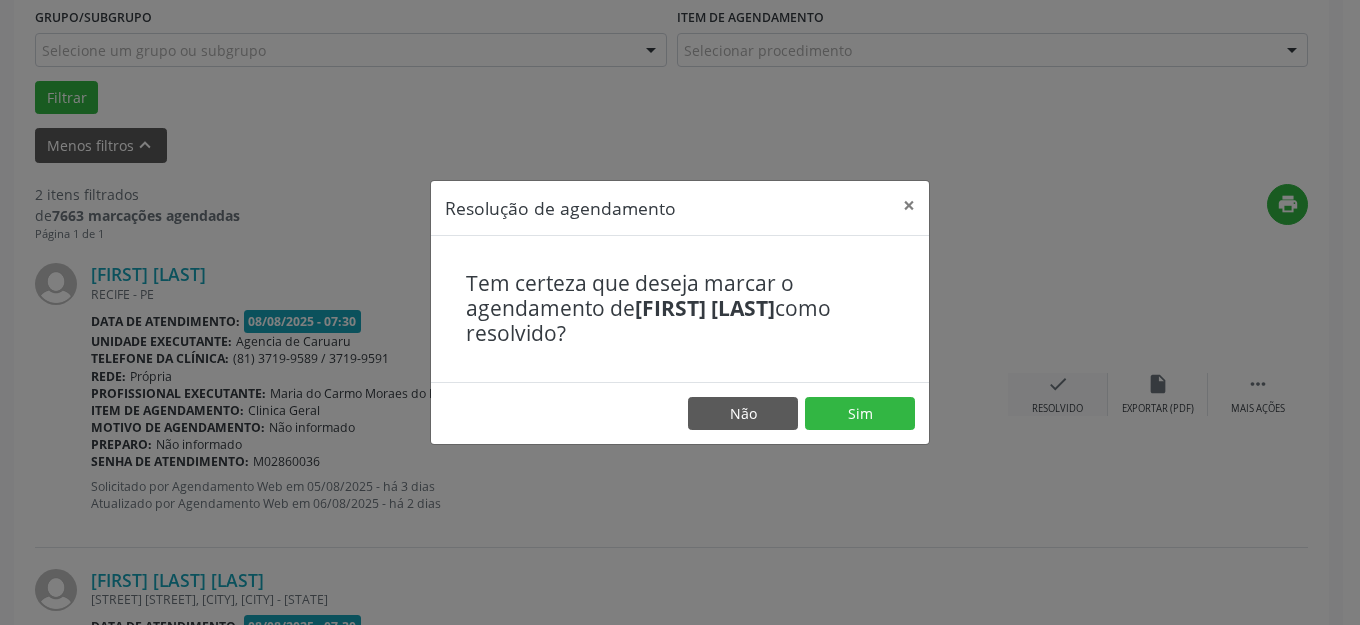 click on "Não Sim" at bounding box center [680, 413] 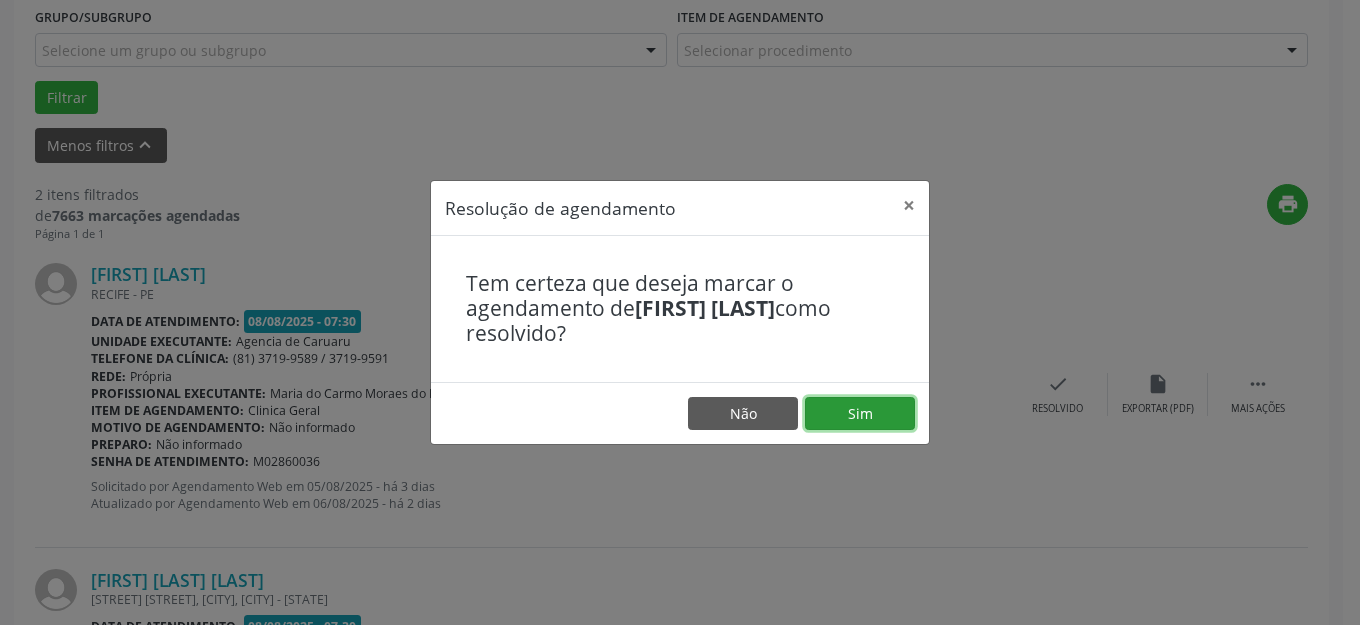 click on "Sim" at bounding box center [860, 414] 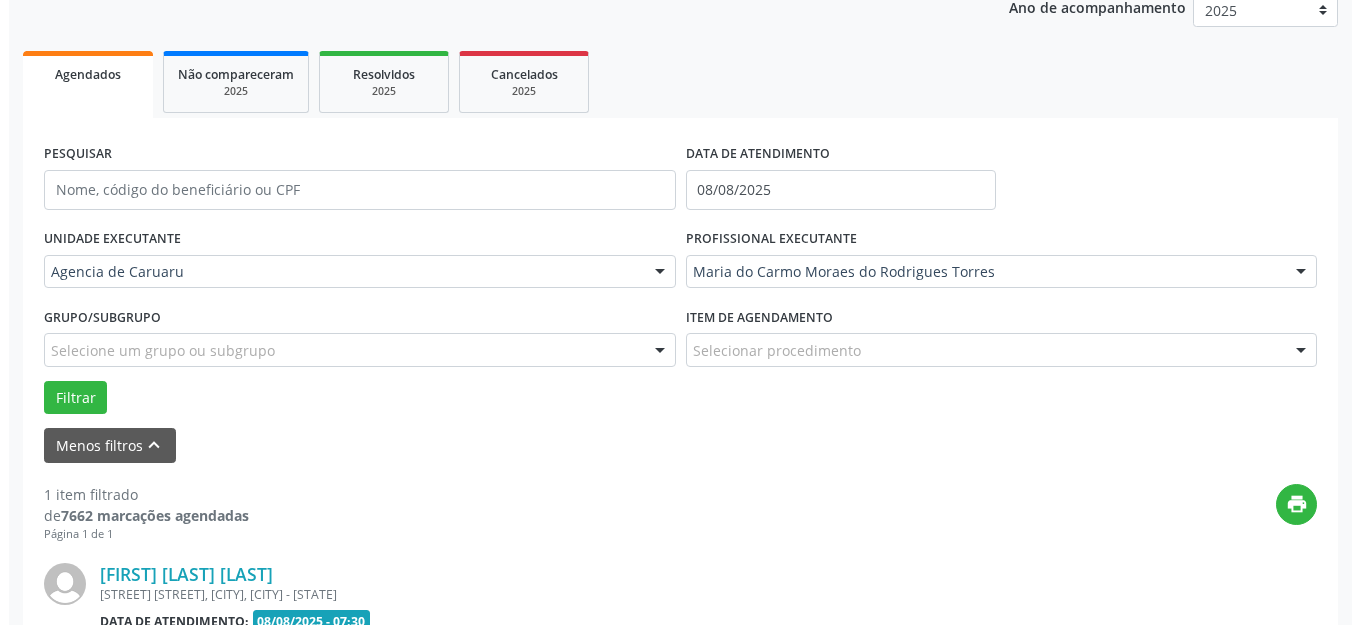 scroll, scrollTop: 448, scrollLeft: 0, axis: vertical 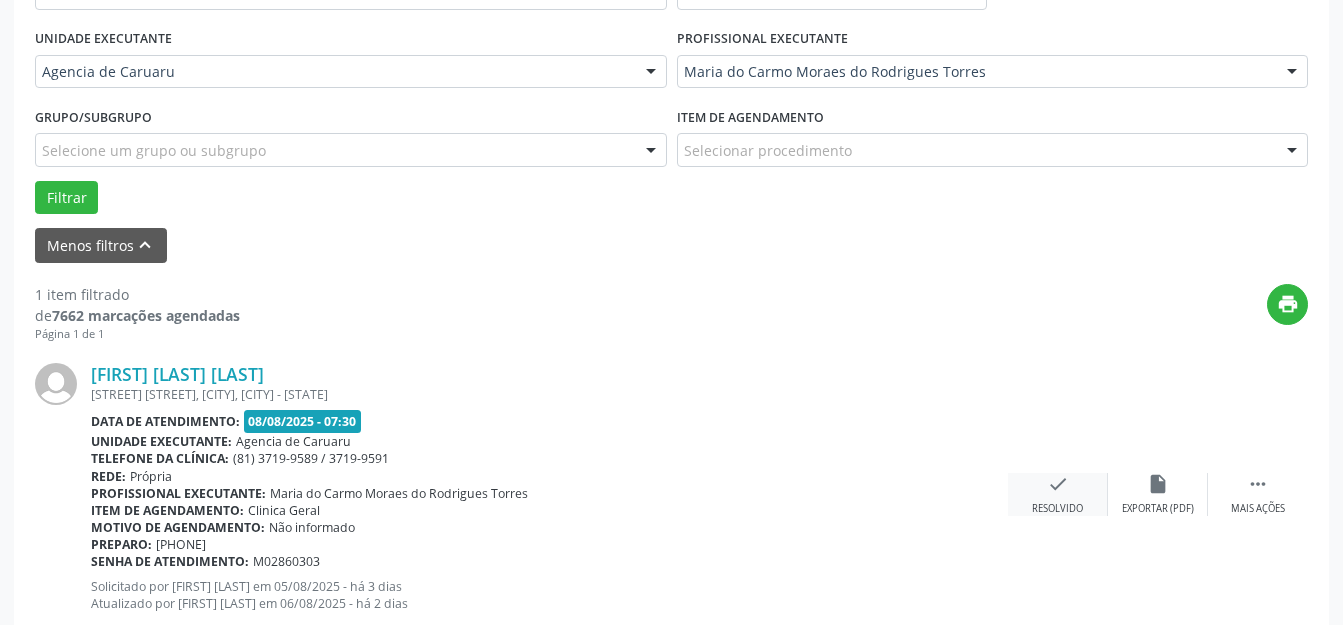 click on "check
Resolvido" at bounding box center (1058, 494) 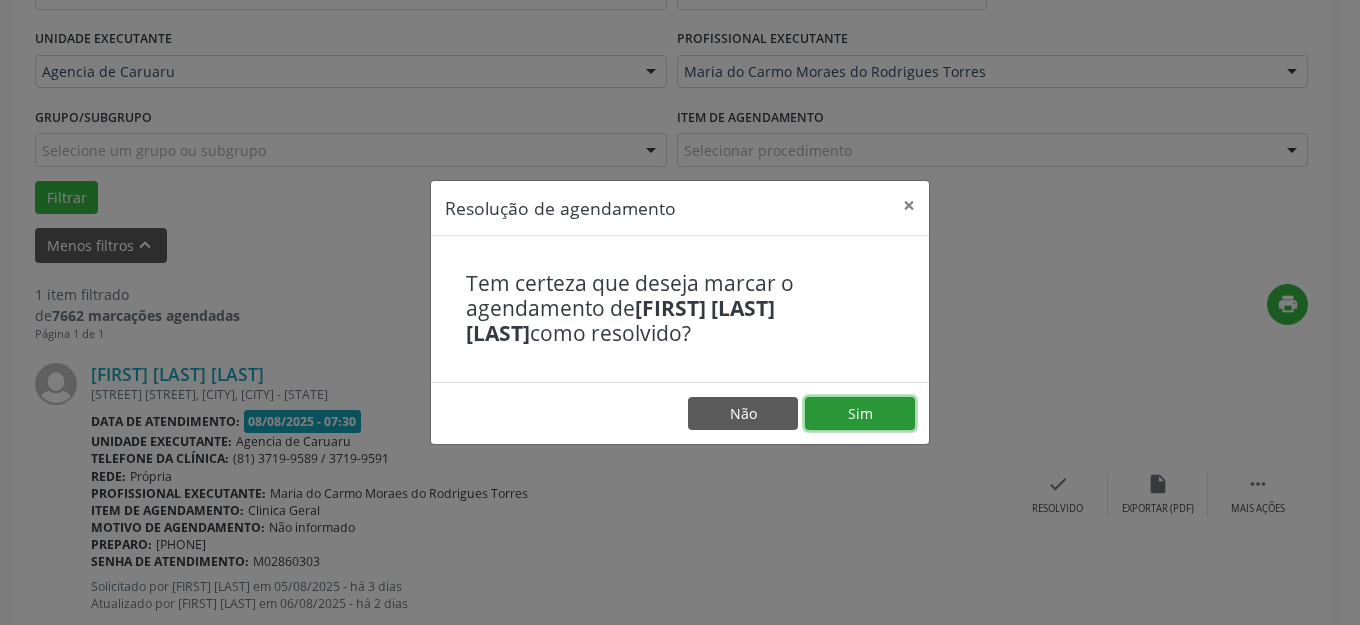 click on "Sim" at bounding box center (860, 414) 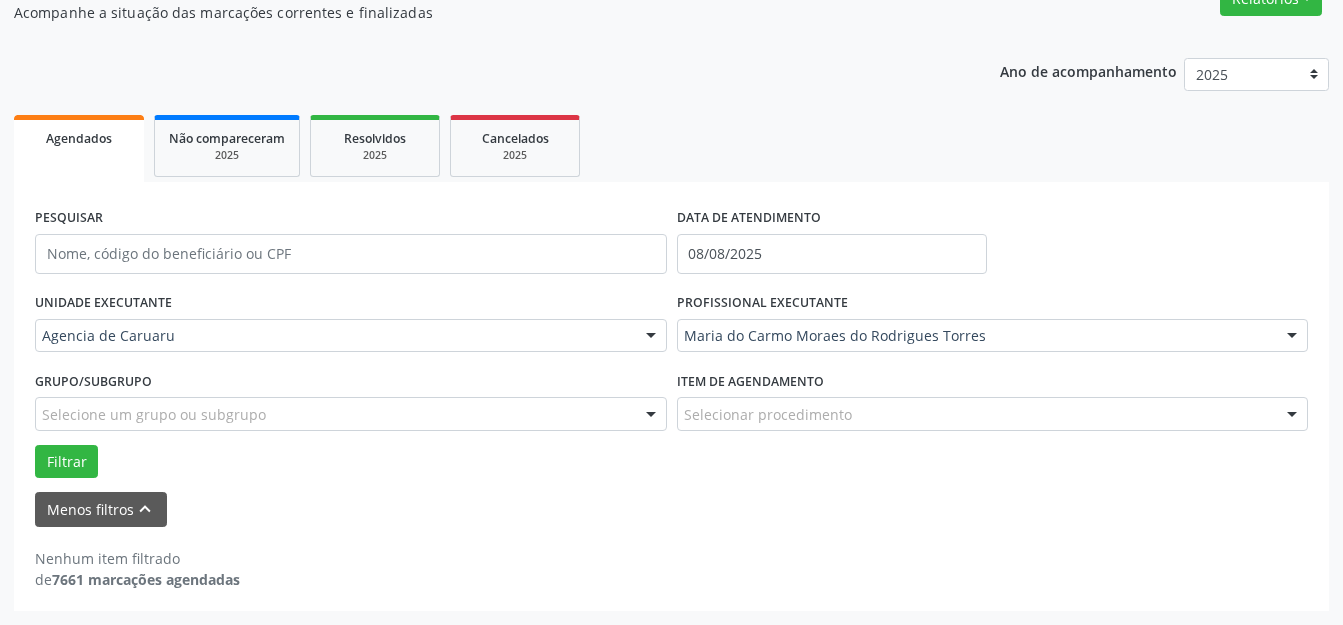 scroll, scrollTop: 184, scrollLeft: 0, axis: vertical 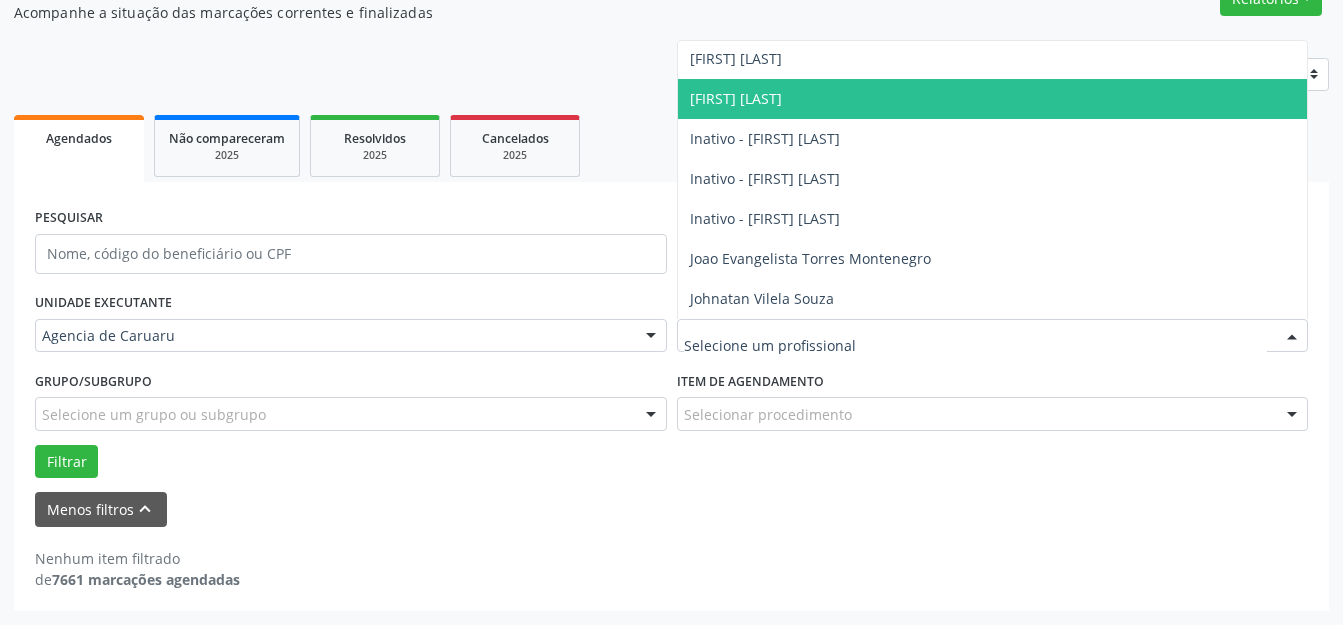 click on "[FIRST] [LAST]" at bounding box center [736, 98] 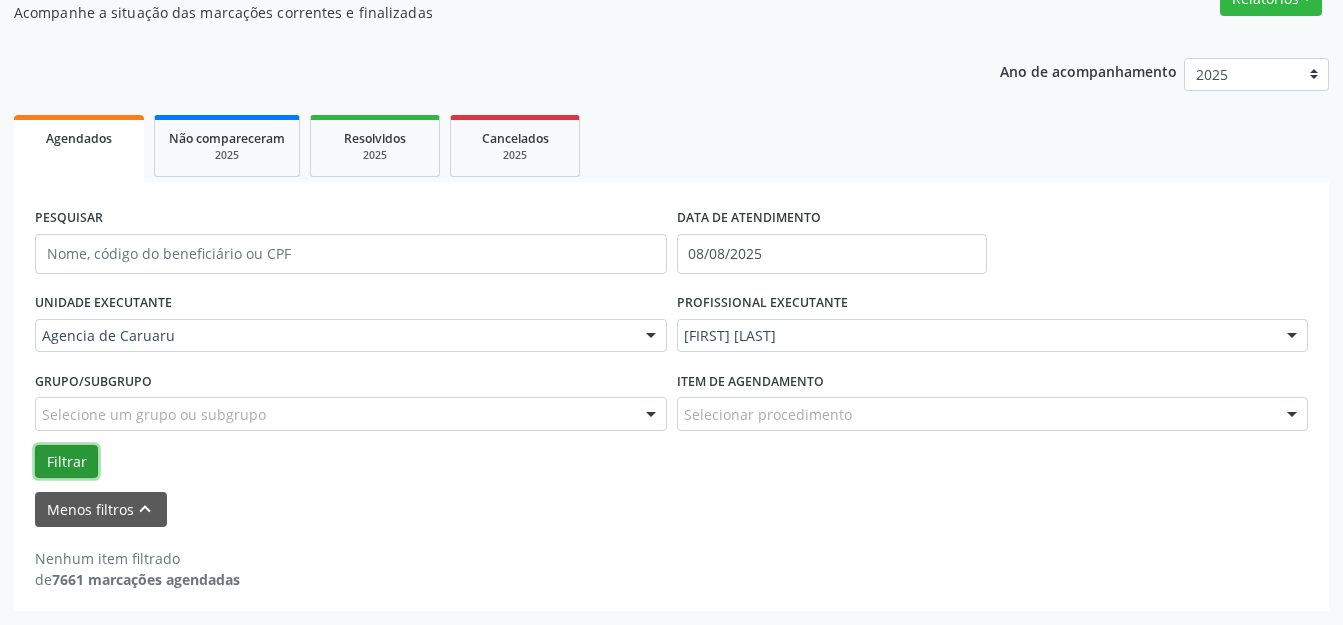 click on "Filtrar" at bounding box center [66, 462] 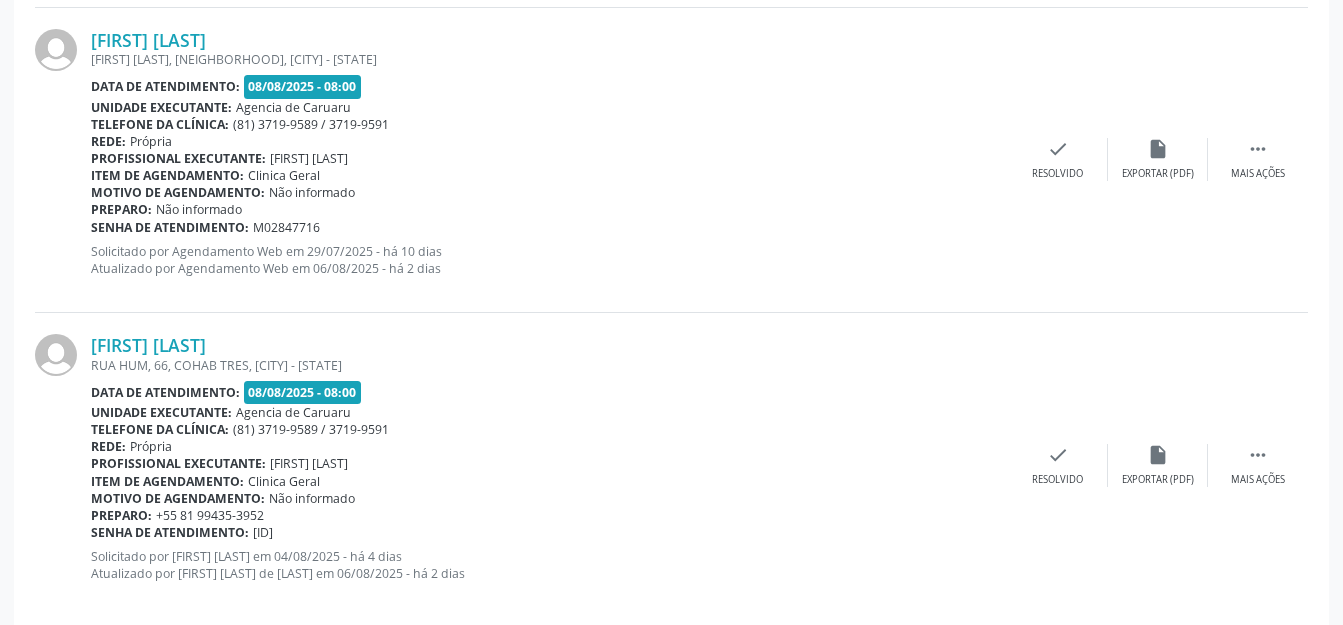 scroll, scrollTop: 4835, scrollLeft: 0, axis: vertical 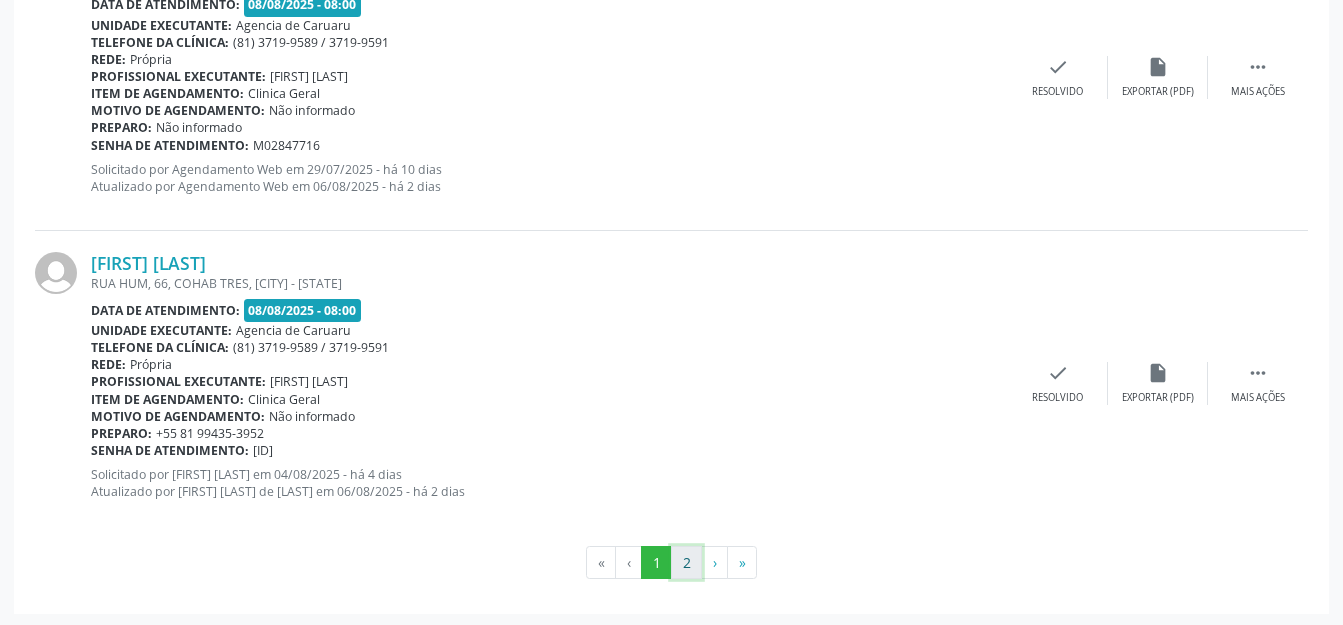 click on "2" at bounding box center [686, 563] 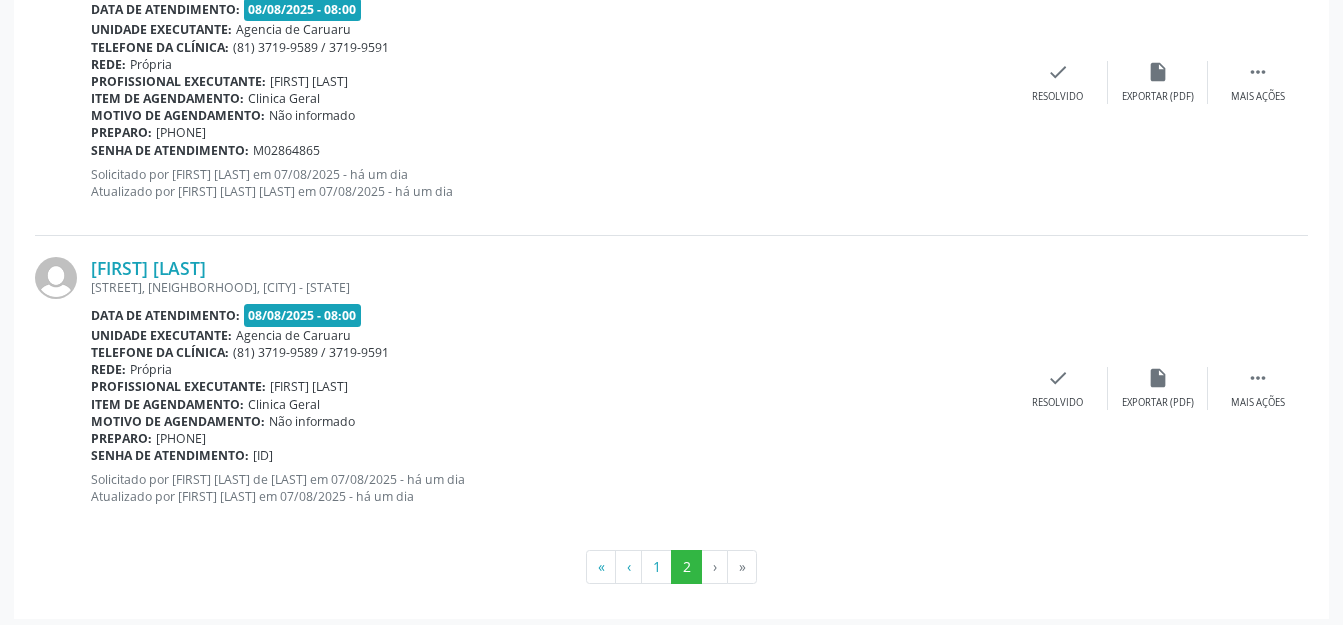 scroll, scrollTop: 1783, scrollLeft: 0, axis: vertical 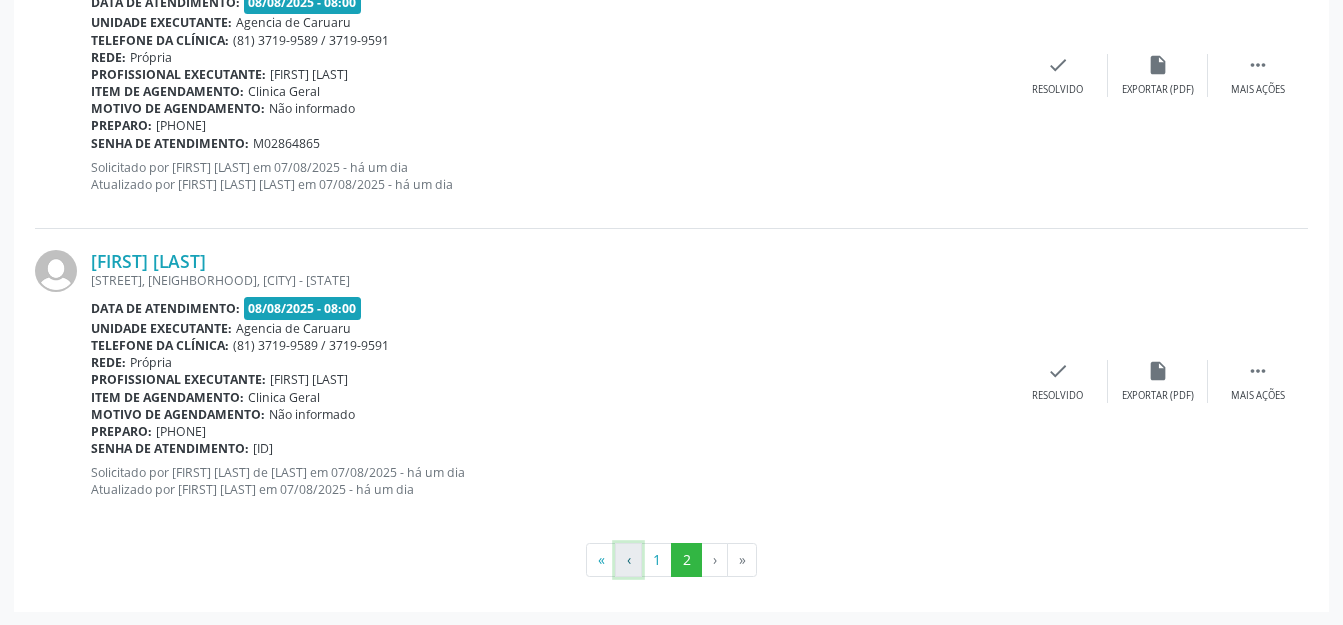 click on "‹" at bounding box center [628, 560] 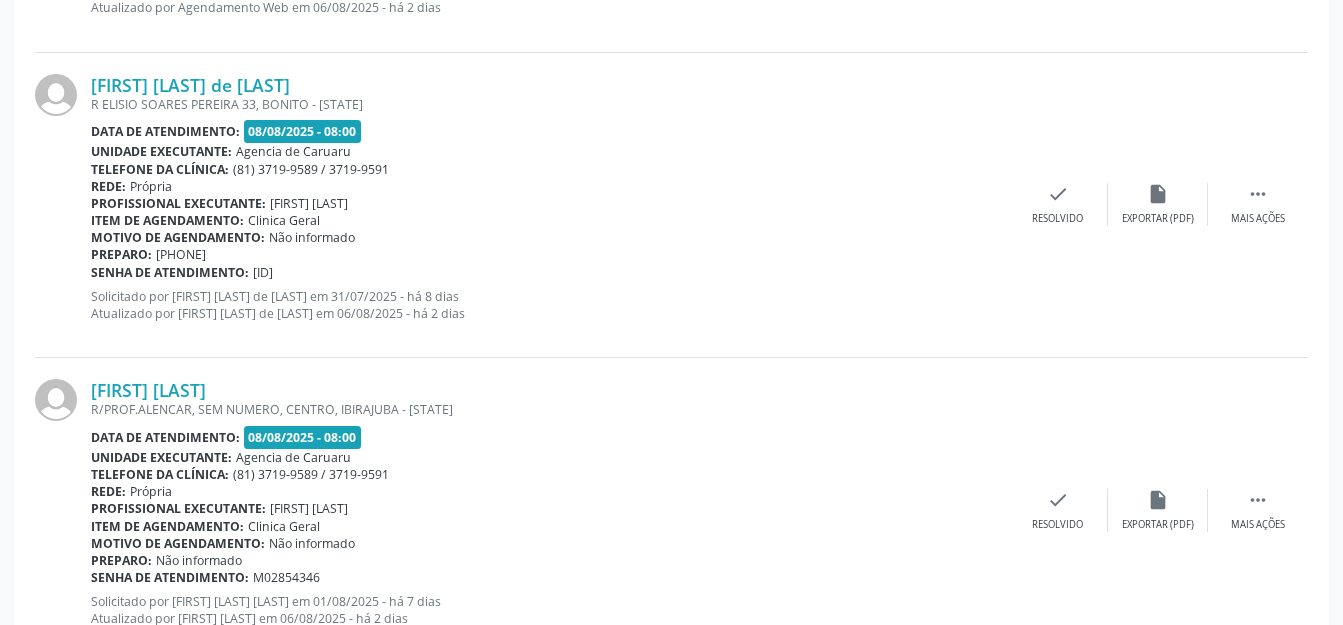 scroll, scrollTop: 1783, scrollLeft: 0, axis: vertical 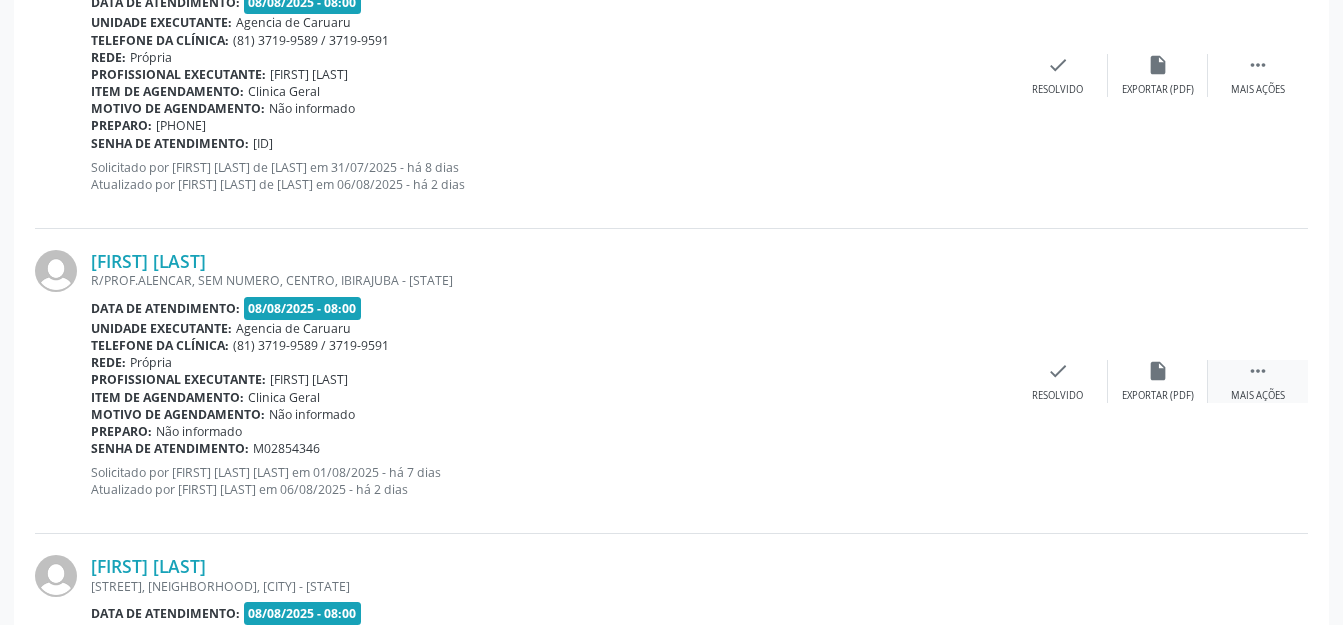 drag, startPoint x: 1244, startPoint y: 370, endPoint x: 1220, endPoint y: 376, distance: 24.738634 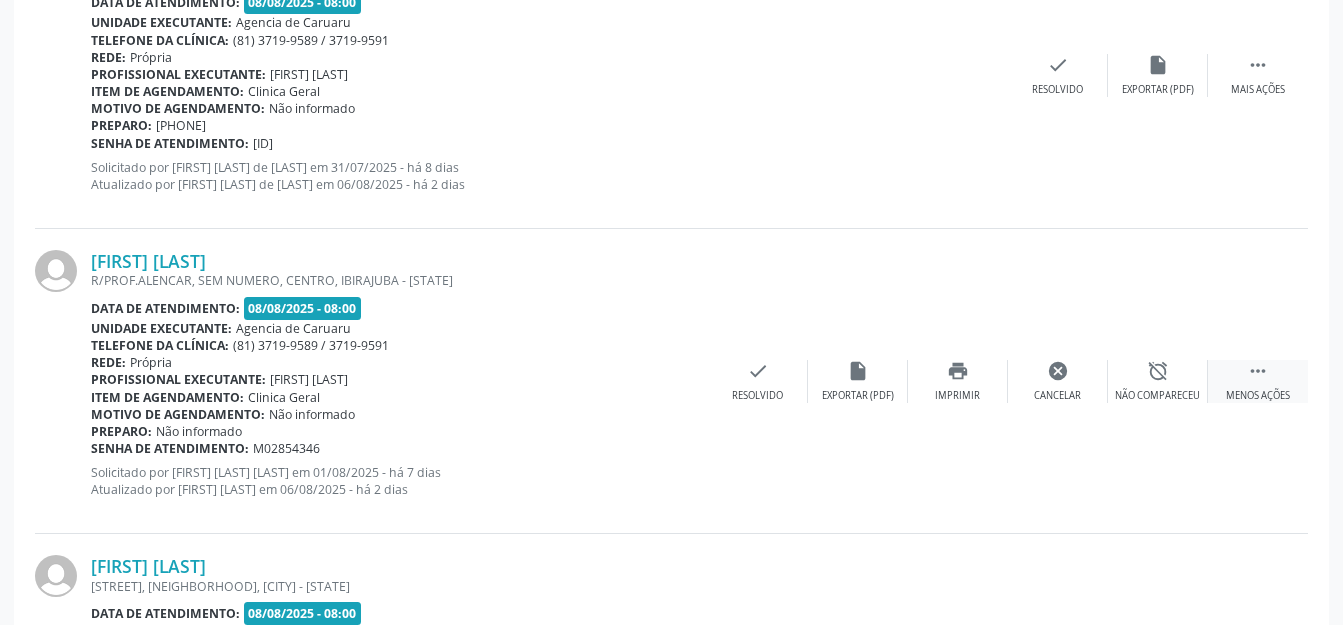 click on "alarm_off
Não compareceu" at bounding box center (1158, 381) 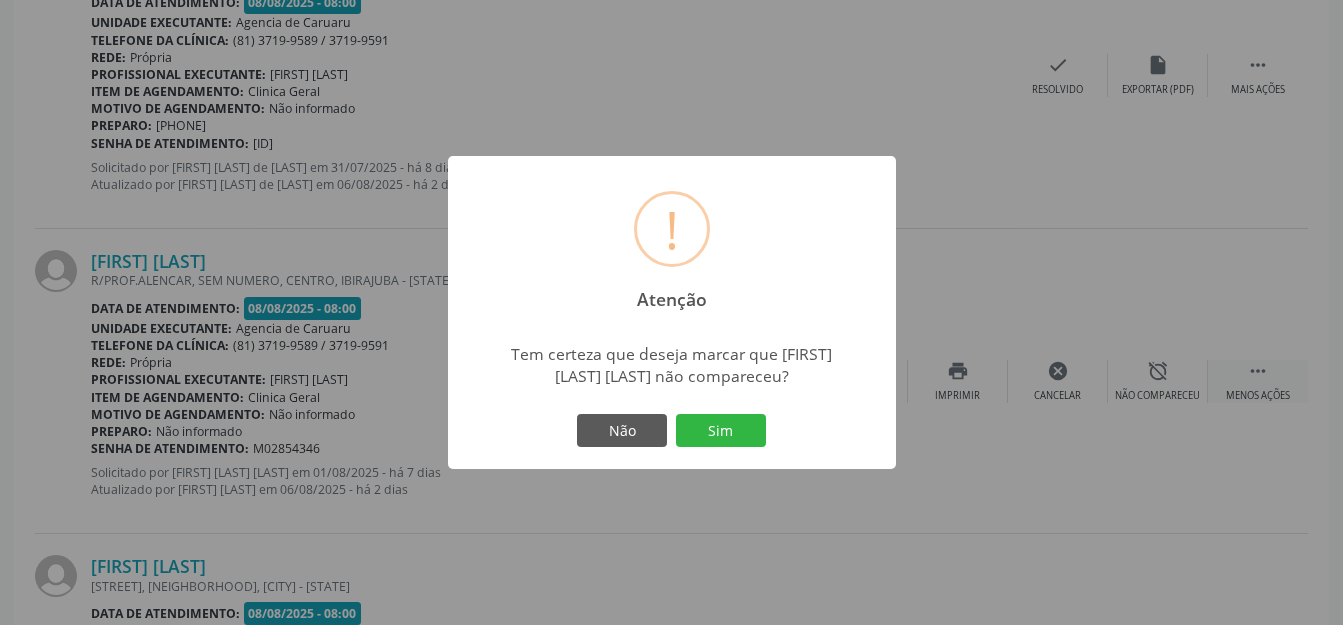 click on "Sim" at bounding box center (721, 431) 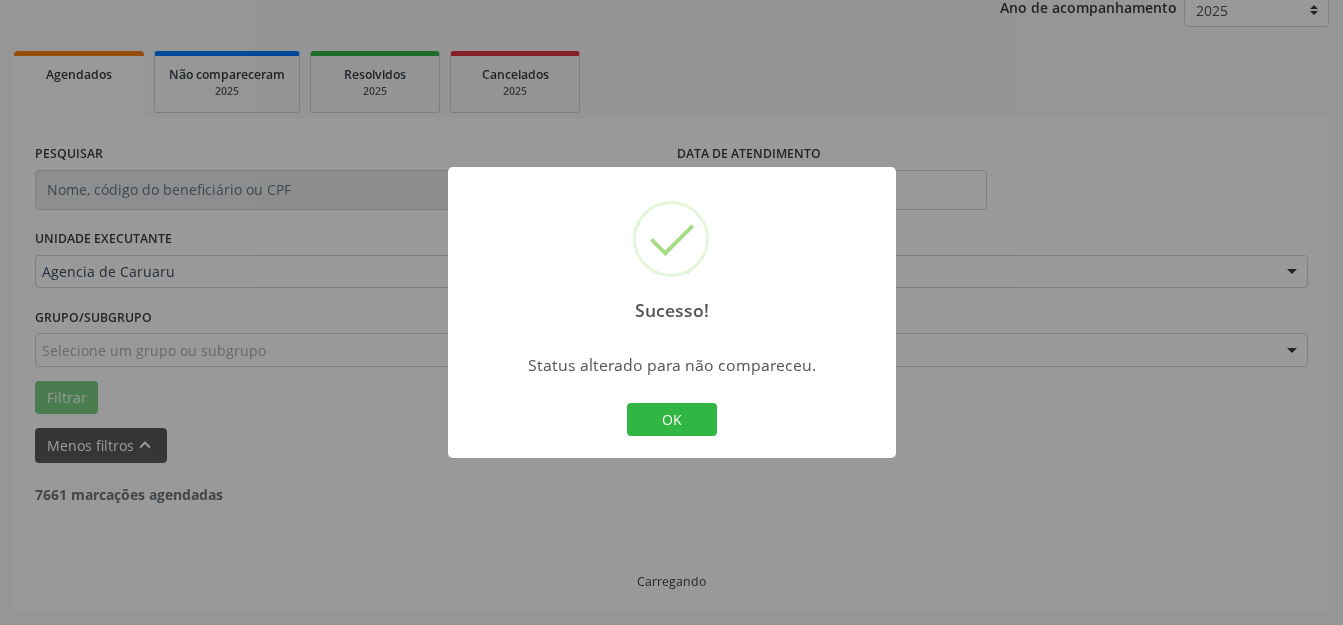 scroll, scrollTop: 248, scrollLeft: 0, axis: vertical 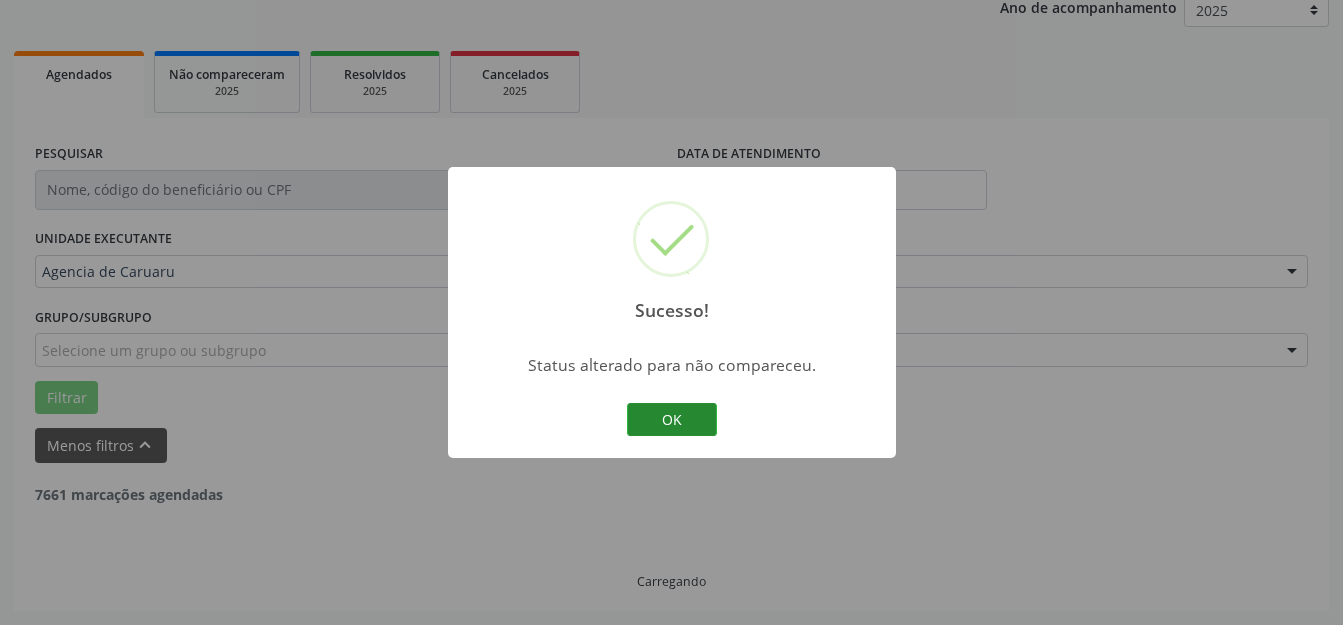 click on "OK" at bounding box center (672, 420) 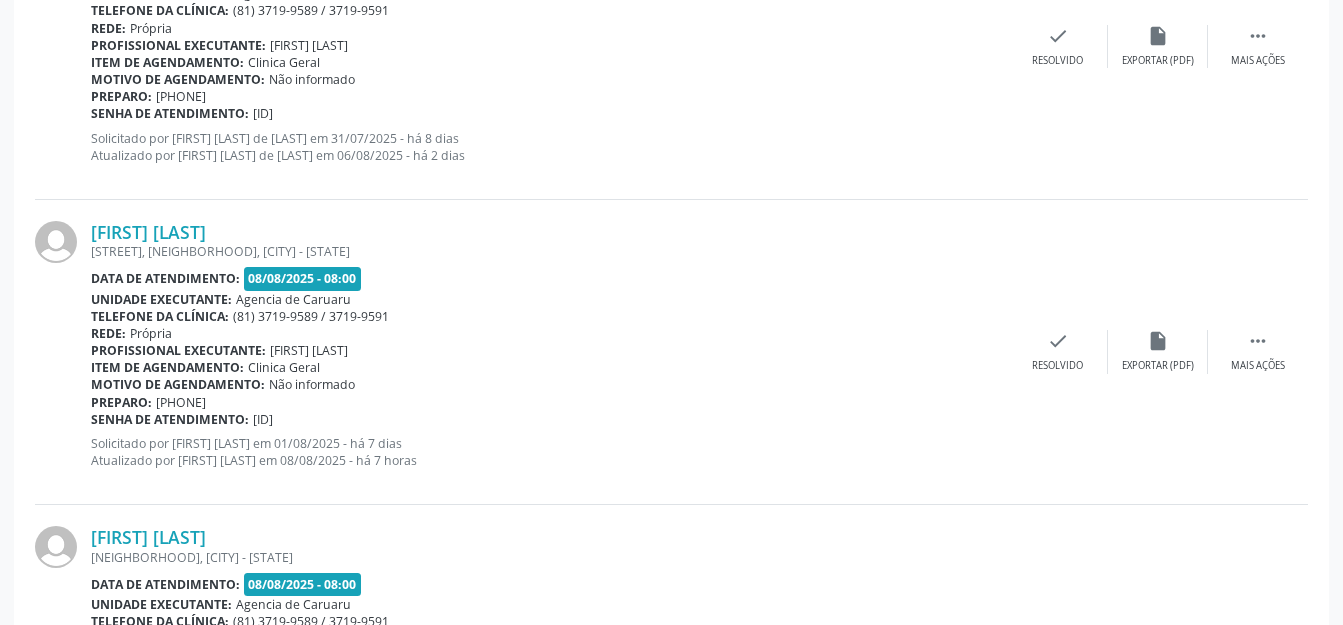 scroll, scrollTop: 683, scrollLeft: 0, axis: vertical 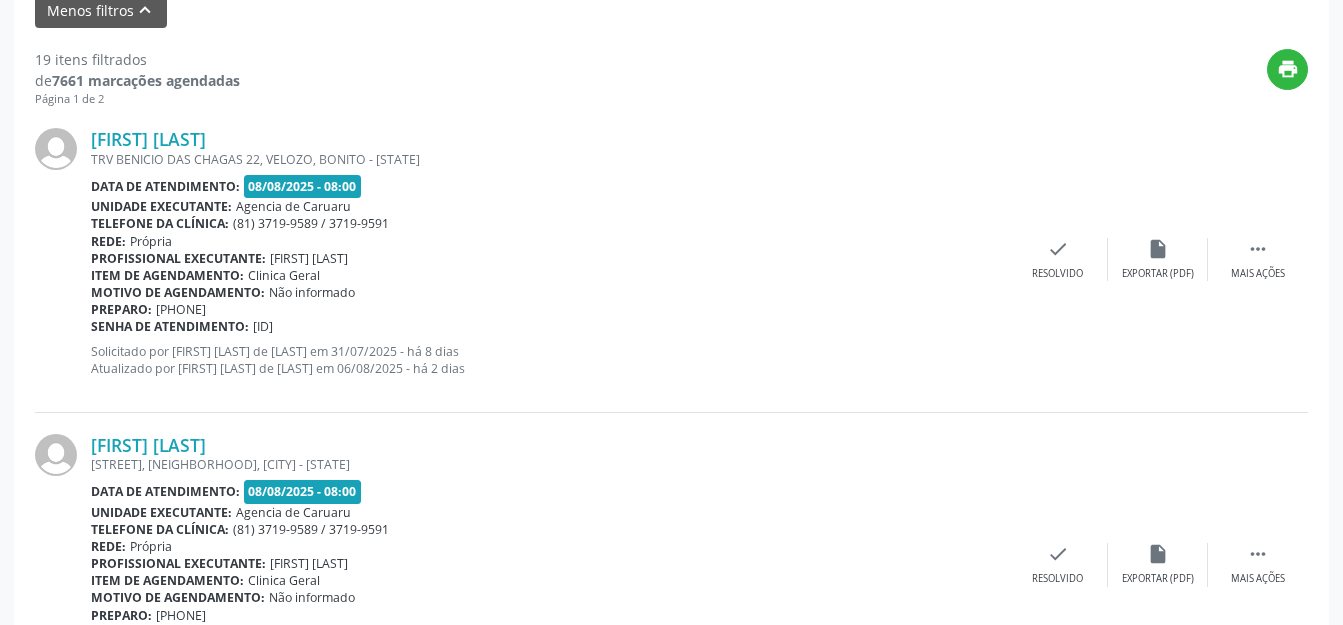 click on "[FIRST] [LAST] de [LAST]
[STREET] [NEIGHBORHOOD], [NEIGHBORHOOD], [CITY] - [STATE]
Data de atendimento:
08/08/2025 - 08:00
Unidade executante:
Agencia de Caruaru
Telefone da clínica:
(81) 3719-9589 / 3719-9591
Rede:
Própria
Profissional executante:
[FIRST] das [LAST] [LAST]
Item de agendamento:
Clinica Geral
Motivo de agendamento:
Não informado
Preparo:
+55 81 99241-9027
Senha de atendimento:
M02852456
Solicitado por [FIRST] [LAST] de [LAST] em 01/08/2025 - há 7 dias
Atualizado por [FIRST] [LAST] de [LAST] em 08/08/2025 - há 7 horas

Mais ações
insert_drive_file
Exportar (PDF)
check
Resolvido" at bounding box center [671, 565] 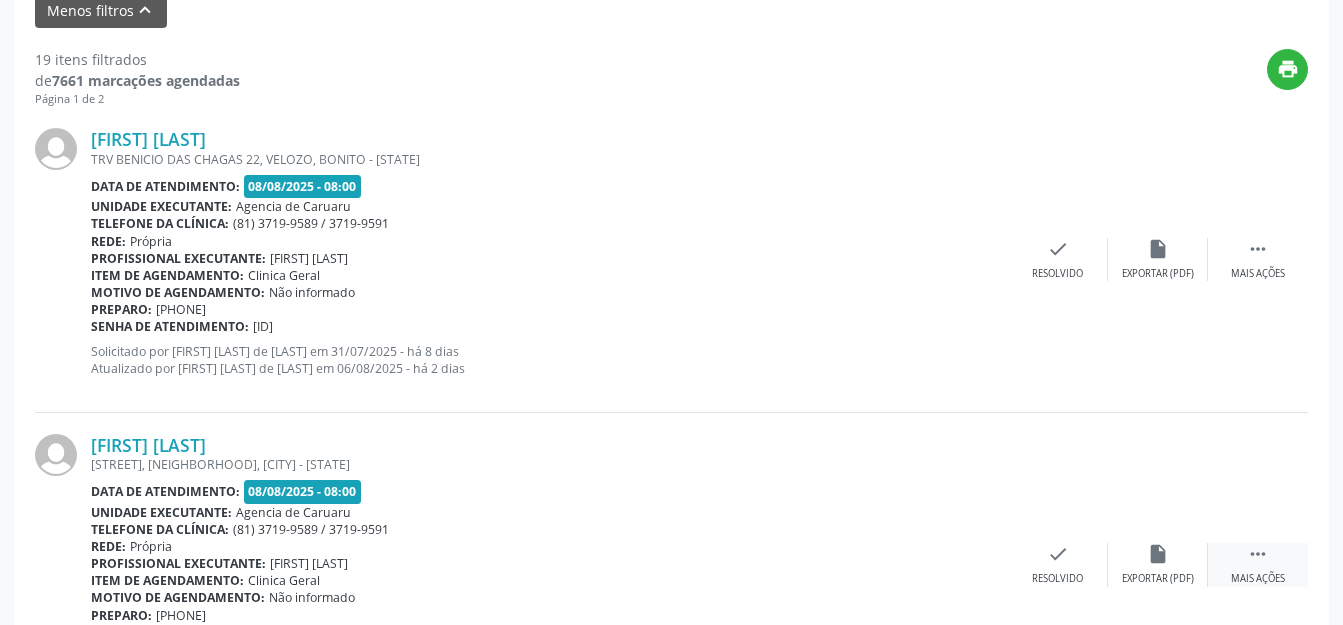 click on "
Mais ações" at bounding box center (1258, 564) 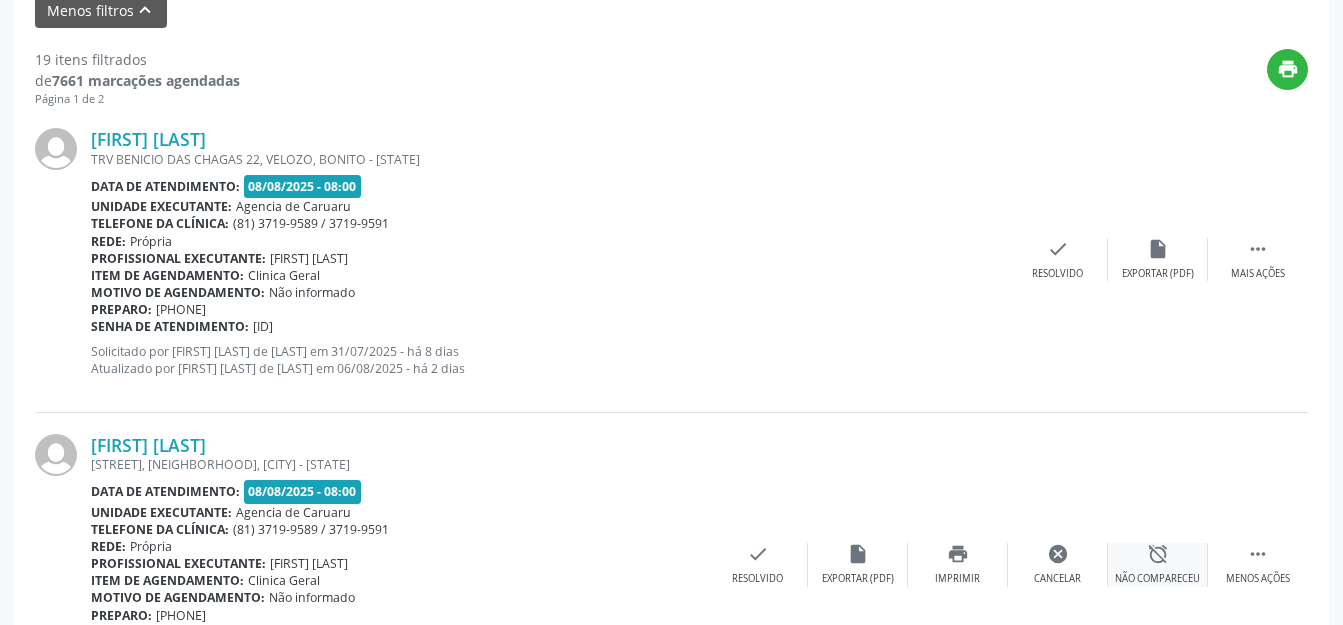 click on "alarm_off" at bounding box center [1158, 554] 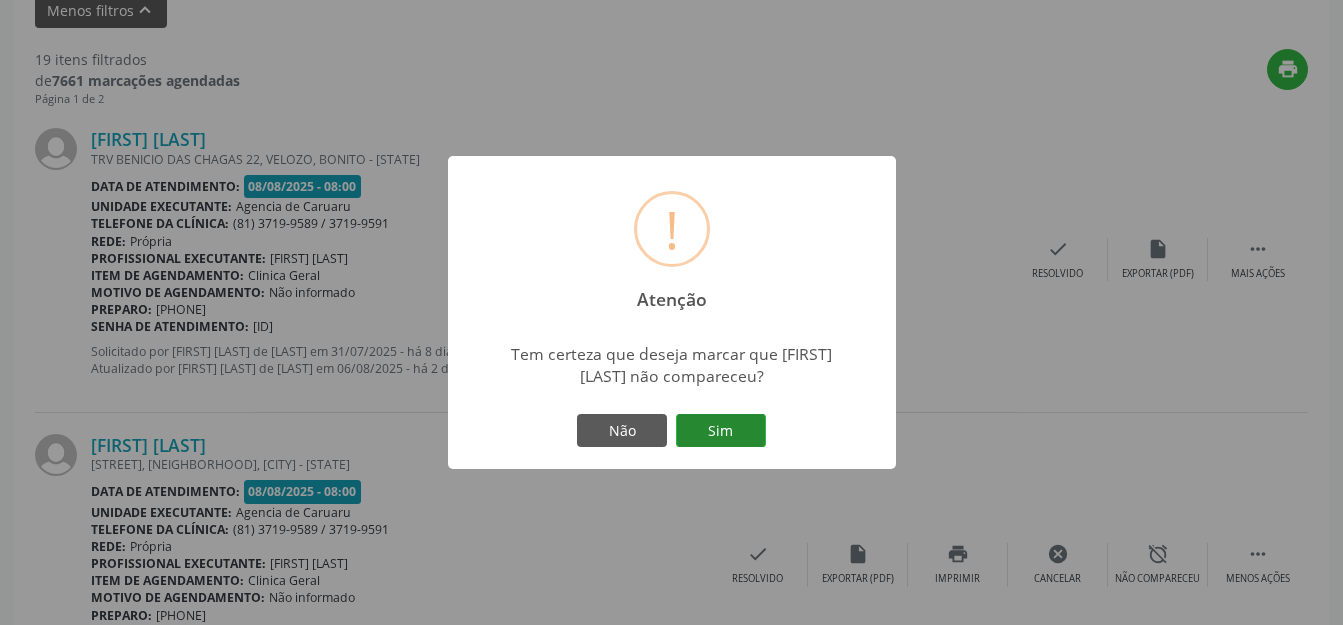 click on "Sim" at bounding box center (721, 431) 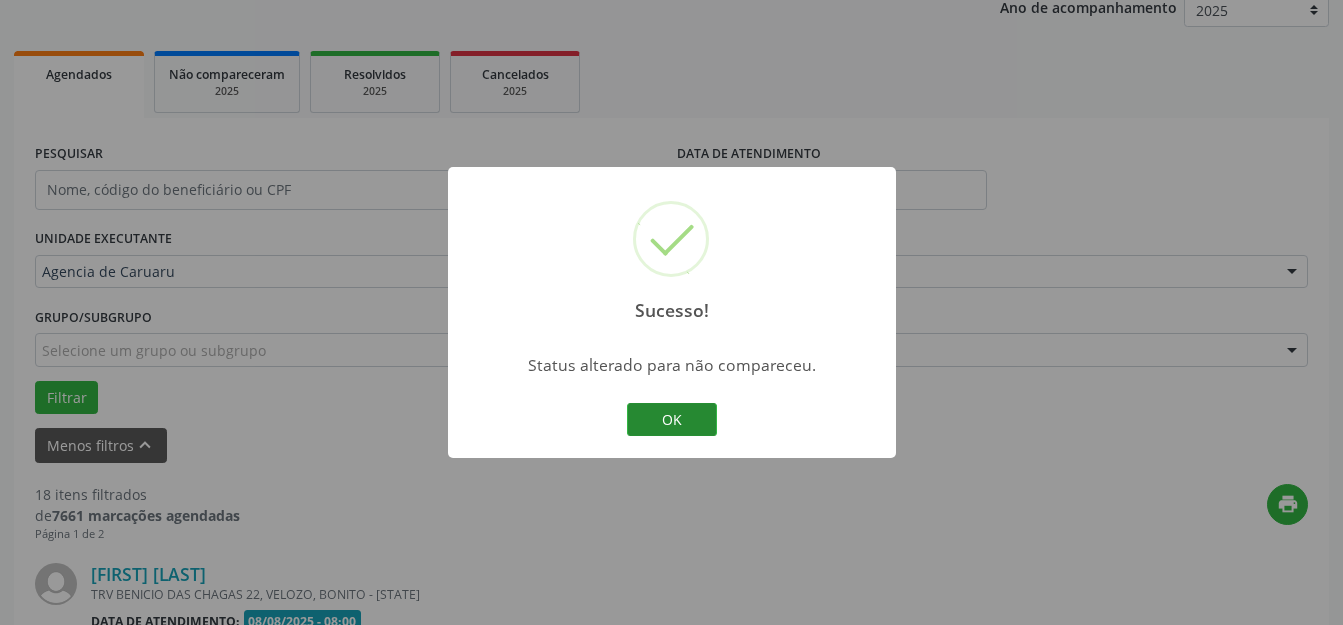 scroll, scrollTop: 683, scrollLeft: 0, axis: vertical 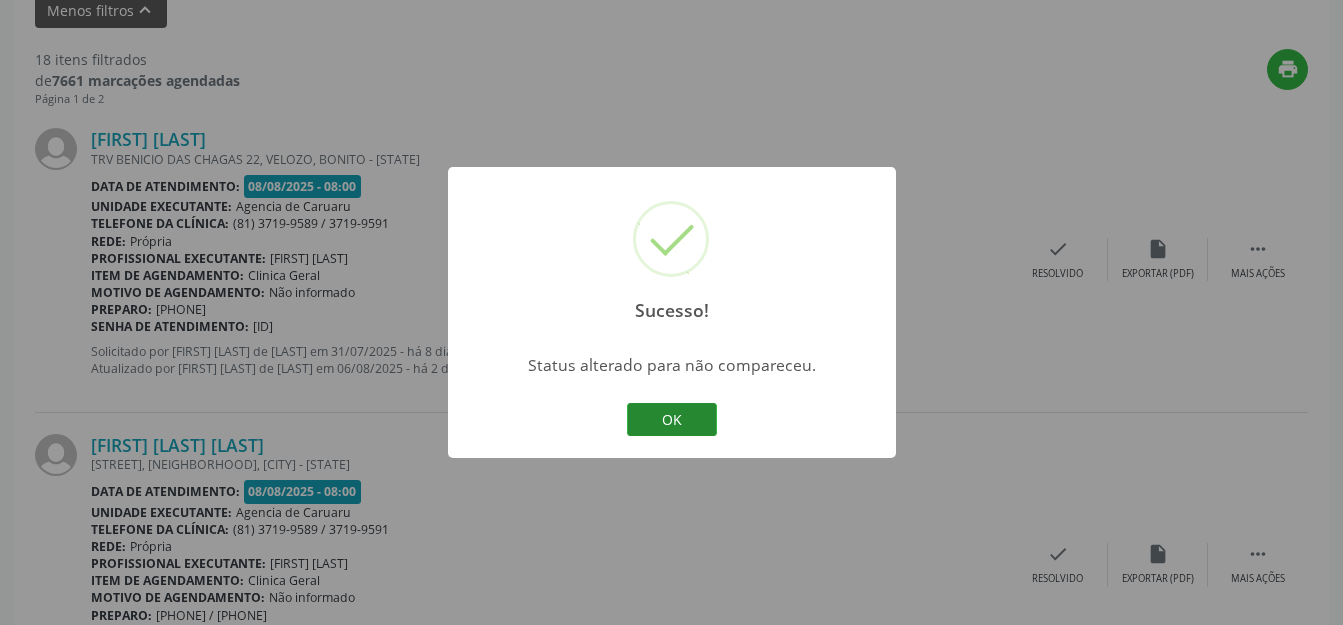 click on "OK" at bounding box center [672, 420] 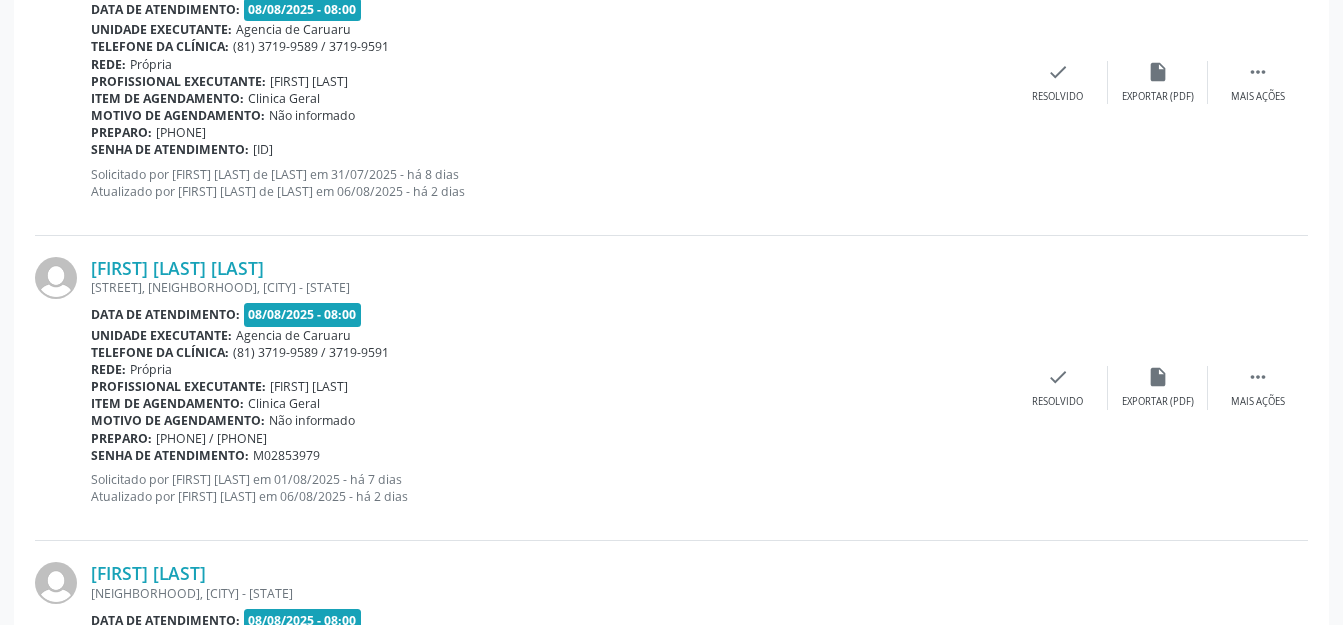 scroll, scrollTop: 683, scrollLeft: 0, axis: vertical 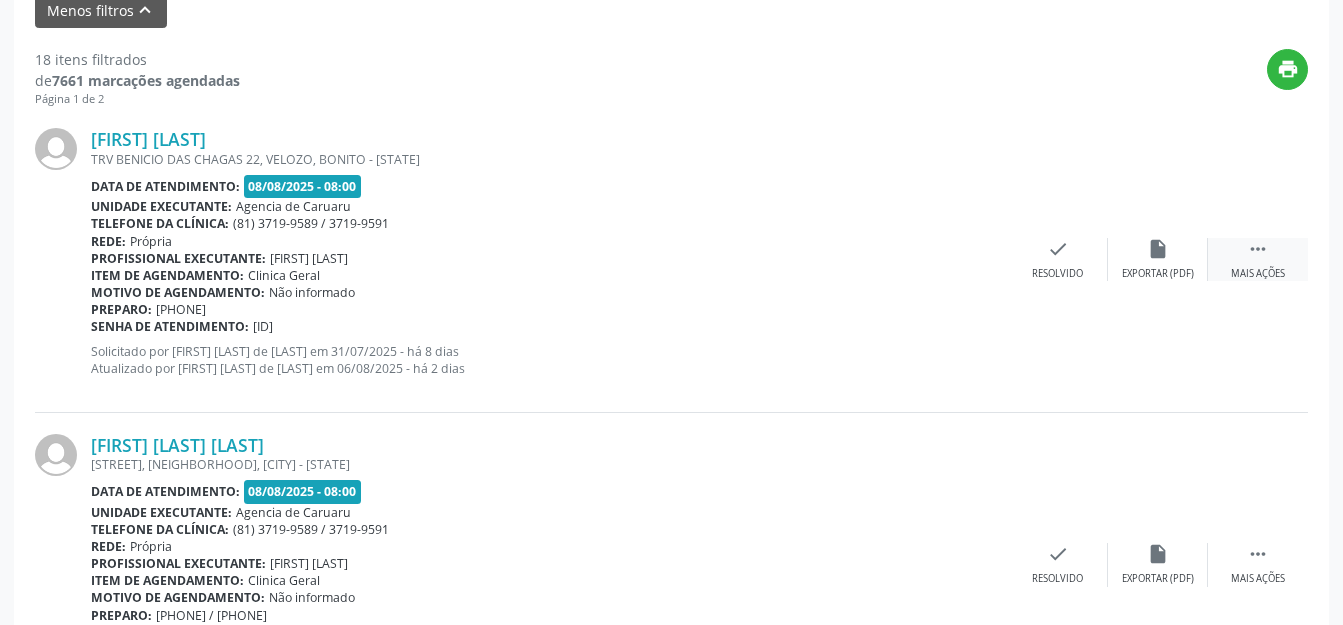 click on "Mais ações" at bounding box center [1258, 274] 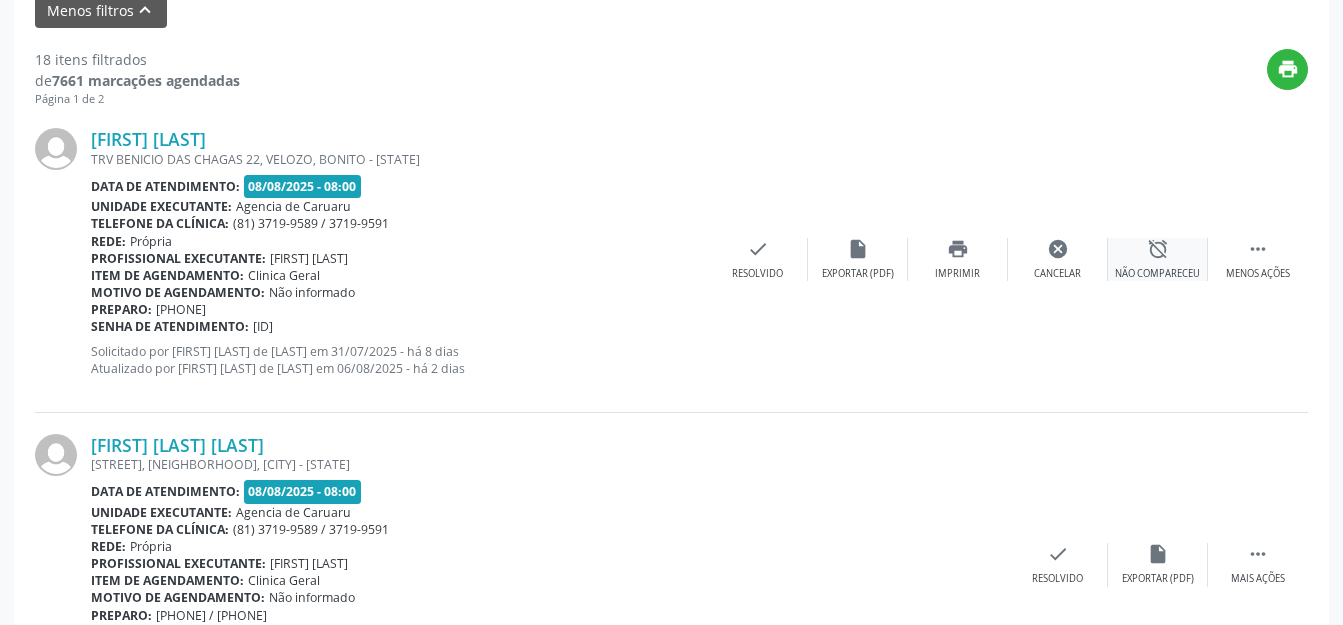 click on "alarm_off
Não compareceu" at bounding box center (1158, 259) 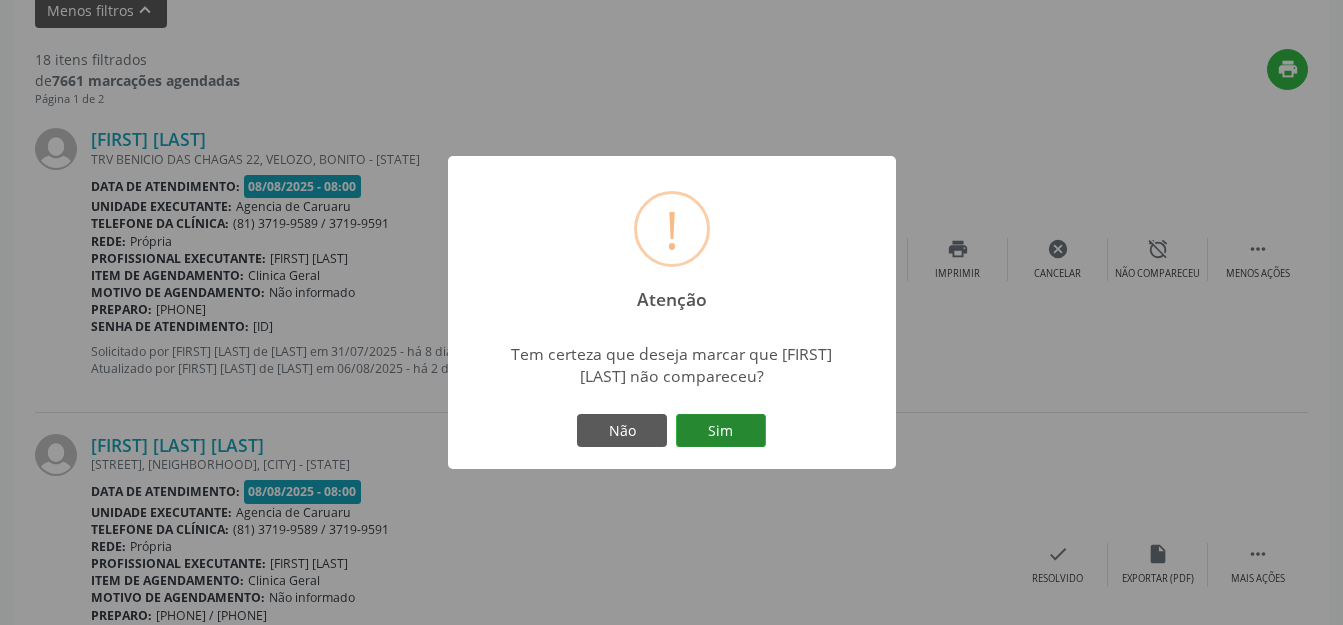 click on "Sim" at bounding box center (721, 431) 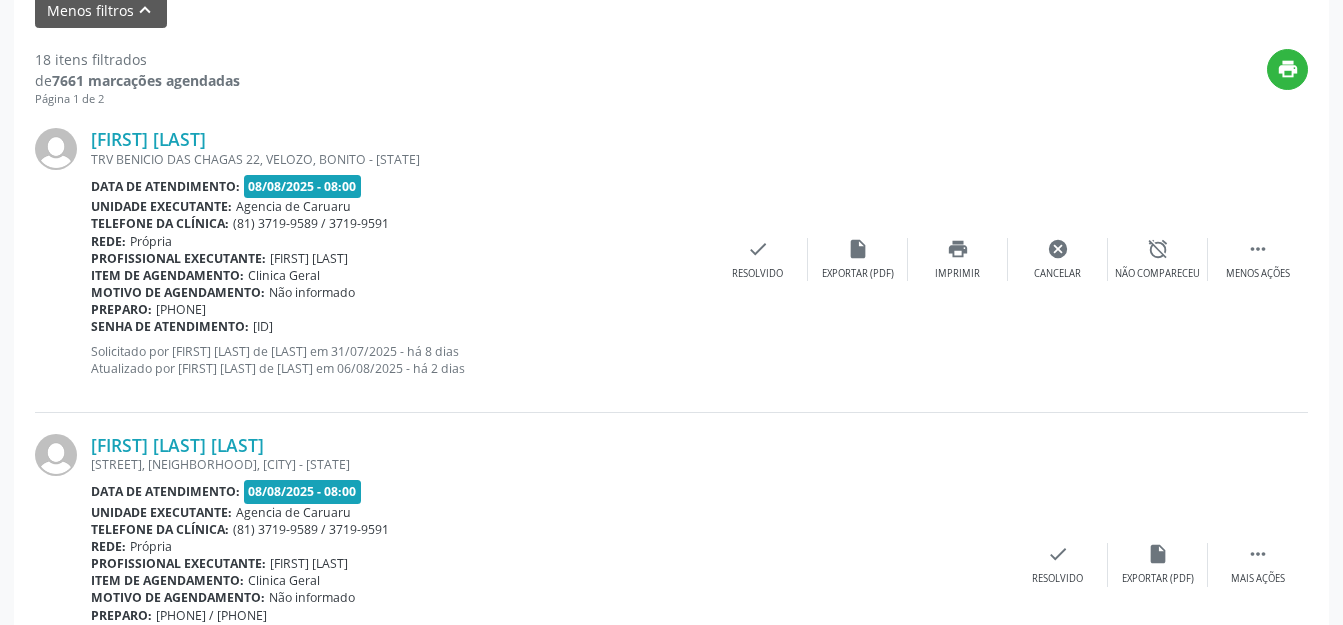 scroll, scrollTop: 248, scrollLeft: 0, axis: vertical 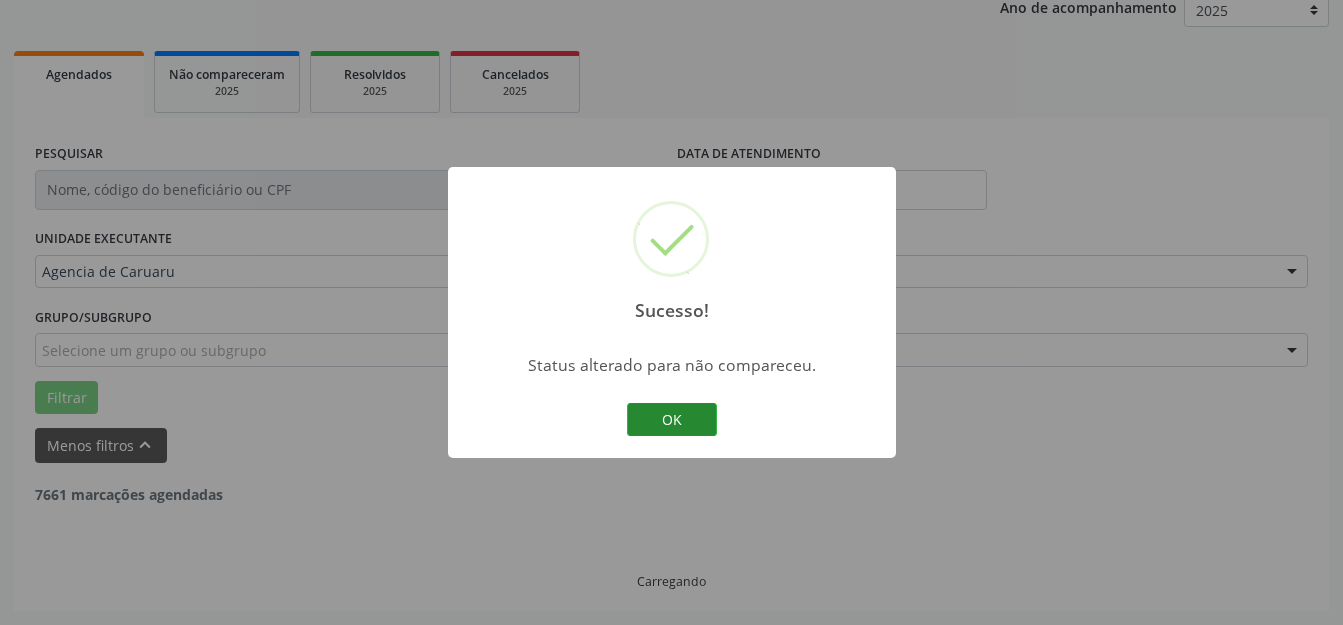 click on "OK" at bounding box center (672, 420) 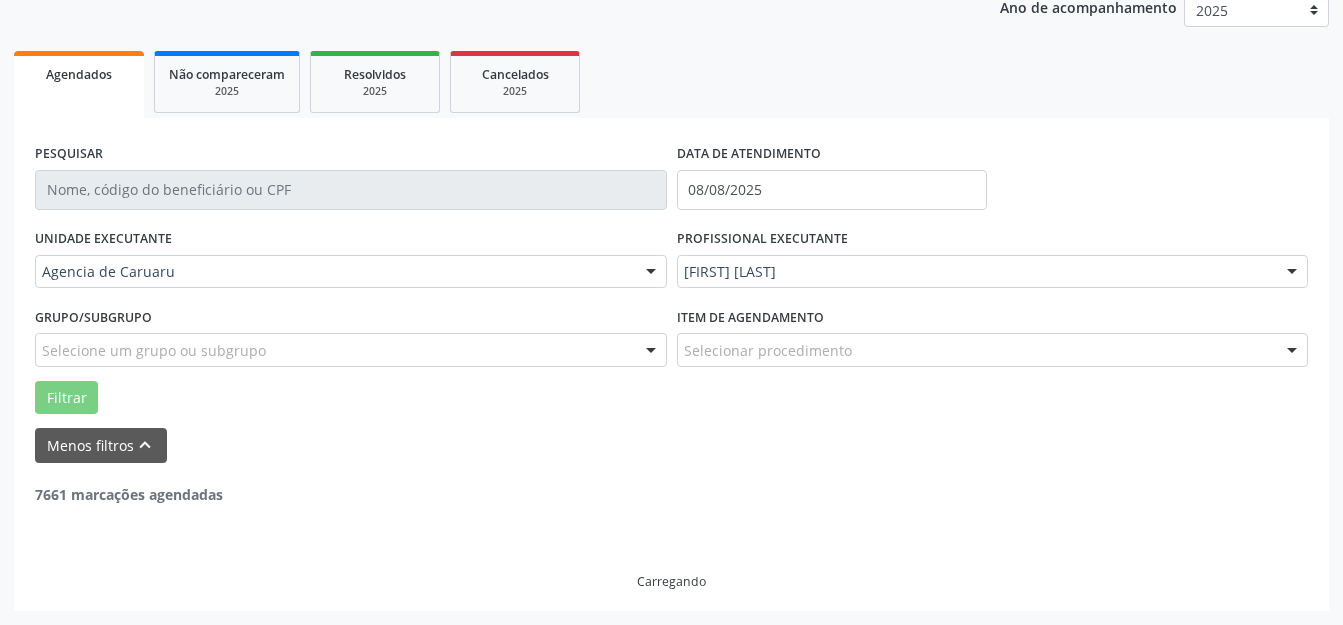 click on "7661 marcações agendadas" at bounding box center (671, 484) 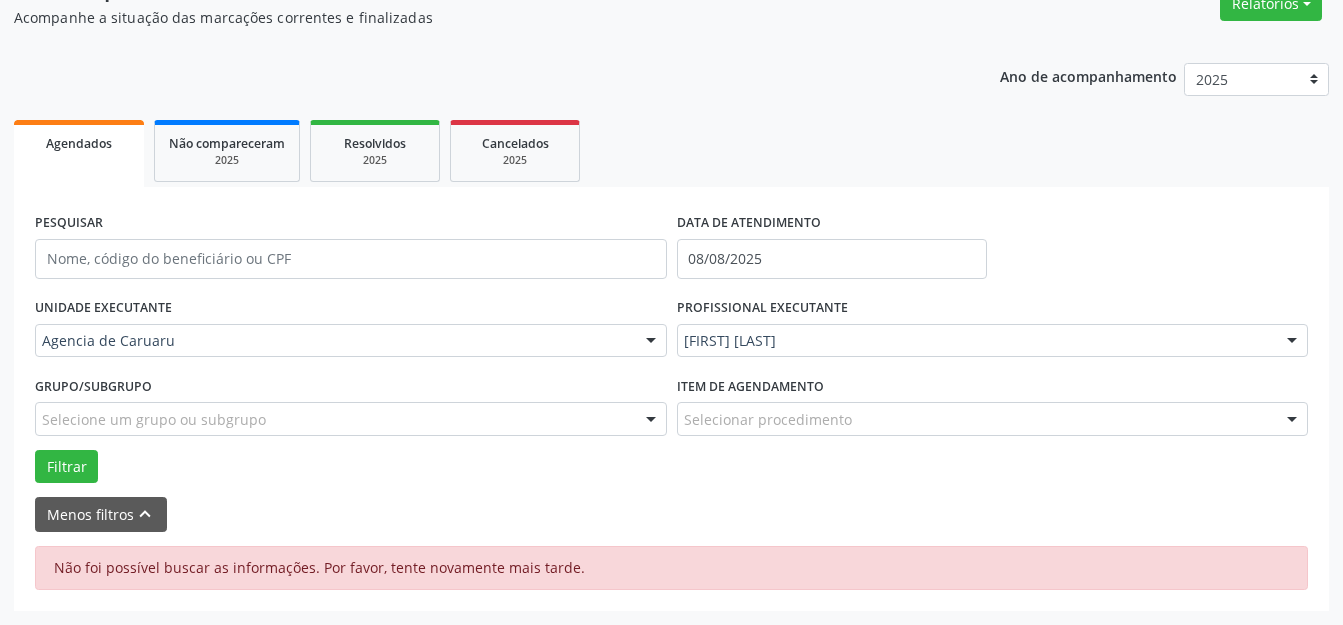 scroll, scrollTop: 179, scrollLeft: 0, axis: vertical 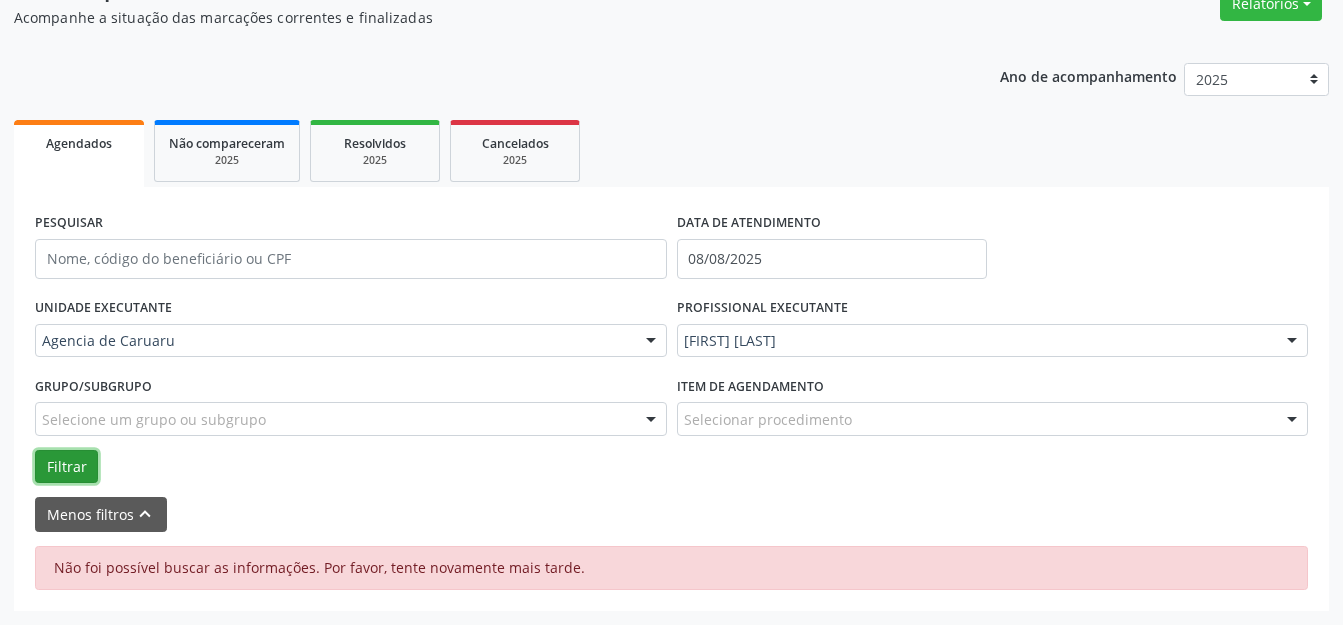 click on "Filtrar" at bounding box center [66, 467] 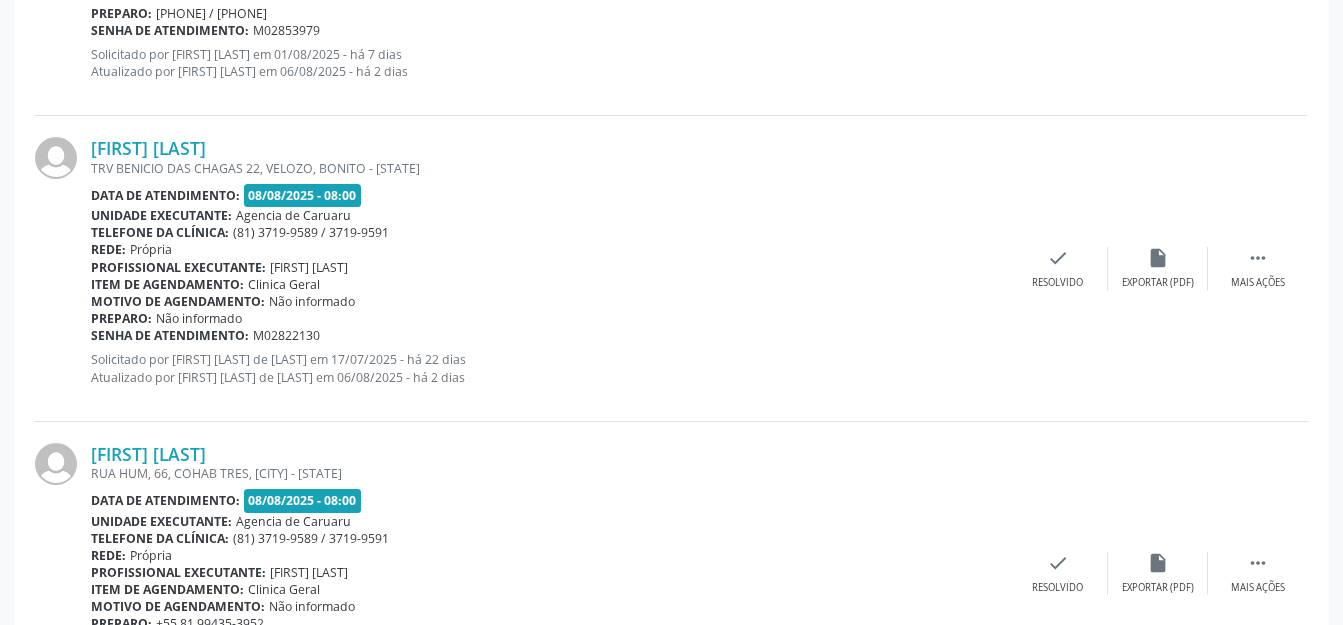 scroll, scrollTop: 2879, scrollLeft: 0, axis: vertical 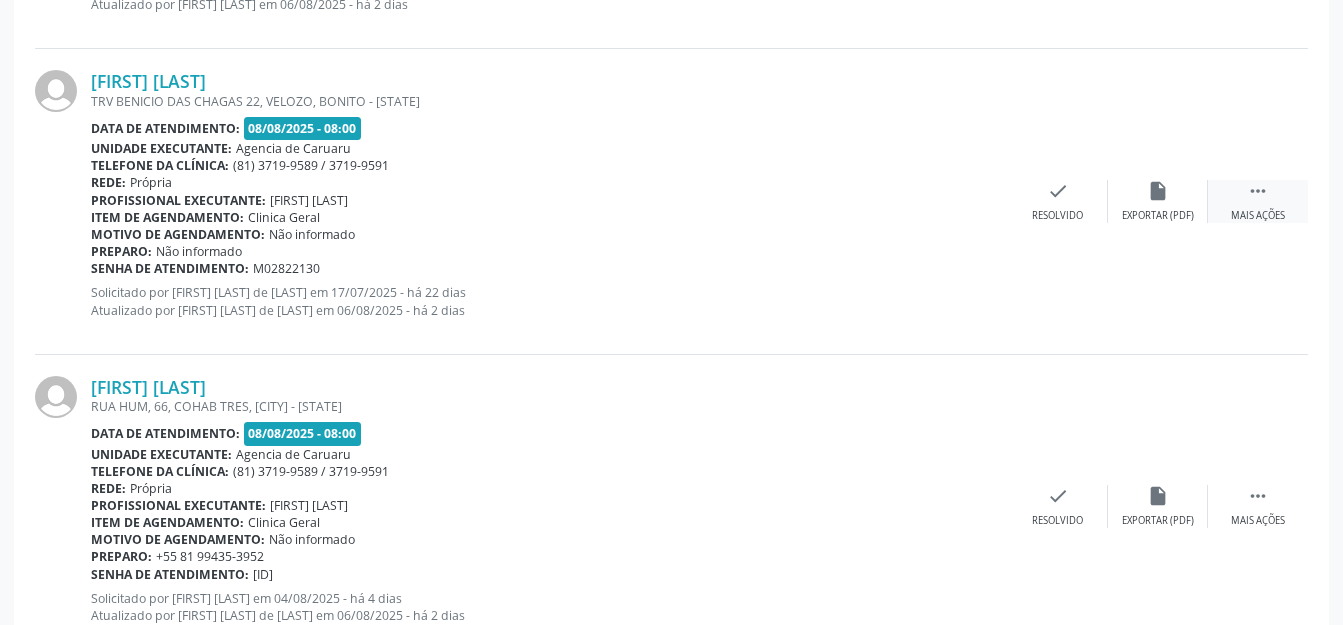 click on "Mais ações" at bounding box center [1258, 216] 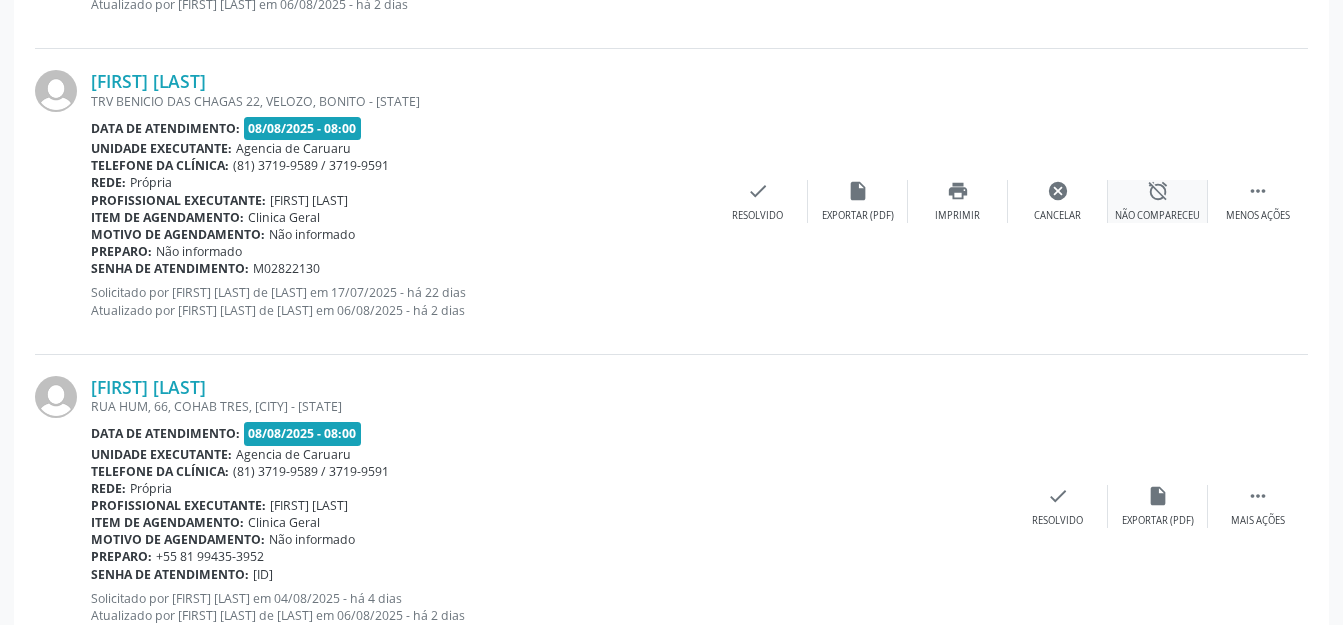 click on "Não compareceu" at bounding box center [1157, 216] 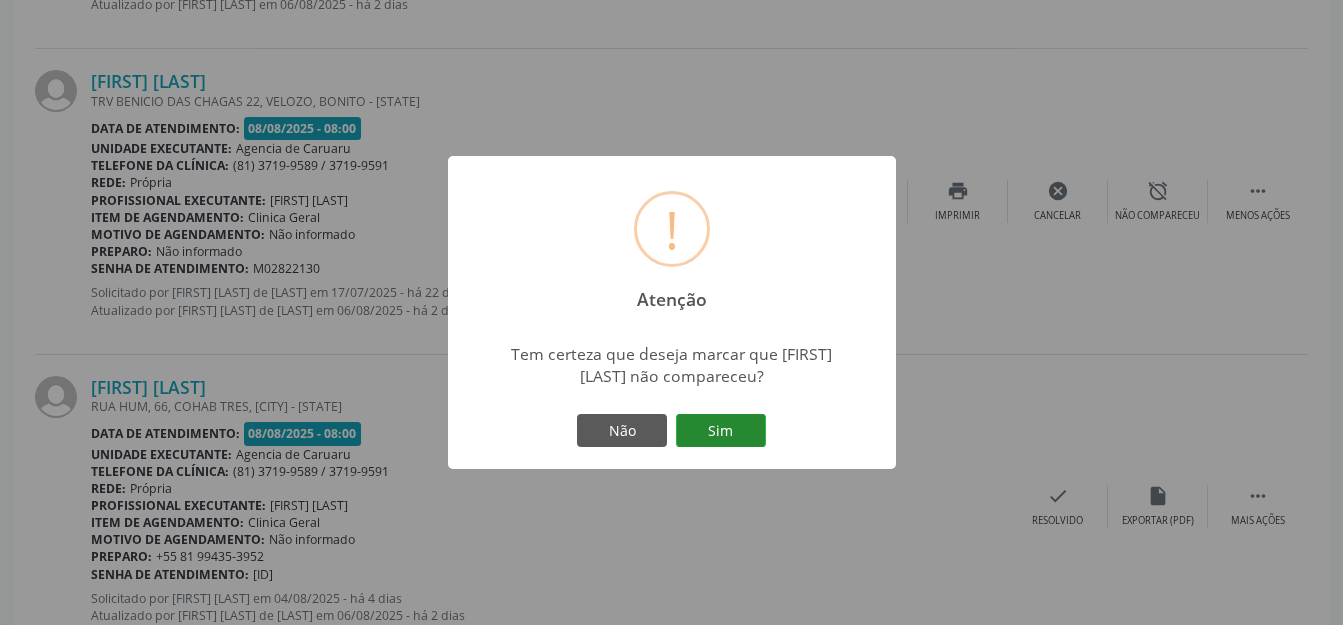 click on "Sim" at bounding box center (721, 431) 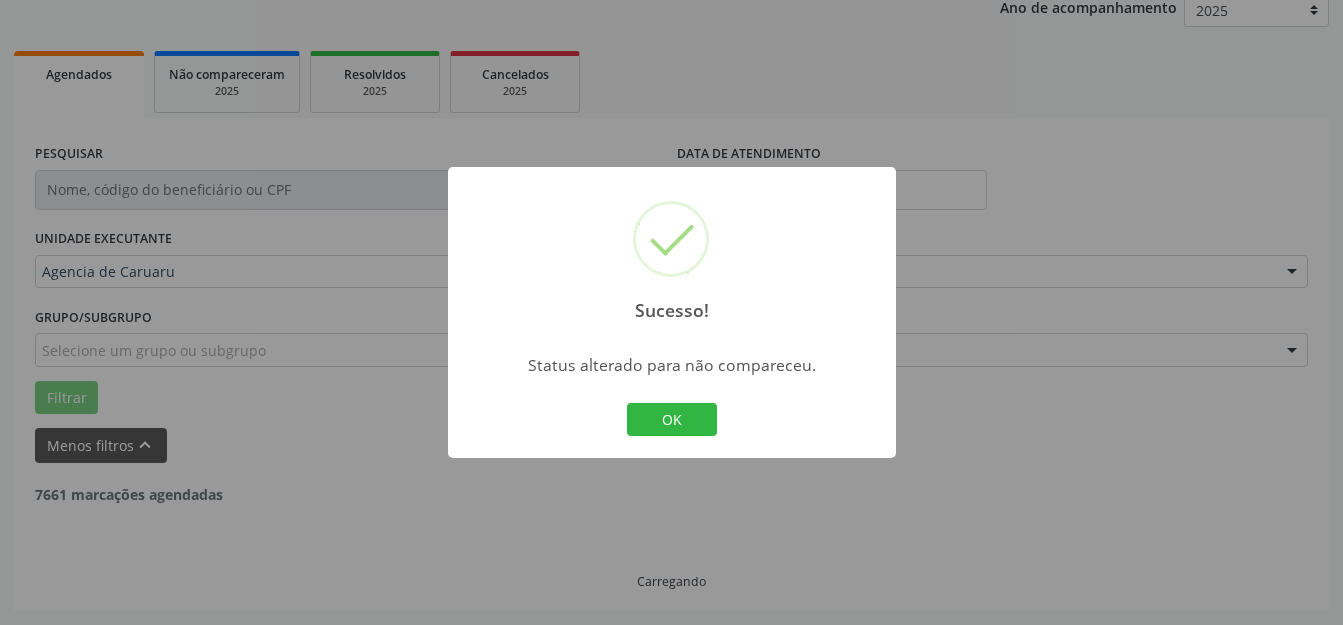 scroll, scrollTop: 248, scrollLeft: 0, axis: vertical 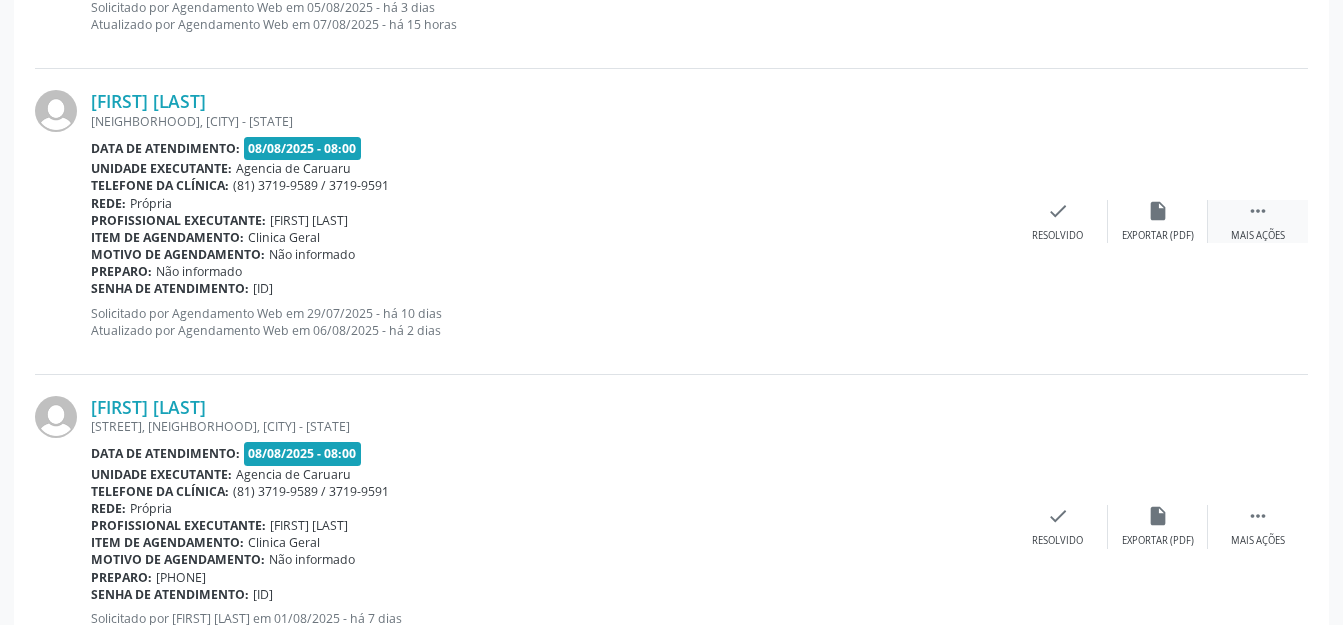 click on "" at bounding box center [1258, 211] 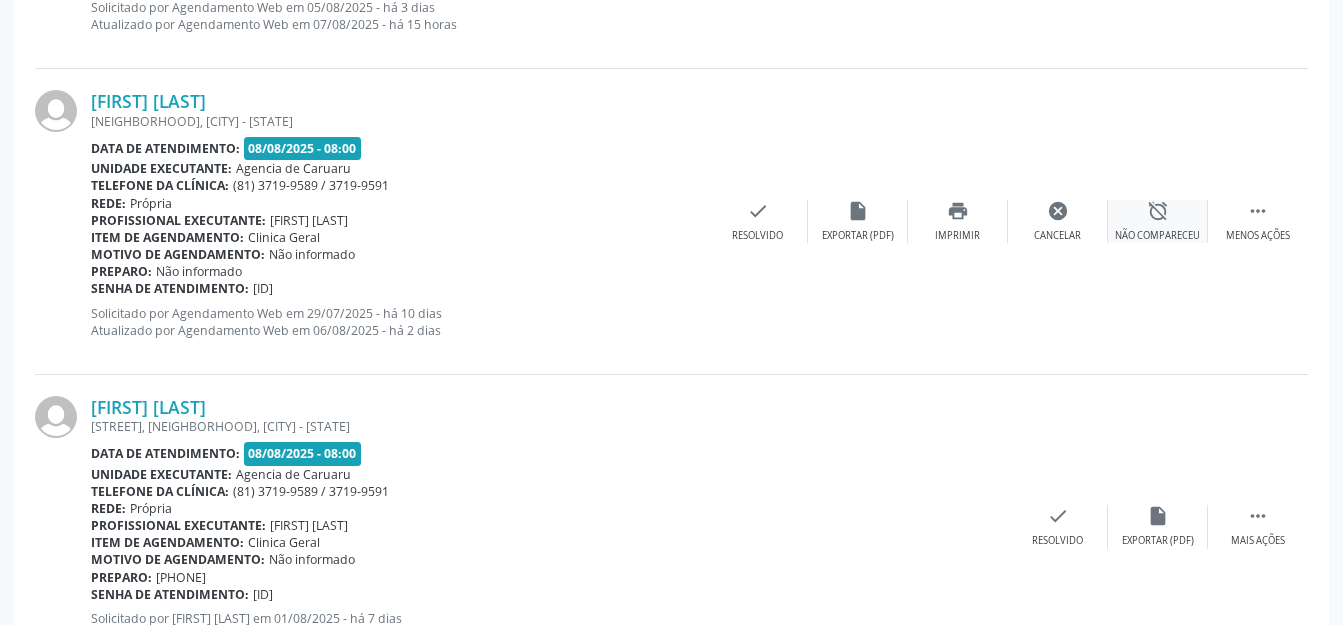 click on "alarm_off
Não compareceu" at bounding box center [1158, 221] 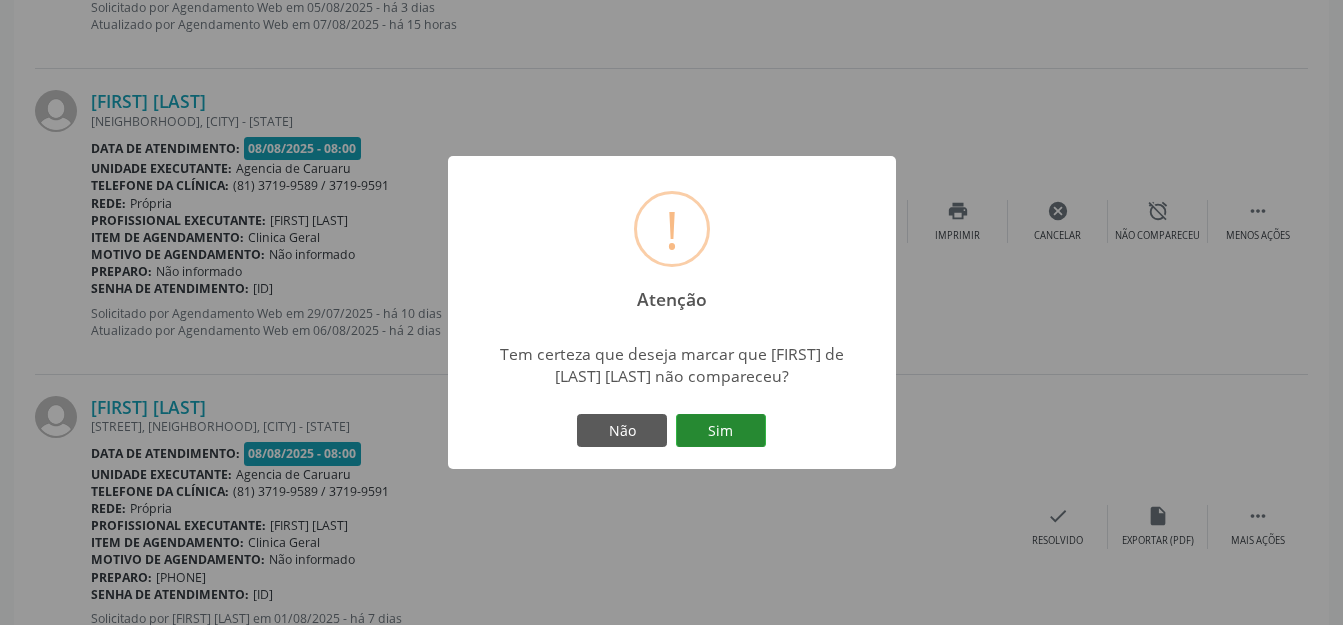 click on "Sim" at bounding box center [721, 431] 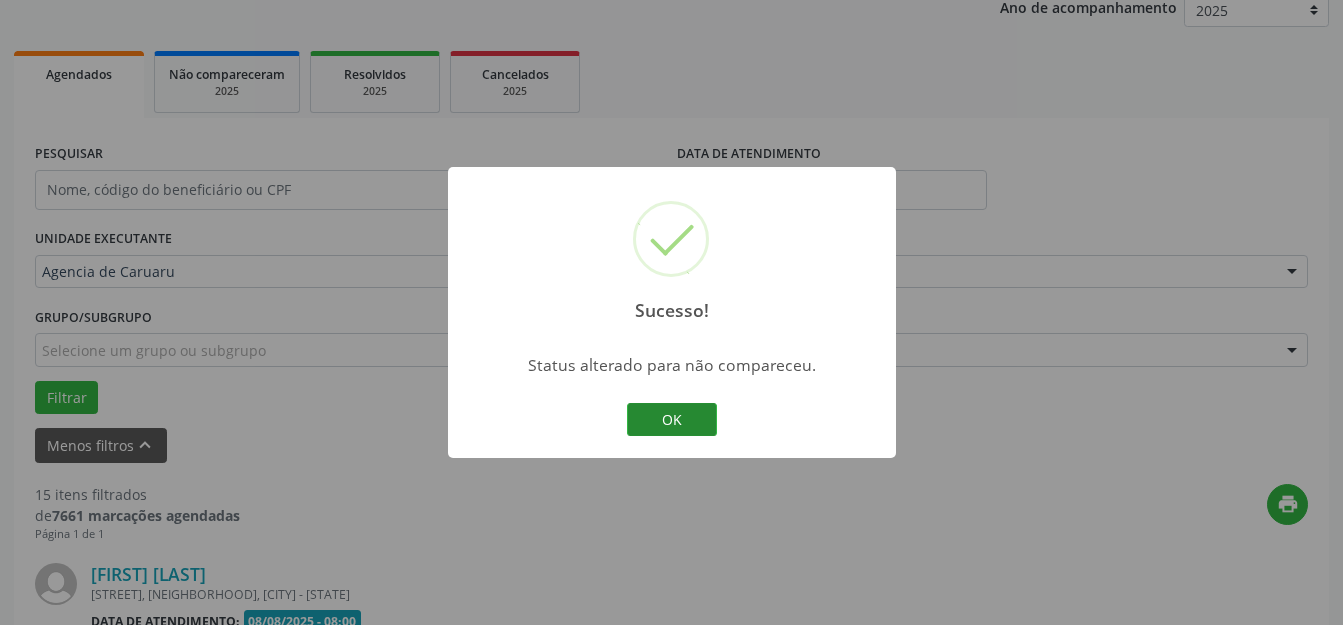 scroll, scrollTop: 2248, scrollLeft: 0, axis: vertical 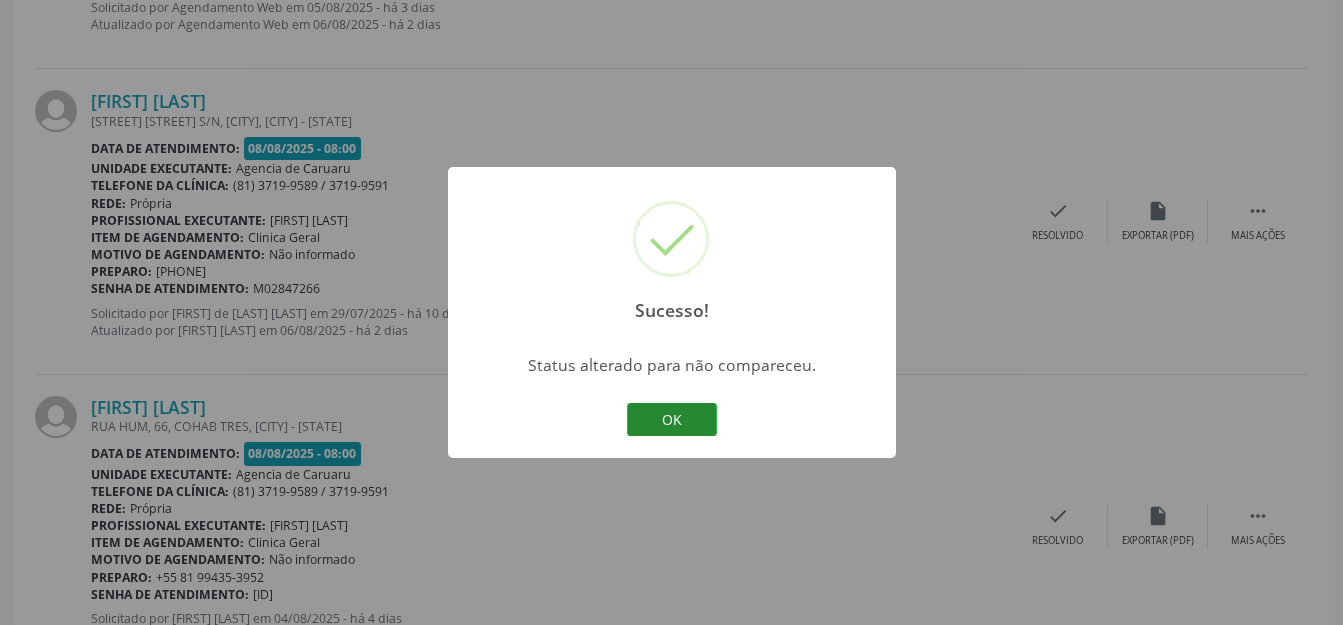 click on "OK" at bounding box center [672, 420] 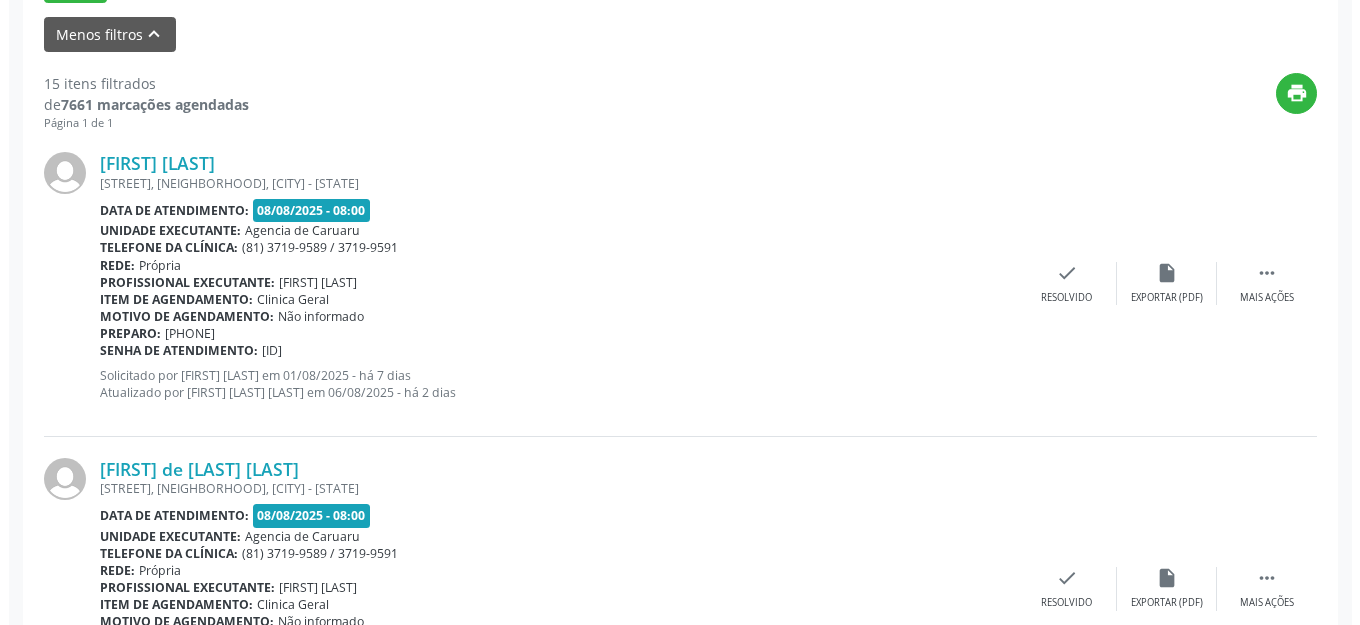 scroll, scrollTop: 577, scrollLeft: 0, axis: vertical 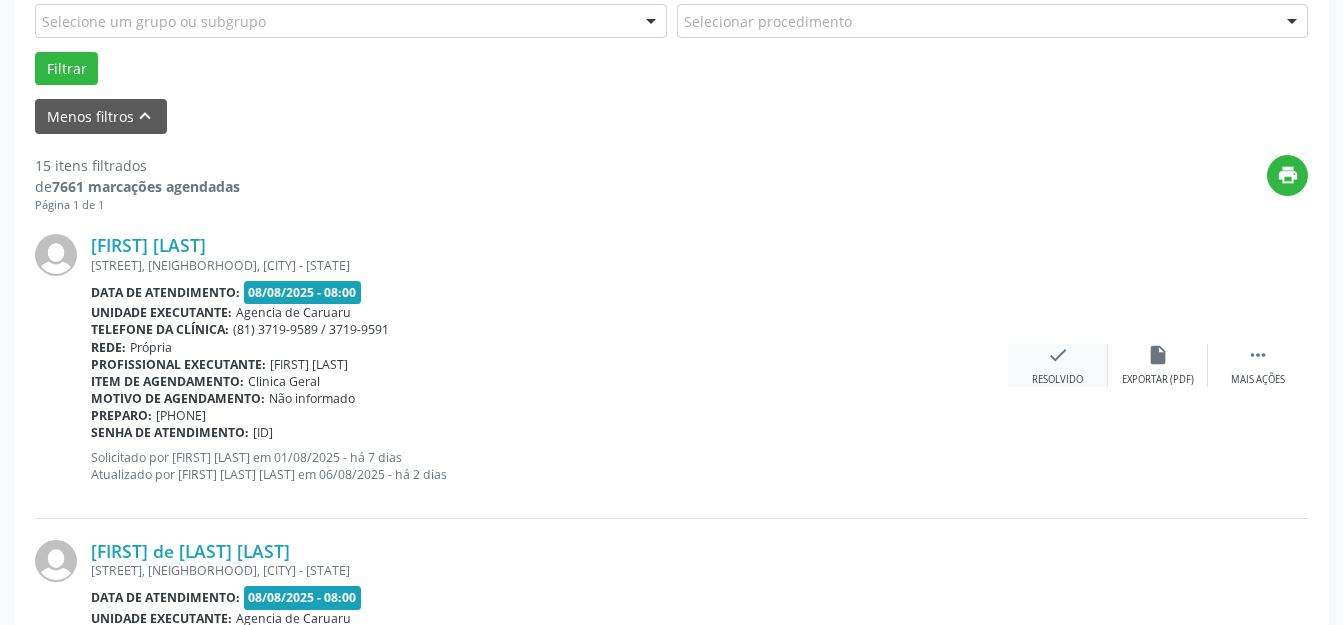 click on "check" at bounding box center (1058, 355) 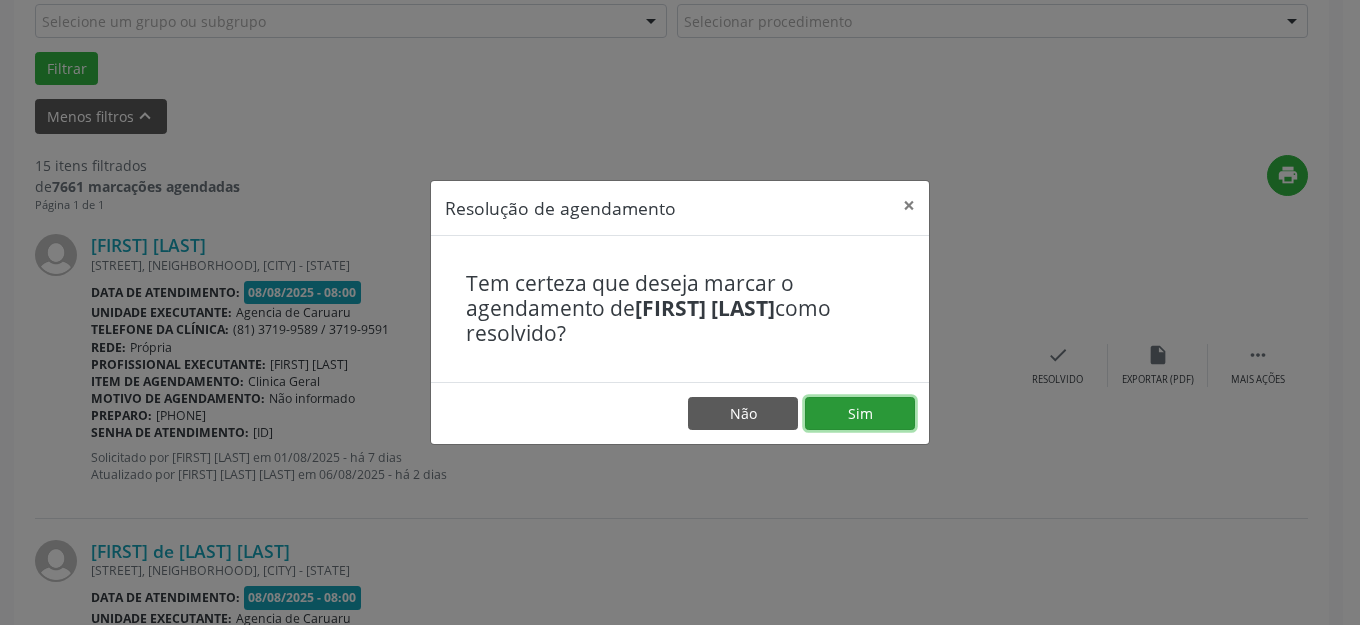click on "Sim" at bounding box center [860, 414] 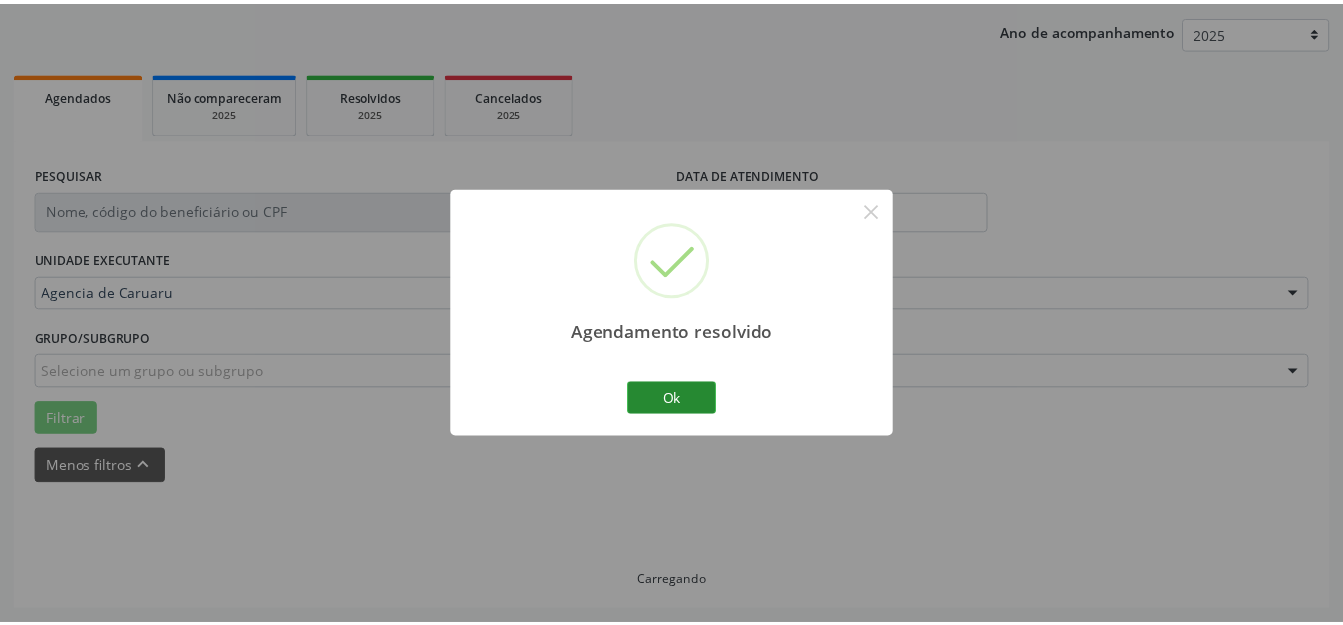 scroll, scrollTop: 248, scrollLeft: 0, axis: vertical 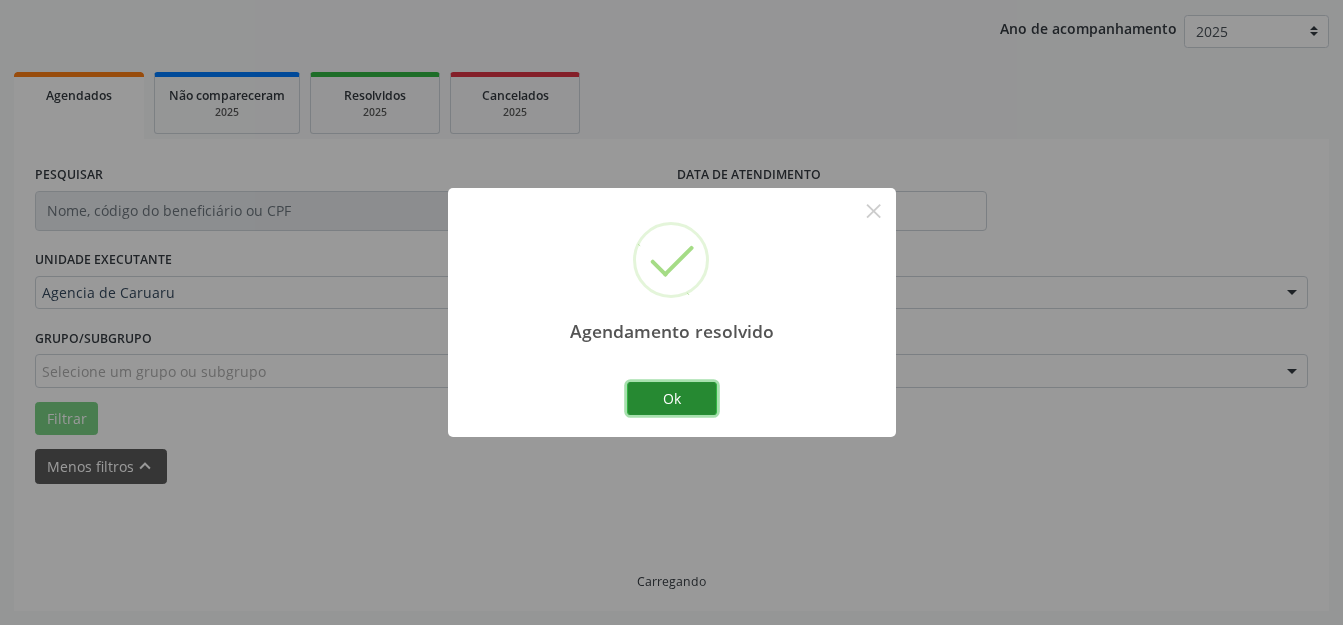 click on "Ok" at bounding box center [672, 399] 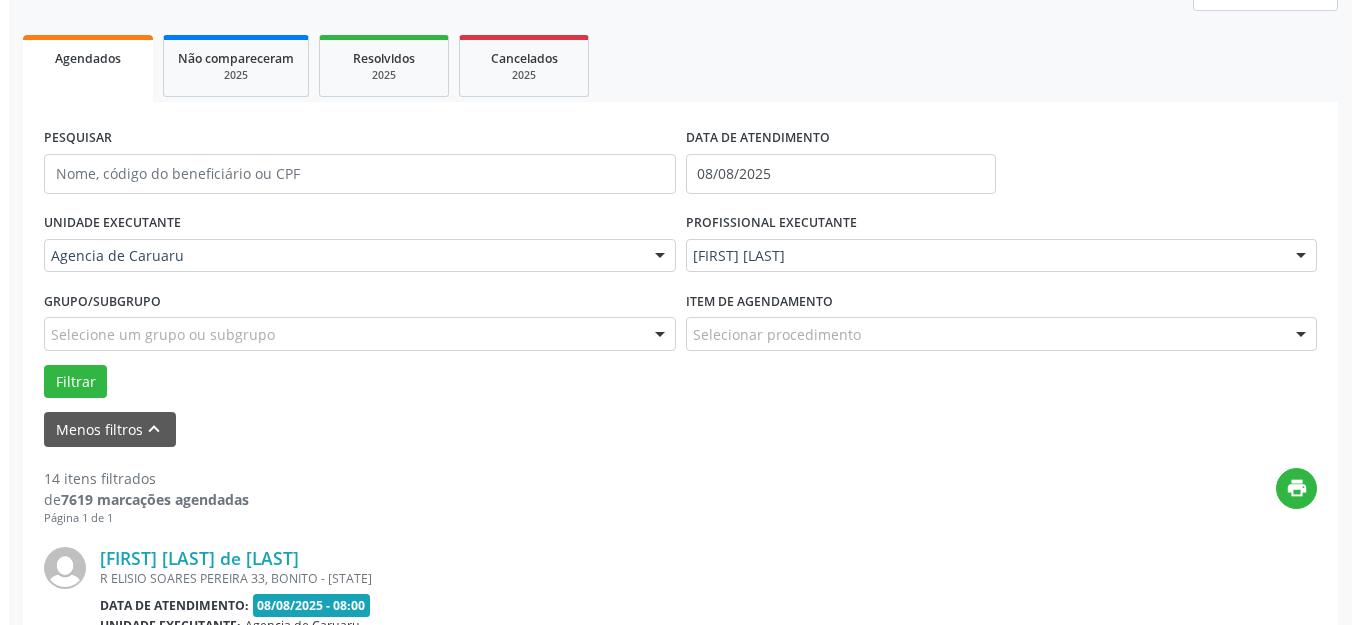 scroll, scrollTop: 548, scrollLeft: 0, axis: vertical 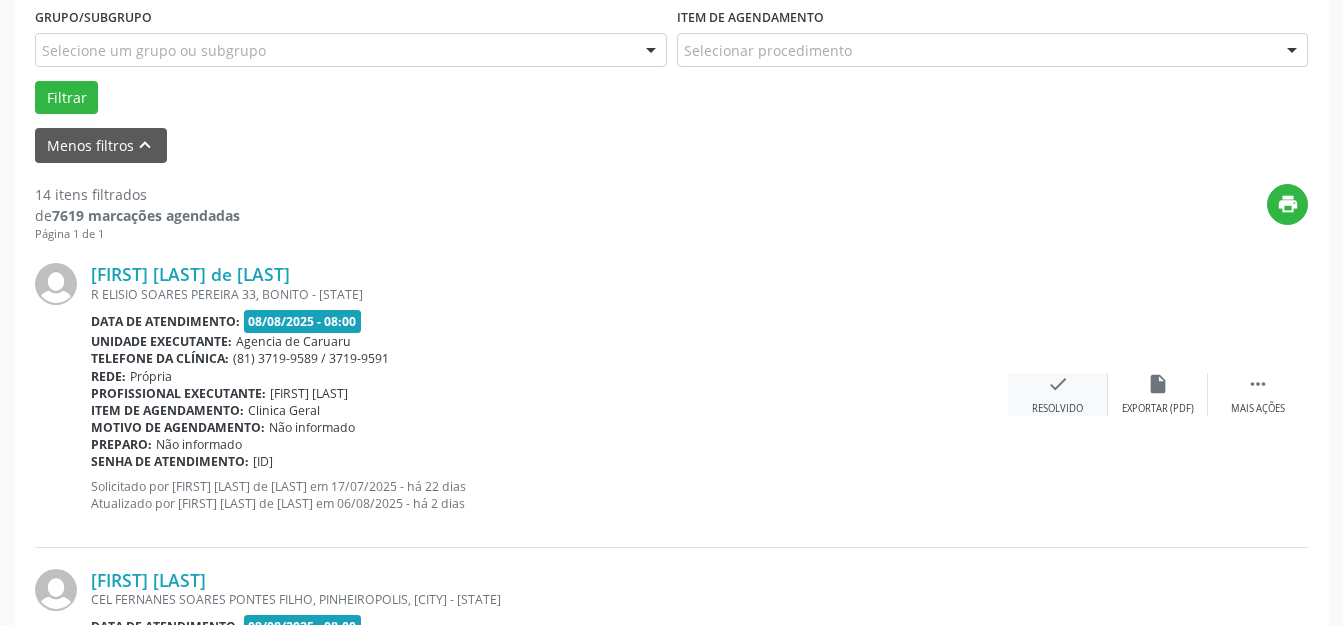 click on "check
Resolvido" at bounding box center [1058, 394] 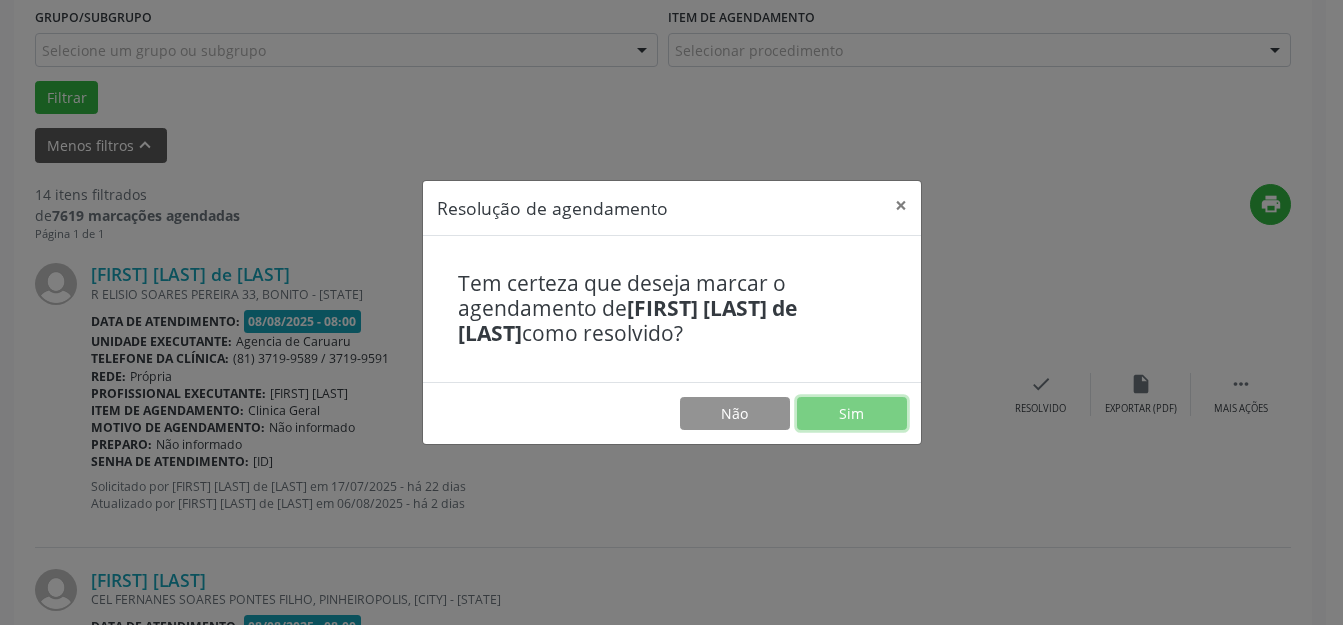 click on "Sim" at bounding box center (852, 414) 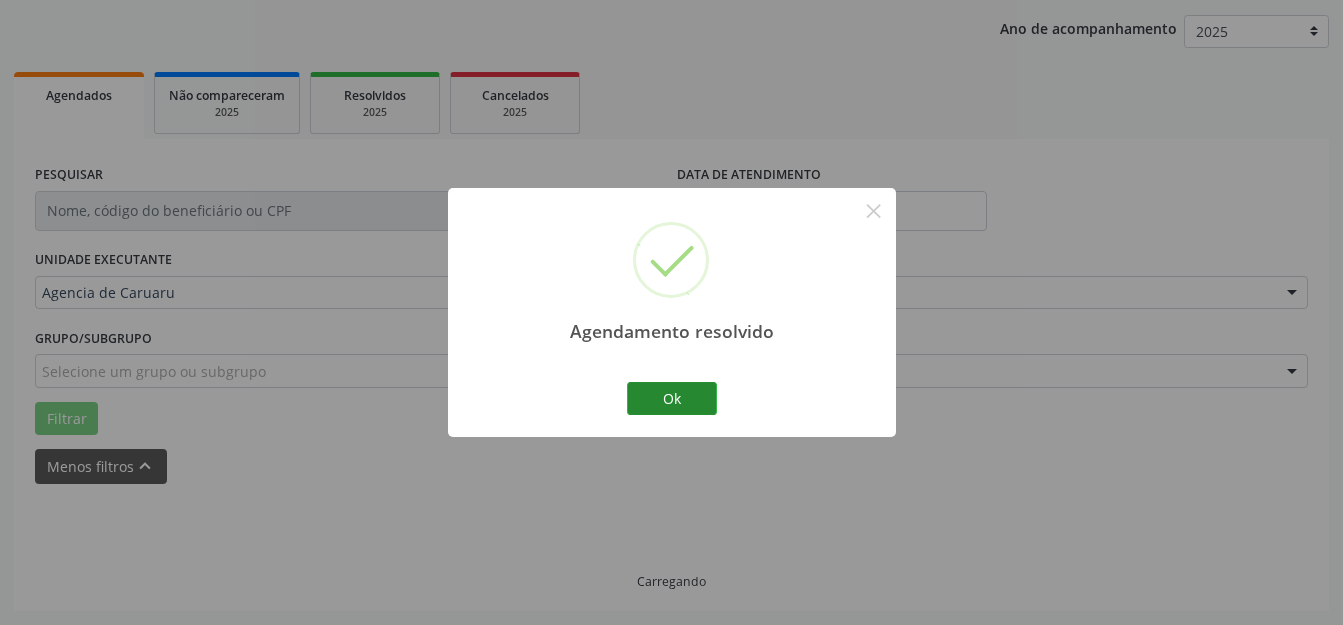 scroll, scrollTop: 248, scrollLeft: 0, axis: vertical 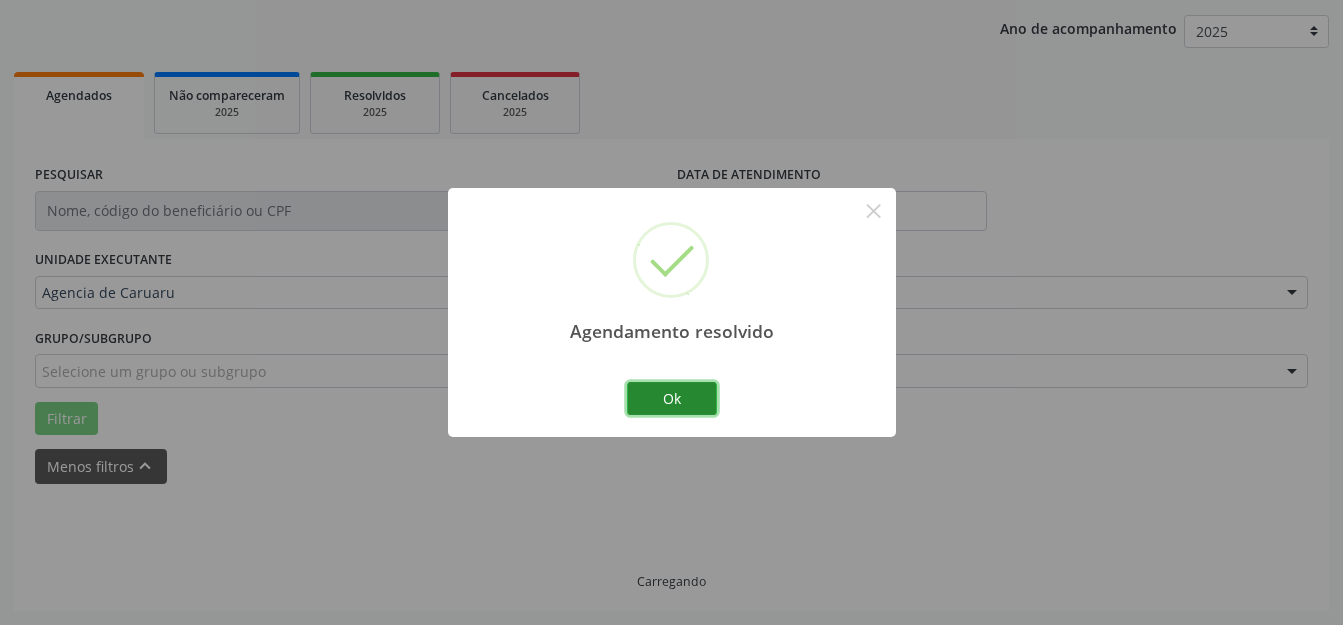 click on "Ok" at bounding box center (672, 399) 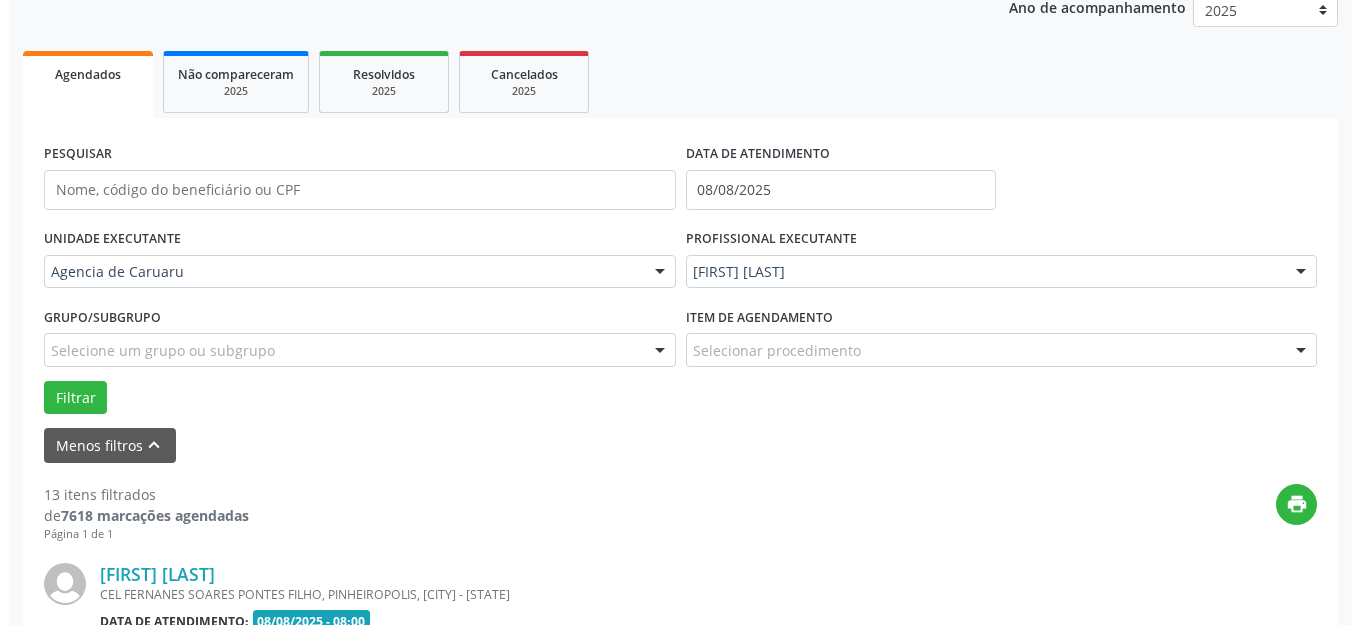 scroll, scrollTop: 548, scrollLeft: 0, axis: vertical 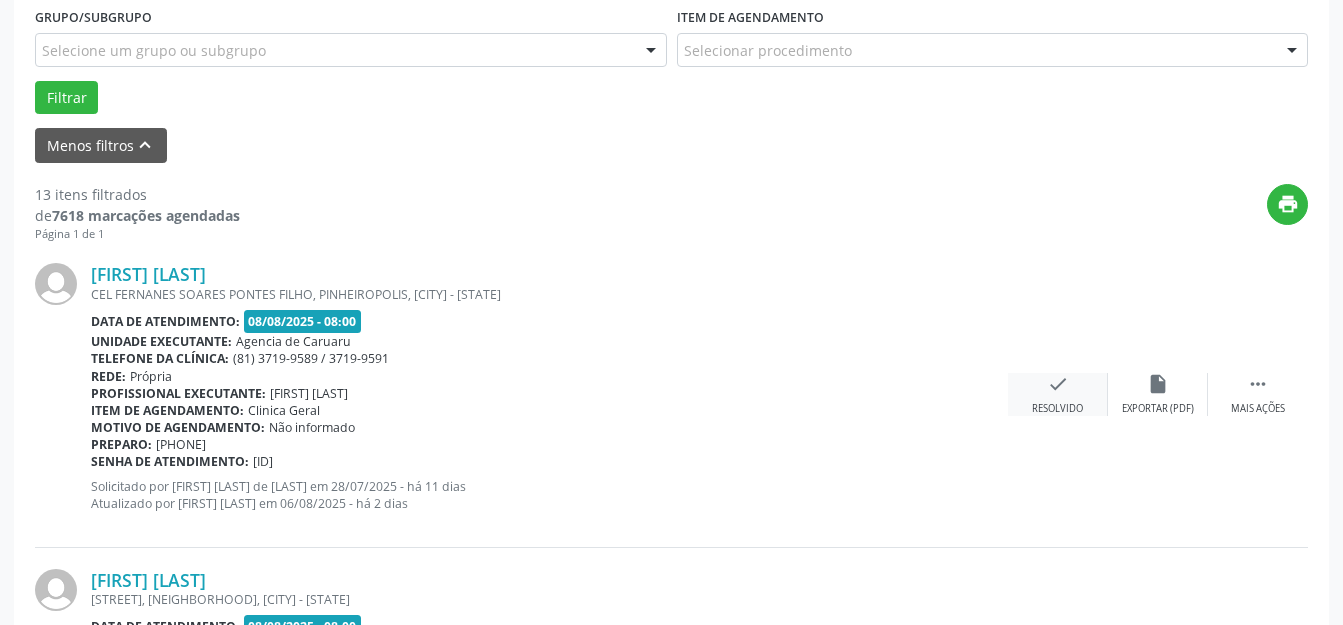 click on "Resolvido" at bounding box center [1057, 409] 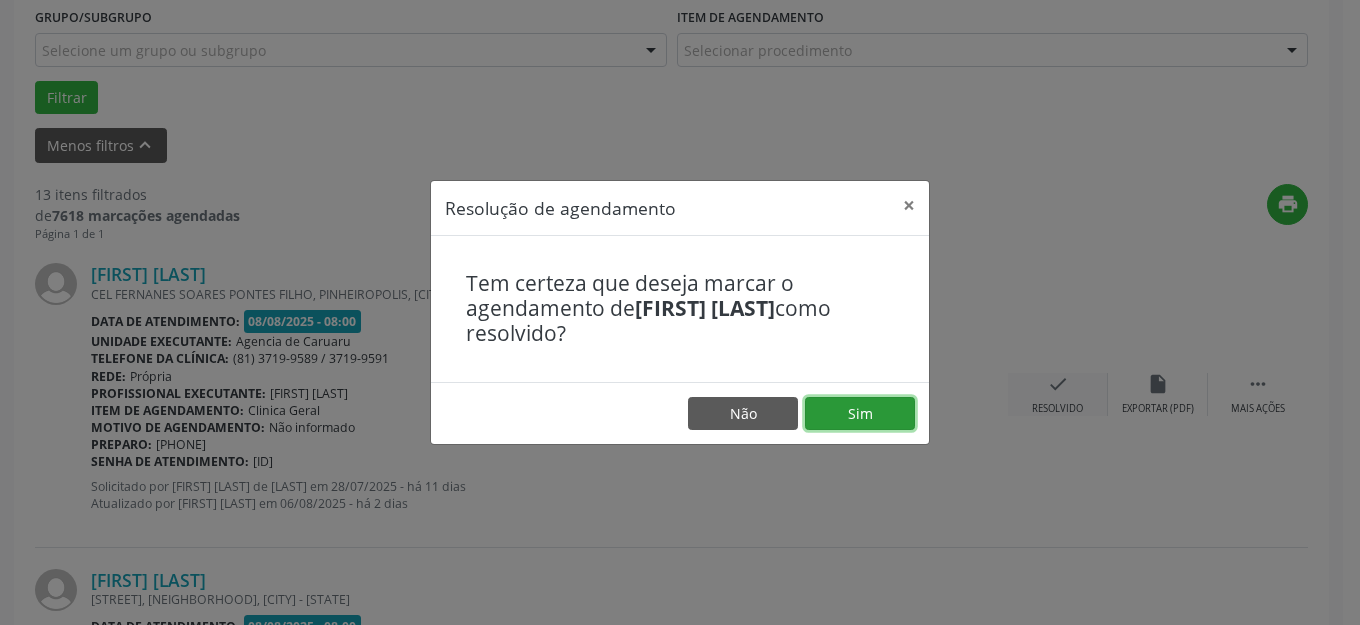 click on "Sim" at bounding box center (860, 414) 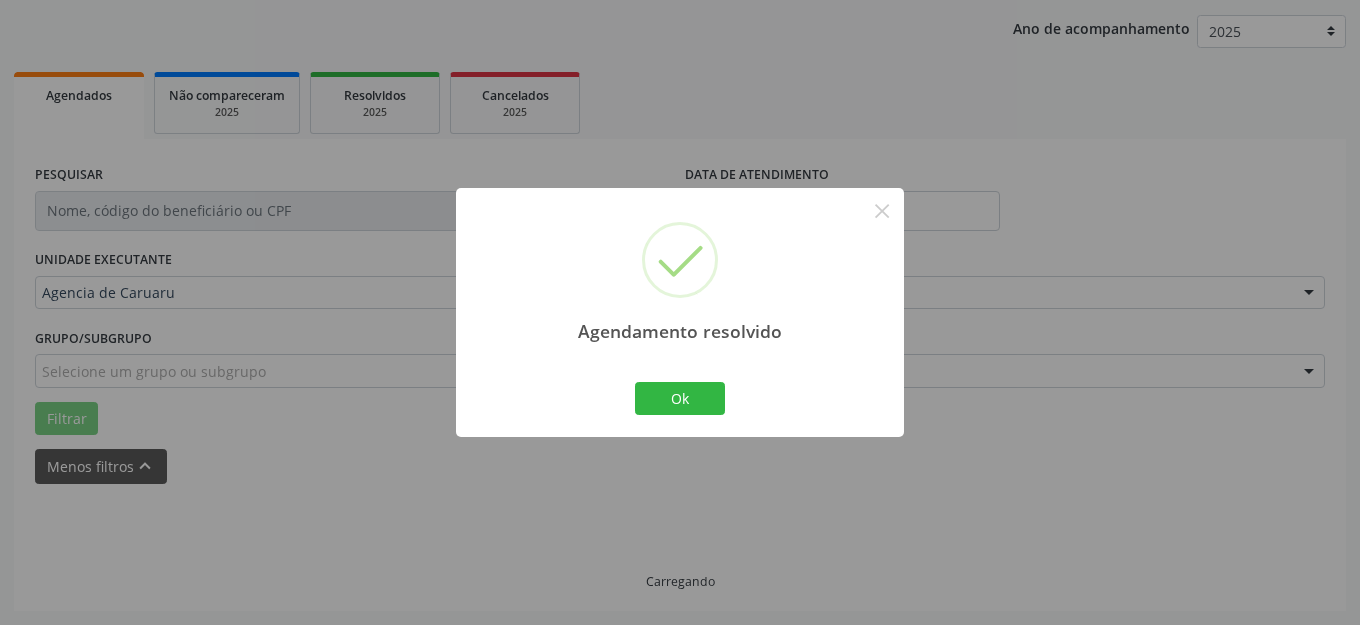 click on "Ok Cancel" at bounding box center [680, 398] 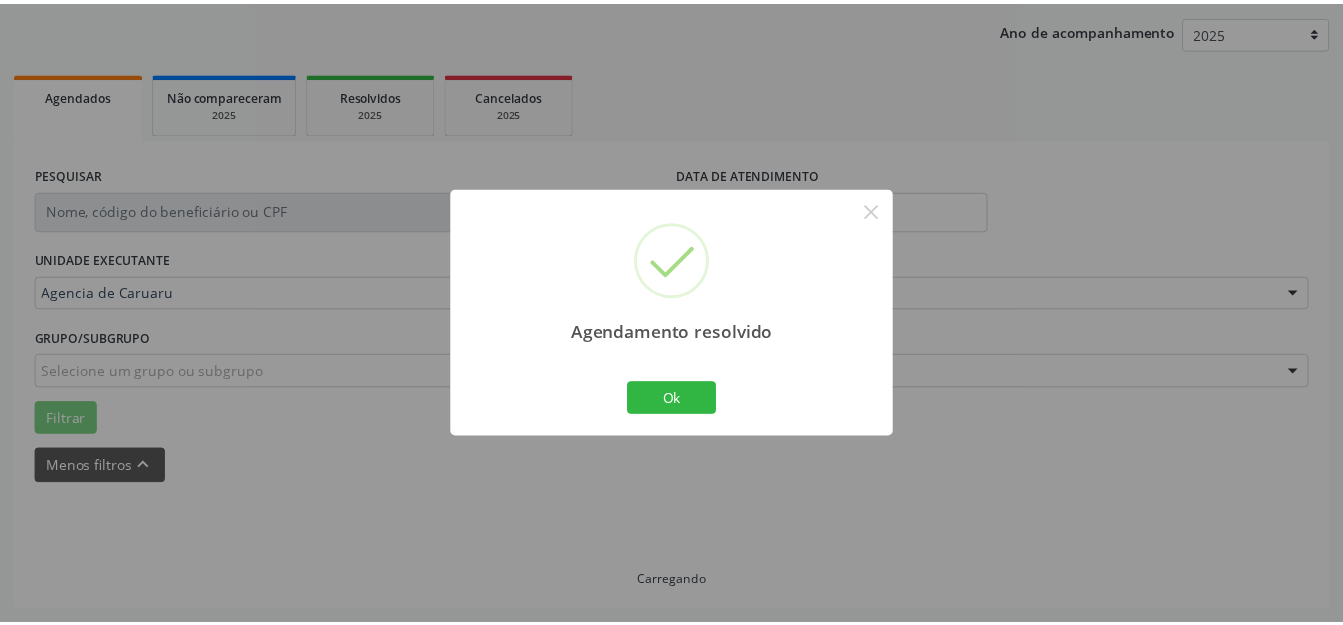 scroll, scrollTop: 227, scrollLeft: 0, axis: vertical 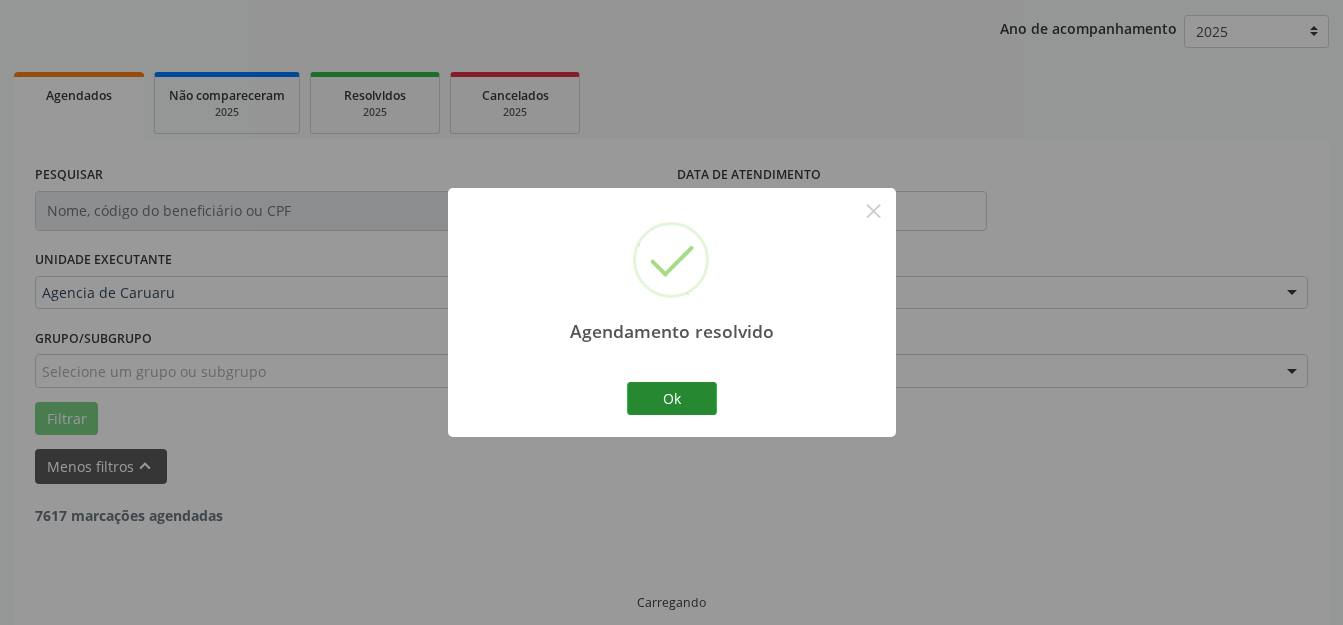 click on "Agendamento resolvido × Ok Cancel" at bounding box center [672, 312] 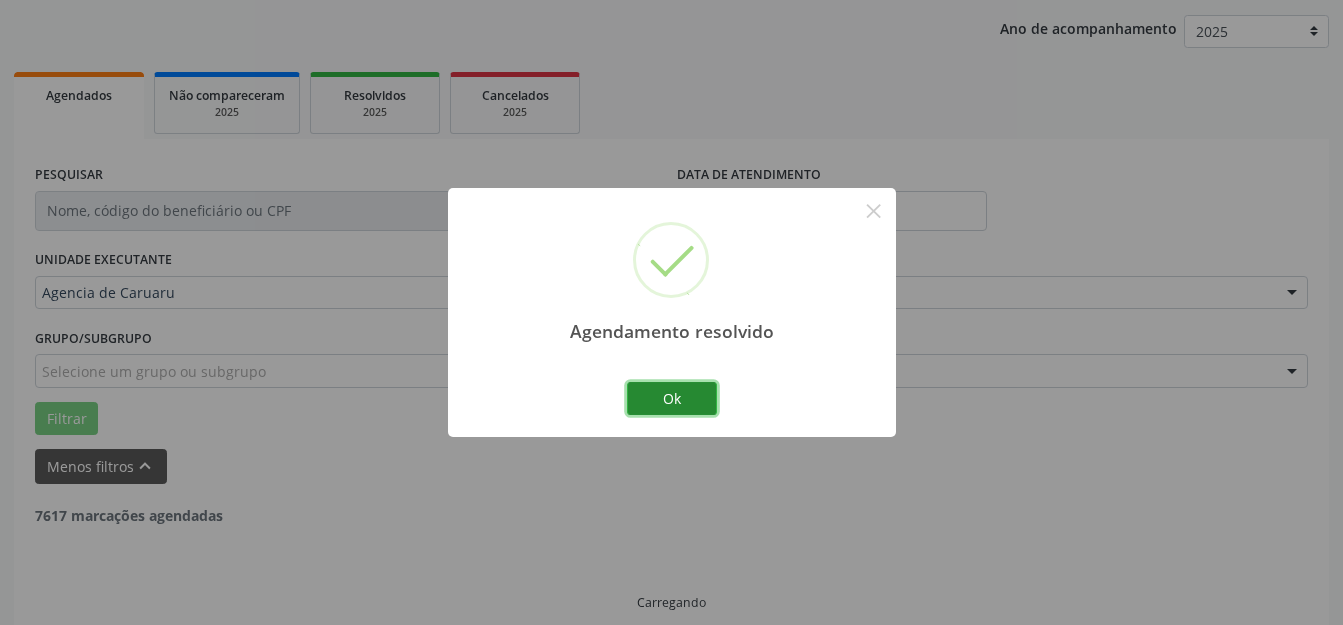 click on "Ok" at bounding box center (672, 399) 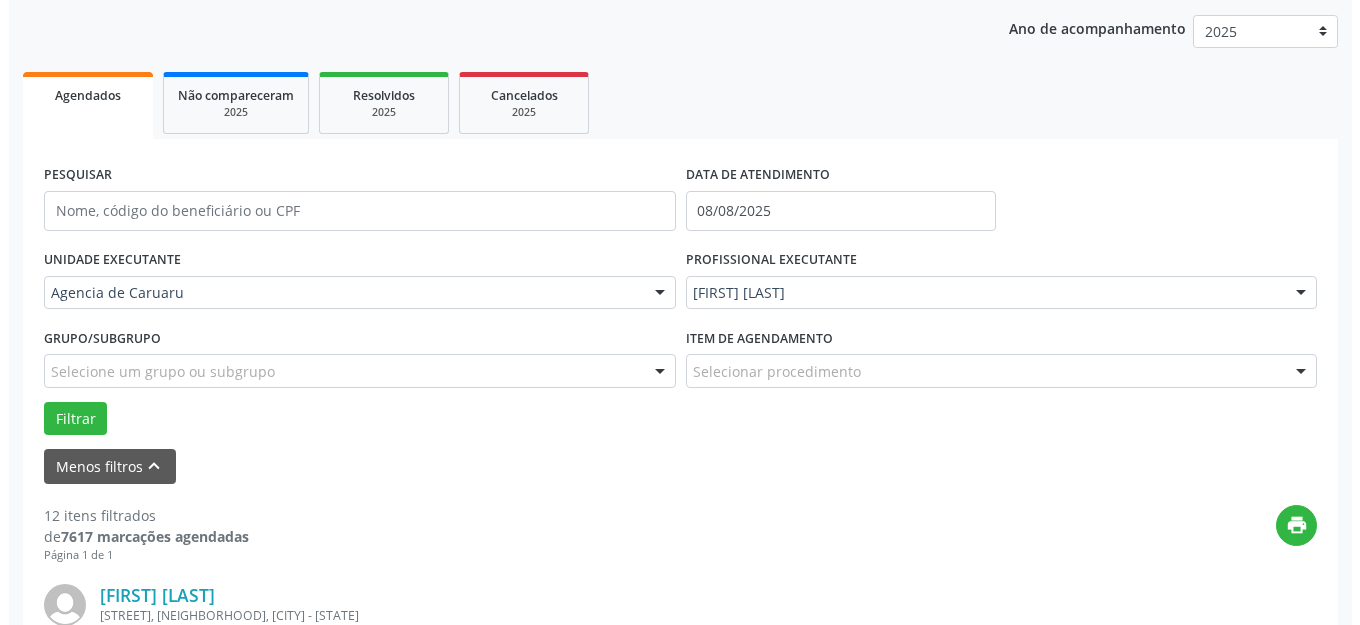 scroll, scrollTop: 427, scrollLeft: 0, axis: vertical 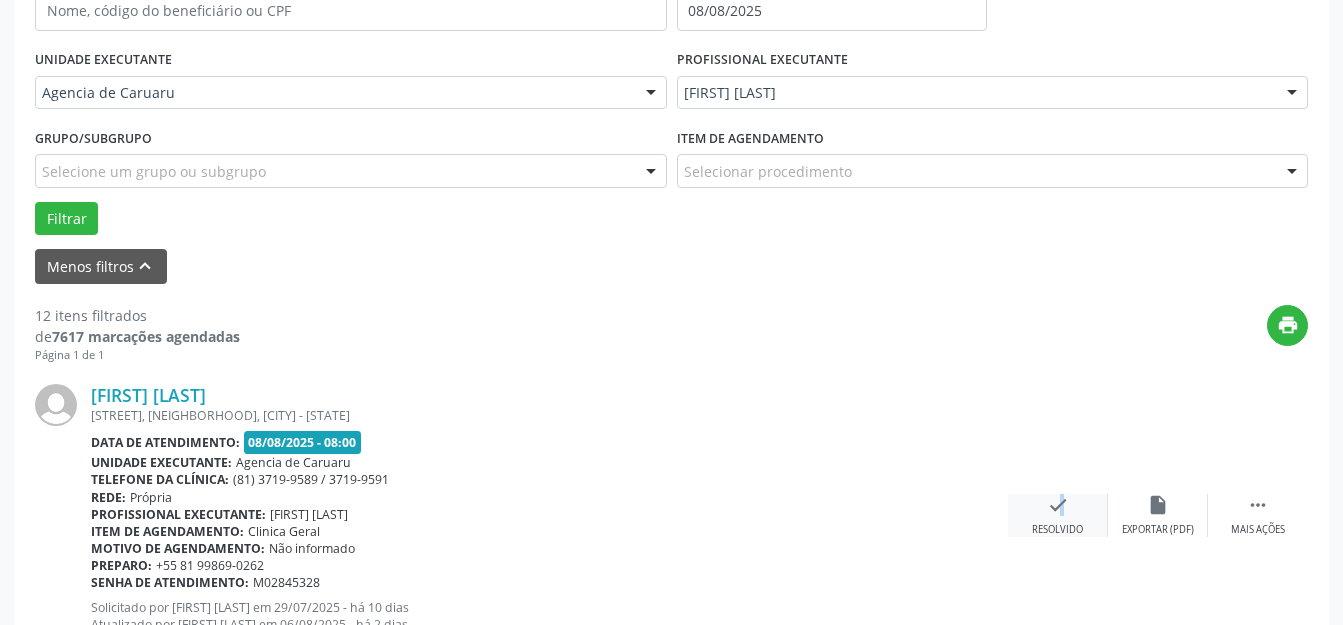 click on "check" at bounding box center [1058, 505] 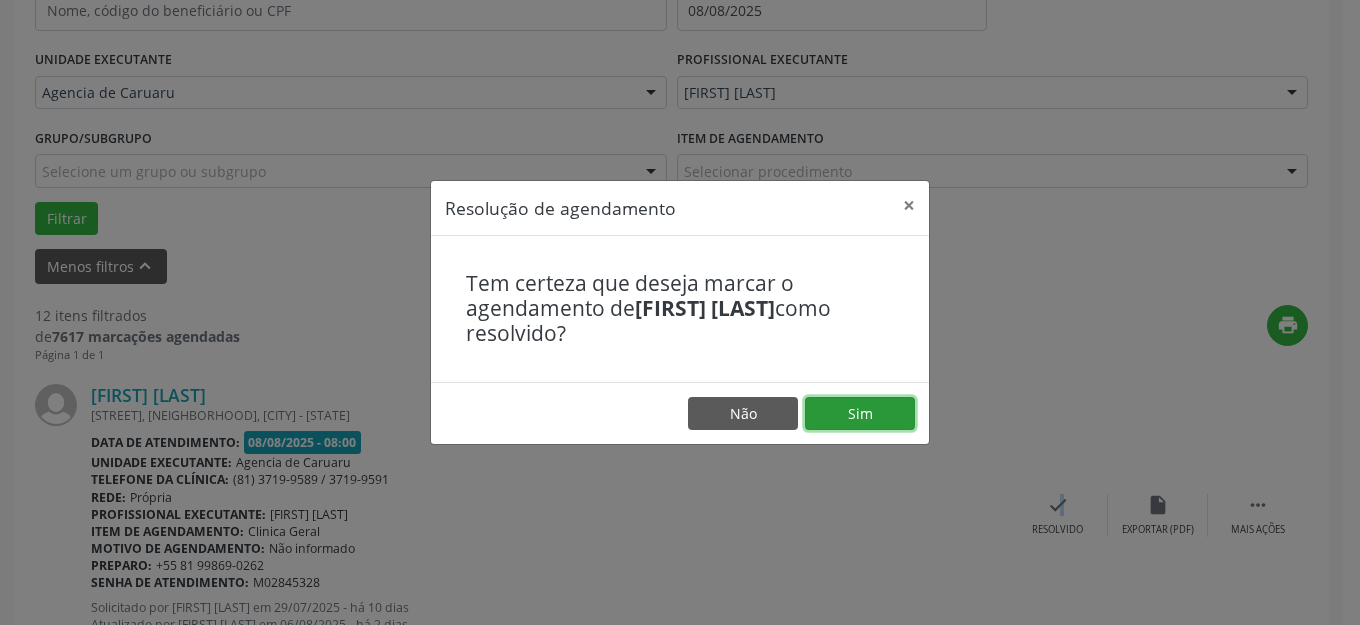 click on "Sim" at bounding box center [860, 414] 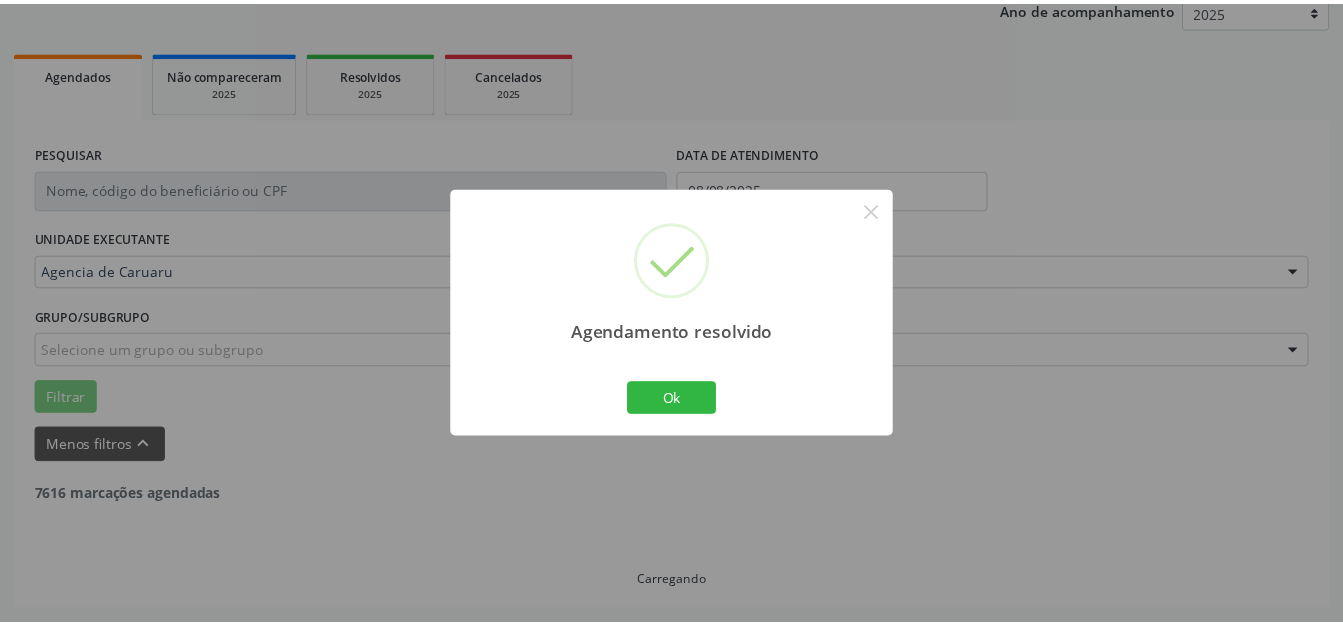 scroll, scrollTop: 248, scrollLeft: 0, axis: vertical 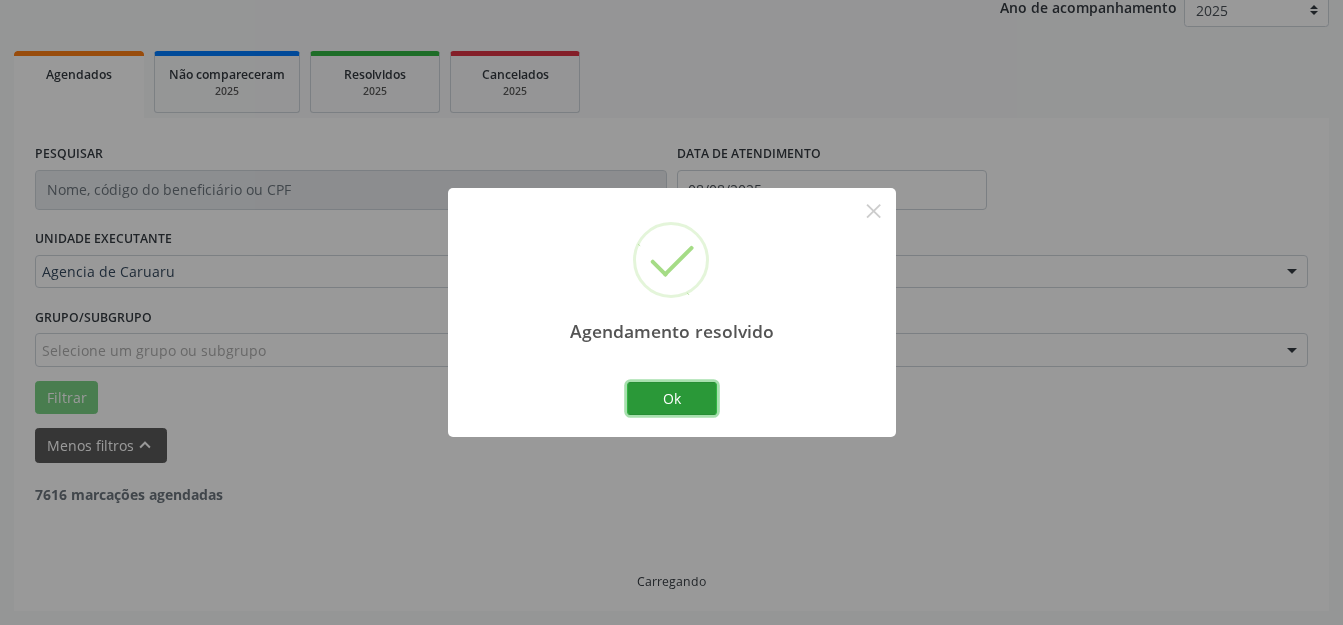 click on "Ok" at bounding box center (672, 399) 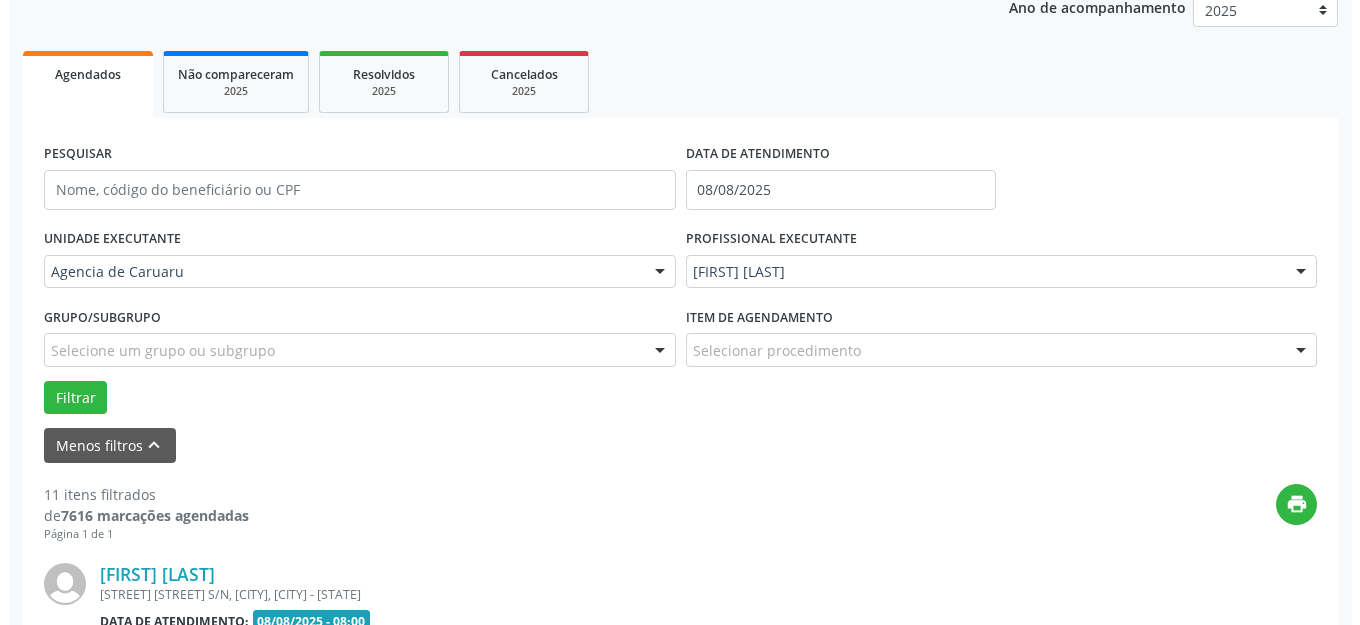 scroll, scrollTop: 448, scrollLeft: 0, axis: vertical 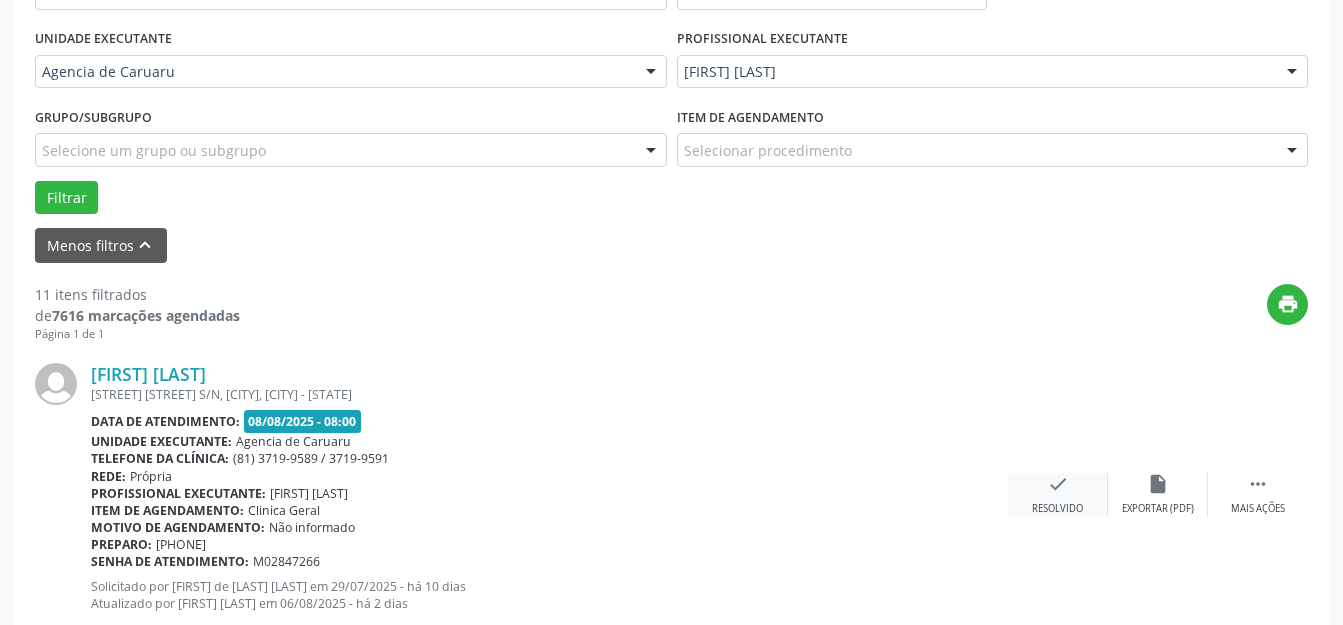 click on "check
Resolvido" at bounding box center [1058, 494] 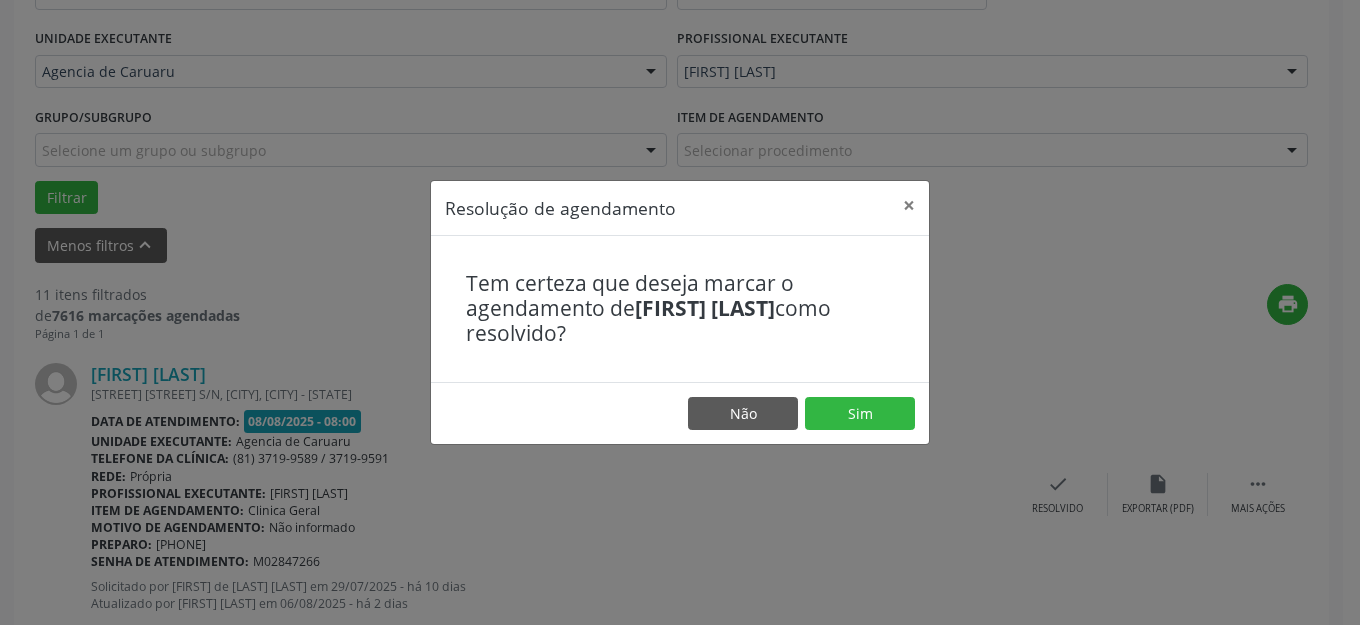 click on "Não Sim" at bounding box center (680, 413) 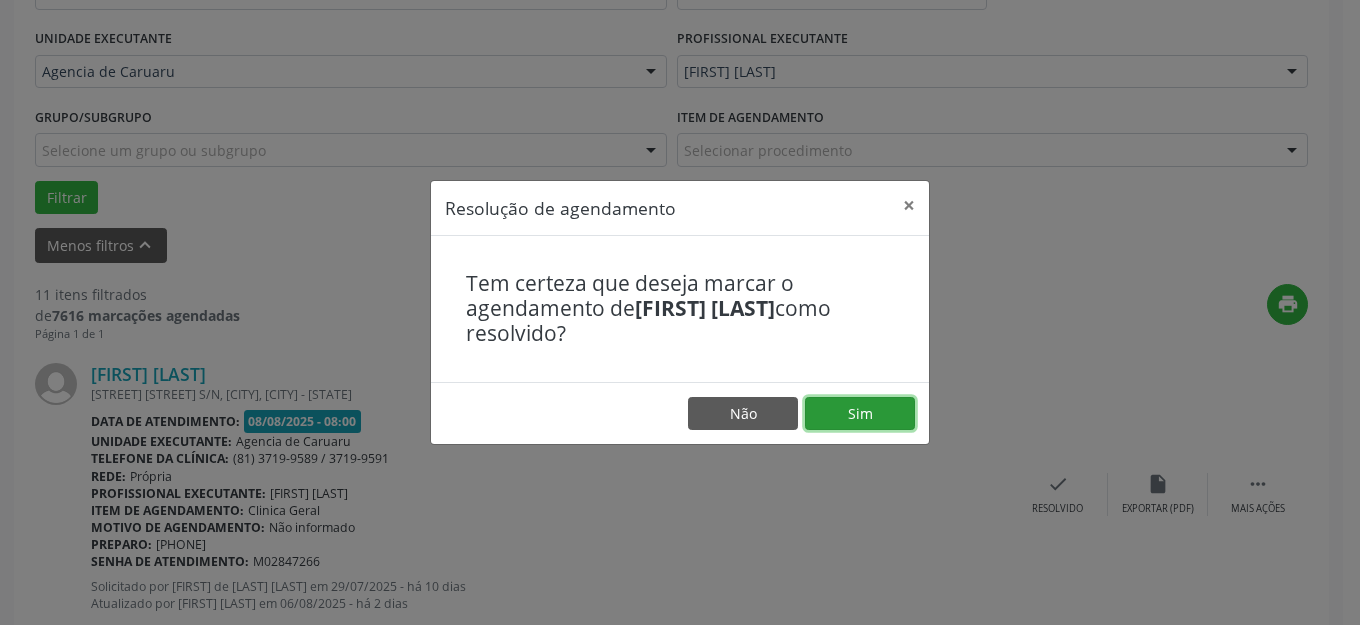 click on "Sim" at bounding box center (860, 414) 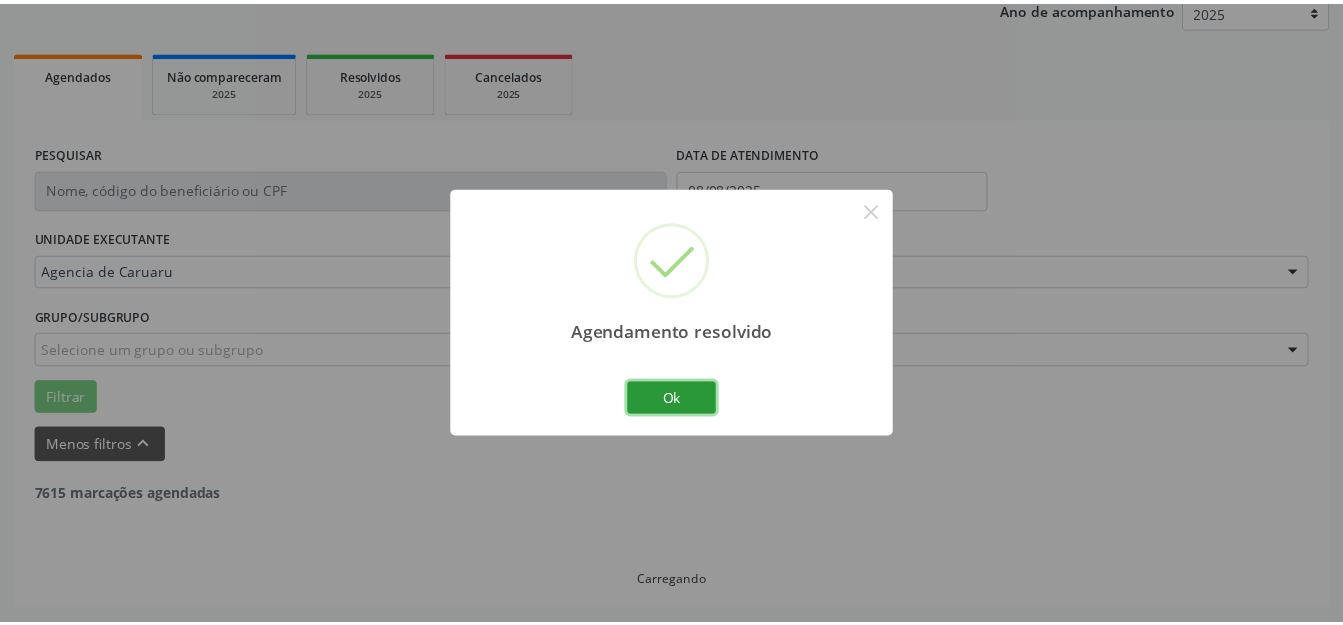 scroll, scrollTop: 248, scrollLeft: 0, axis: vertical 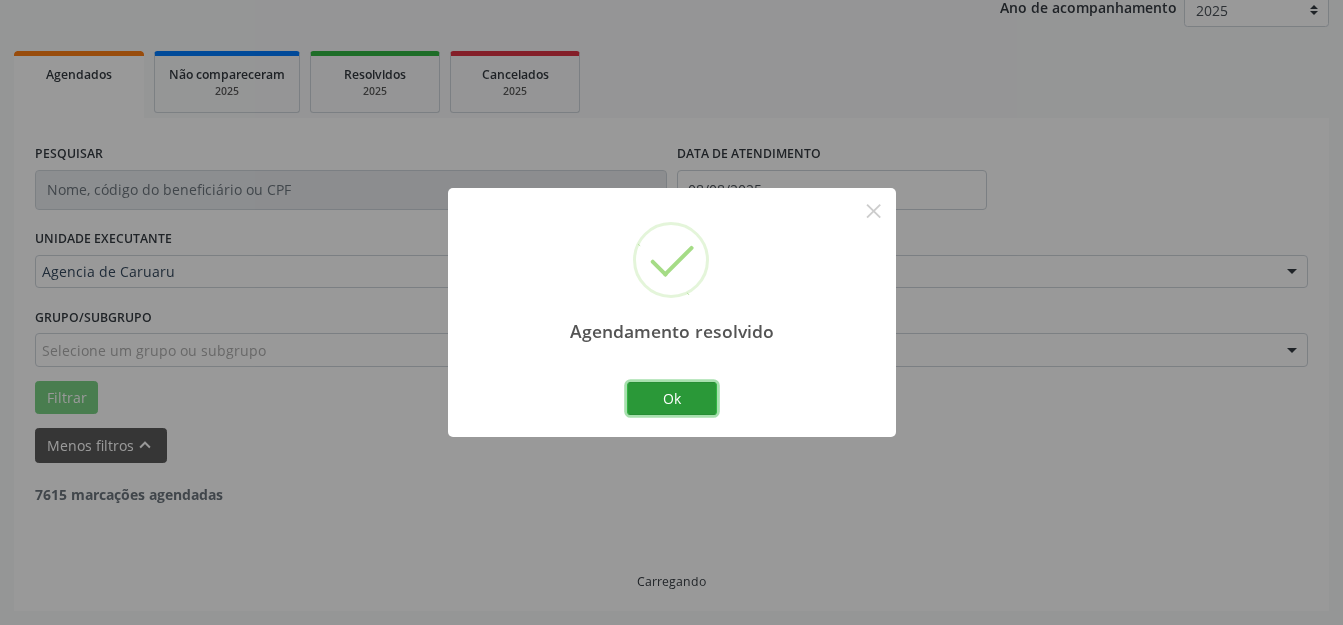 click on "Ok" at bounding box center [672, 399] 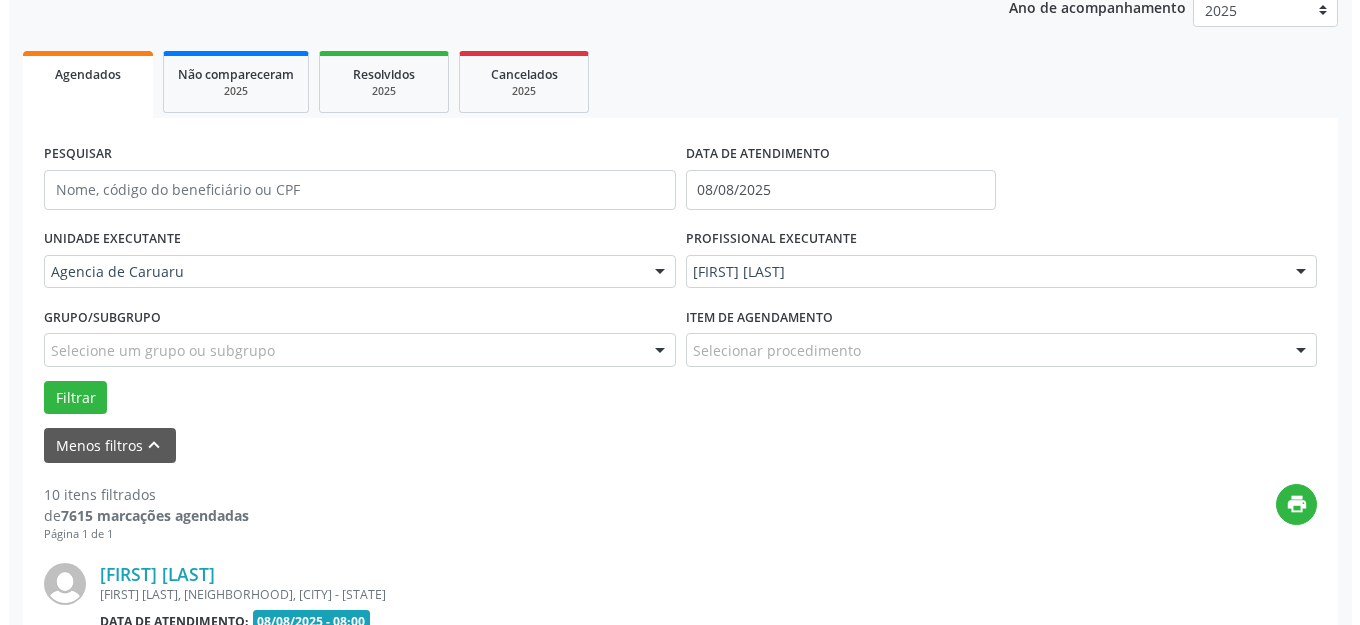 scroll, scrollTop: 548, scrollLeft: 0, axis: vertical 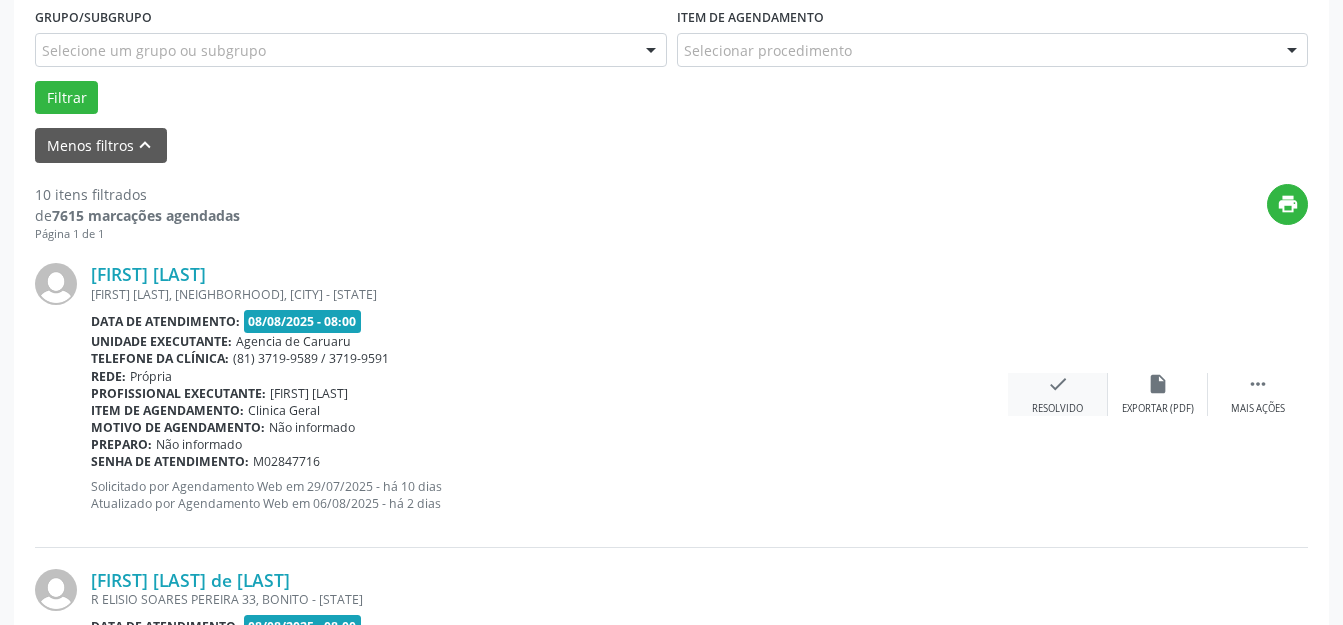 click on "check" at bounding box center (1058, 384) 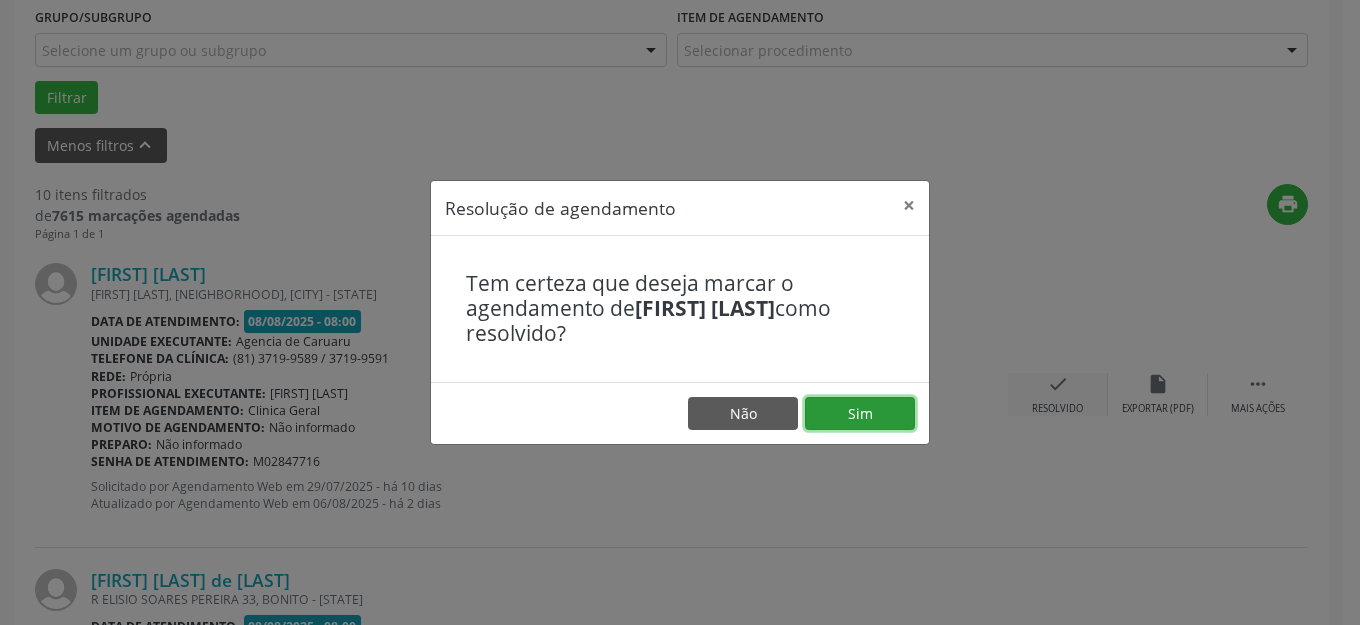 click on "Sim" at bounding box center (860, 414) 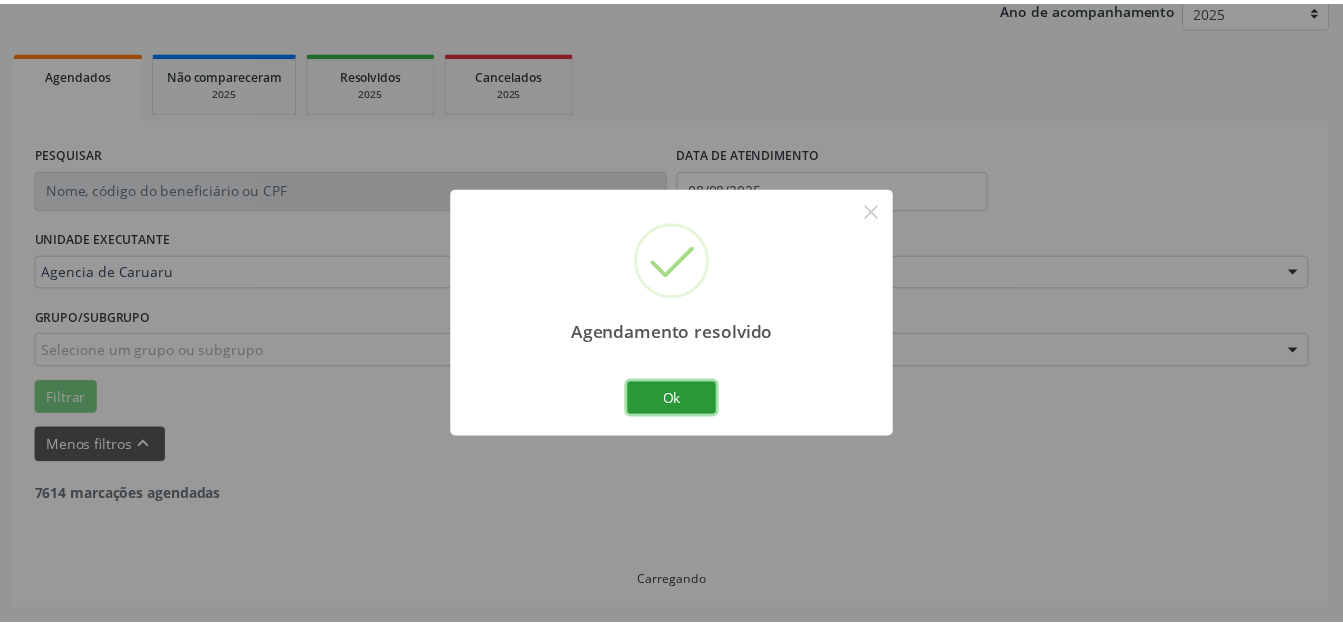 scroll, scrollTop: 248, scrollLeft: 0, axis: vertical 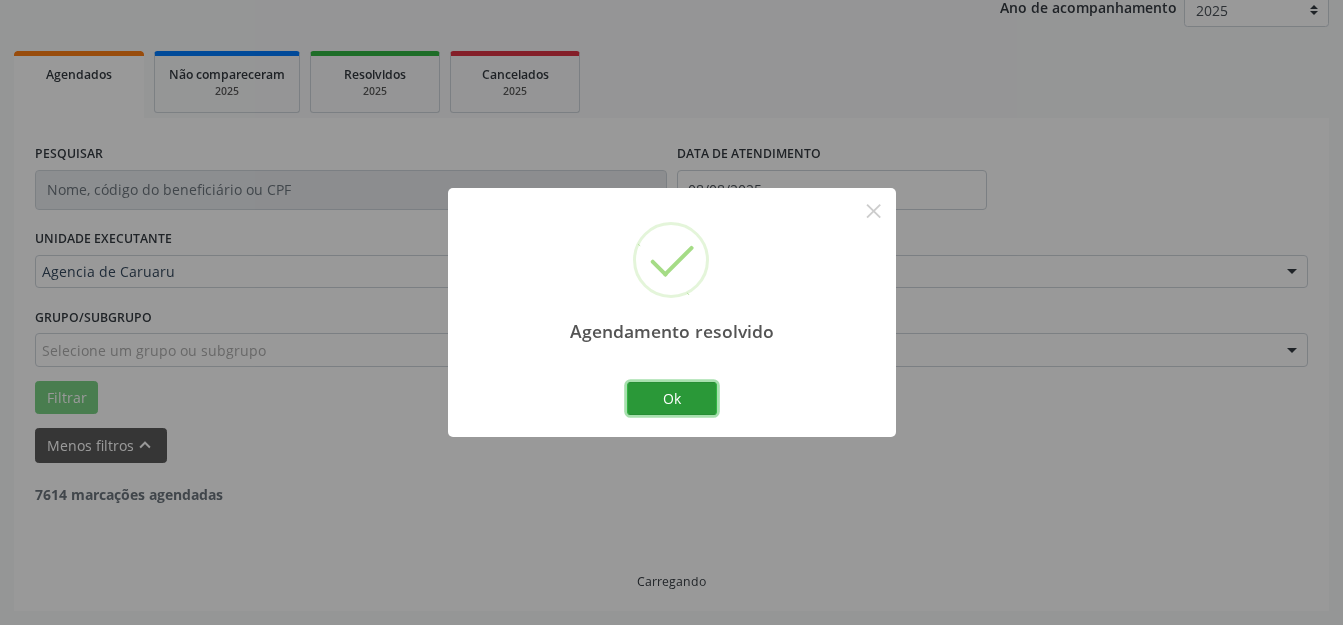 click on "Ok" at bounding box center [672, 399] 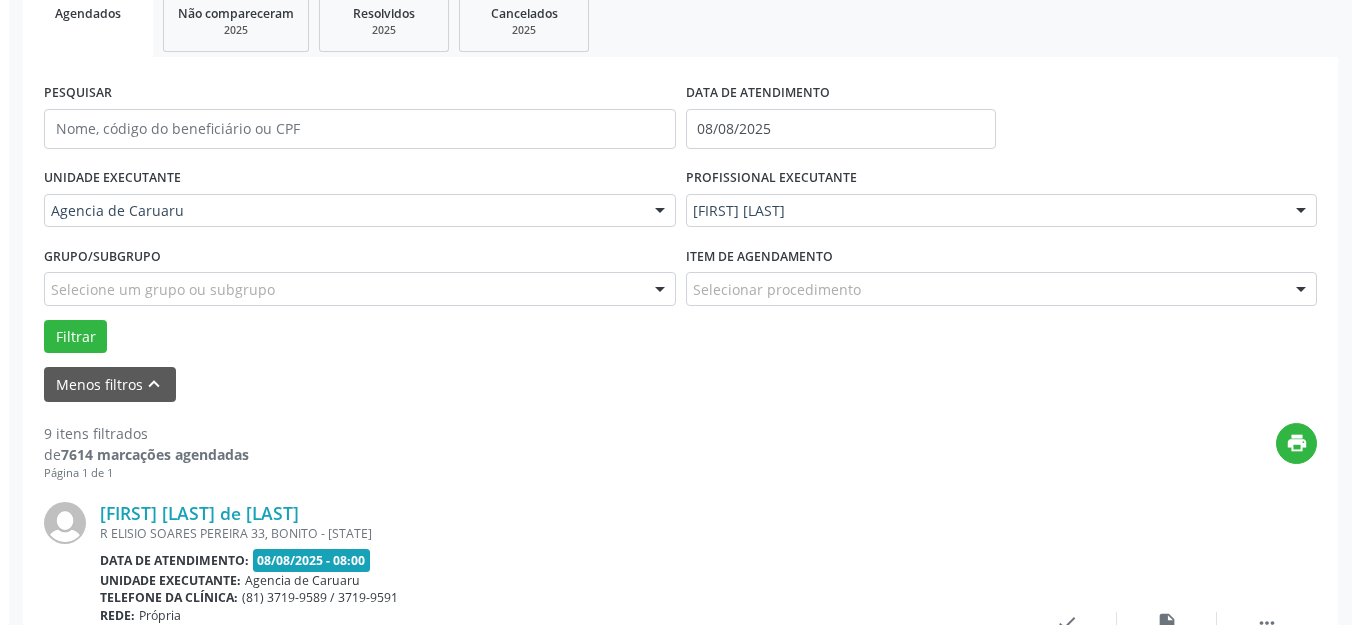 scroll, scrollTop: 548, scrollLeft: 0, axis: vertical 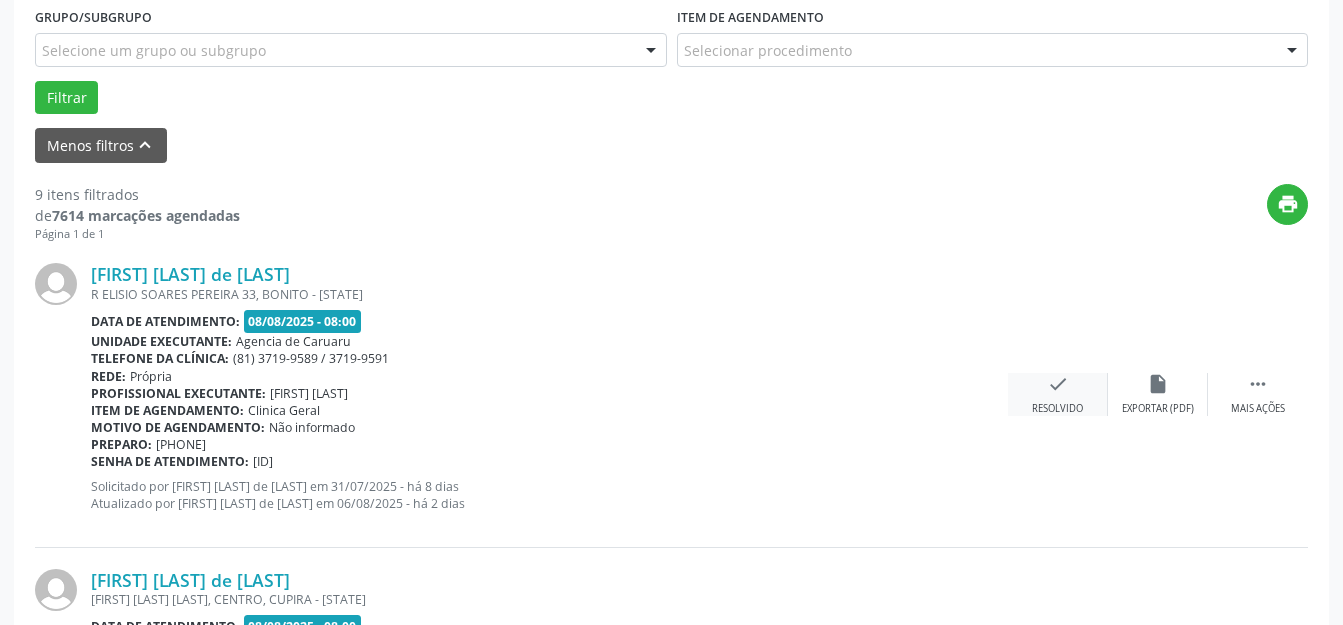 click on "Resolvido" at bounding box center (1057, 409) 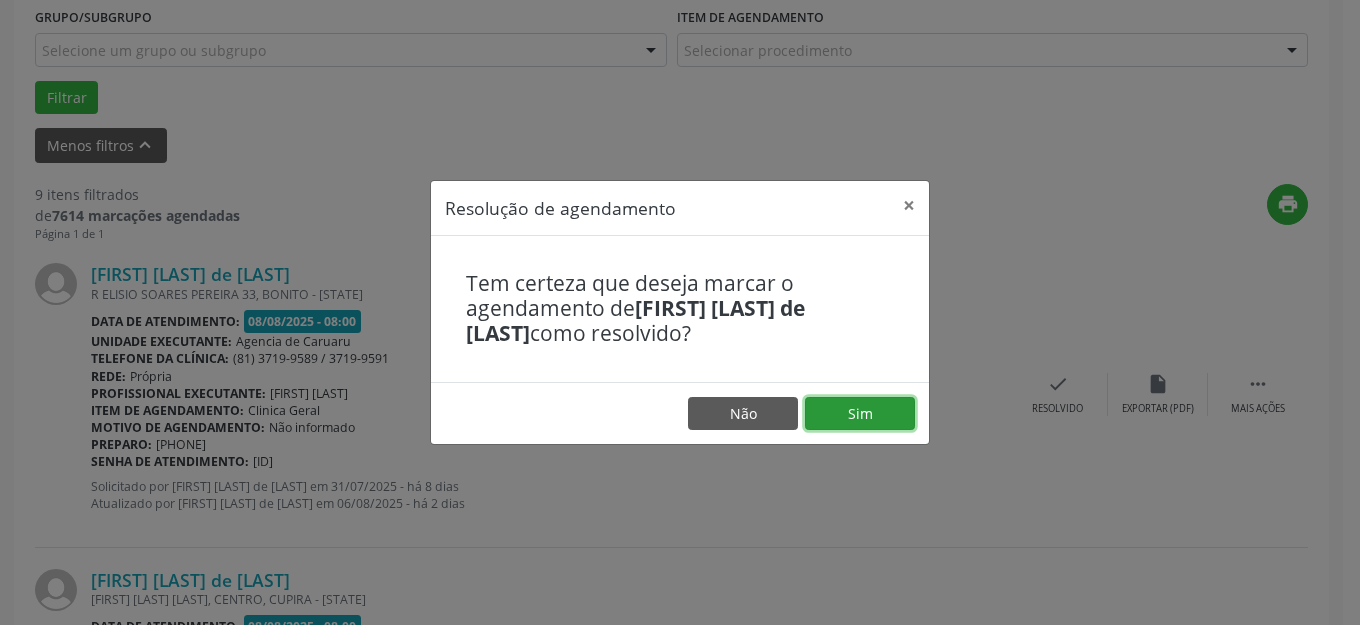 click on "Sim" at bounding box center [860, 414] 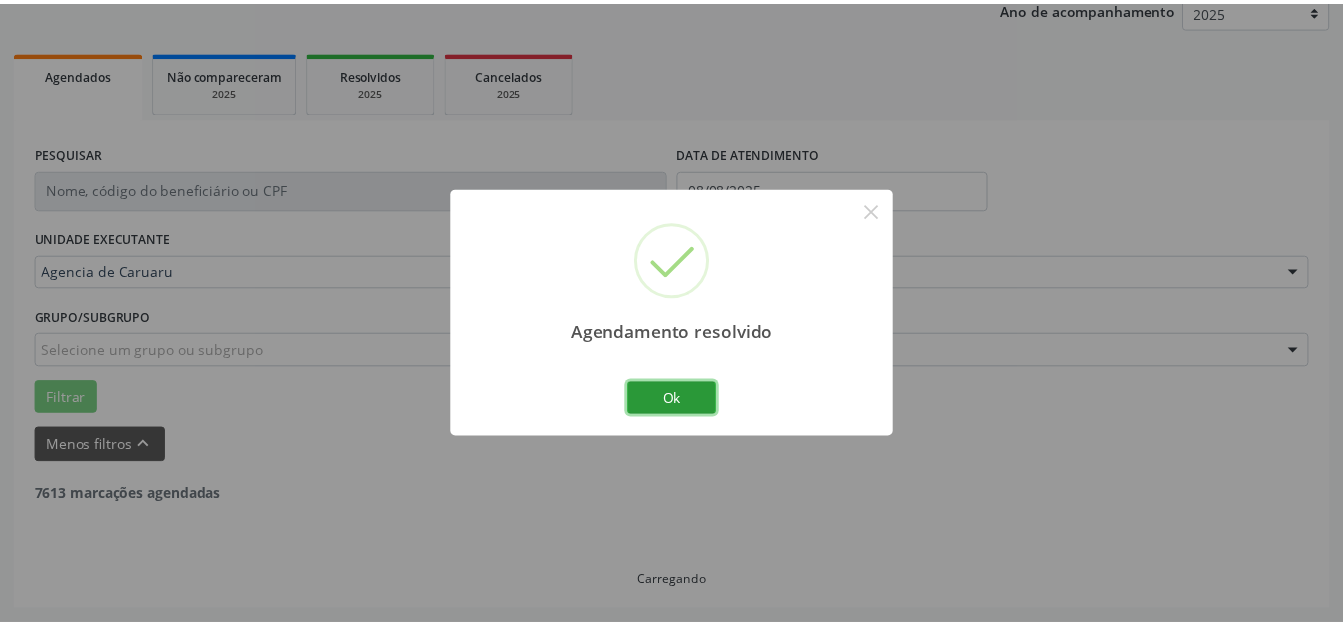 scroll, scrollTop: 248, scrollLeft: 0, axis: vertical 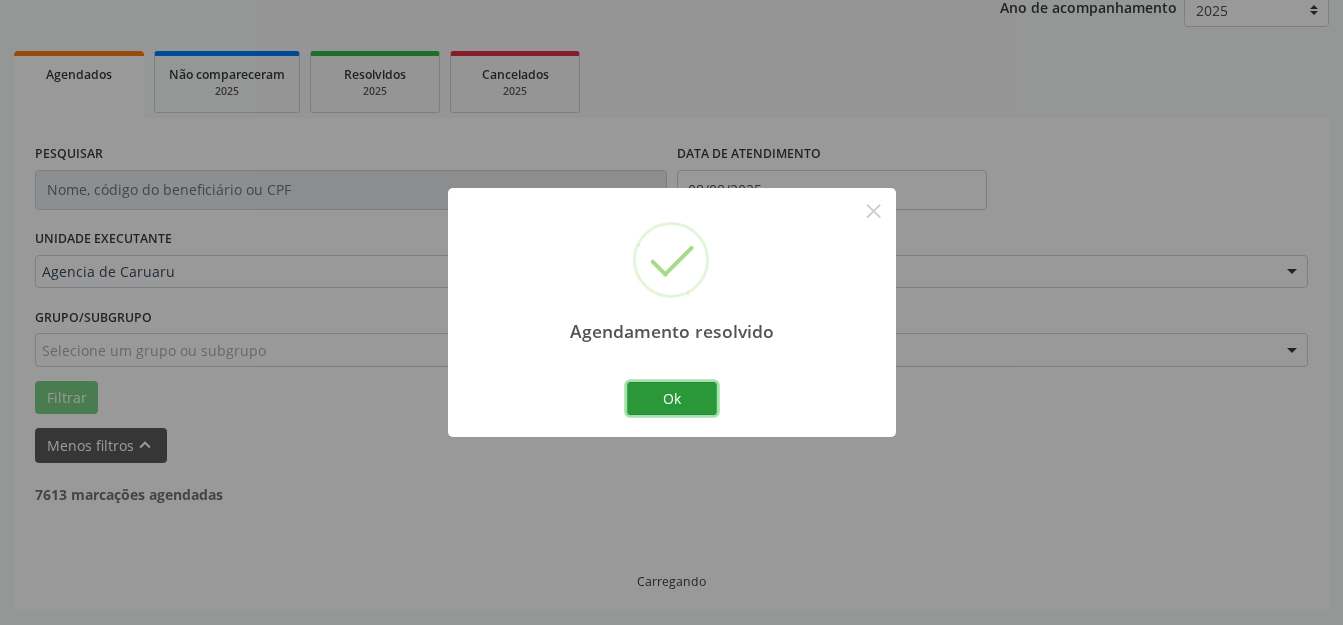click on "Ok" at bounding box center [672, 399] 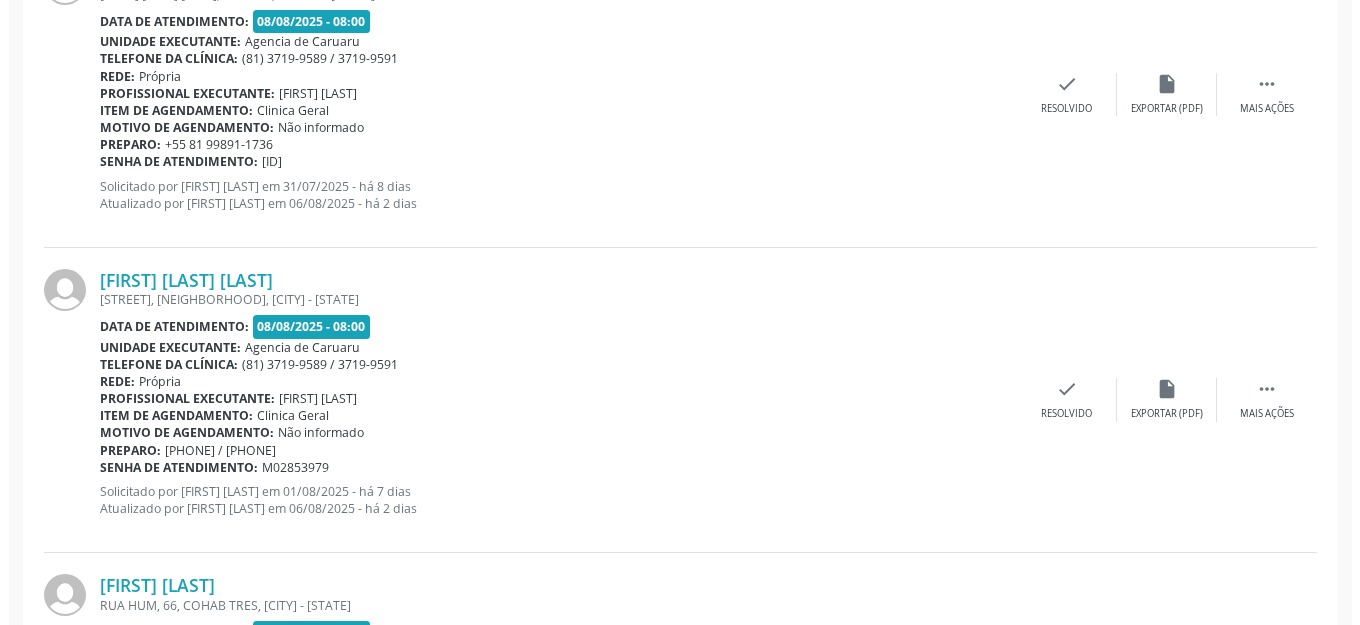 scroll, scrollTop: 648, scrollLeft: 0, axis: vertical 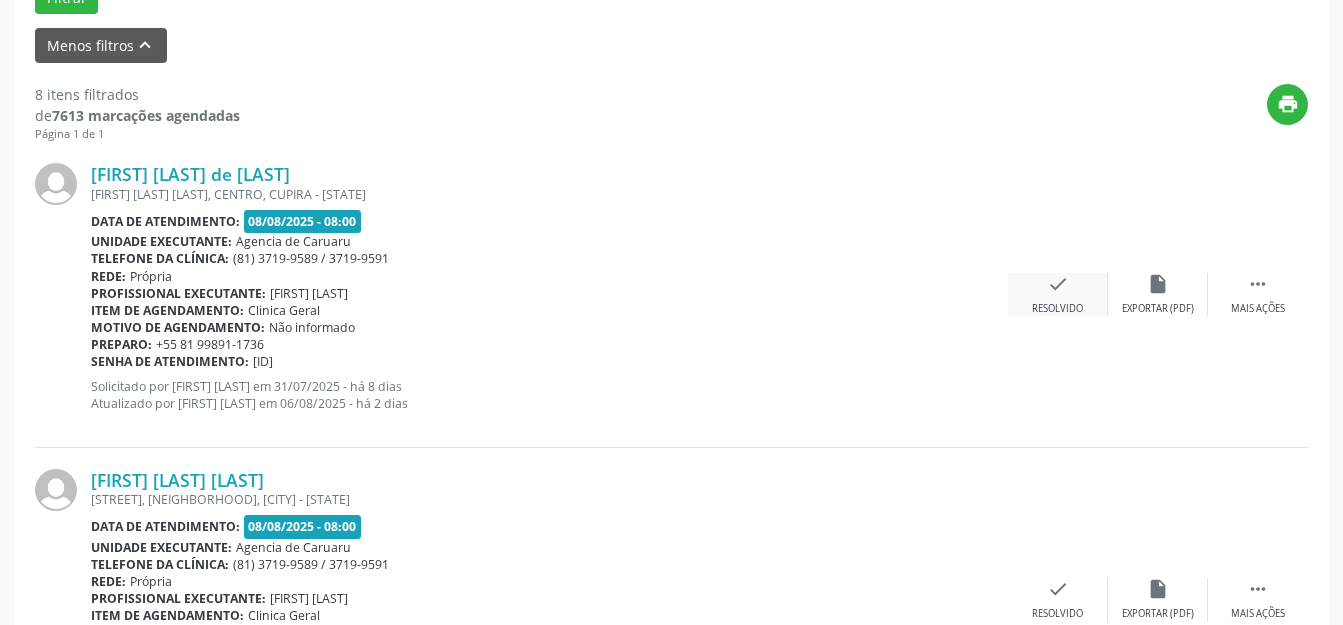 click on "check" at bounding box center (1058, 284) 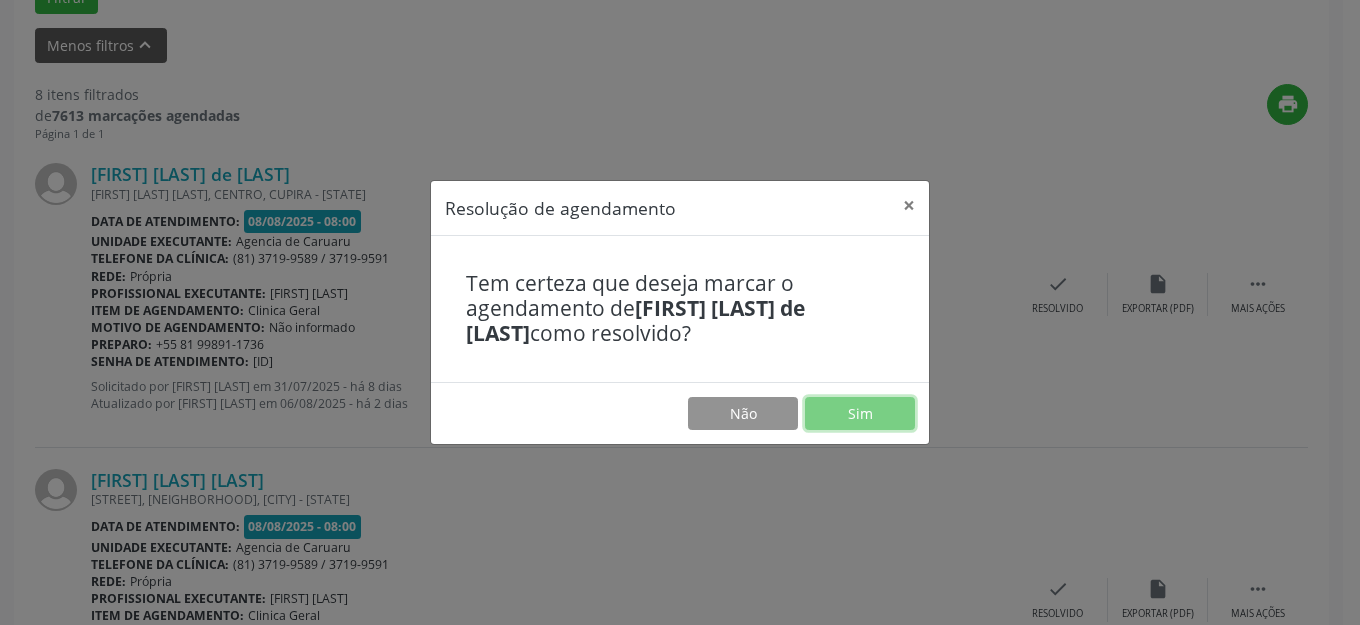 click on "Sim" at bounding box center (860, 414) 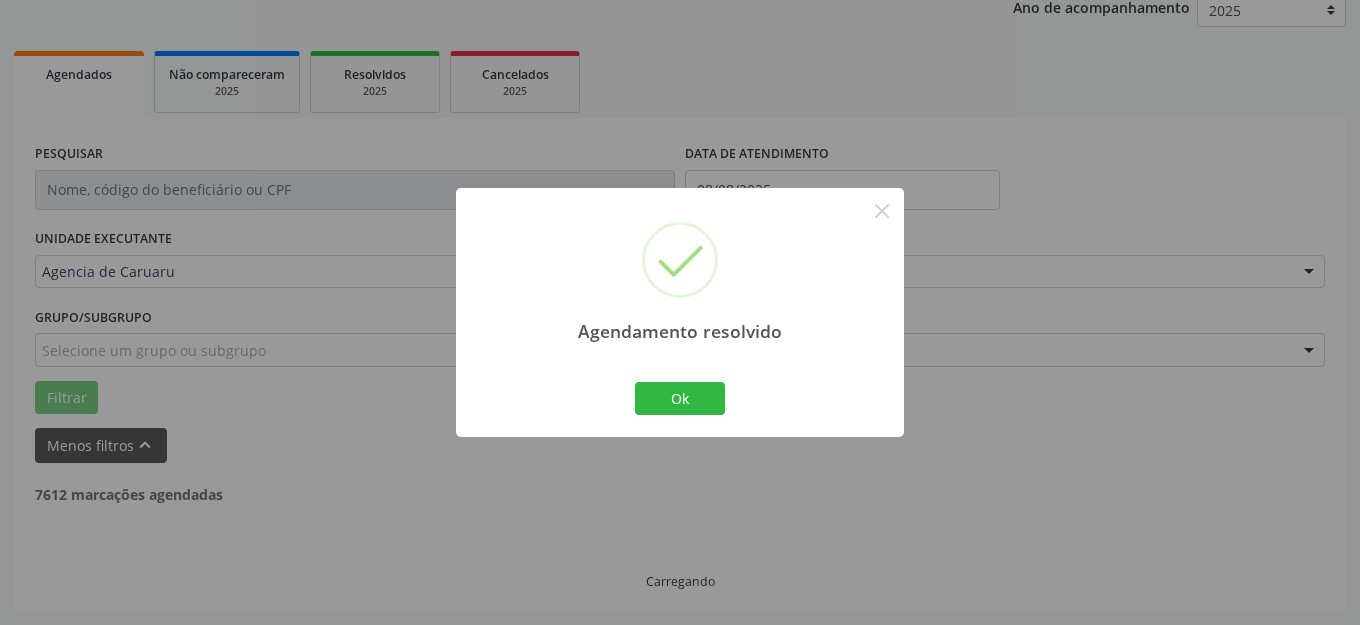 click on "Ok" at bounding box center (680, 399) 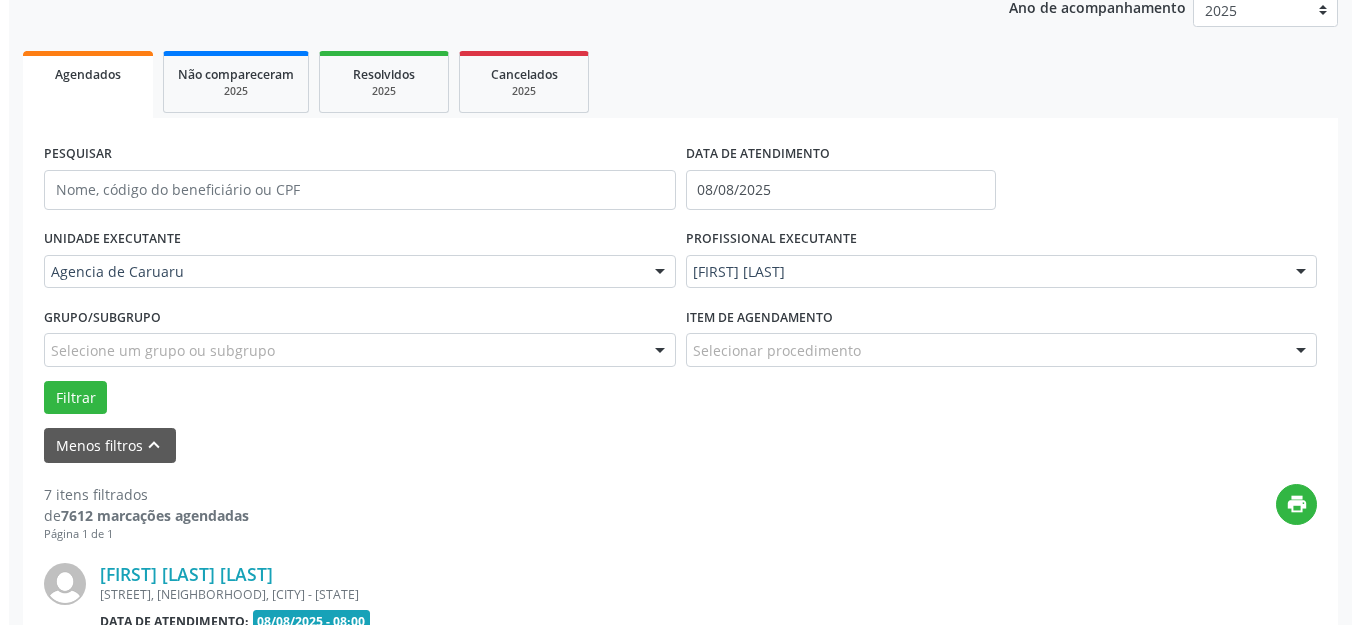 scroll, scrollTop: 548, scrollLeft: 0, axis: vertical 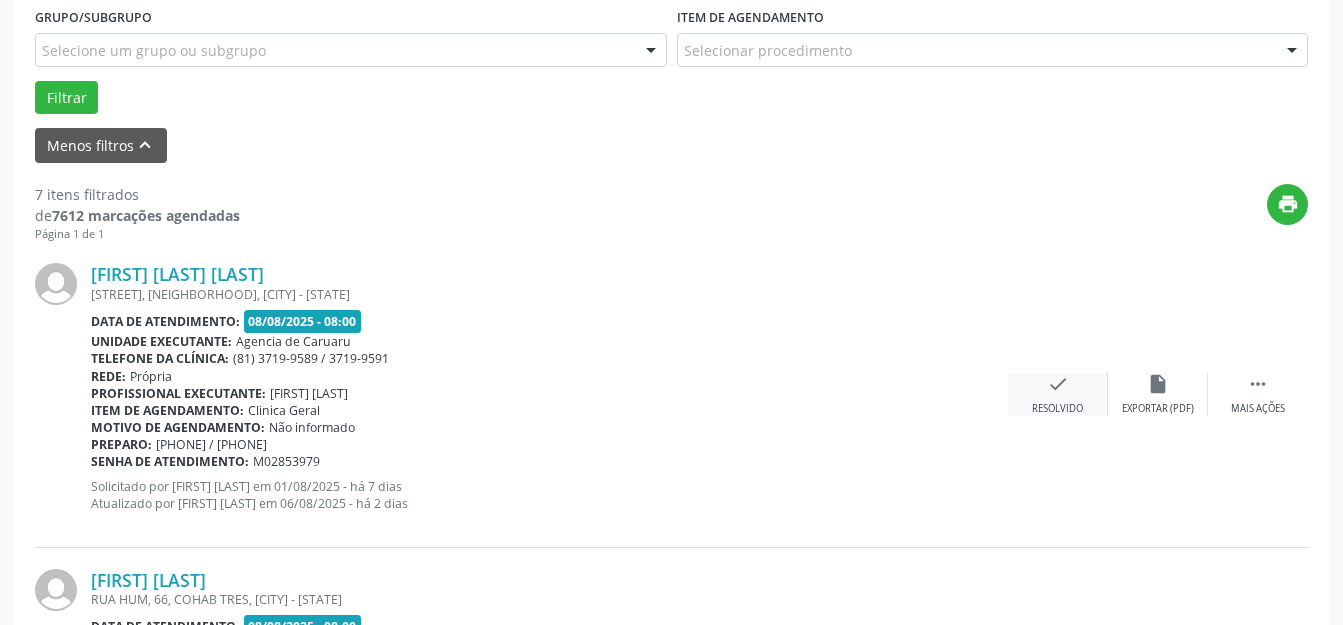 click on "Resolvido" at bounding box center (1057, 409) 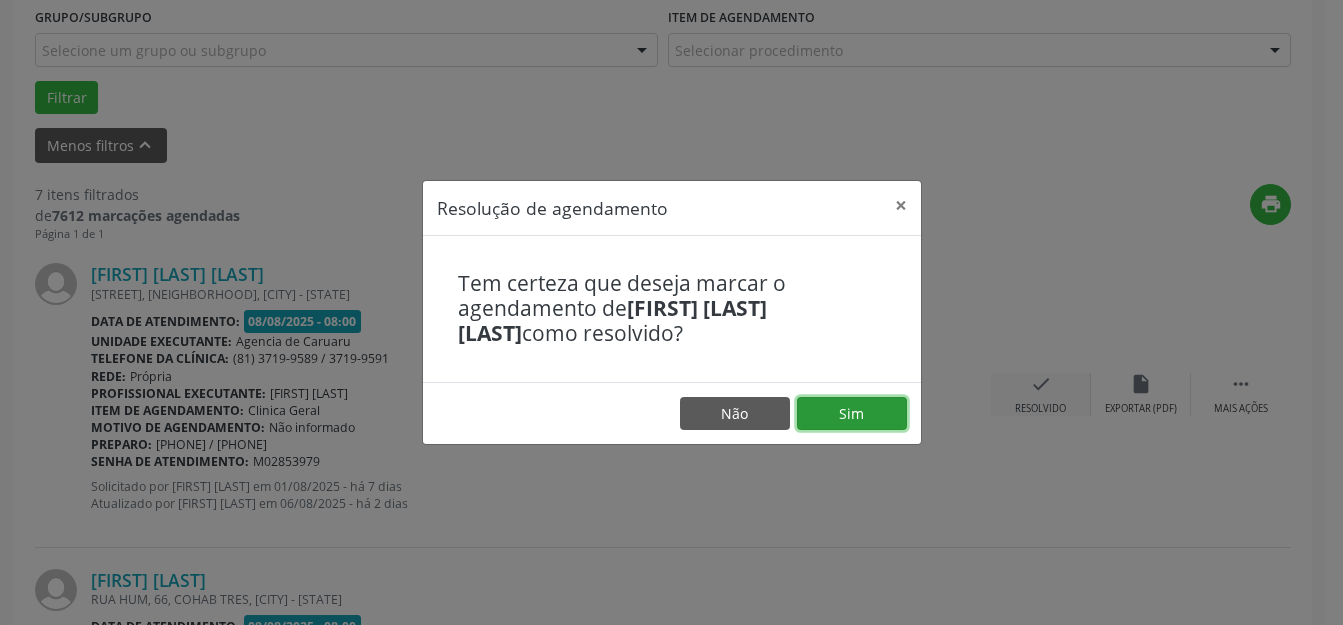 click on "Sim" at bounding box center (852, 414) 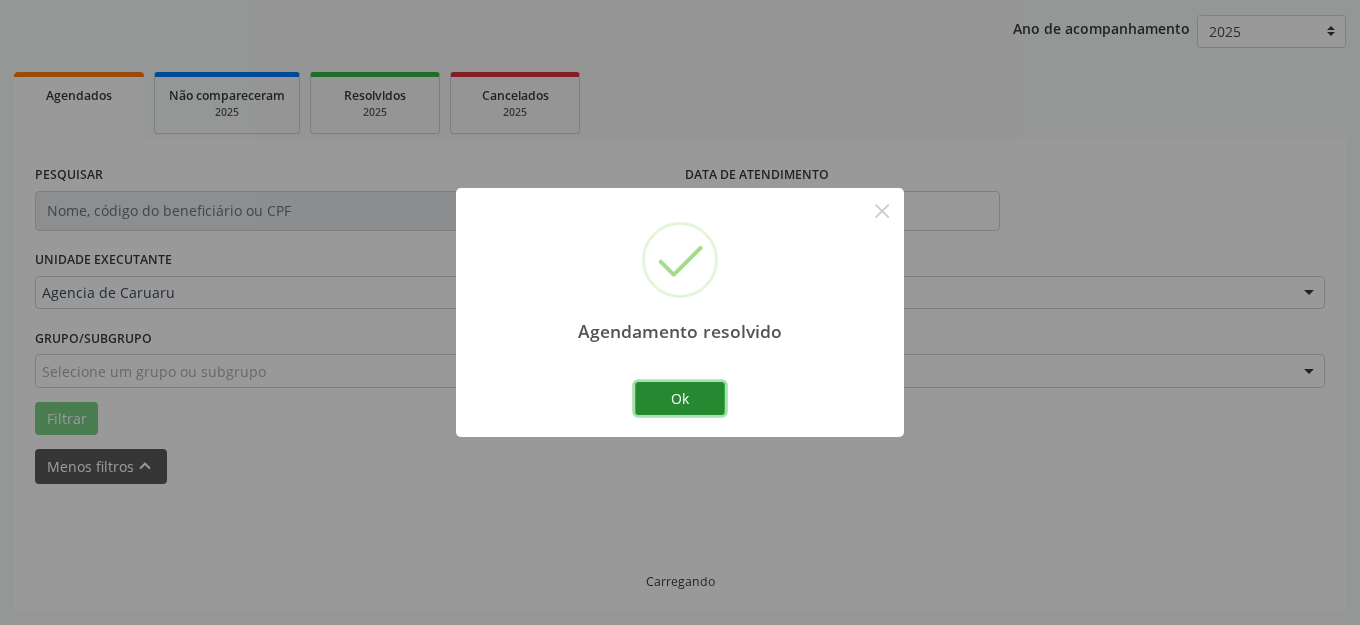 click on "Ok" at bounding box center (680, 399) 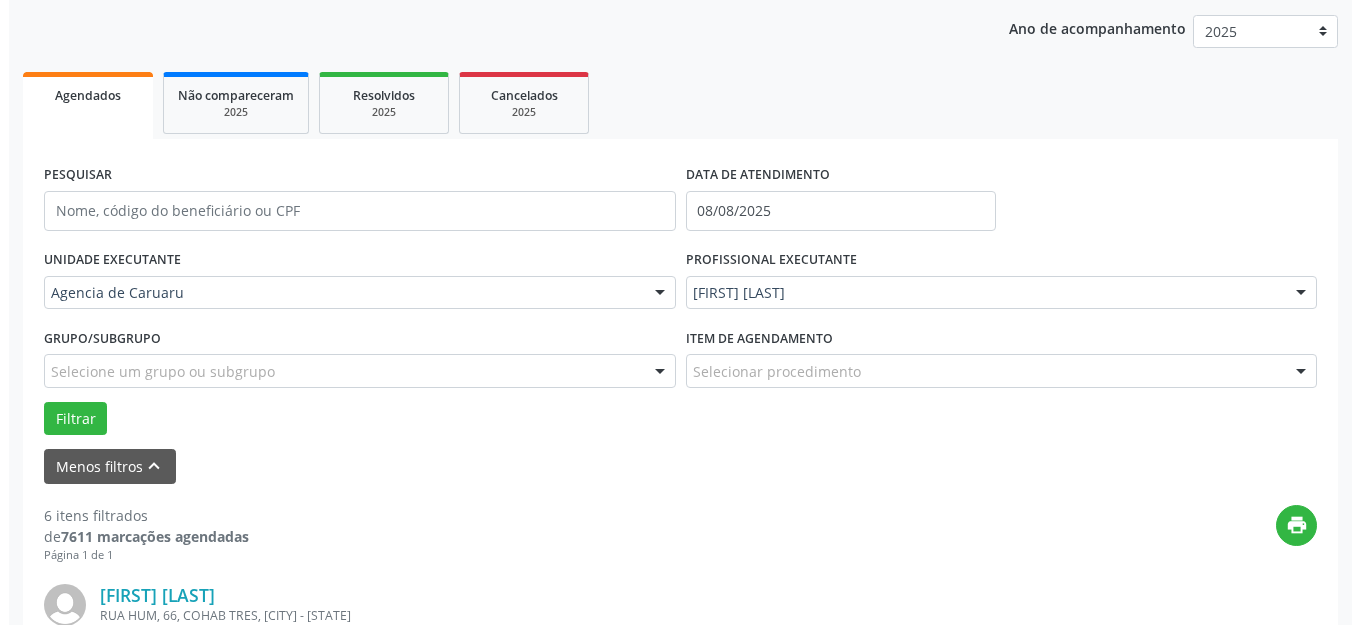 scroll, scrollTop: 348, scrollLeft: 0, axis: vertical 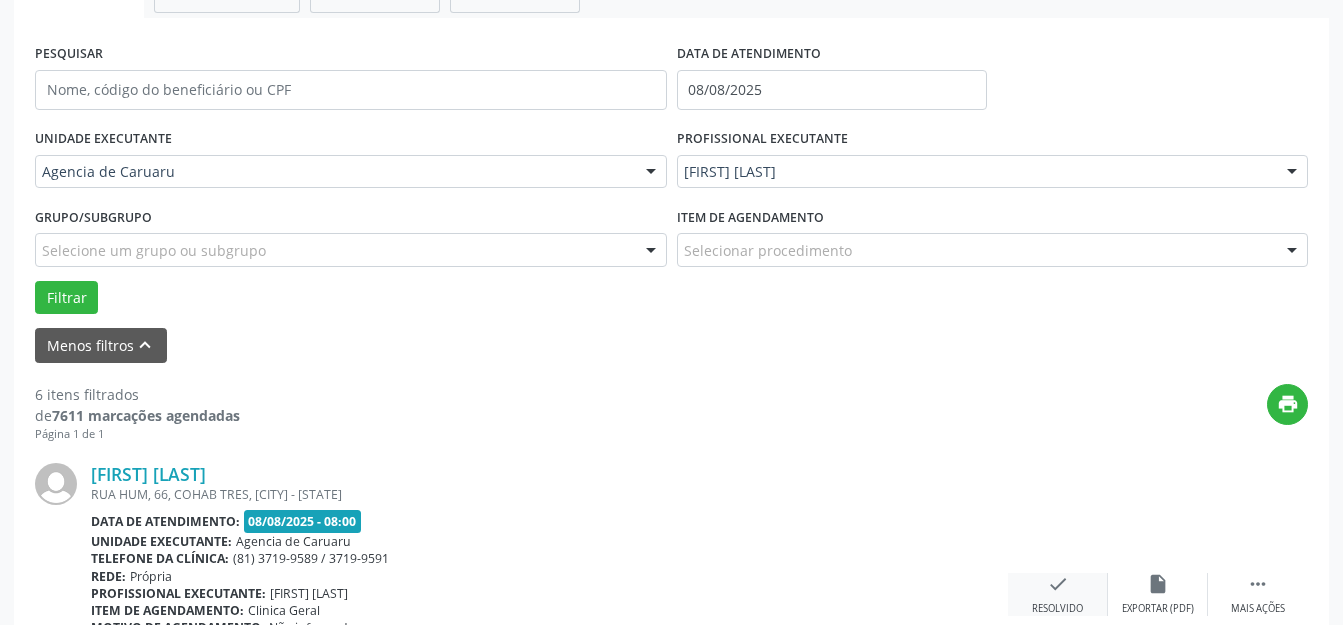 click on "check
Resolvido" at bounding box center [1058, 594] 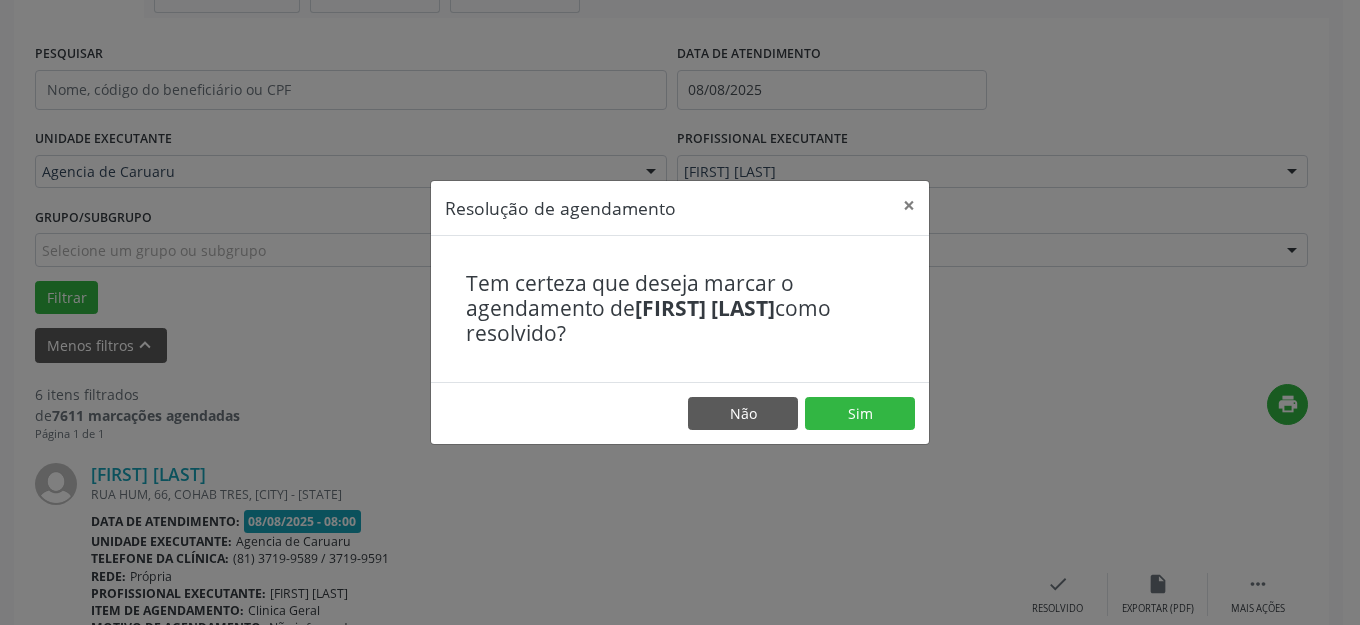 click on "Não Sim" at bounding box center (680, 413) 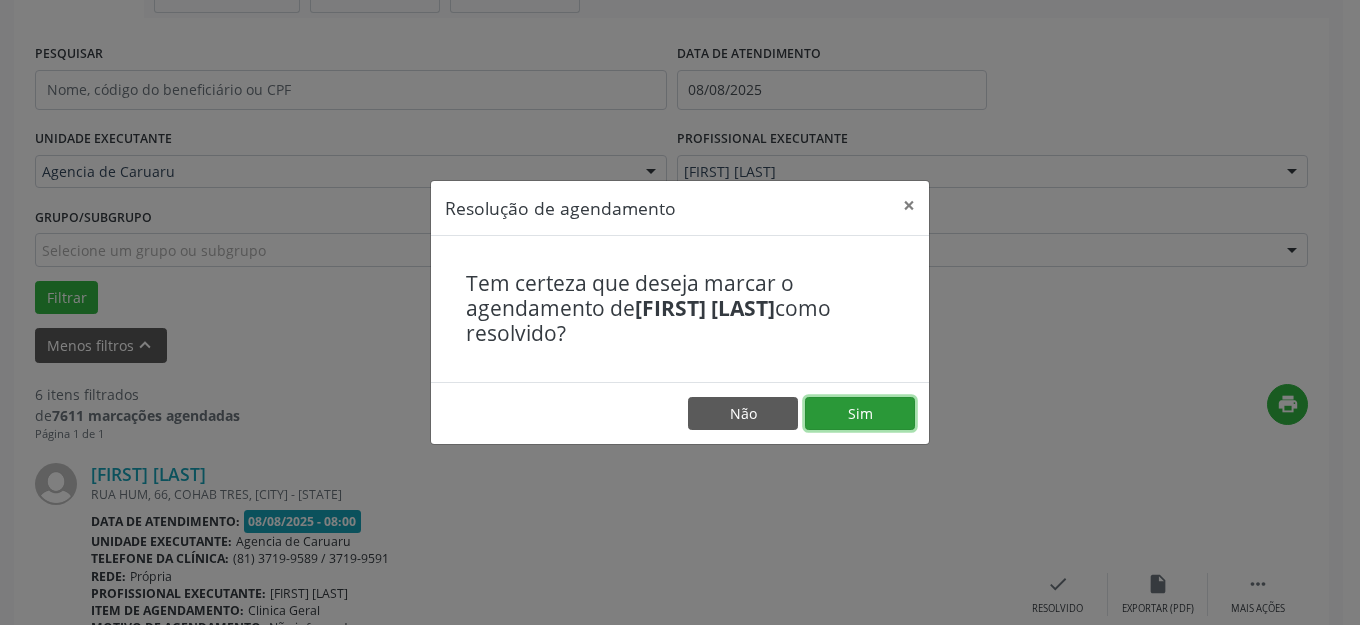 click on "Sim" at bounding box center (860, 414) 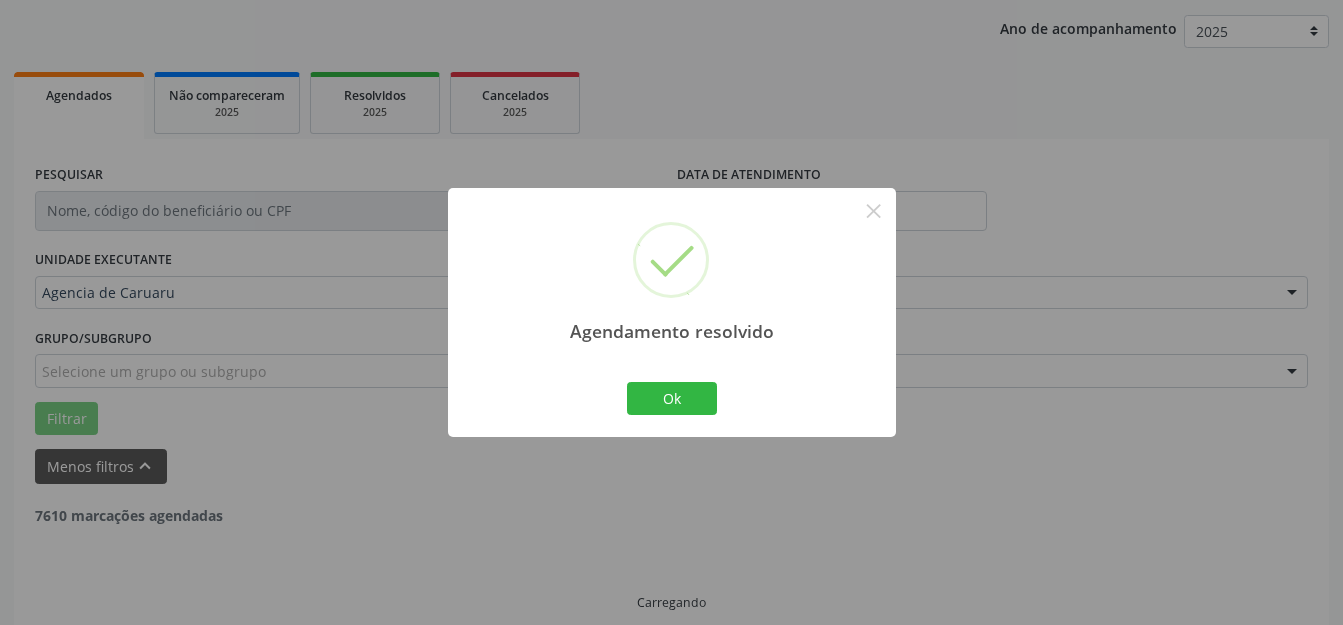 click on "Ok" at bounding box center [672, 399] 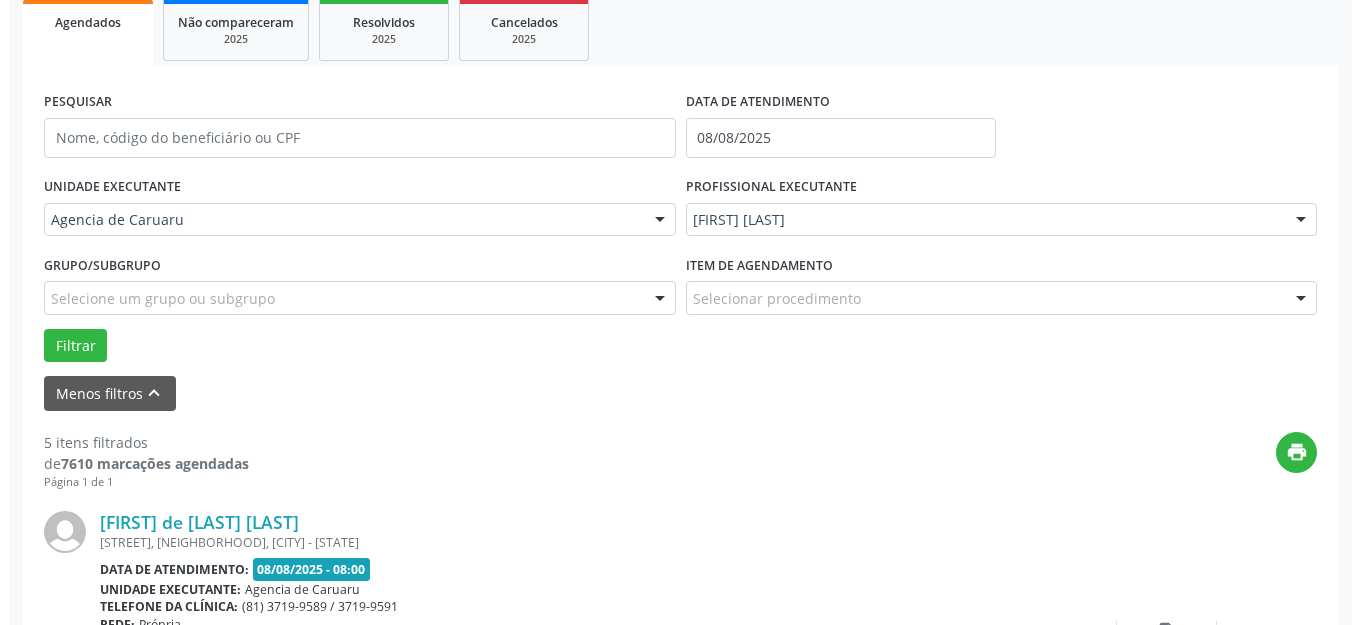 scroll, scrollTop: 448, scrollLeft: 0, axis: vertical 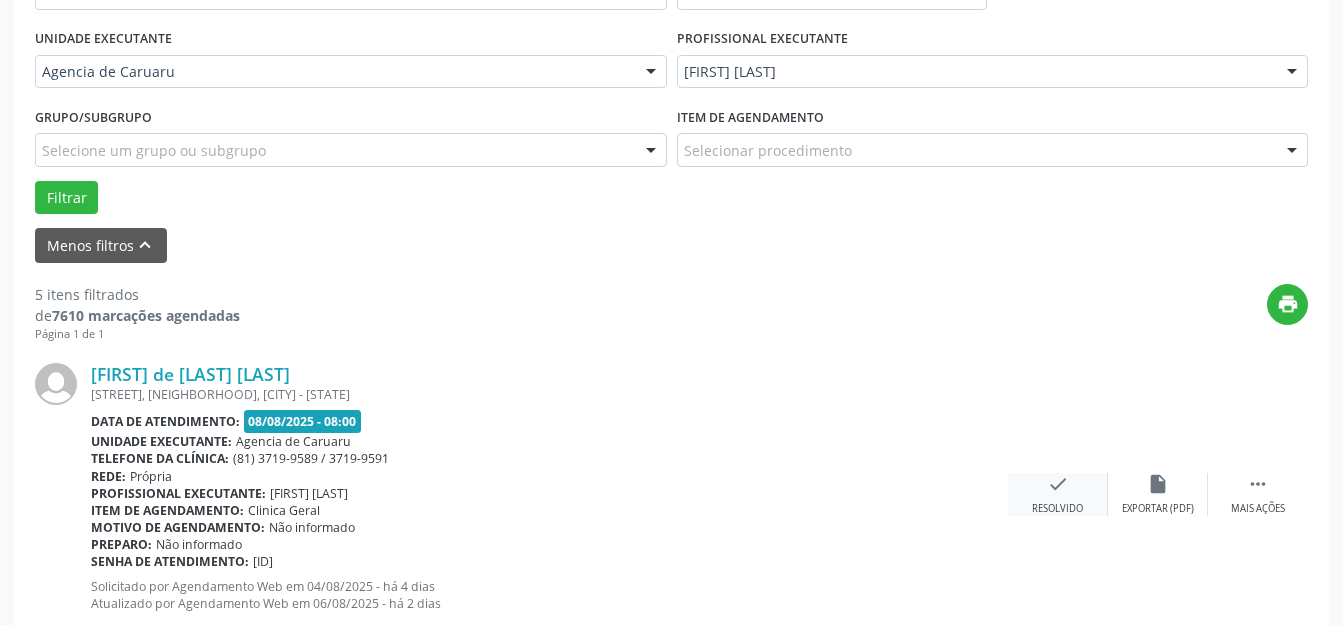 click on "check
Resolvido" at bounding box center (1058, 494) 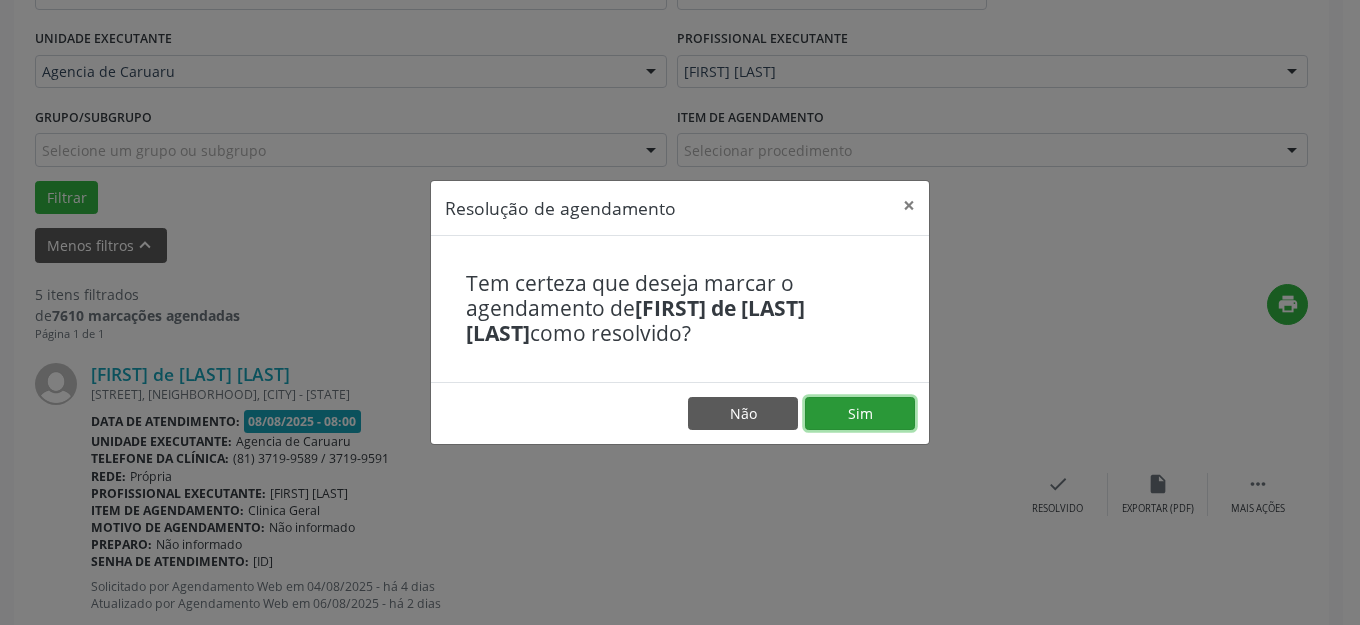 click on "Sim" at bounding box center (860, 414) 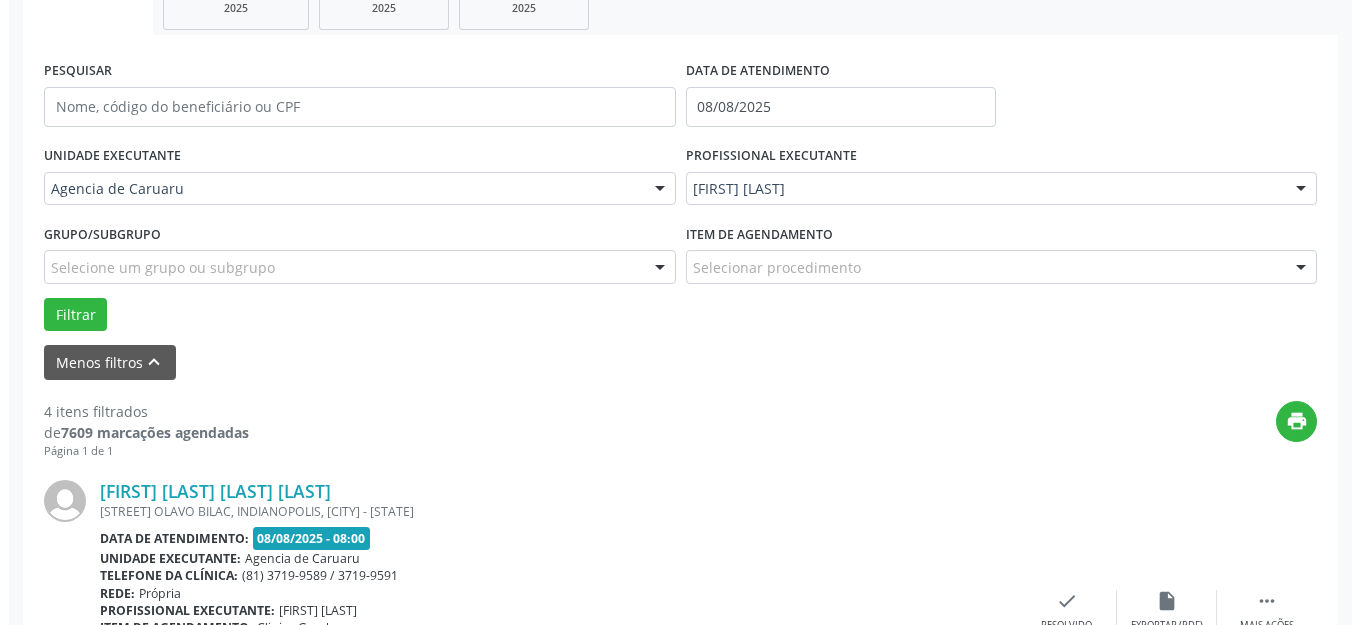 scroll, scrollTop: 527, scrollLeft: 0, axis: vertical 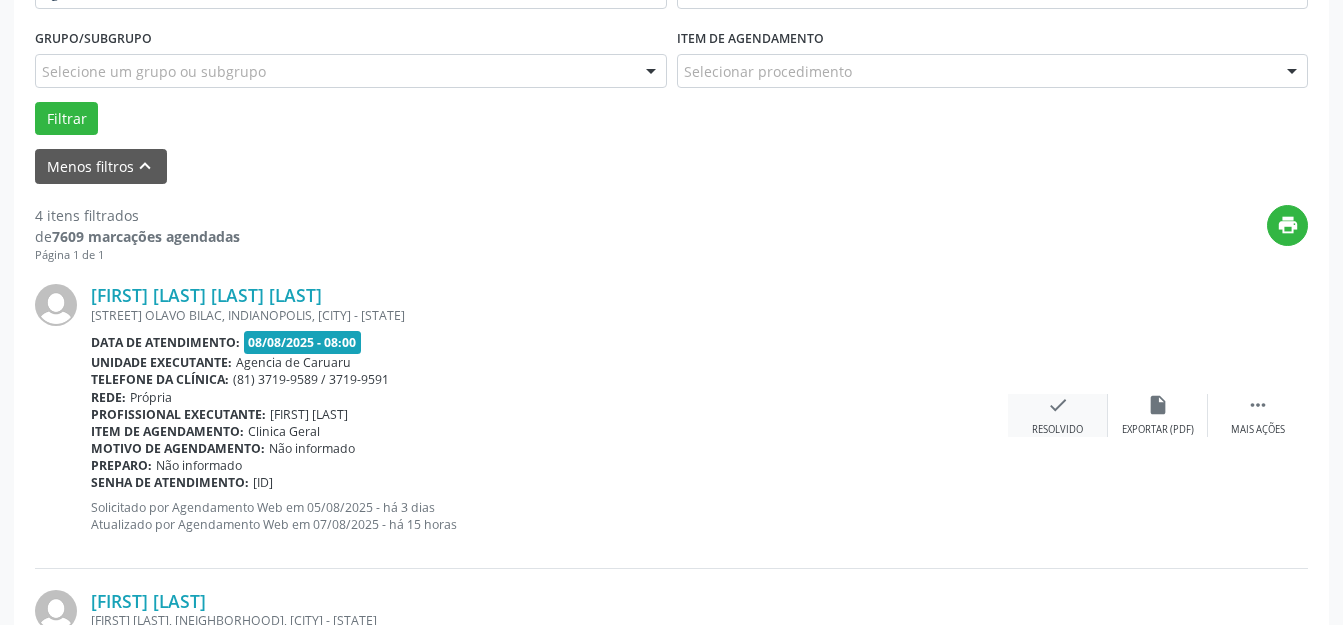 click on "Resolvido" at bounding box center (1057, 430) 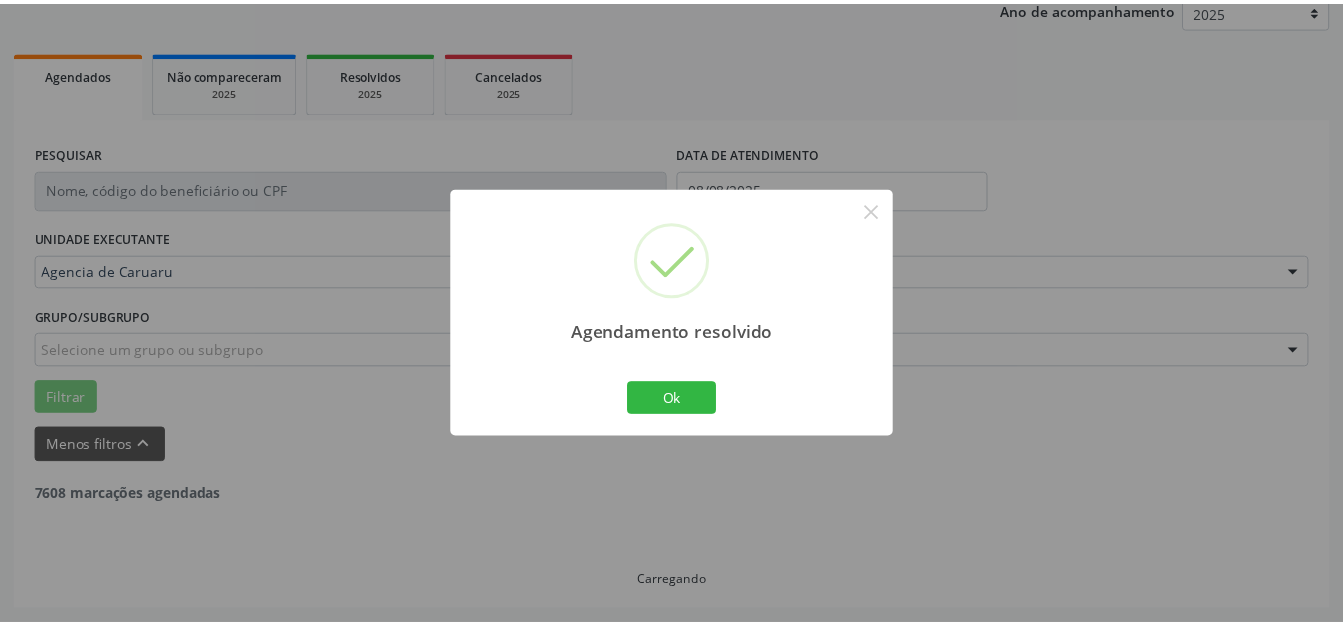 scroll, scrollTop: 227, scrollLeft: 0, axis: vertical 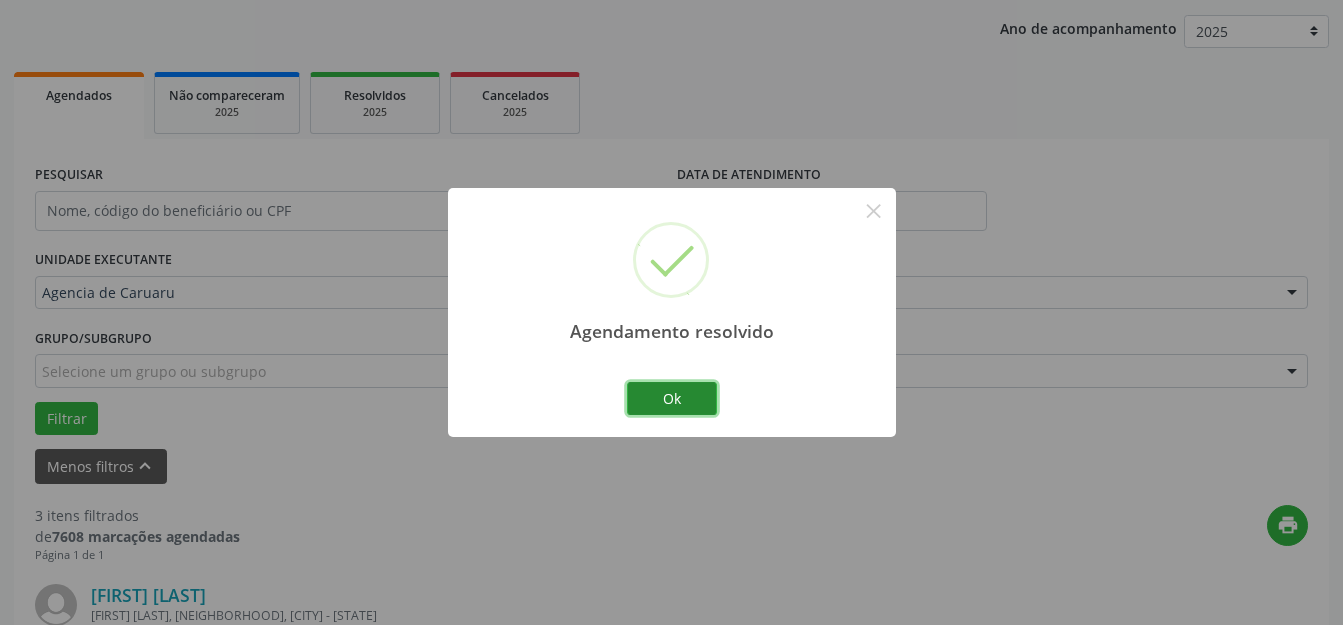 click on "Ok" at bounding box center [672, 399] 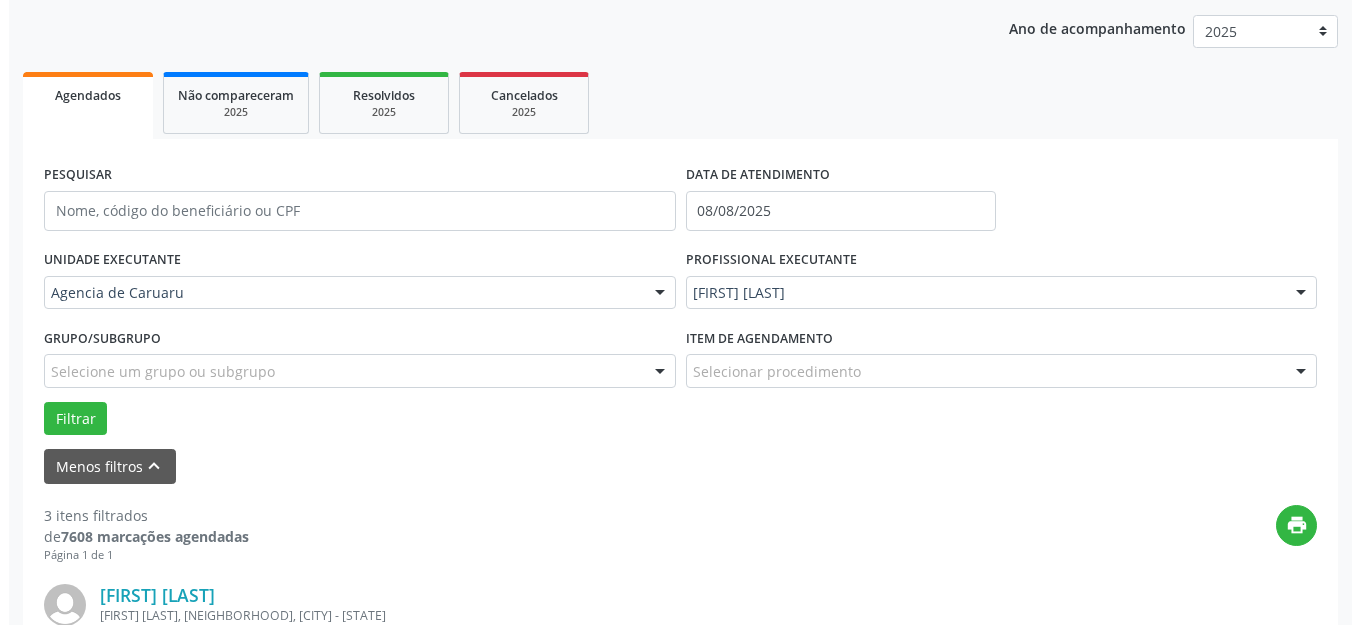 scroll, scrollTop: 527, scrollLeft: 0, axis: vertical 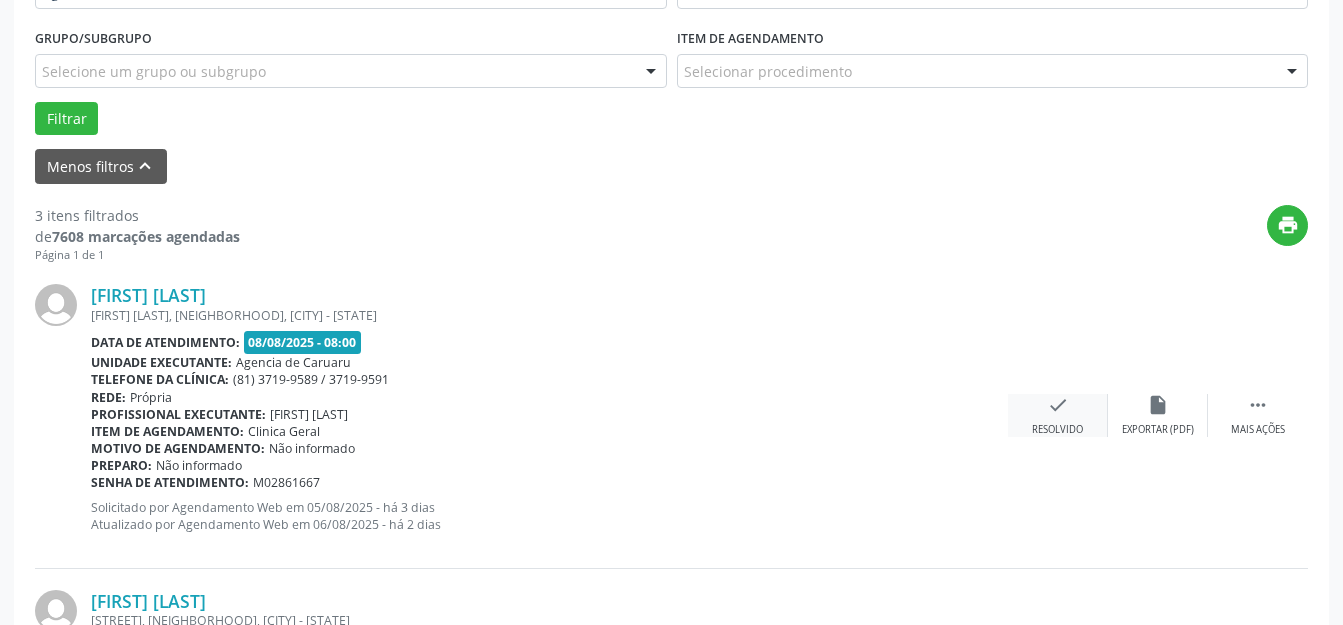 click on "check" at bounding box center [1058, 405] 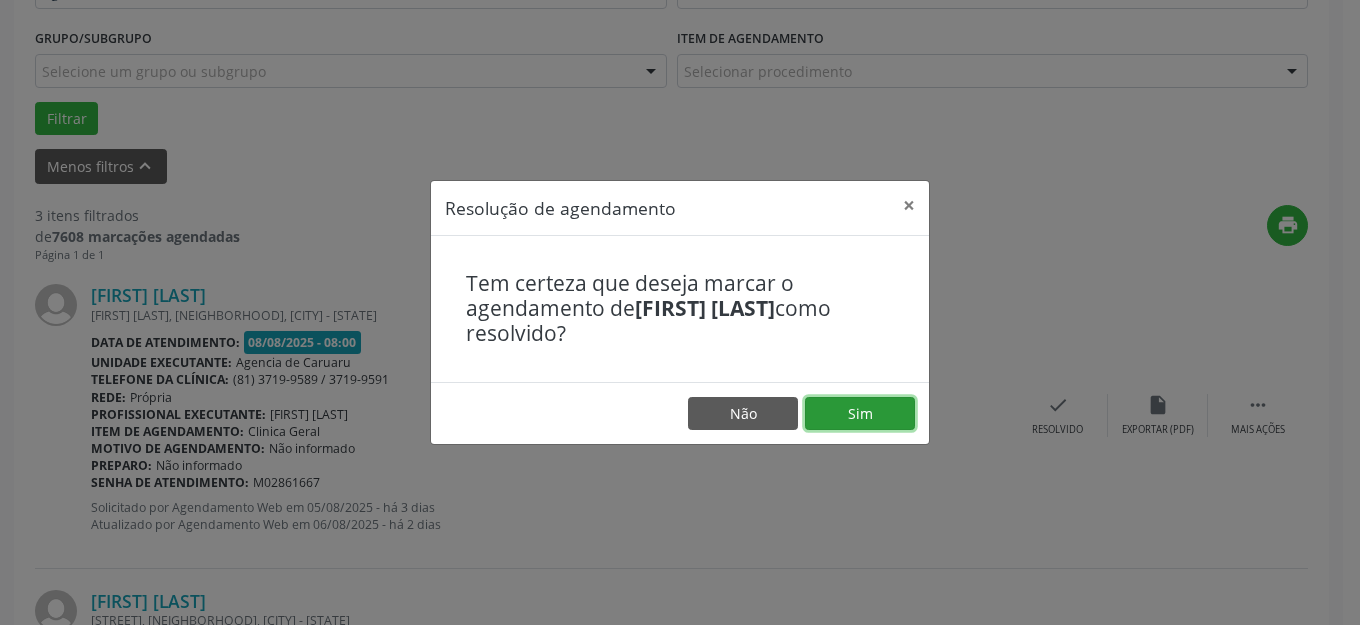 click on "Sim" at bounding box center (860, 414) 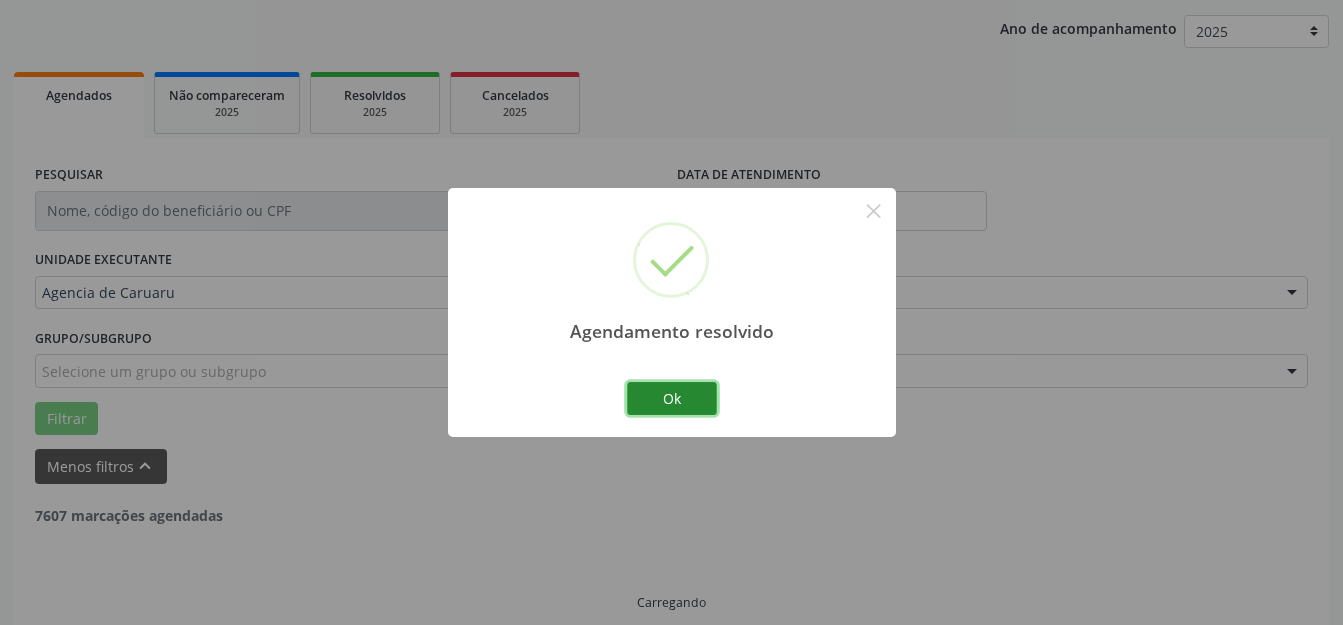 click on "Ok" at bounding box center [672, 399] 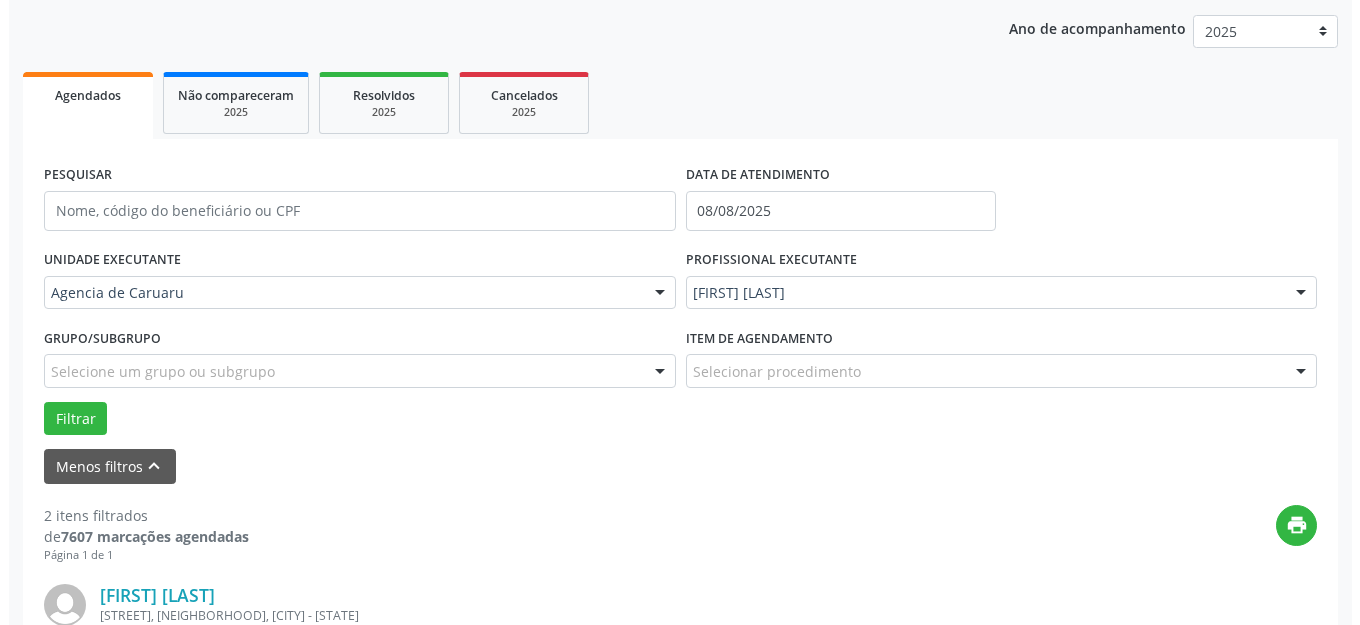 scroll, scrollTop: 548, scrollLeft: 0, axis: vertical 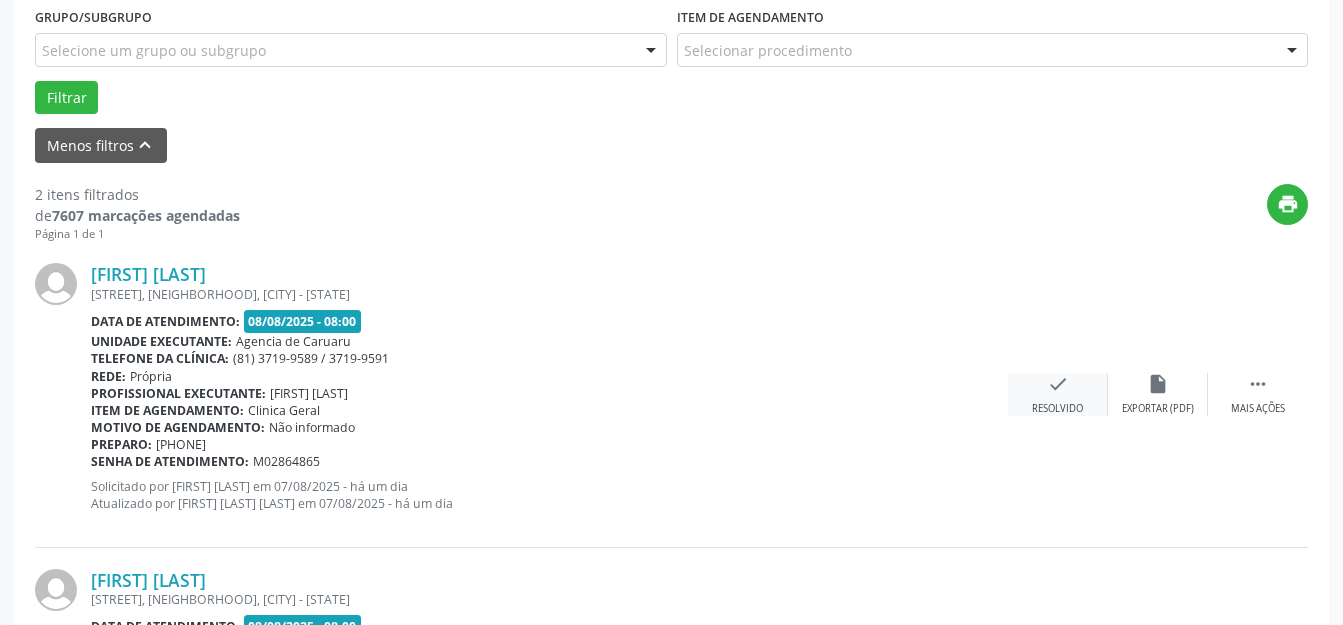 click on "Resolvido" at bounding box center [1057, 409] 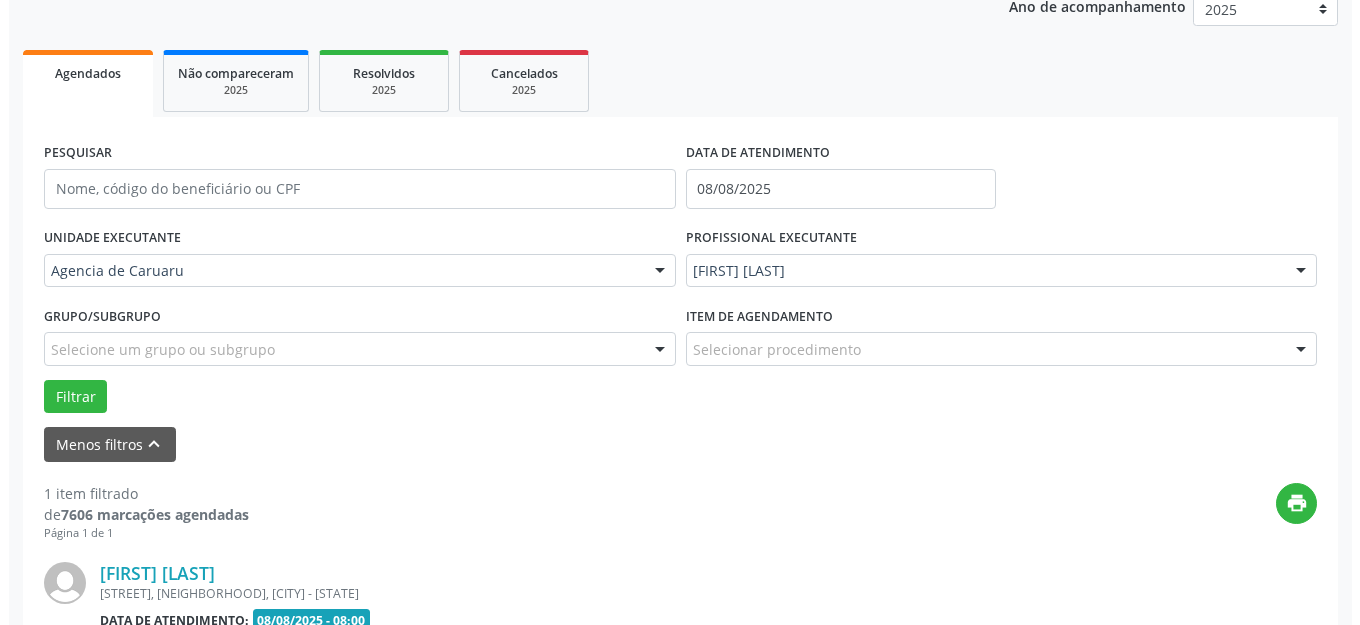 scroll, scrollTop: 505, scrollLeft: 0, axis: vertical 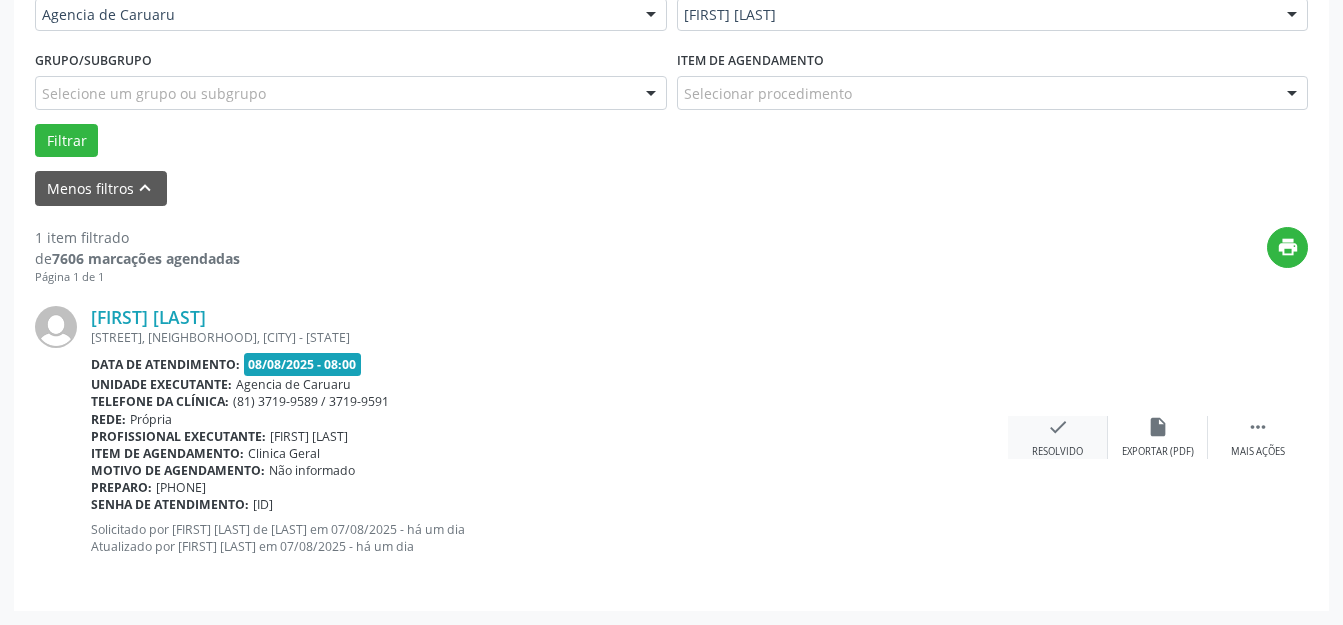 click on "check
Resolvido" at bounding box center (1058, 437) 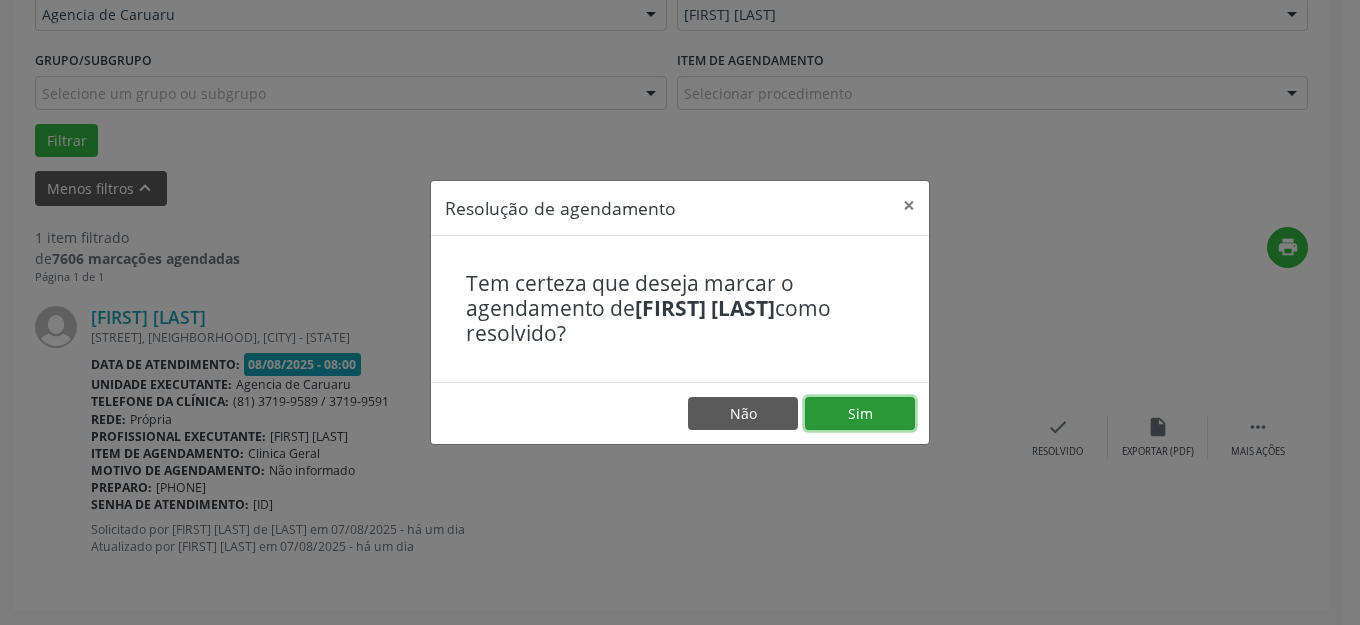 click on "Sim" at bounding box center [860, 414] 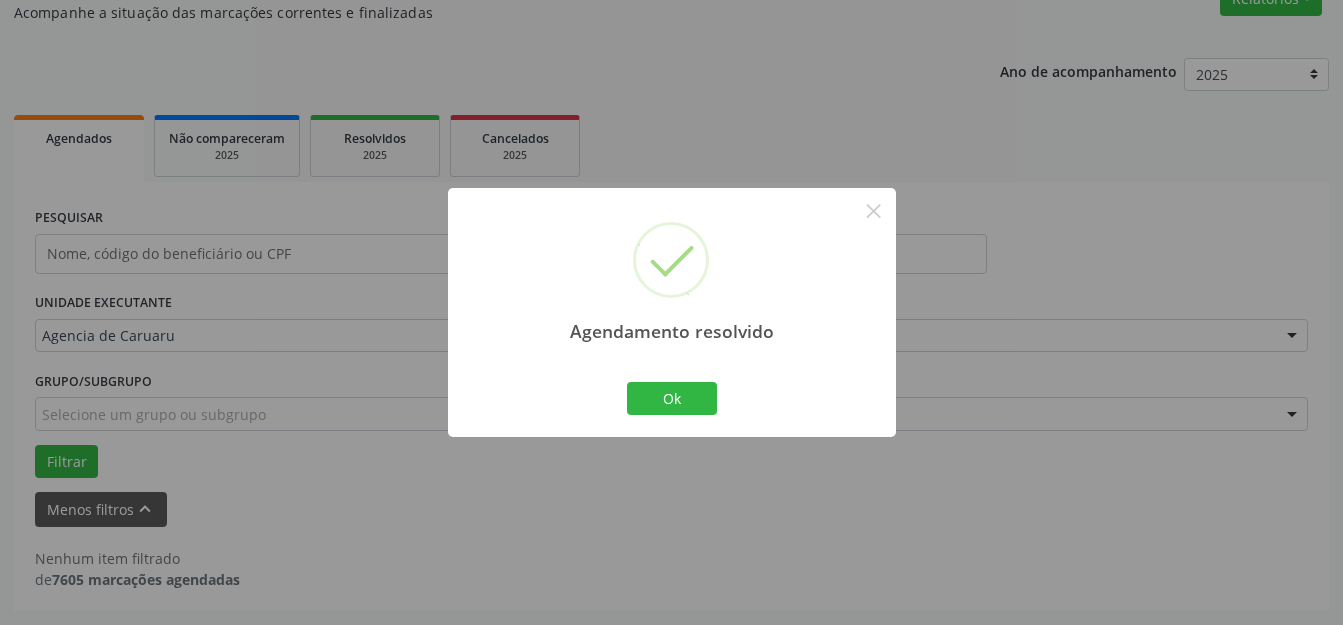 scroll, scrollTop: 184, scrollLeft: 0, axis: vertical 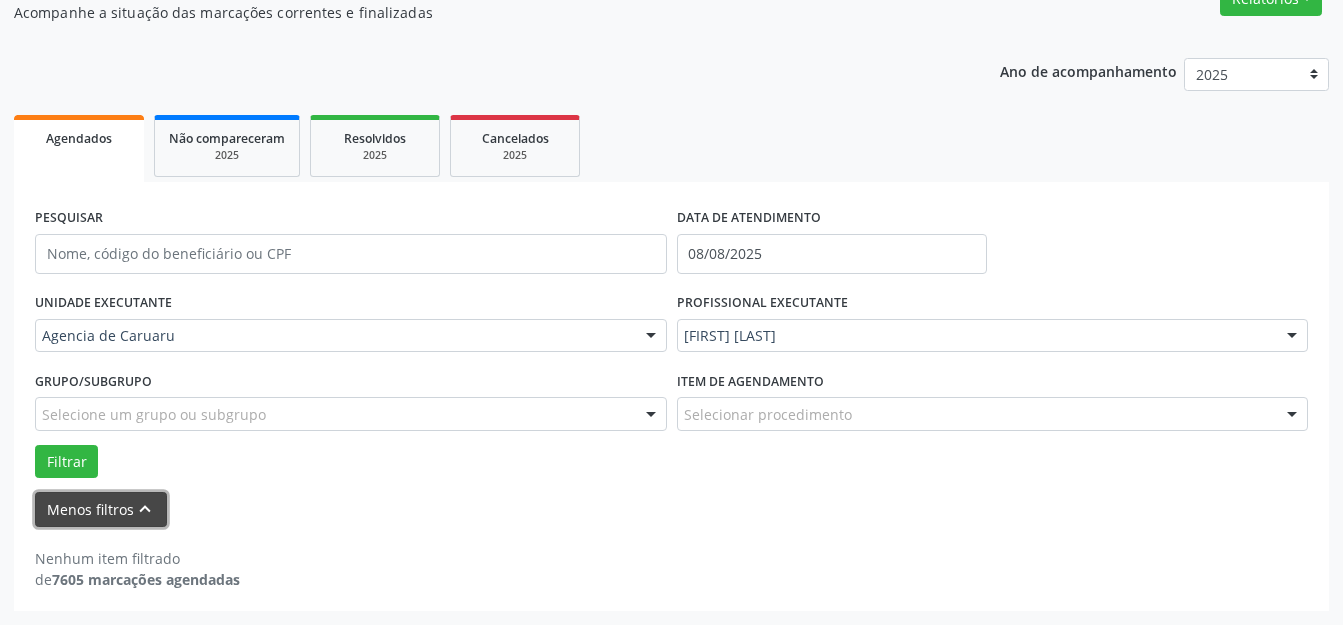 click on "Menos filtros
keyboard_arrow_up" at bounding box center [101, 509] 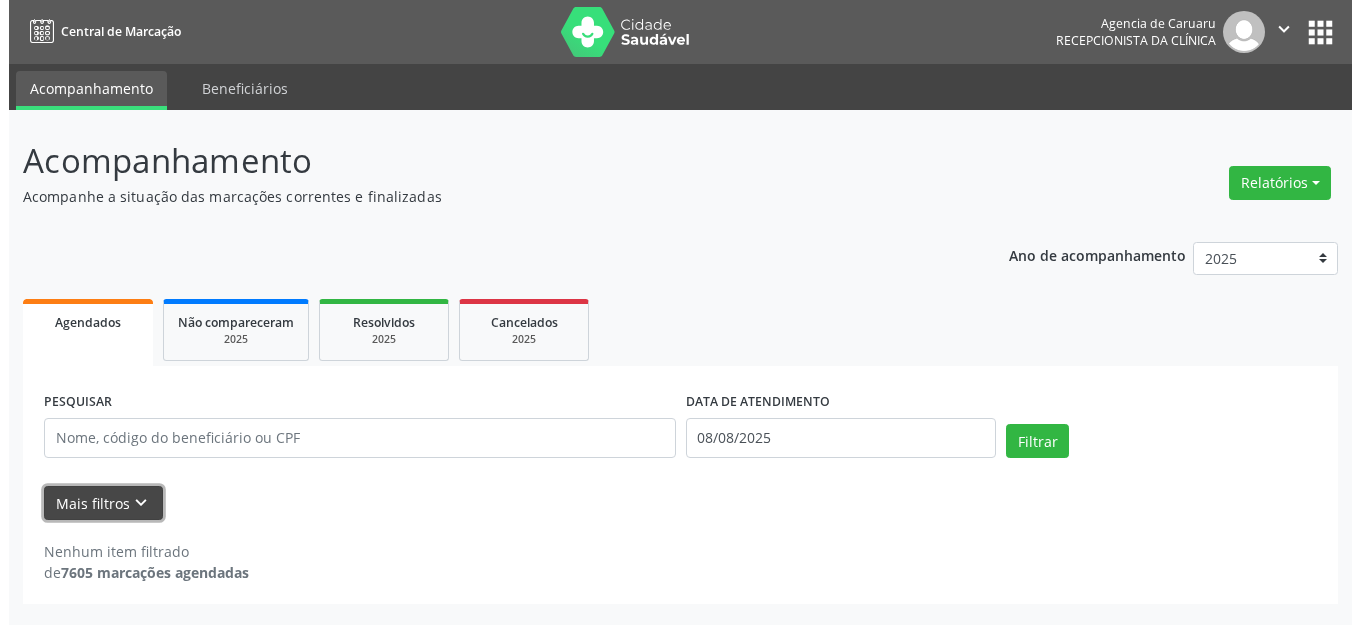 scroll, scrollTop: 0, scrollLeft: 0, axis: both 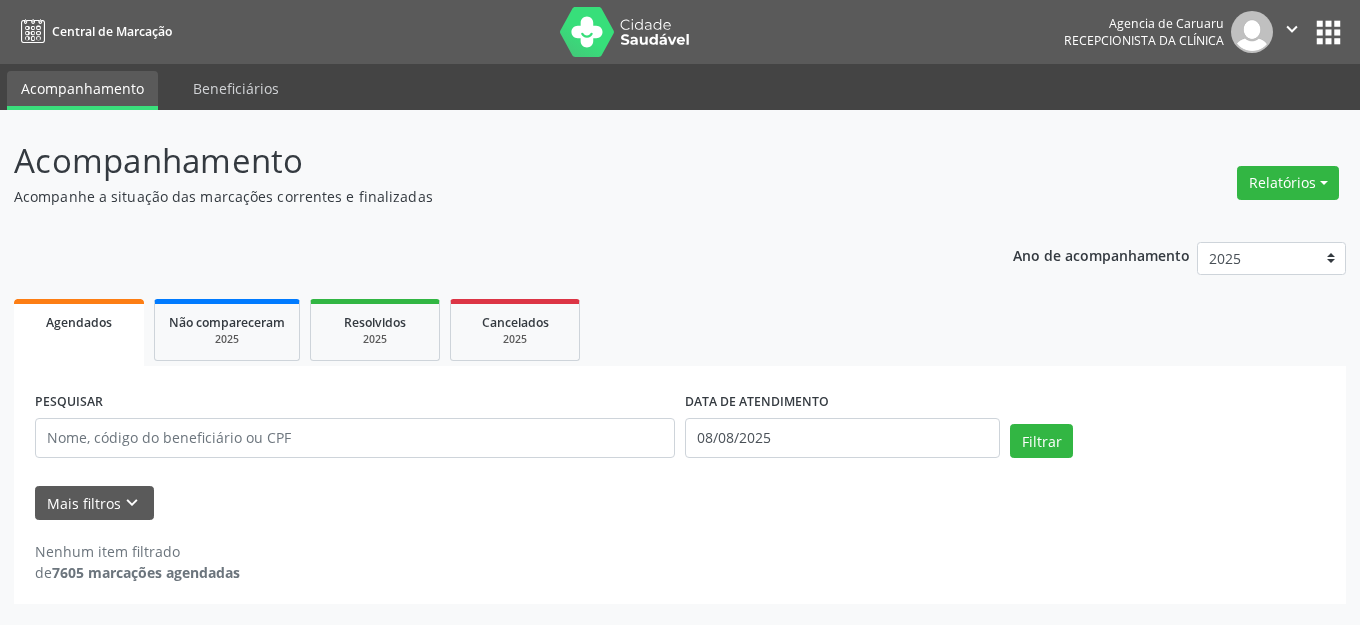click on "Ano de acompanhamento
2025 2024 2023 2022 2021   Agendados   Não compareceram
2025
Resolvidos
2025
Cancelados
2025
PESQUISAR
DATA DE ATENDIMENTO
08/08/2025
Filtrar
UNIDADE EXECUTANTE
Agencia de Caruaru         Todos as unidades   Agencia de Caruaru
Nenhum resultado encontrado para: "   "
Não há nenhuma opção para ser exibida.
PROFISSIONAL EXECUTANTE
[FIRST] das [LAST] [LAST]         Todos os profissionais   Adalberto de Lima   Adriana Maria Alves Maciel   [FIRST] [LAST] [LAST]   Ana Maria de Sa Barreto Maciel   [FIRST] de [LAST] [LAST]   Analine Alves Ribeiro   Benedito Sandro de Souza Lima   Cassiana Raysa Climaco Mesquita   Darlene de Souza Flor   Fernanda Soares Case   [FIRST] das [LAST] [LAST]   Inativo - Alejandro Ernesto de Paula Ruiz   Inativo - Maria de Lourdes Deniz de Alves Ferreira" at bounding box center [680, 416] 